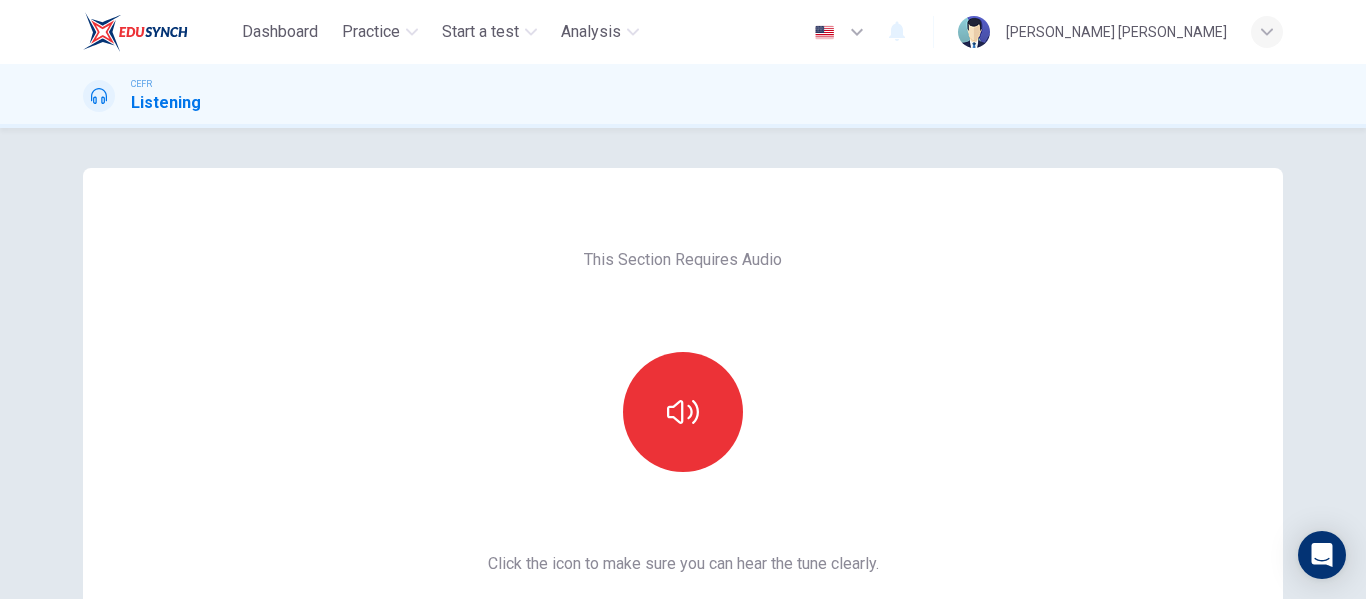 scroll, scrollTop: 0, scrollLeft: 0, axis: both 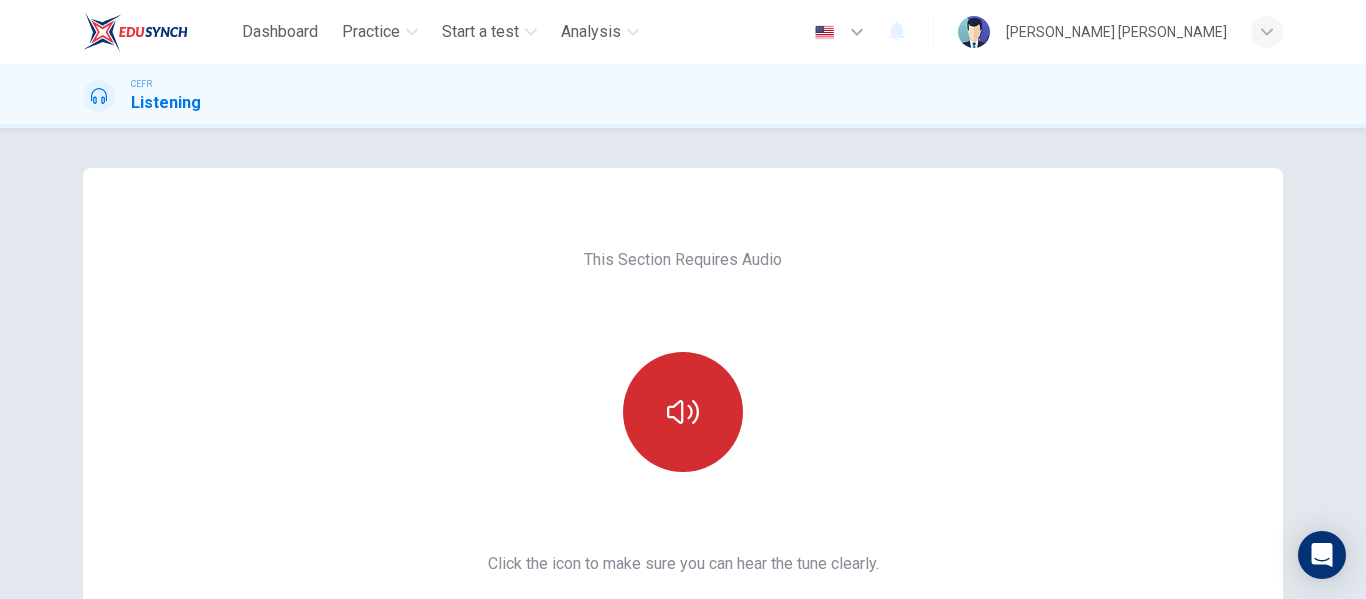 click at bounding box center [683, 412] 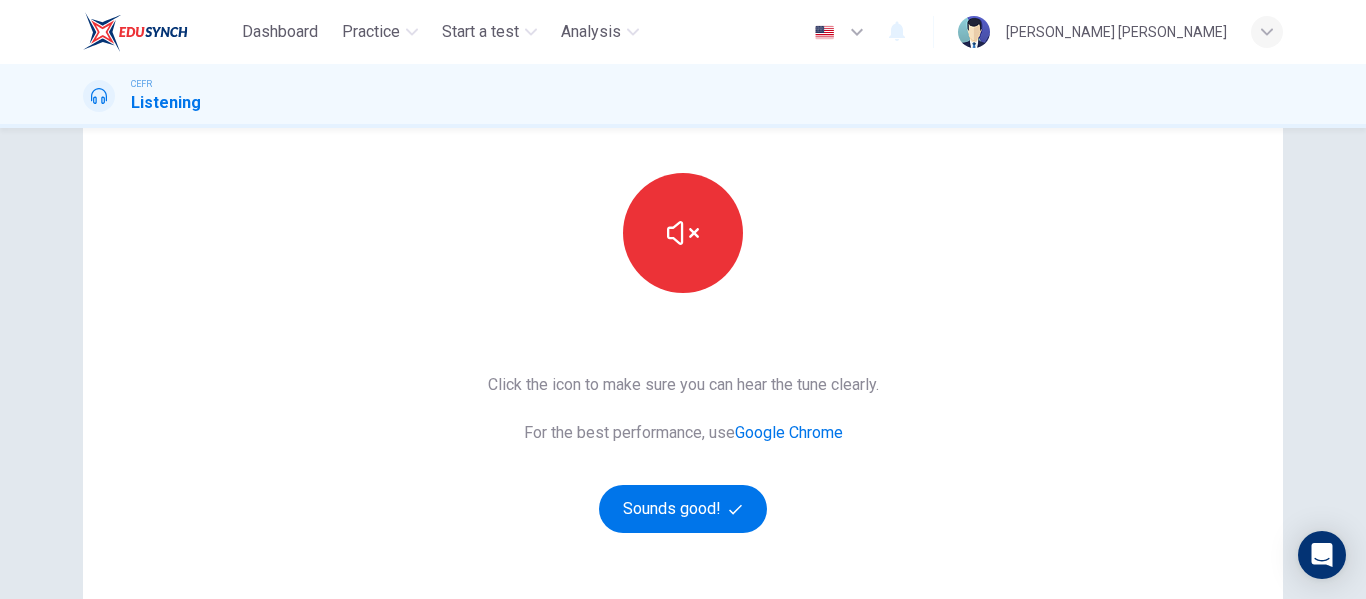 scroll, scrollTop: 200, scrollLeft: 0, axis: vertical 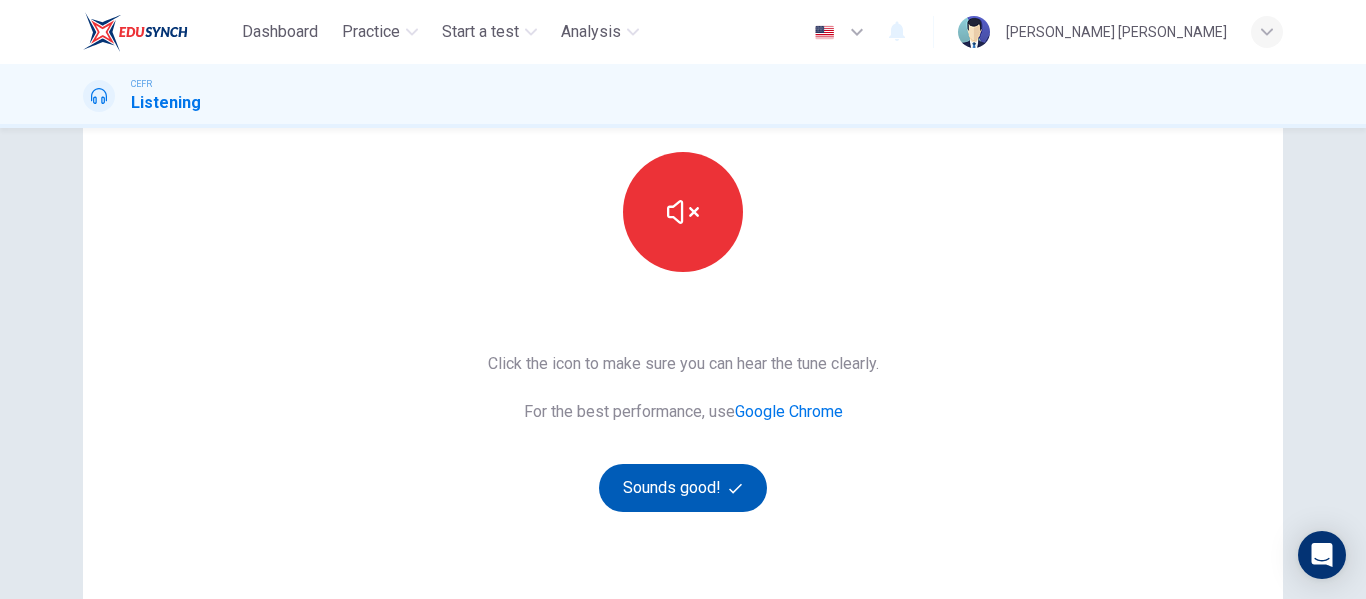 click on "Sounds good!" at bounding box center (683, 488) 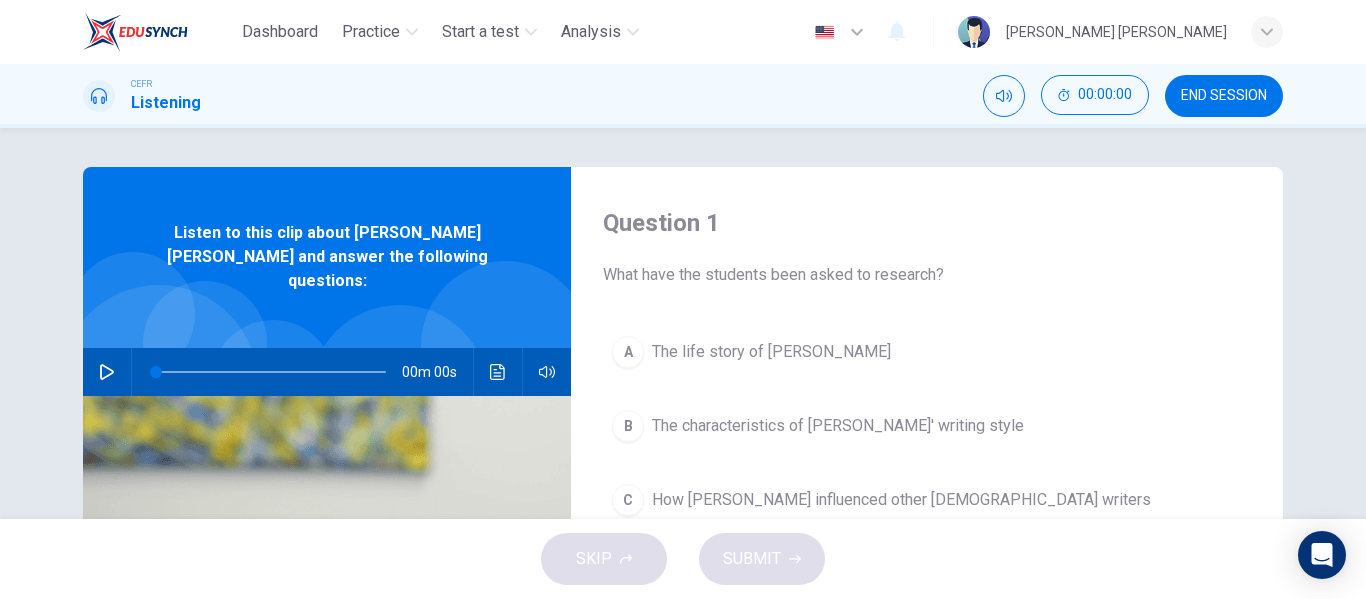 scroll, scrollTop: 0, scrollLeft: 0, axis: both 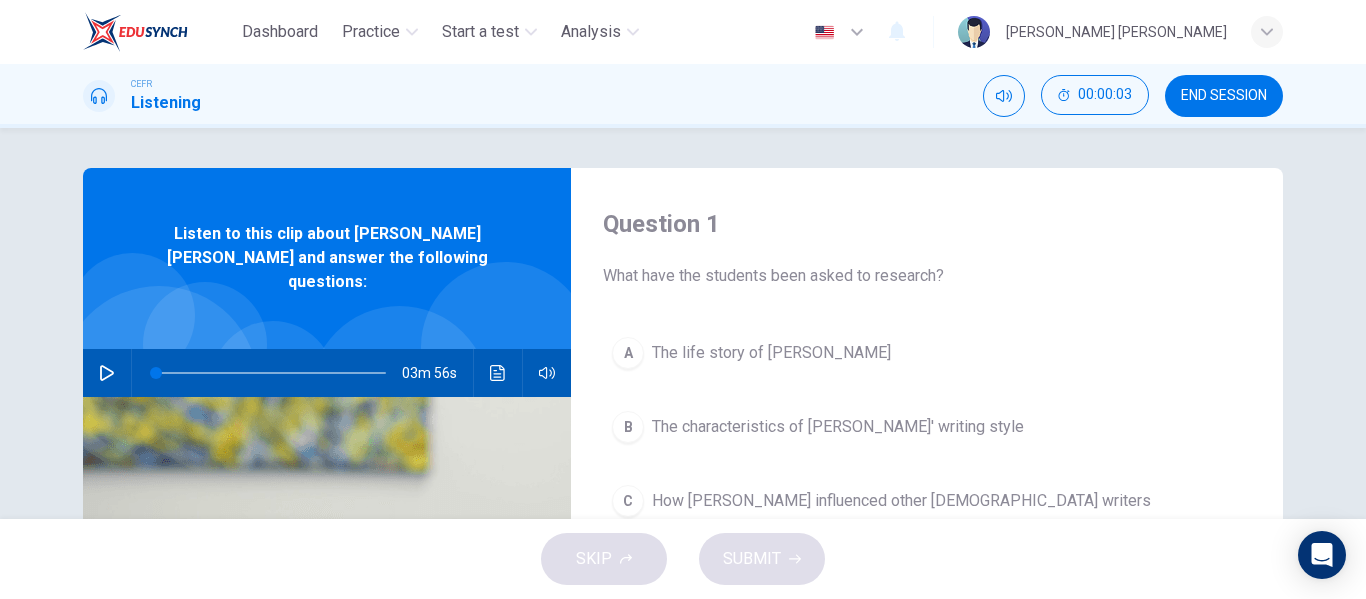 click at bounding box center [107, 373] 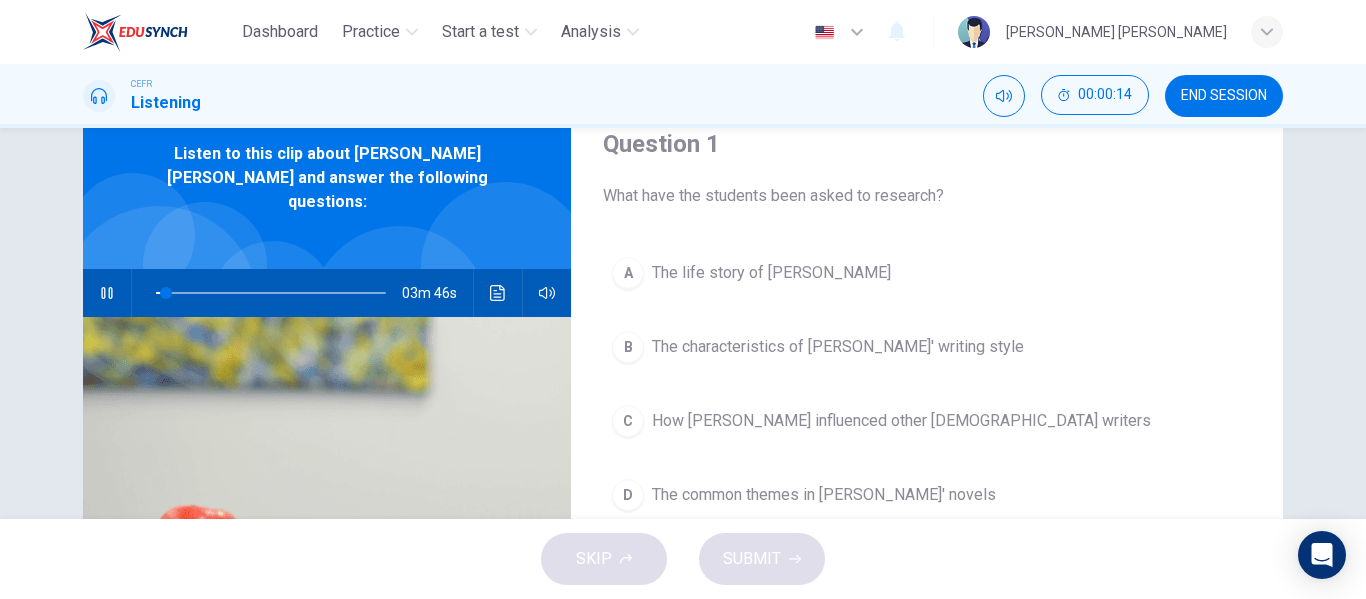 scroll, scrollTop: 100, scrollLeft: 0, axis: vertical 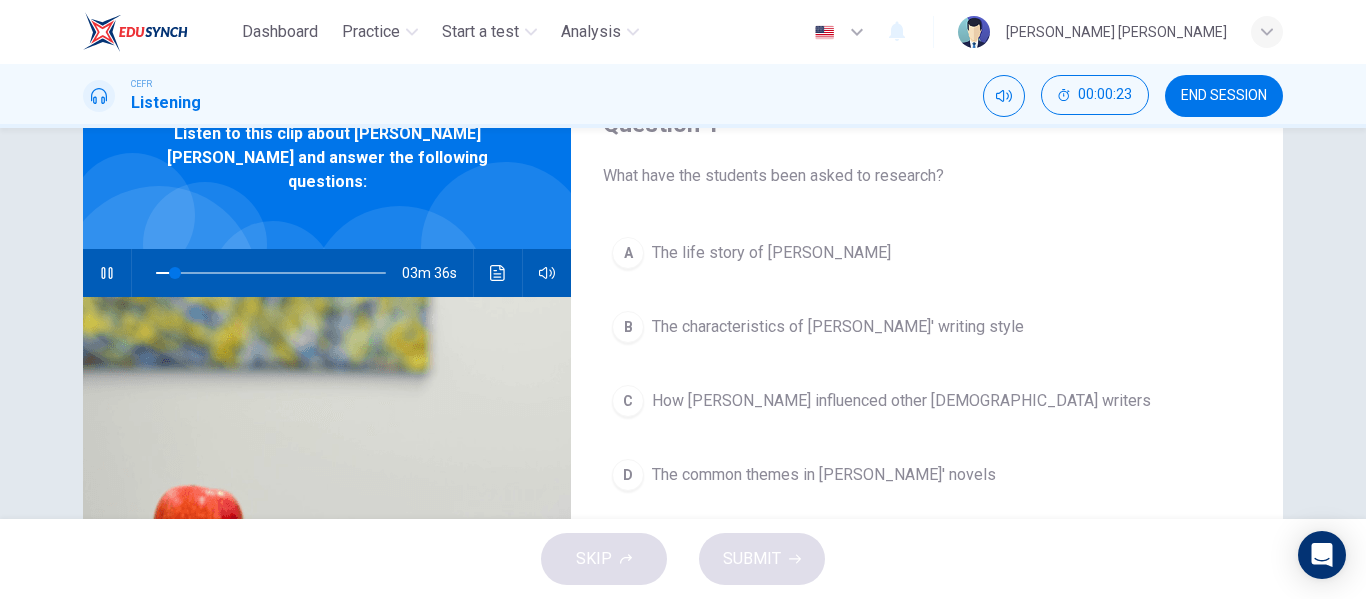 click on "D The common themes in [PERSON_NAME]' novels" at bounding box center [927, 475] 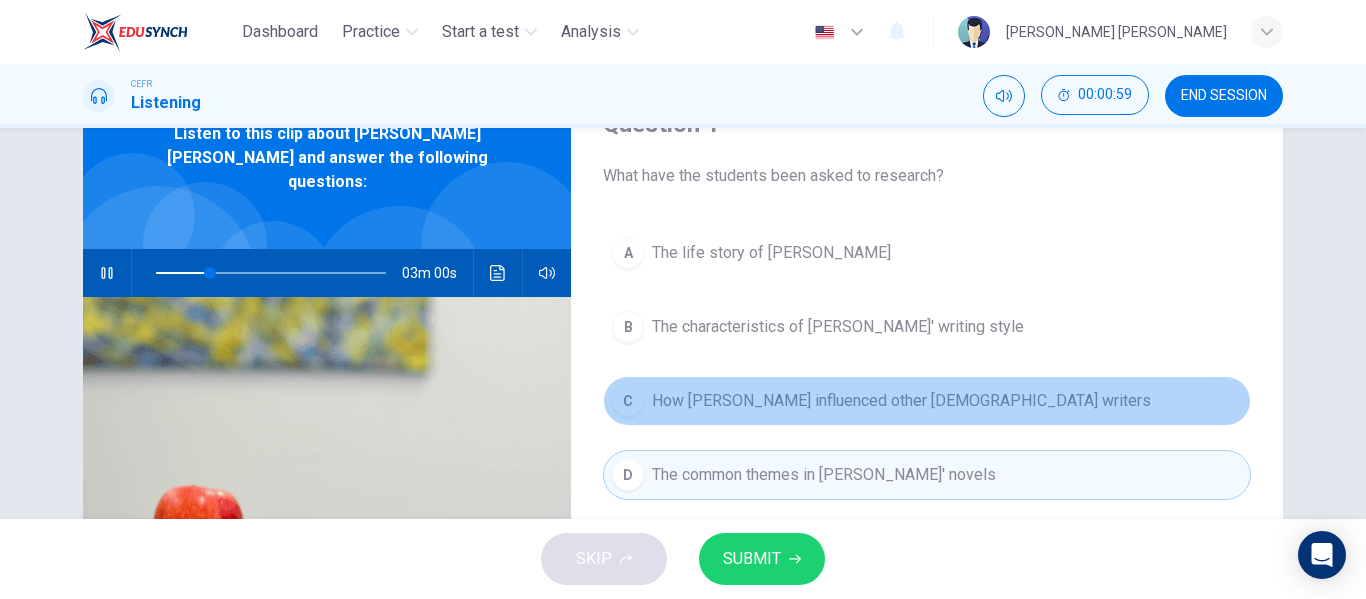 click on "How [PERSON_NAME] influenced other [DEMOGRAPHIC_DATA] writers" at bounding box center [901, 401] 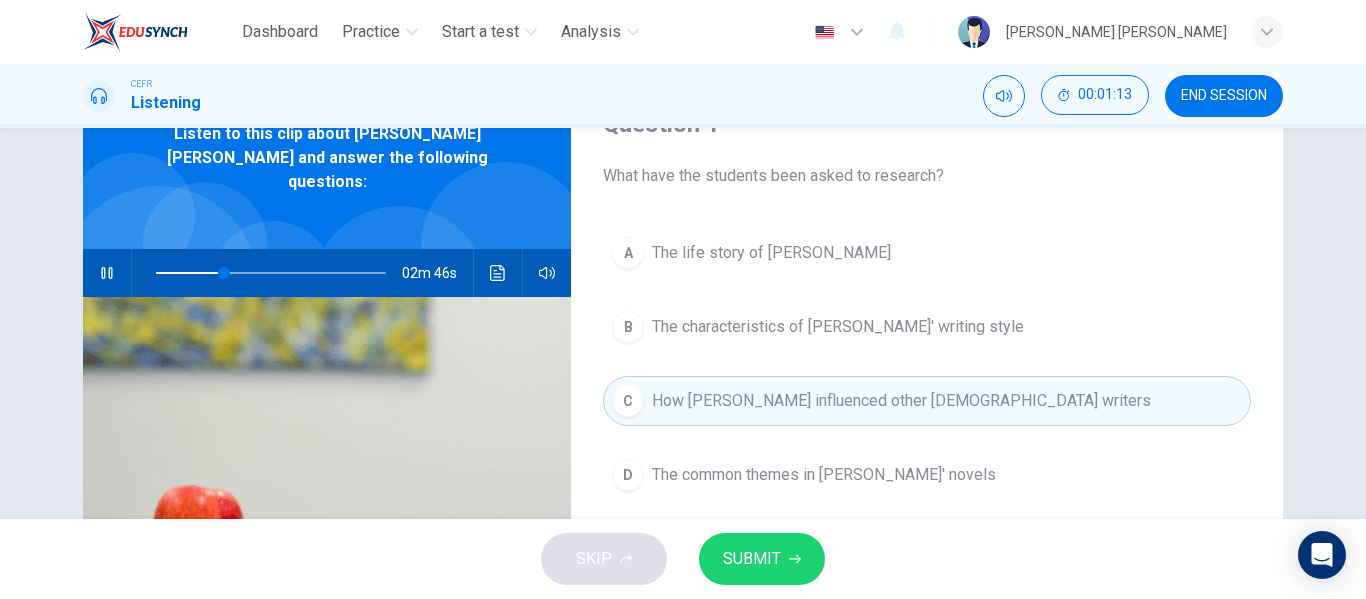 click on "The common themes in [PERSON_NAME]' novels" at bounding box center (824, 475) 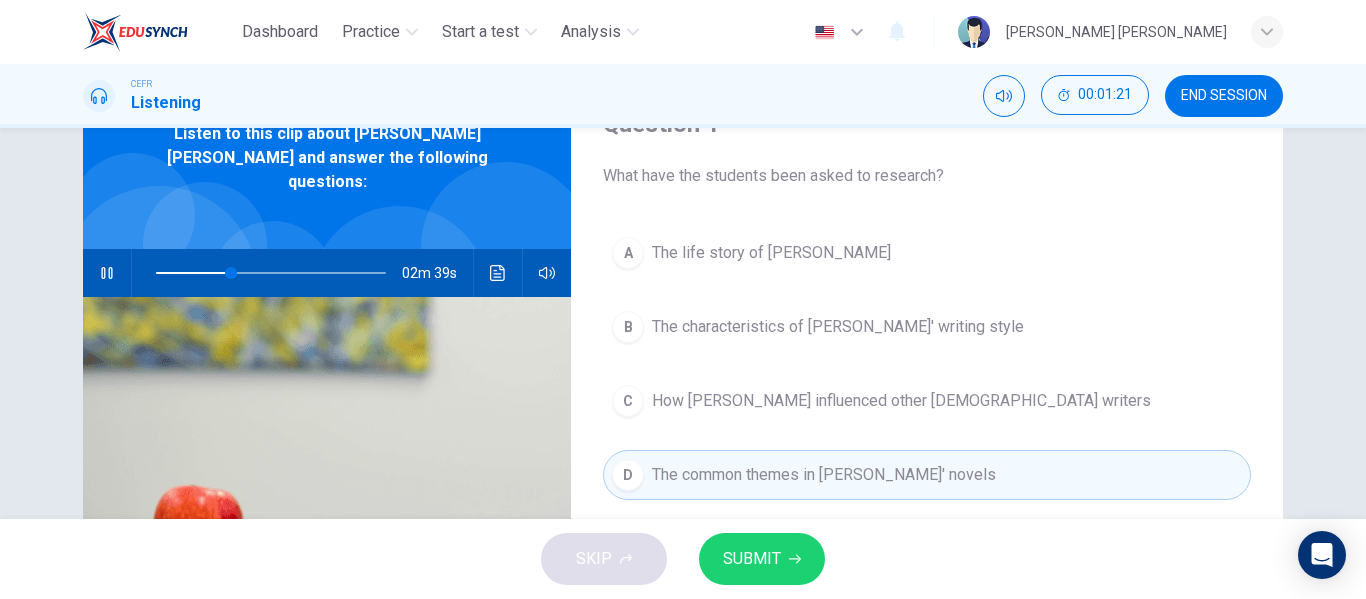 click on "C How [PERSON_NAME] influenced other Victorian writers" at bounding box center (927, 401) 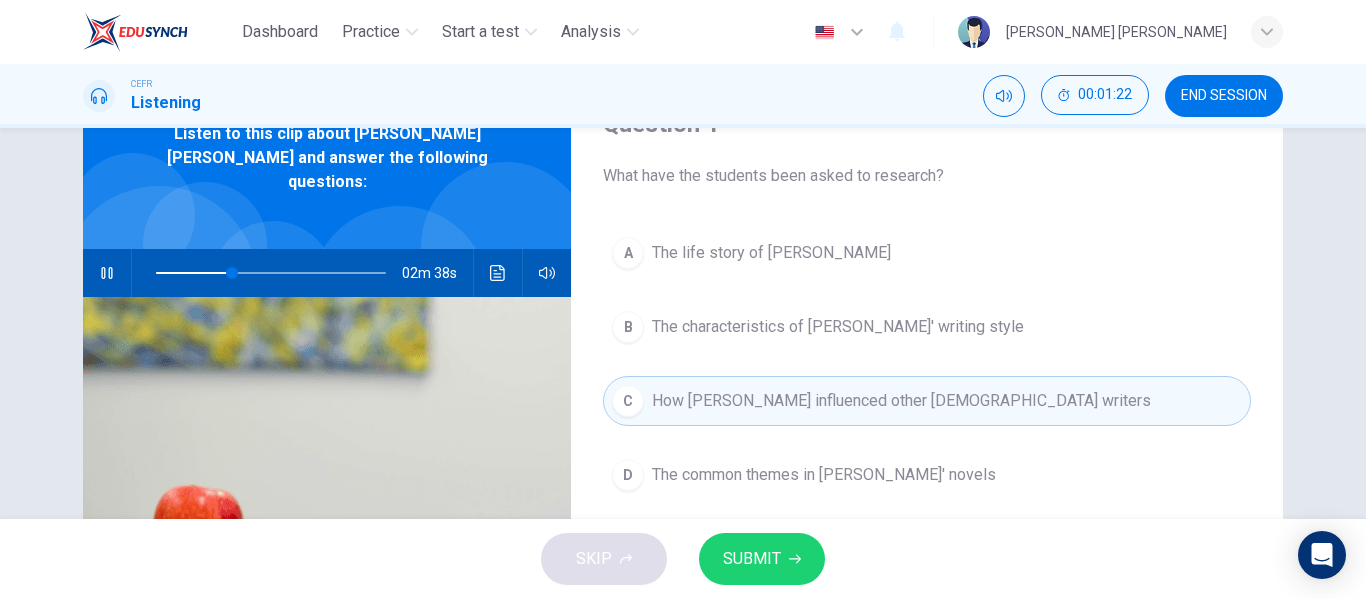 click on "SUBMIT" at bounding box center [762, 559] 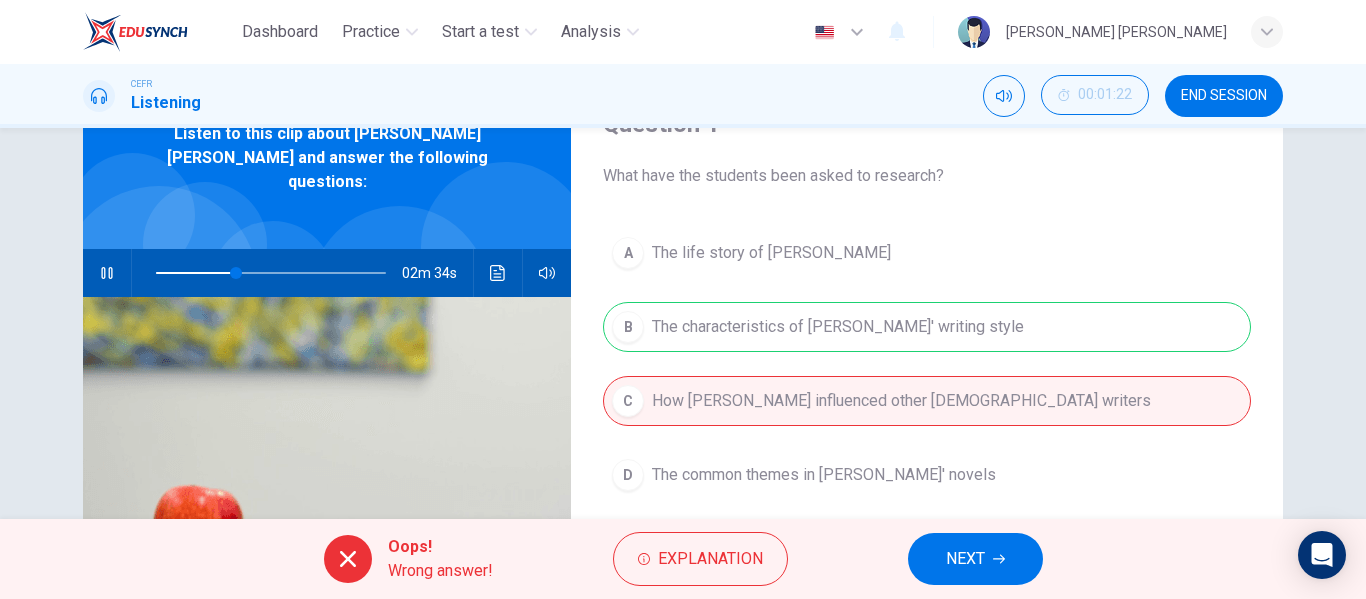 click on "NEXT" at bounding box center [965, 559] 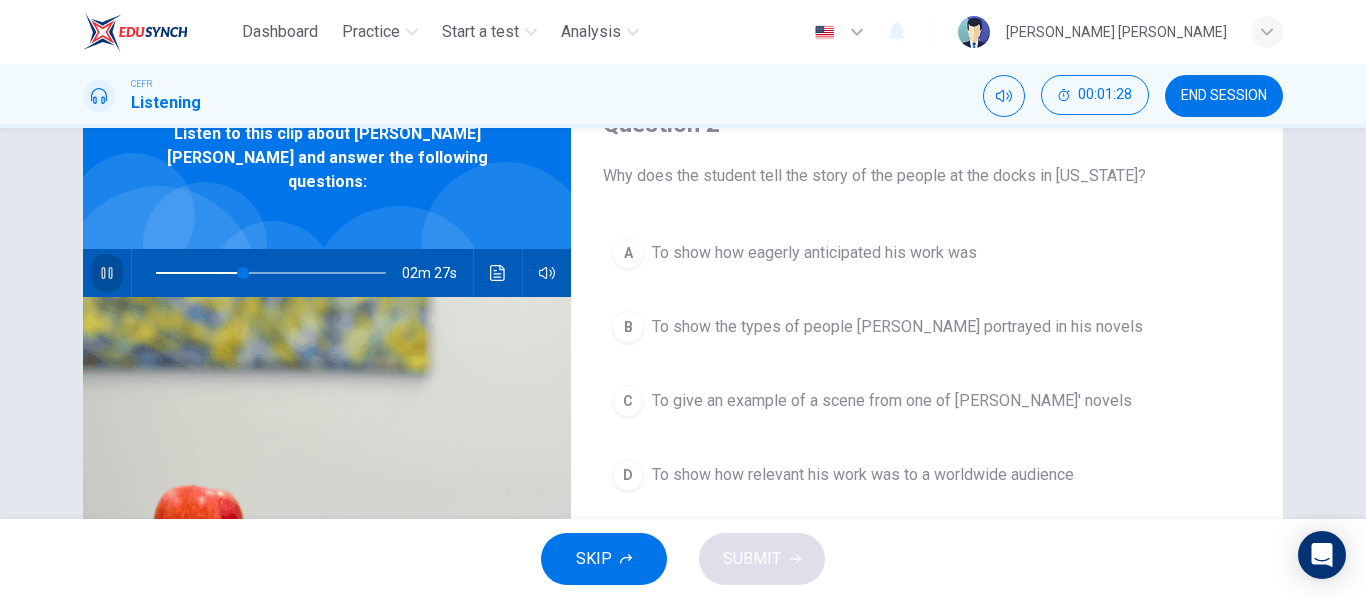 click 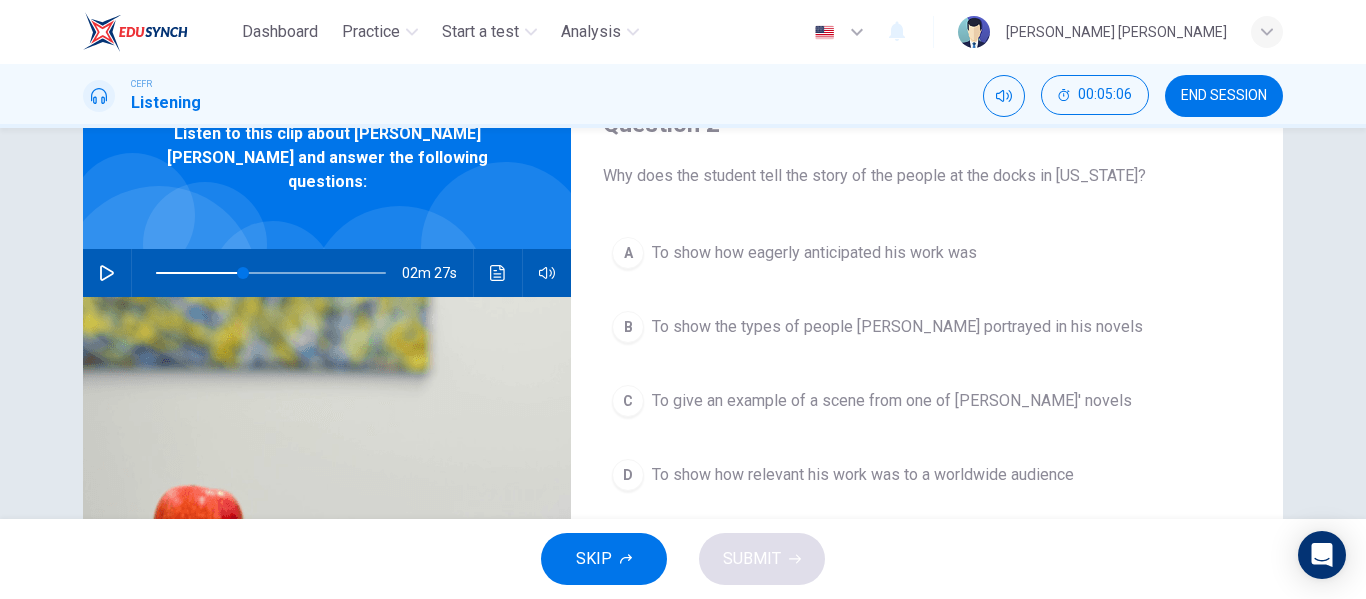 click on "Dashboard Practice Start a test Analysis English en ​ [PERSON_NAME] [PERSON_NAME] CEFR Listening 00:05:06 END SESSION Question 2 Why does the student tell the story of the people at the docks in [US_STATE]? A To show how eagerly anticipated his work was B To show the types of people [PERSON_NAME] portrayed in his novels C To give an example of a scene from one of [PERSON_NAME]' novels D To show how relevant his work was to a worldwide audience Listen to this clip about [PERSON_NAME] [PERSON_NAME] and answer the following questions: 02m 27s SKIP SUBMIT EduSynch - Online Language Proficiency Testing
Dashboard Practice Start a test Analysis Notifications © Copyright  2025" at bounding box center (683, 299) 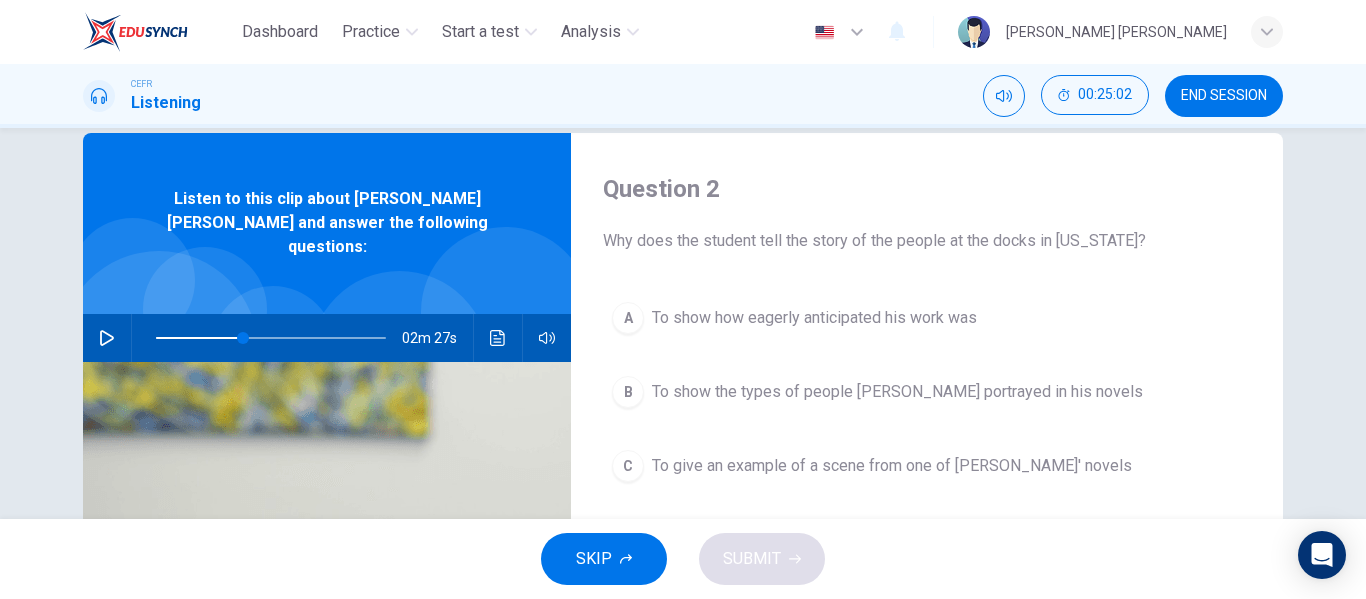 scroll, scrollTop: 0, scrollLeft: 0, axis: both 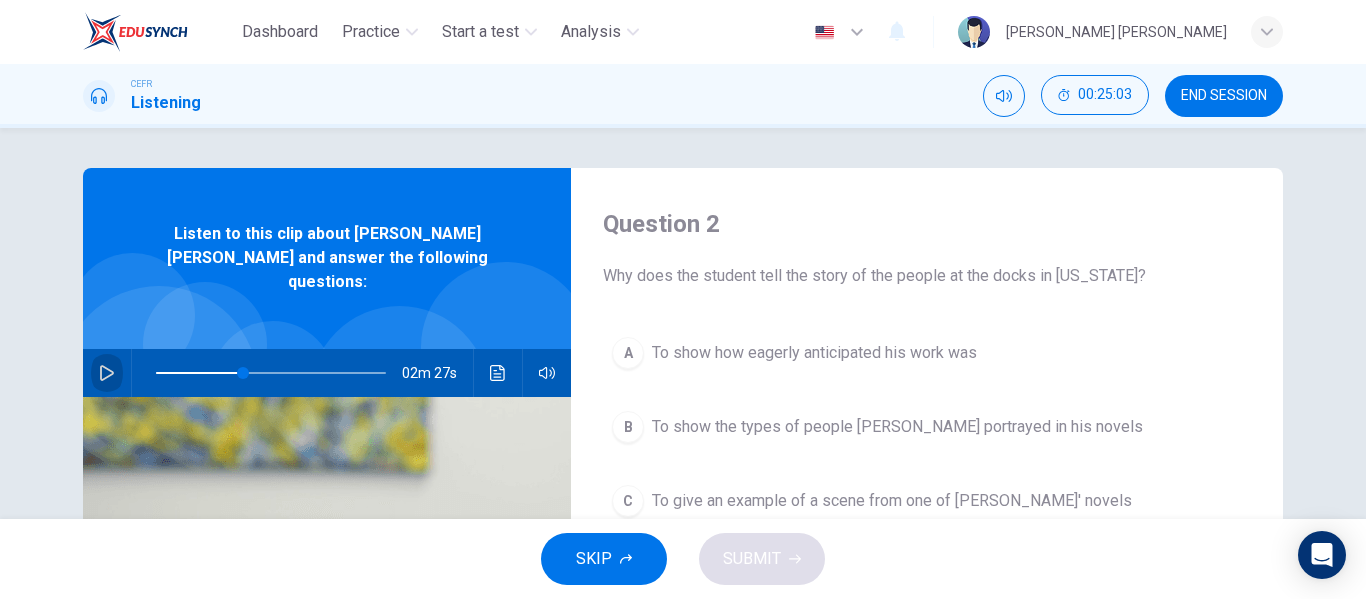 click at bounding box center [107, 373] 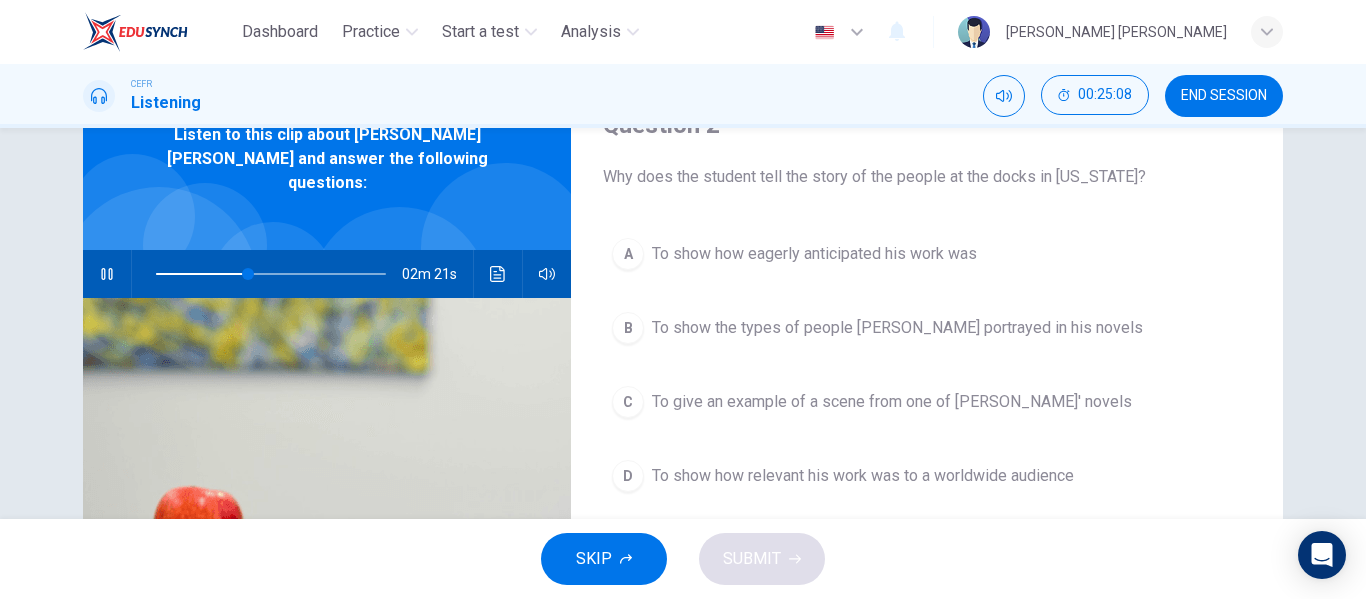 scroll, scrollTop: 100, scrollLeft: 0, axis: vertical 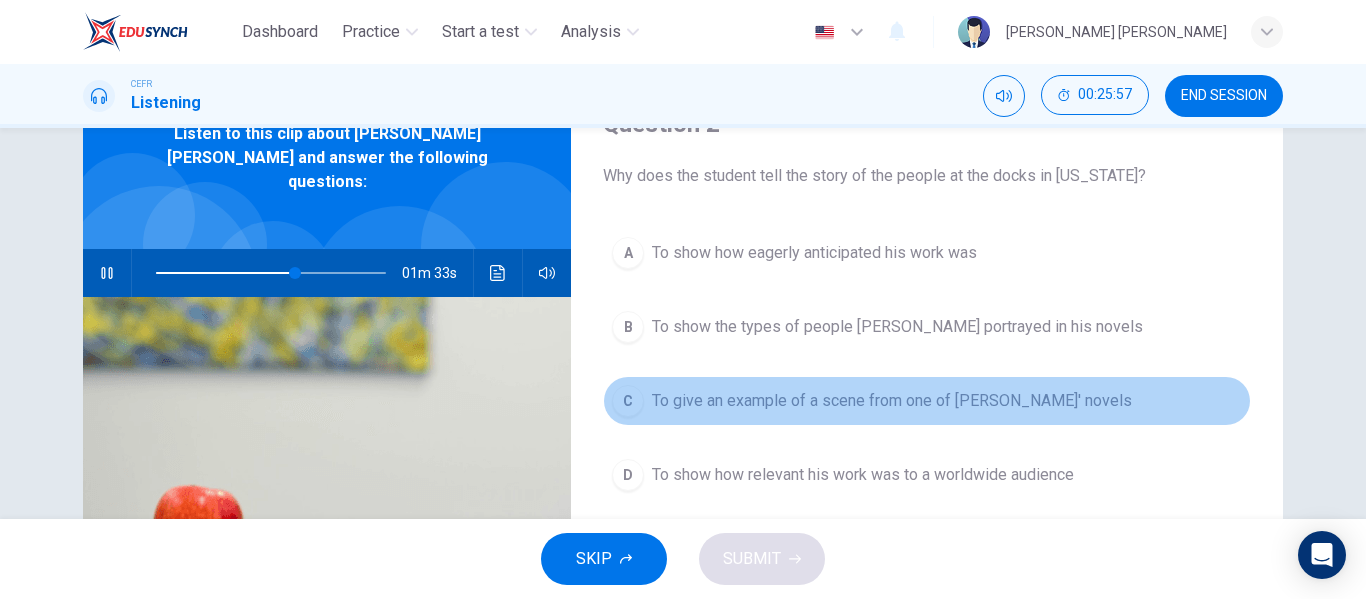 click on "To give an example of a scene from one of [PERSON_NAME]' novels" at bounding box center [892, 401] 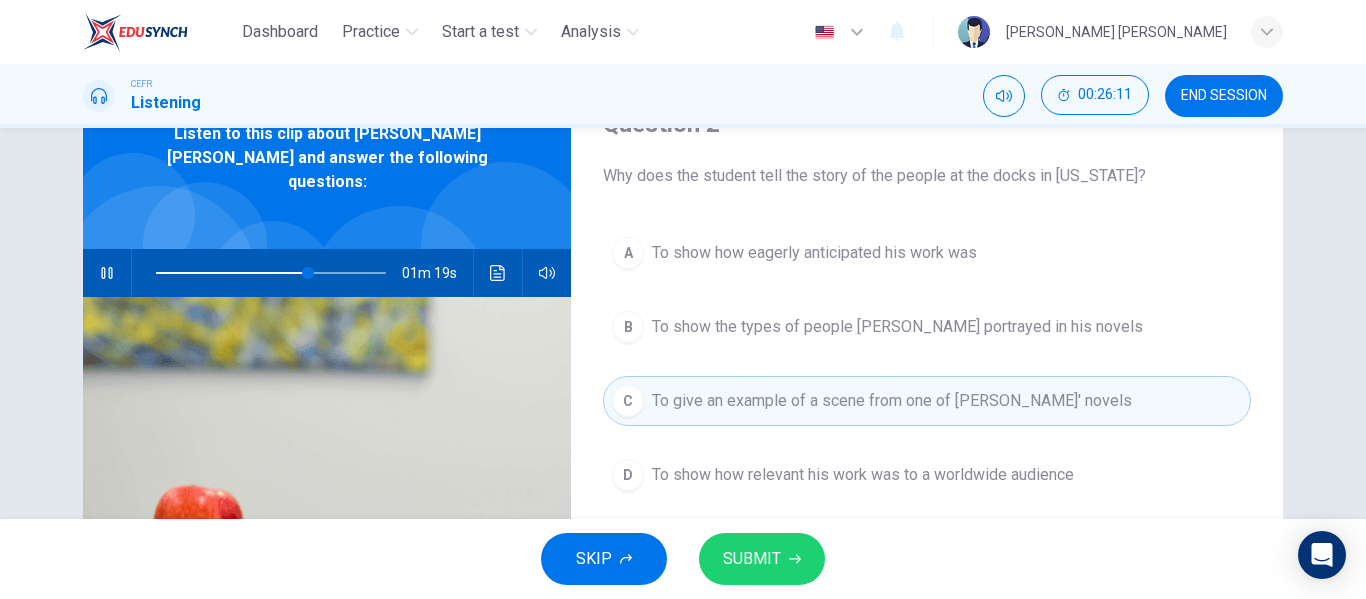 click on "SUBMIT" at bounding box center (762, 559) 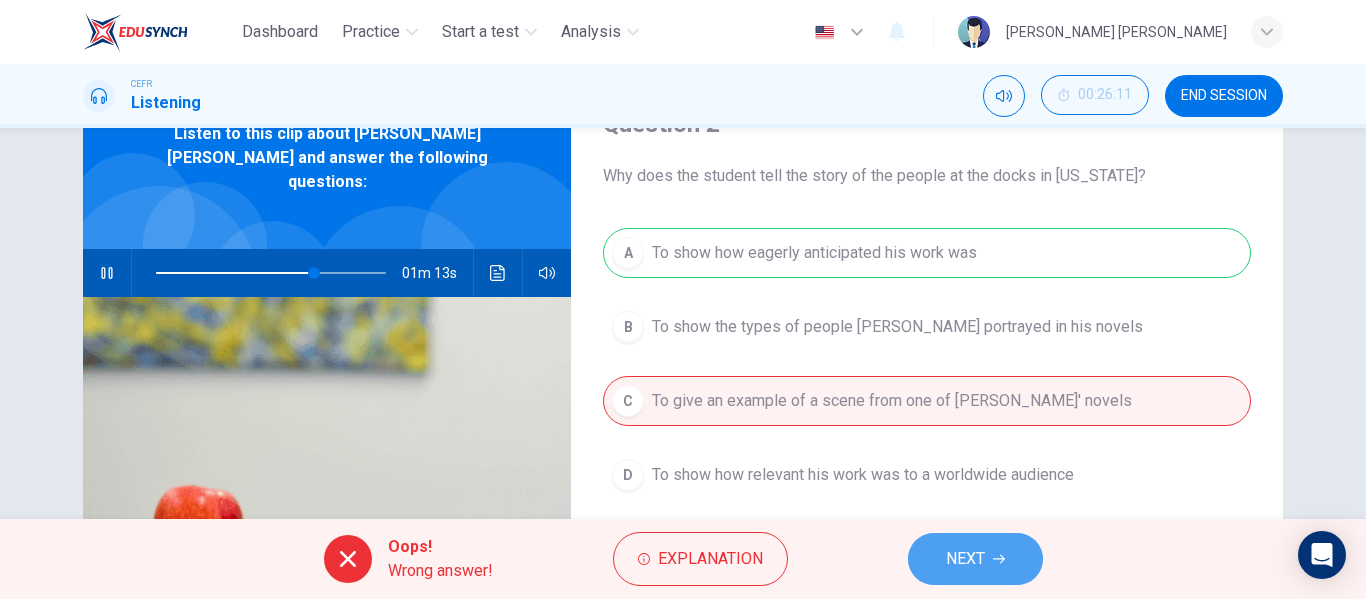 click on "NEXT" at bounding box center [965, 559] 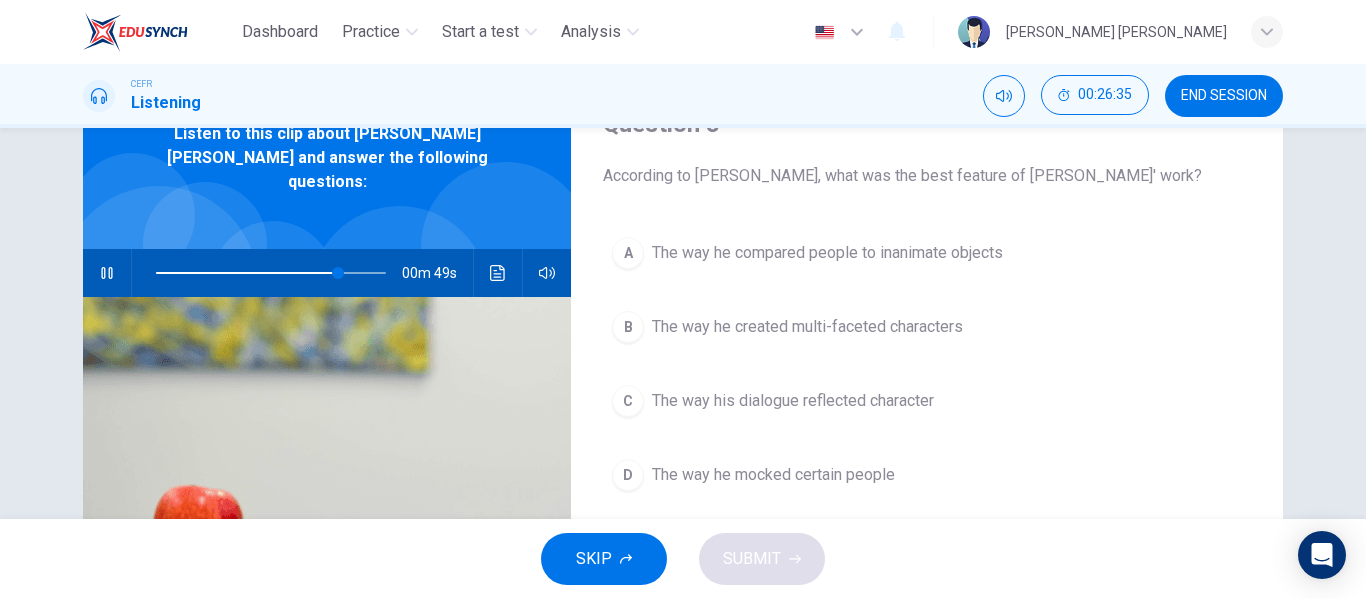 click on "The way he created multi-faceted characters" at bounding box center [807, 327] 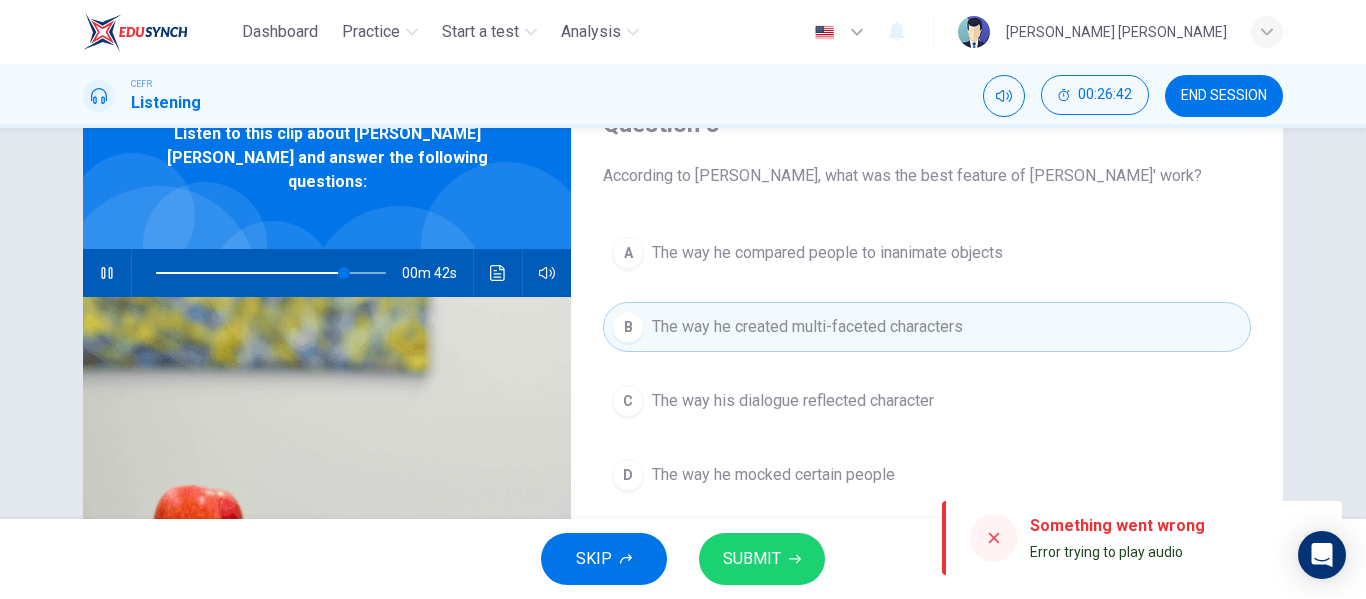 click at bounding box center (994, 538) 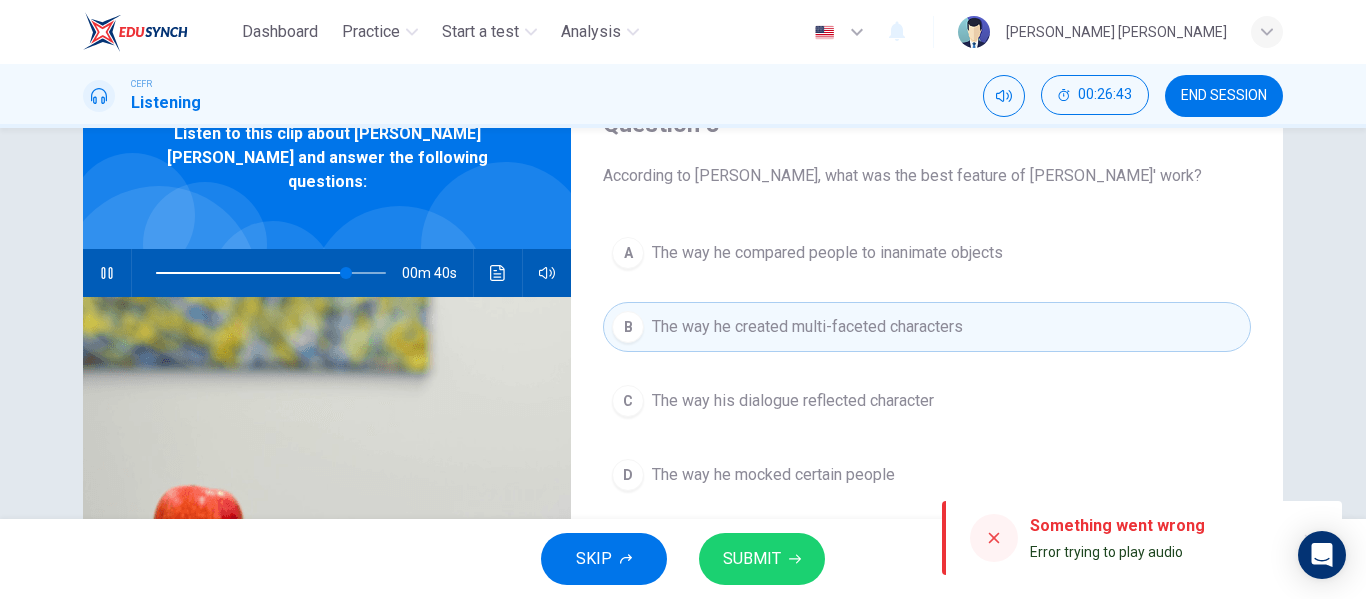 click 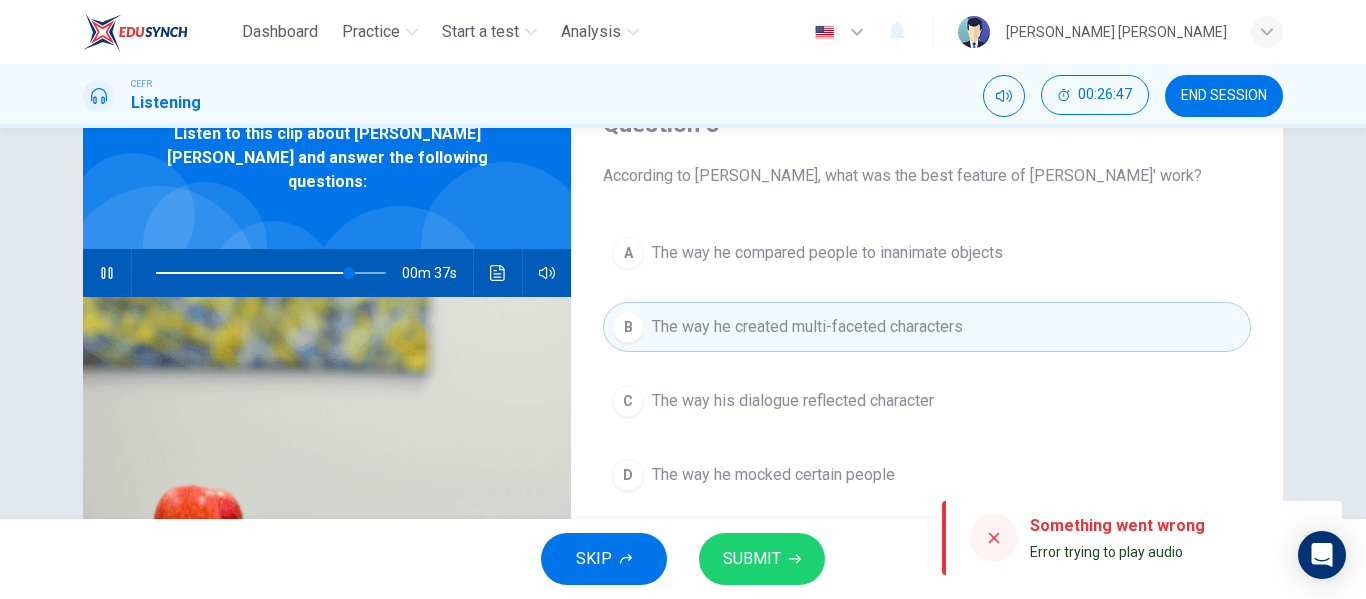 click at bounding box center (994, 538) 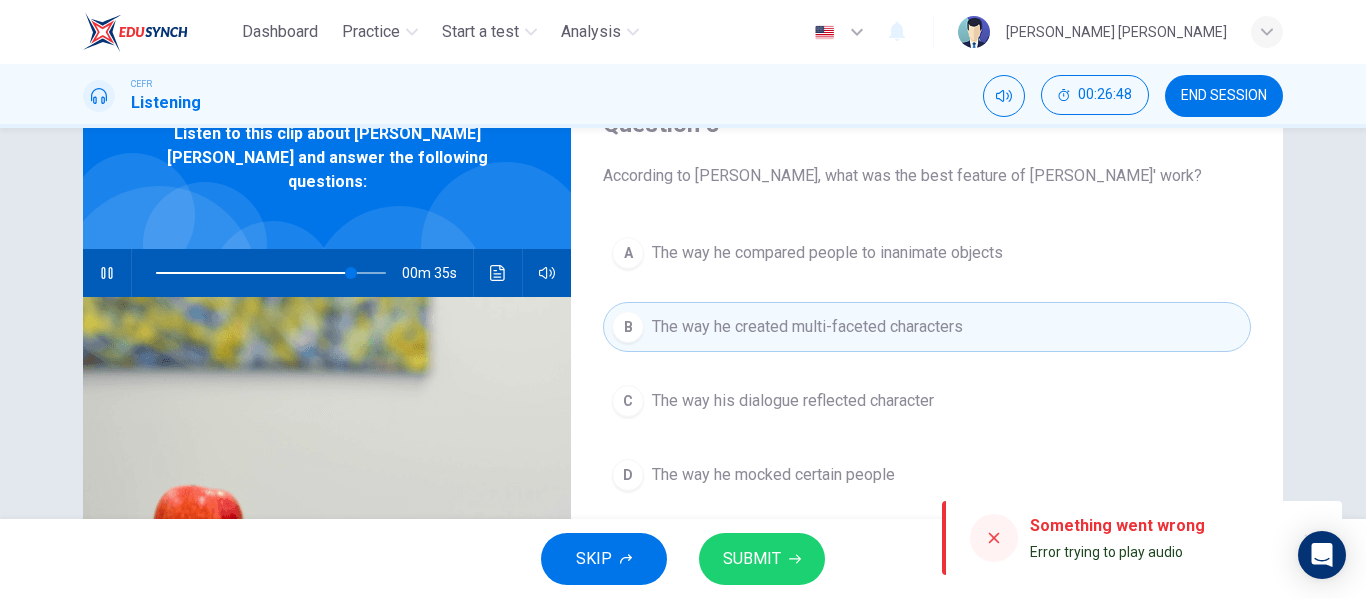 click on "A The way he compared people to inanimate objects B The way he created multi-faceted characters C The way his dialogue reflected character D The way he mocked certain people" at bounding box center (927, 384) 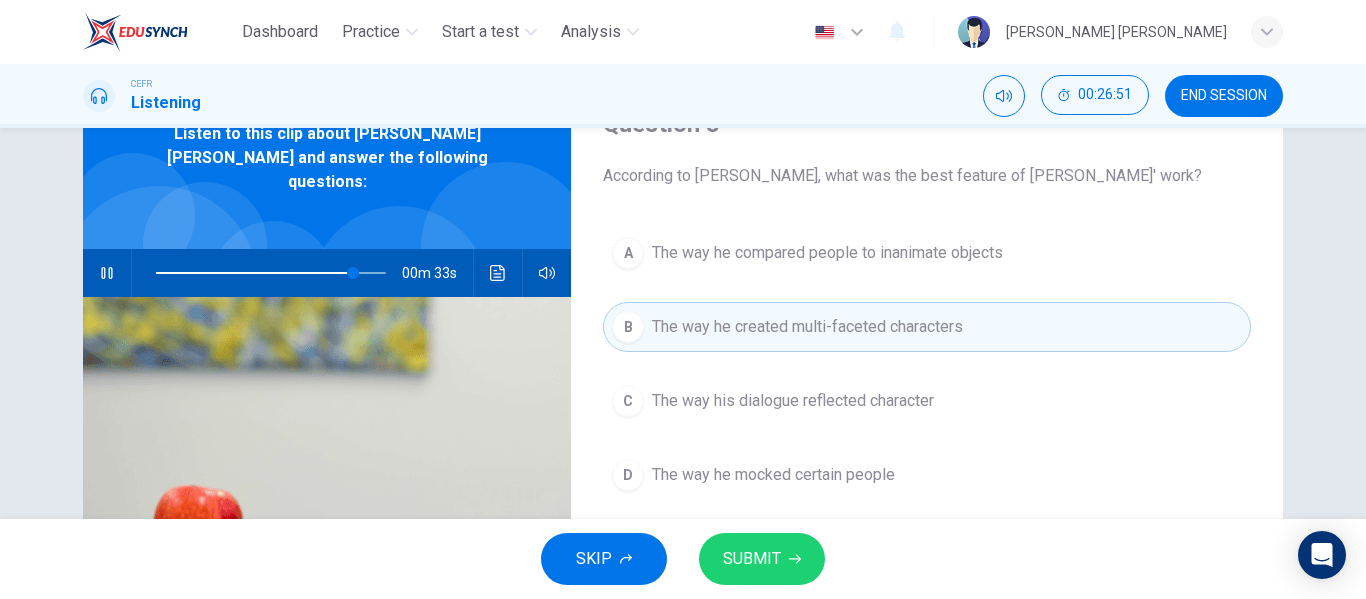 click on "SUBMIT" at bounding box center [752, 559] 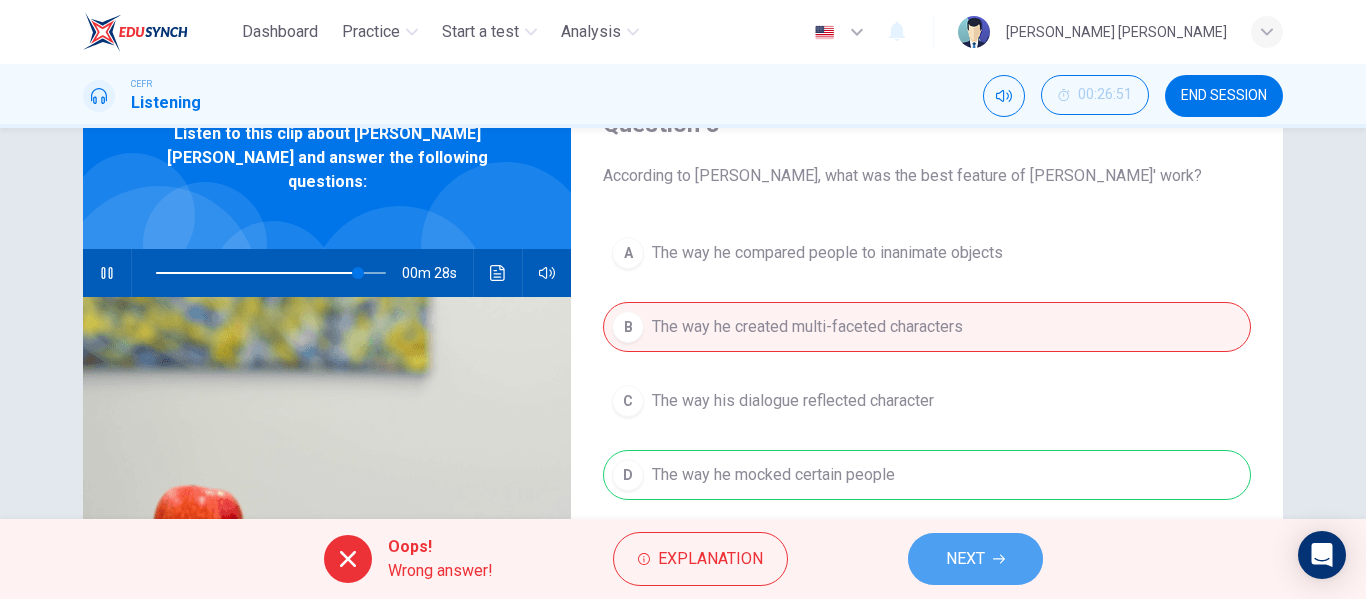 click on "NEXT" at bounding box center (965, 559) 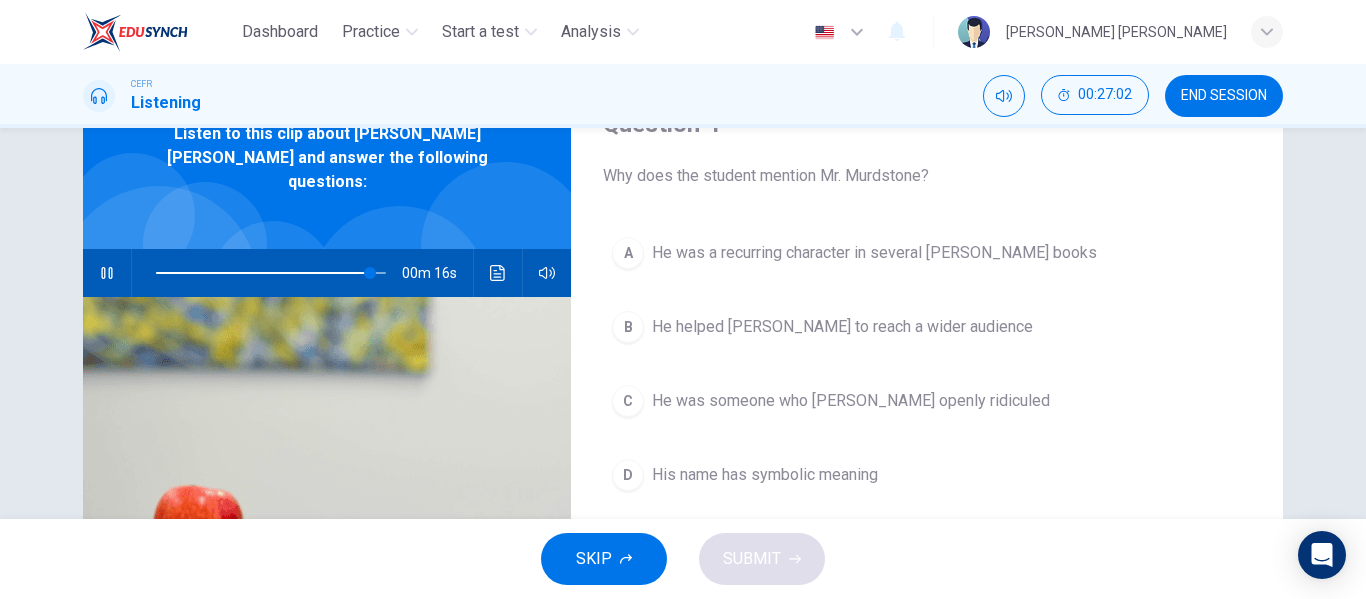 click on "His name has symbolic meaning" at bounding box center (765, 475) 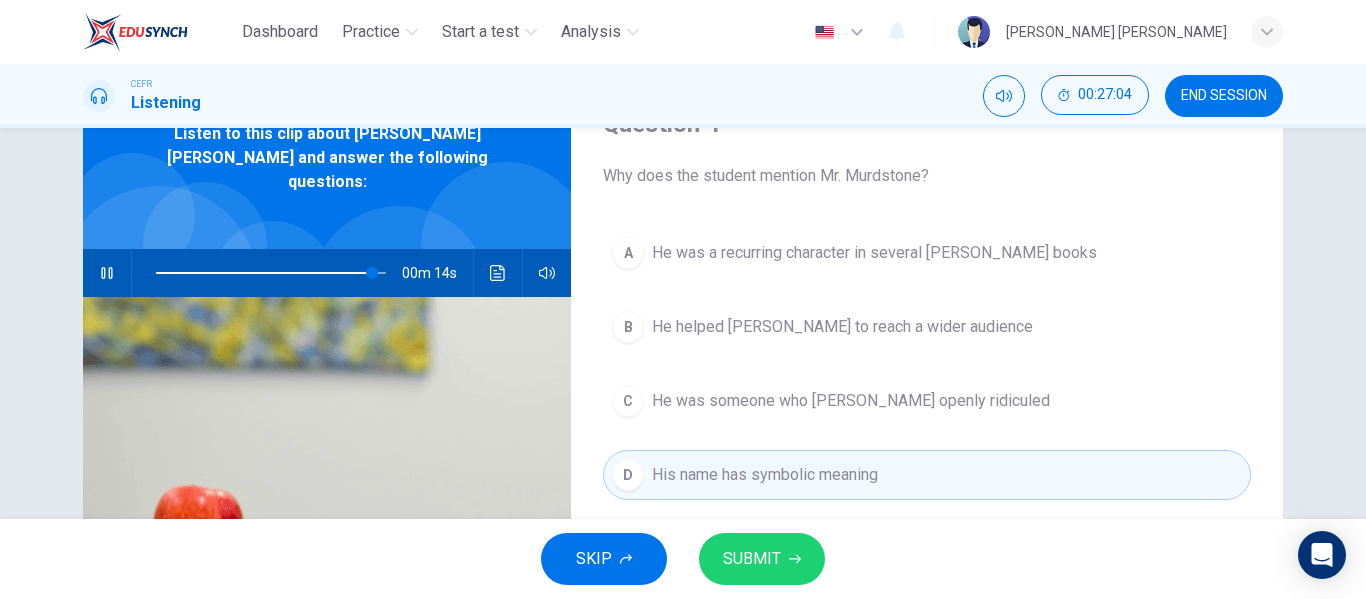 click on "He was someone who [PERSON_NAME] openly ridiculed" at bounding box center (851, 401) 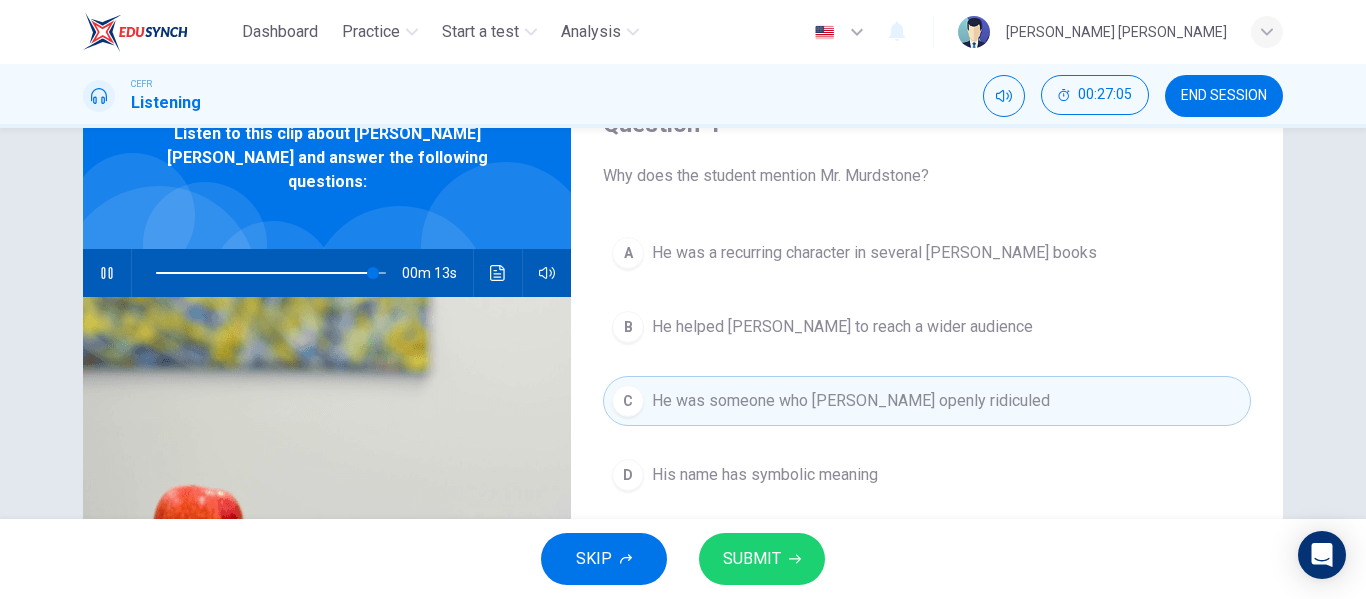 click on "His name has symbolic meaning" at bounding box center [765, 475] 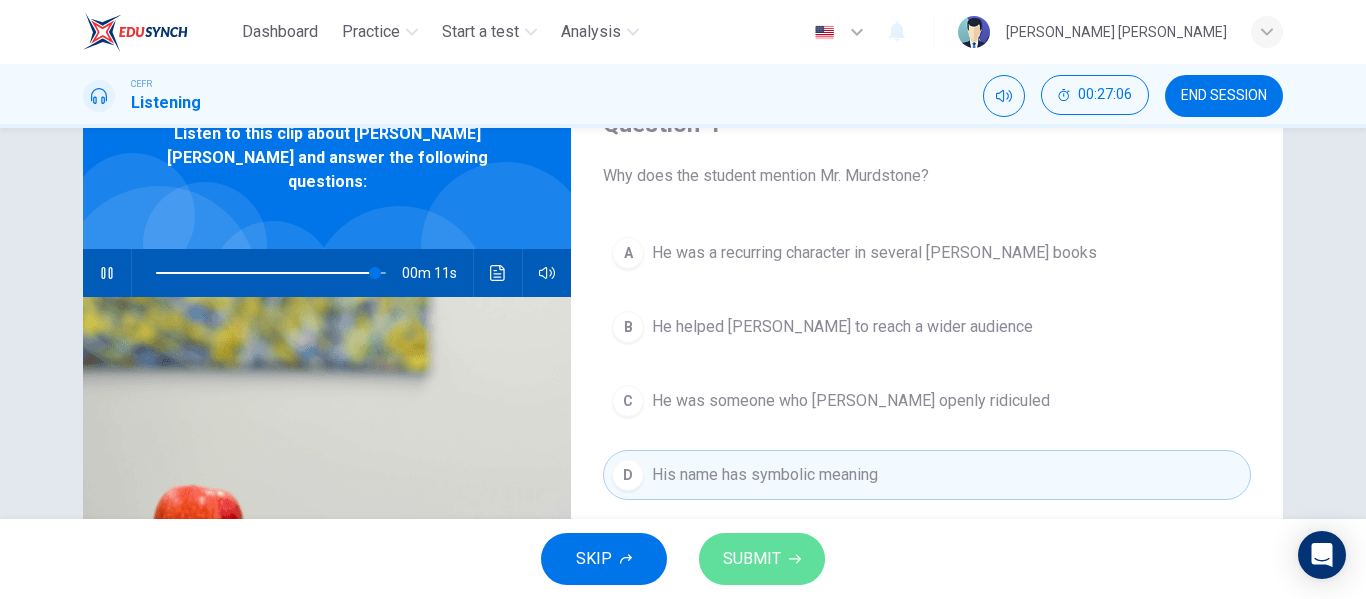 click on "SUBMIT" at bounding box center (762, 559) 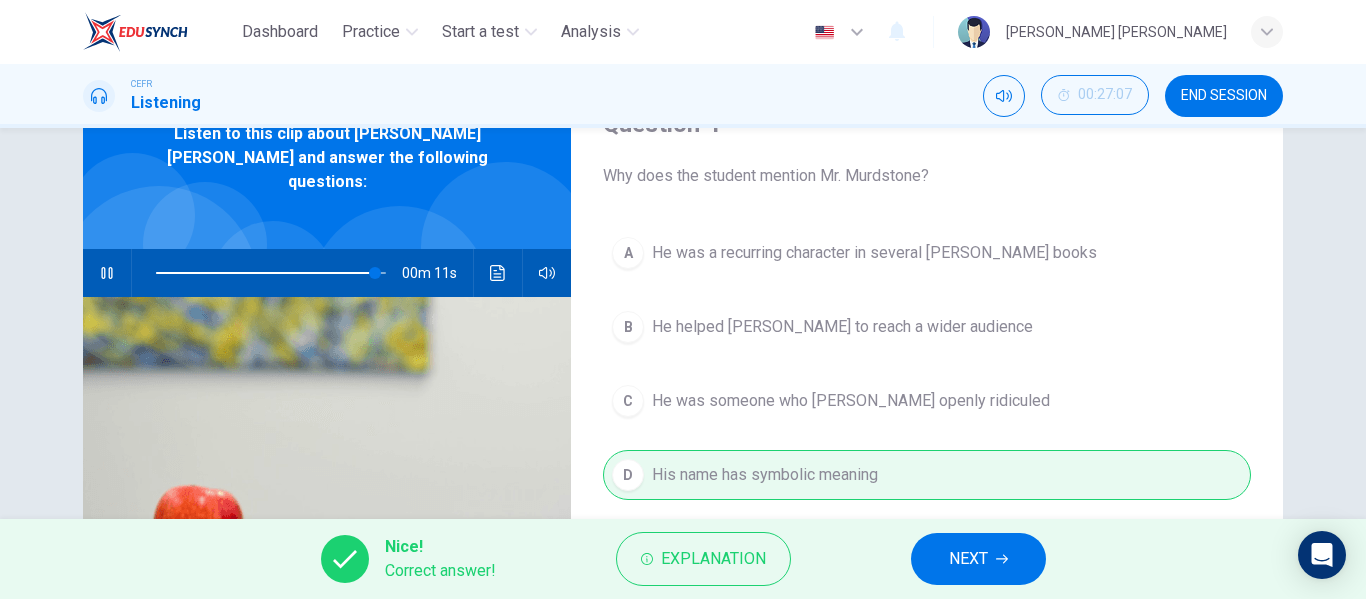 type on "95" 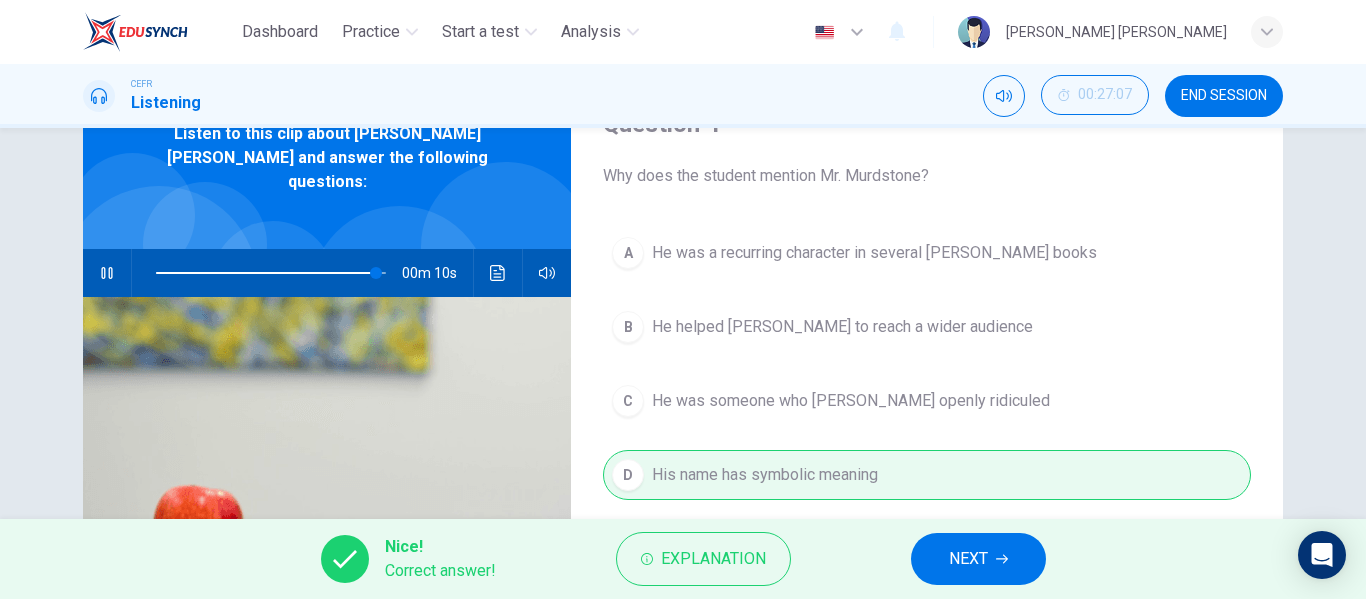 click on "NEXT" at bounding box center (968, 559) 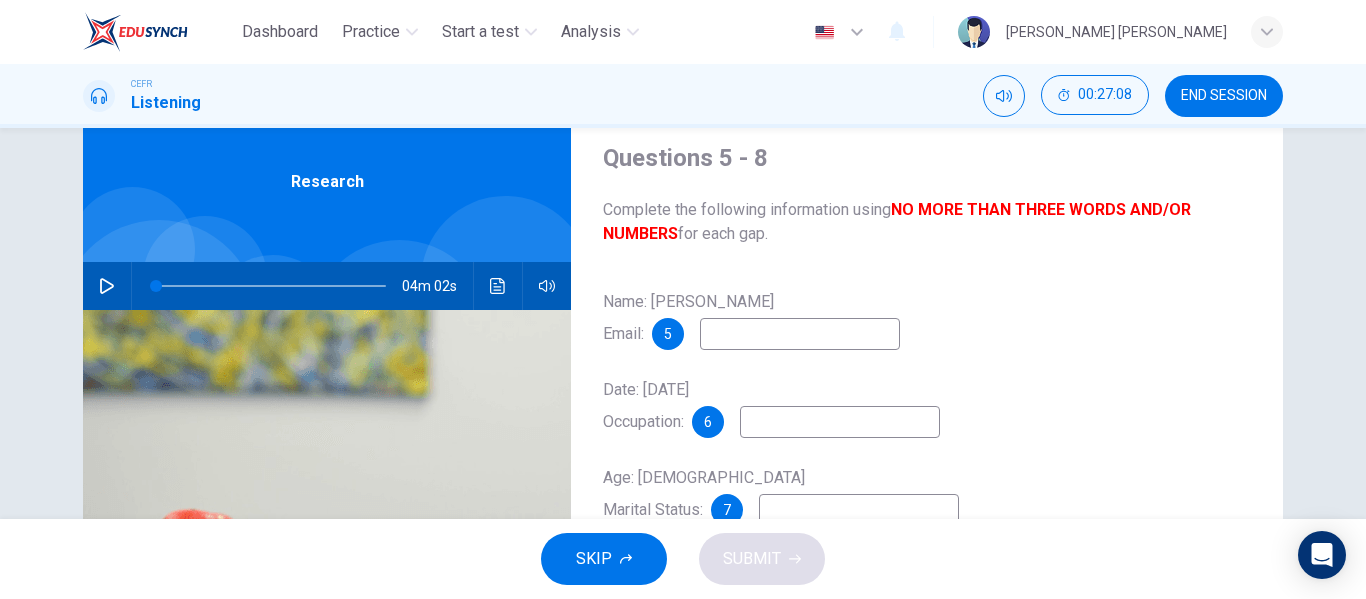 scroll, scrollTop: 100, scrollLeft: 0, axis: vertical 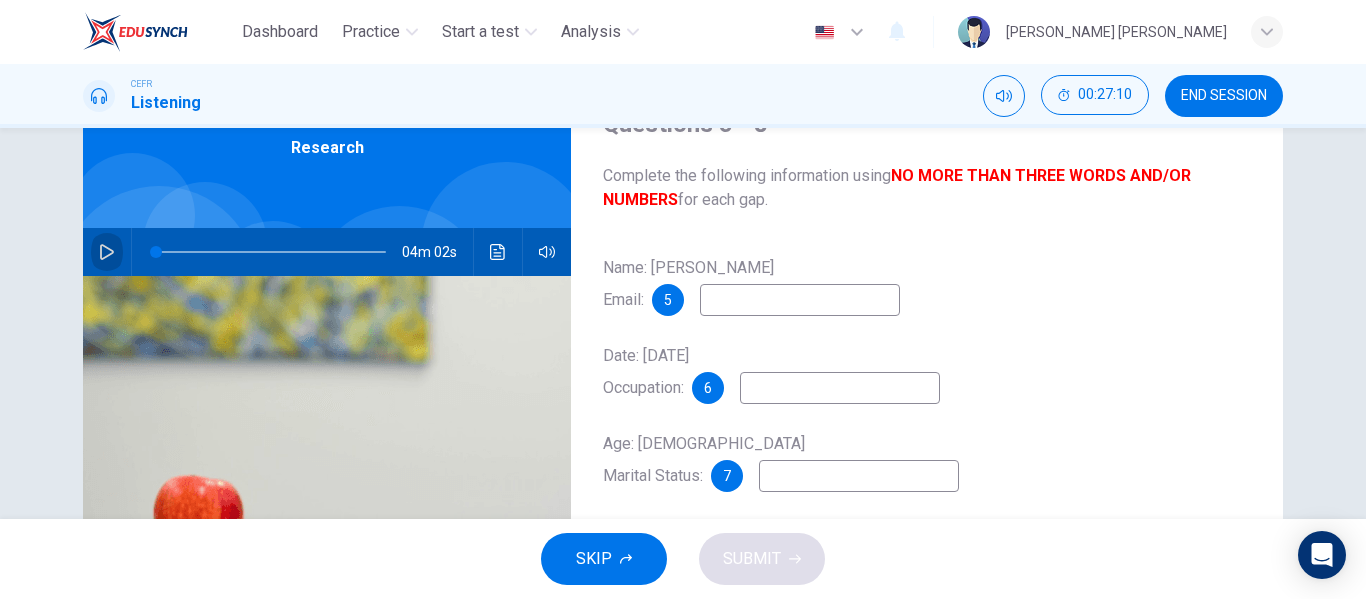 click 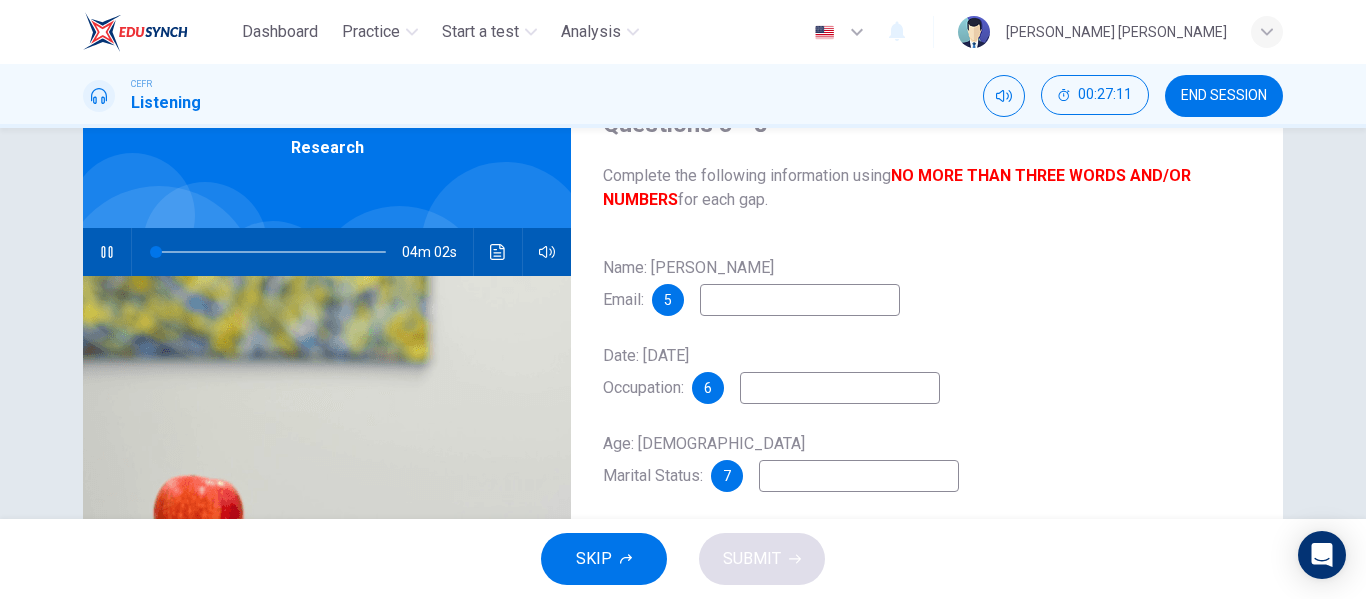 click at bounding box center (800, 300) 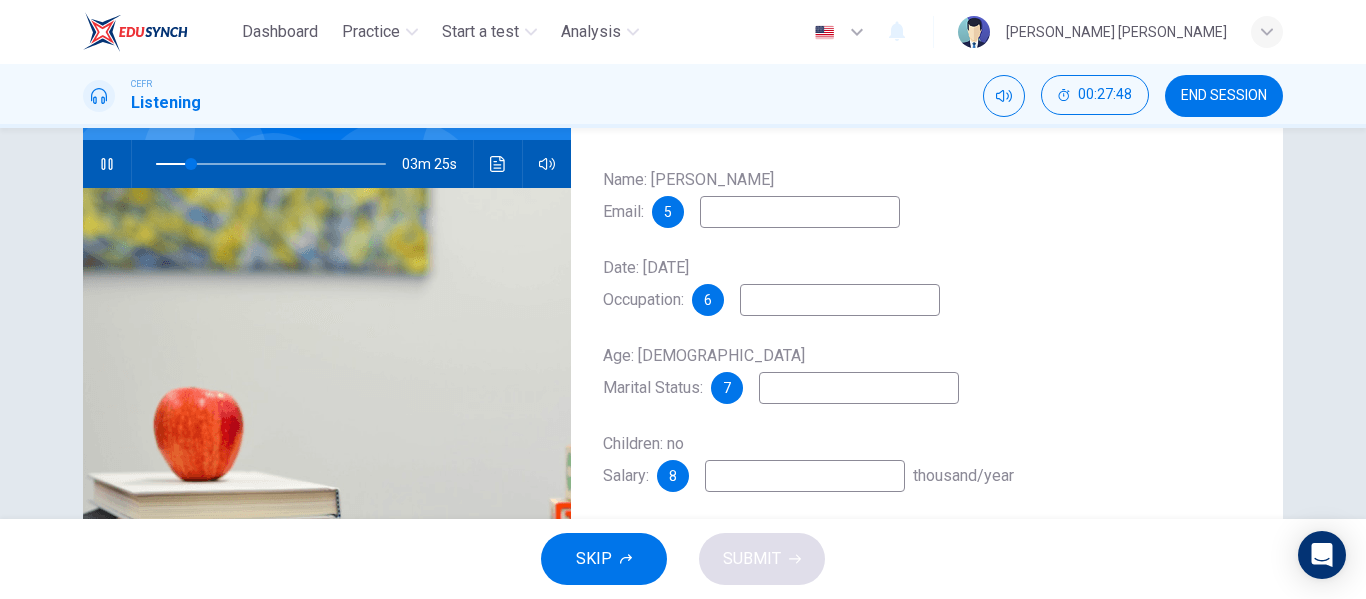 scroll, scrollTop: 180, scrollLeft: 0, axis: vertical 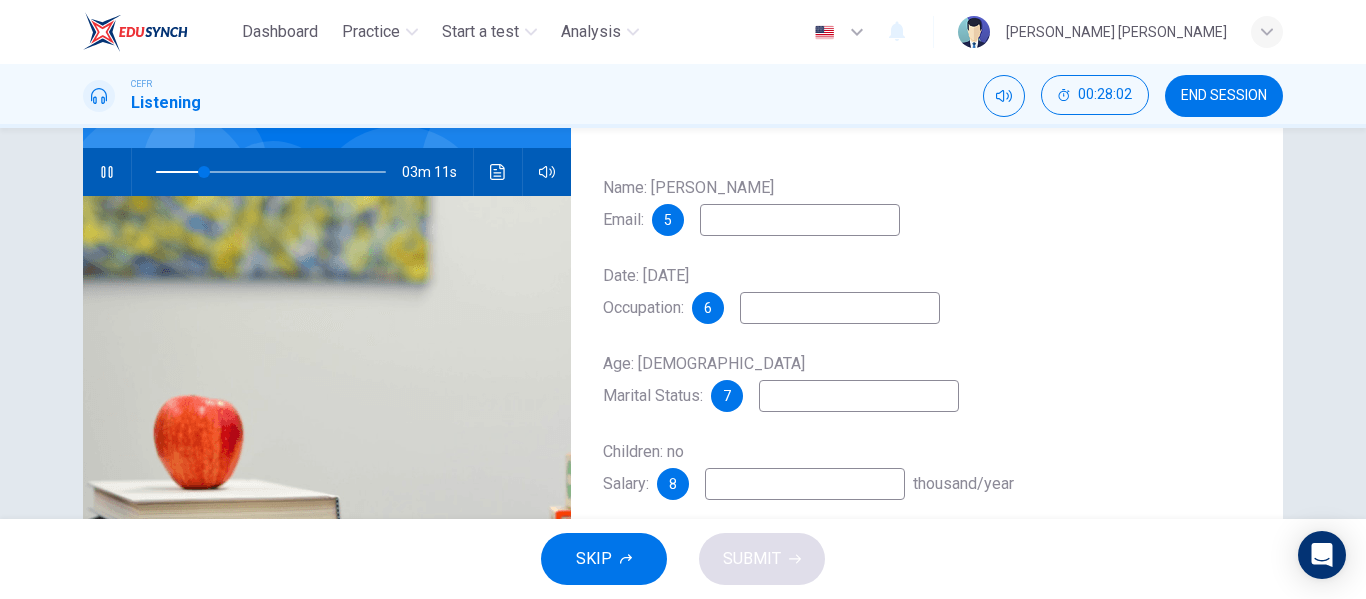 click at bounding box center (800, 220) 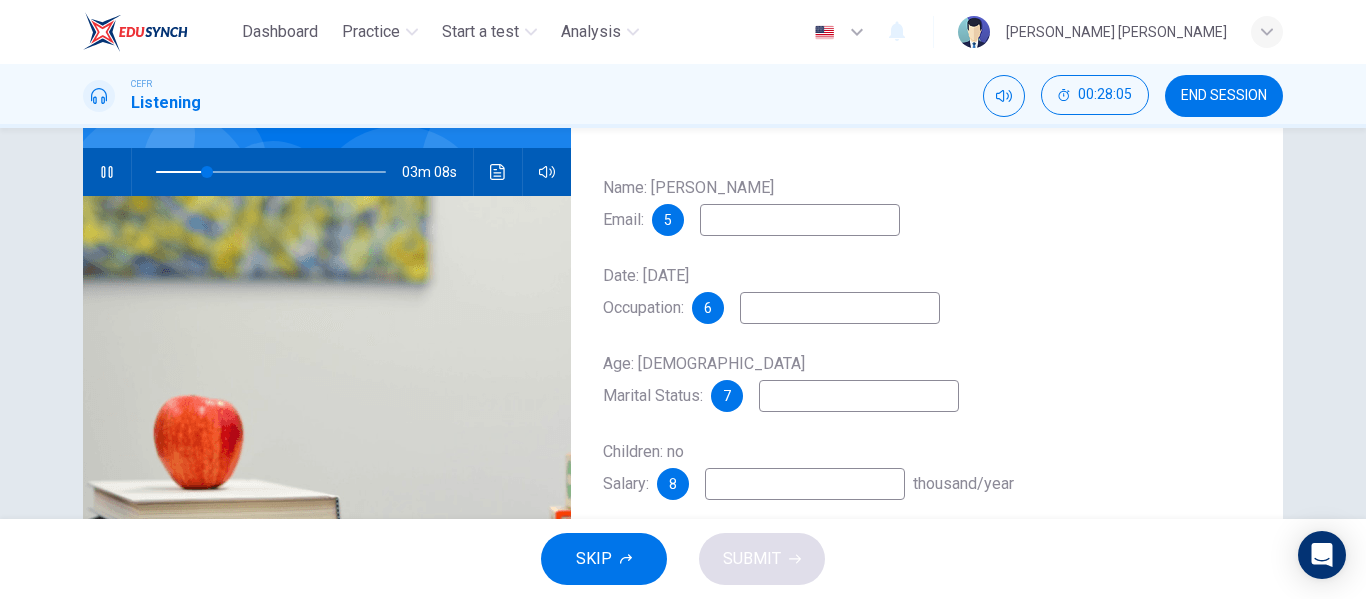type on "23" 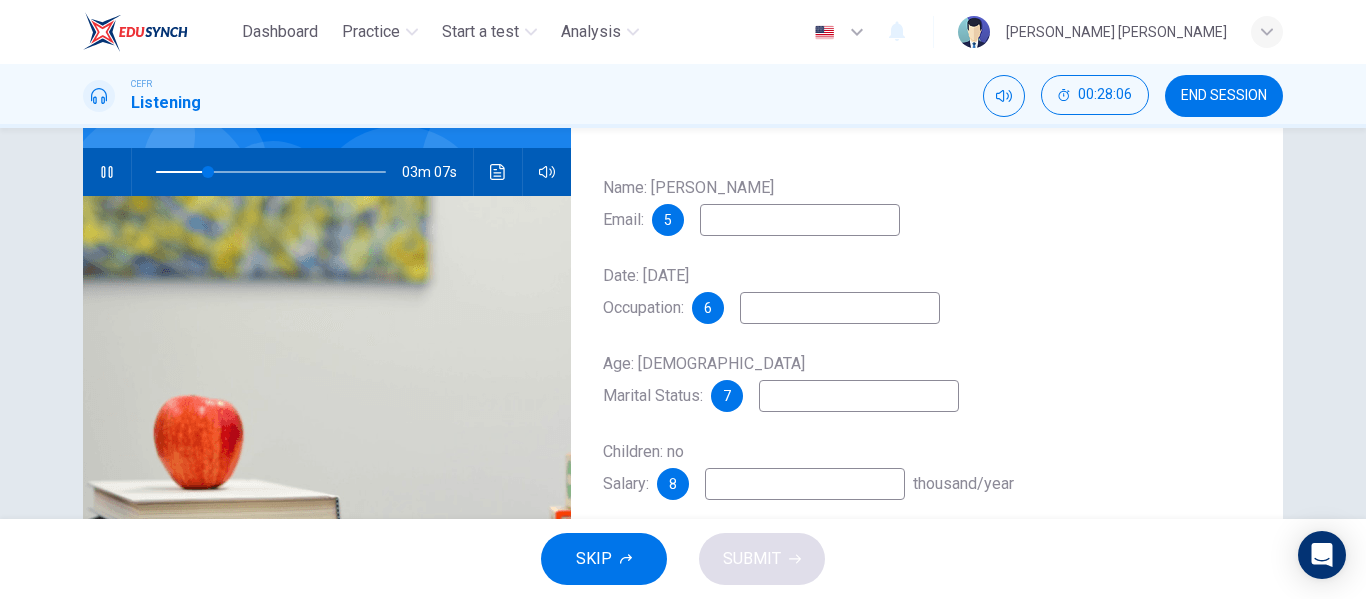 type on "w" 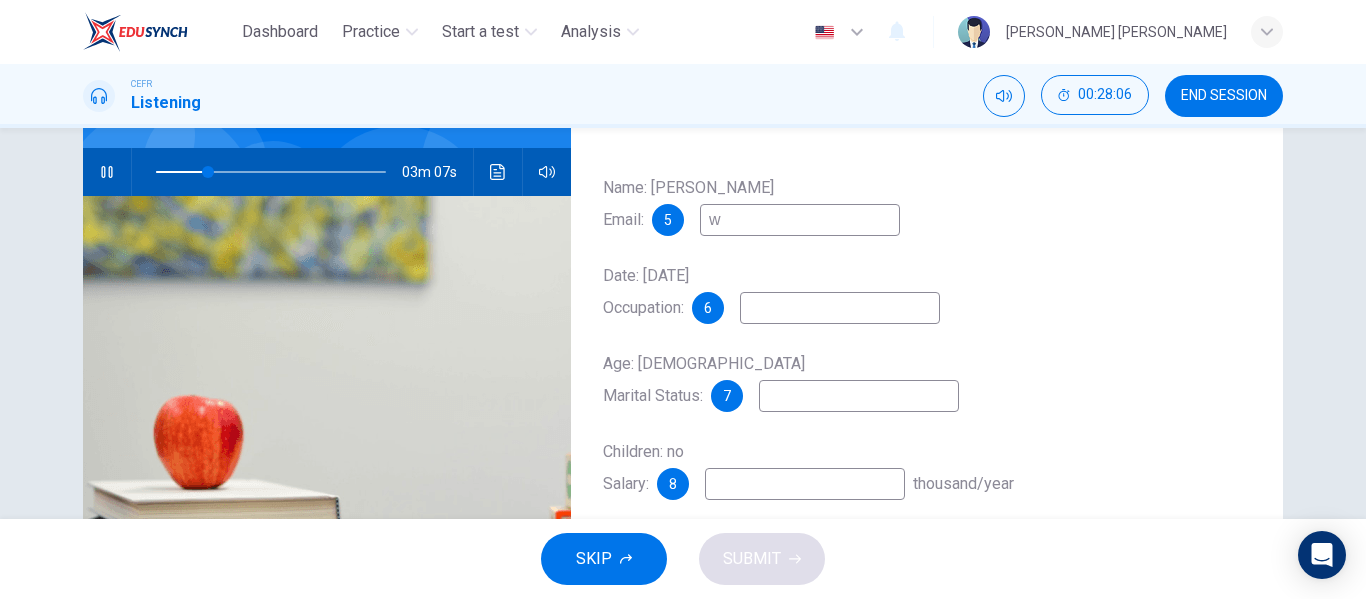 type on "23" 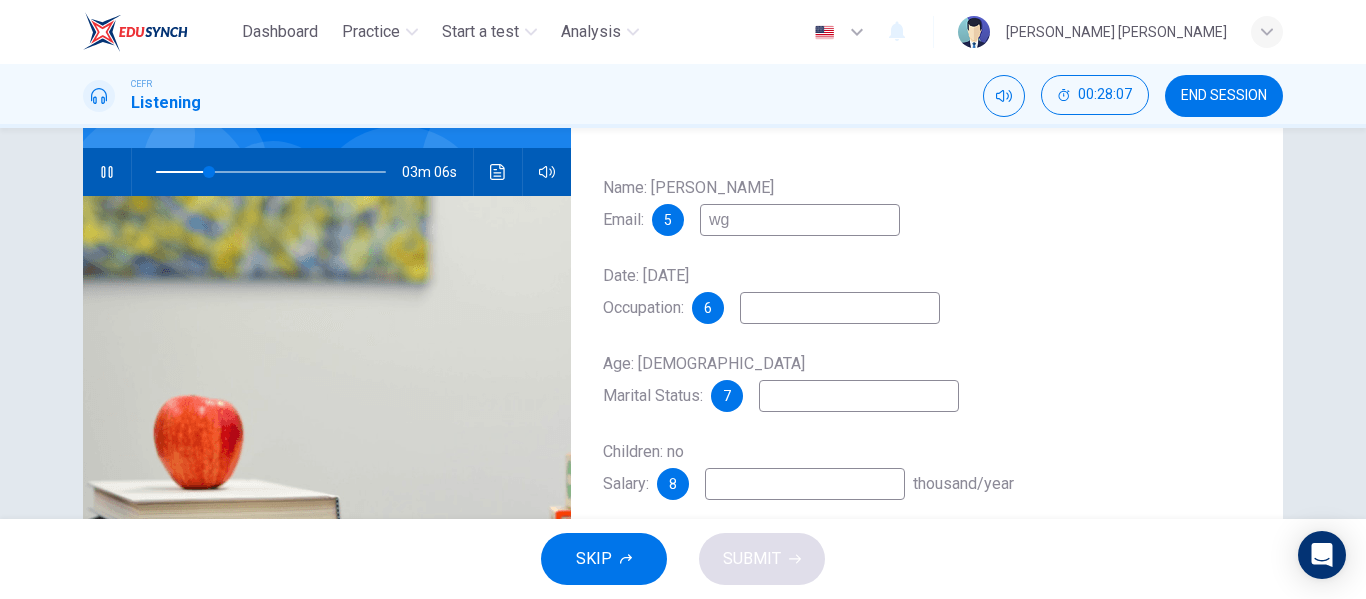 type on "wgl" 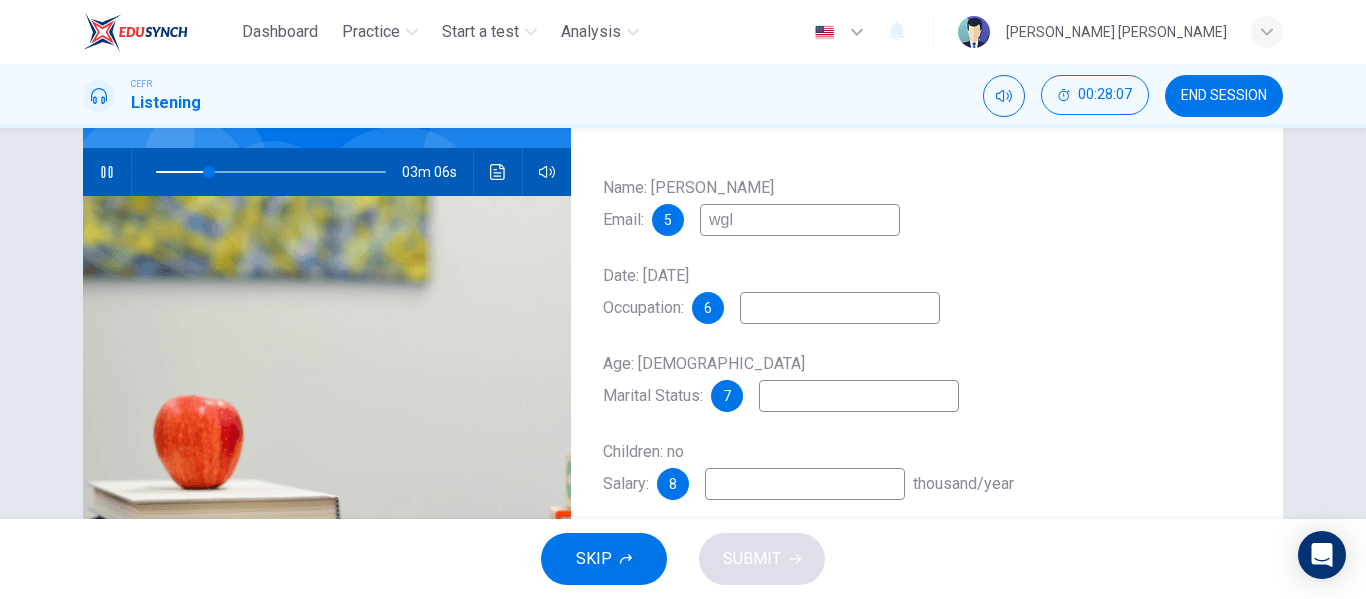 type on "23" 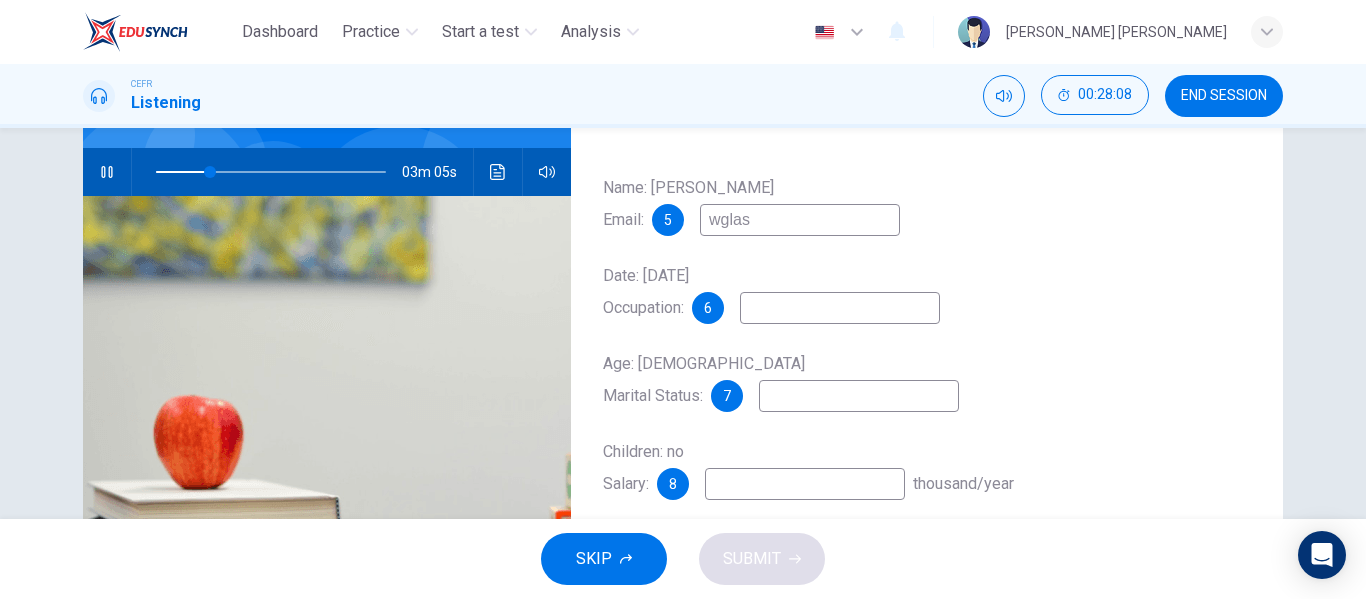 type on "wglass" 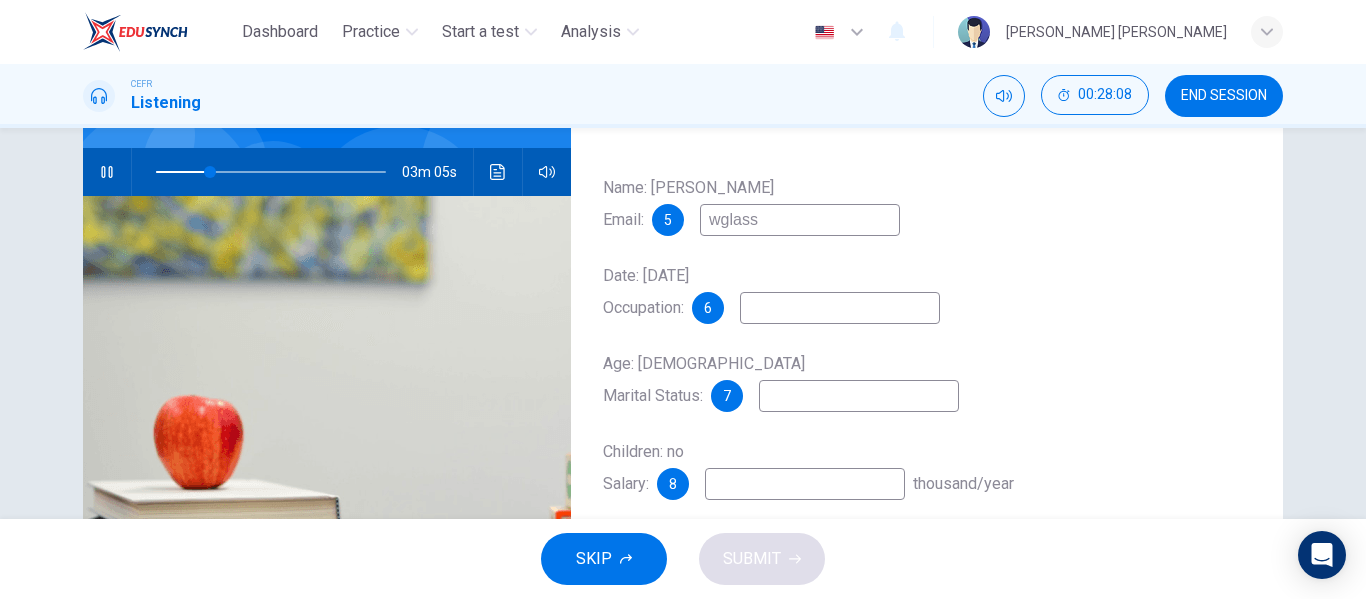 type on "24" 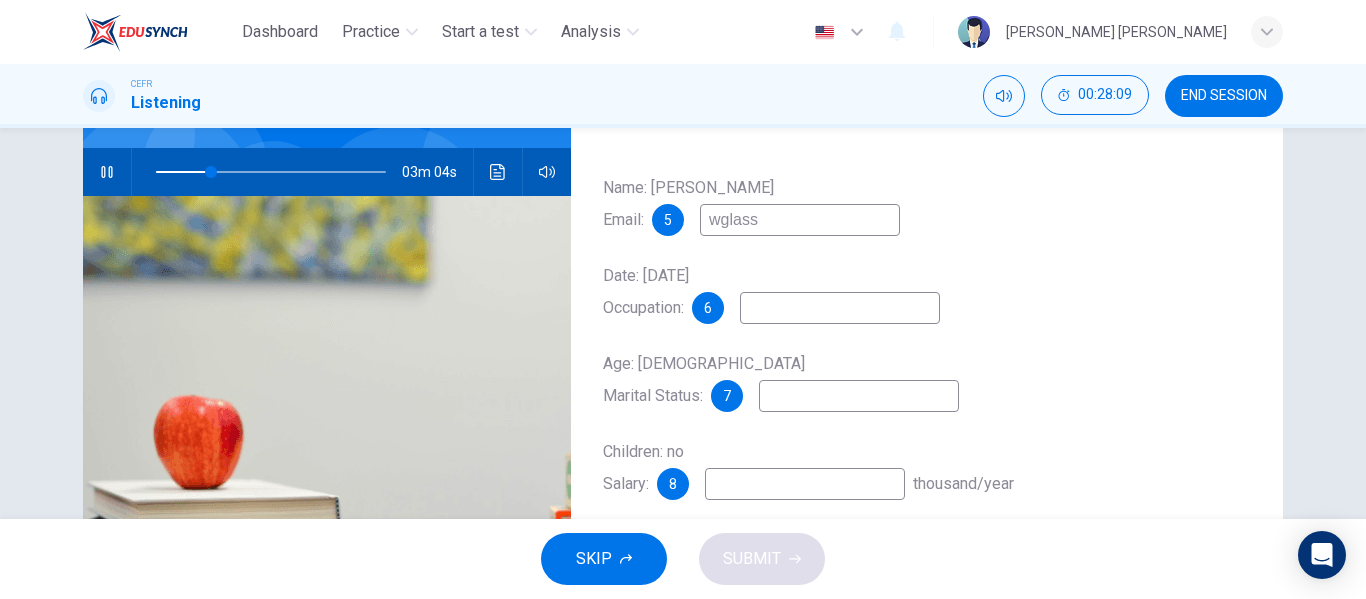type on "wglass@" 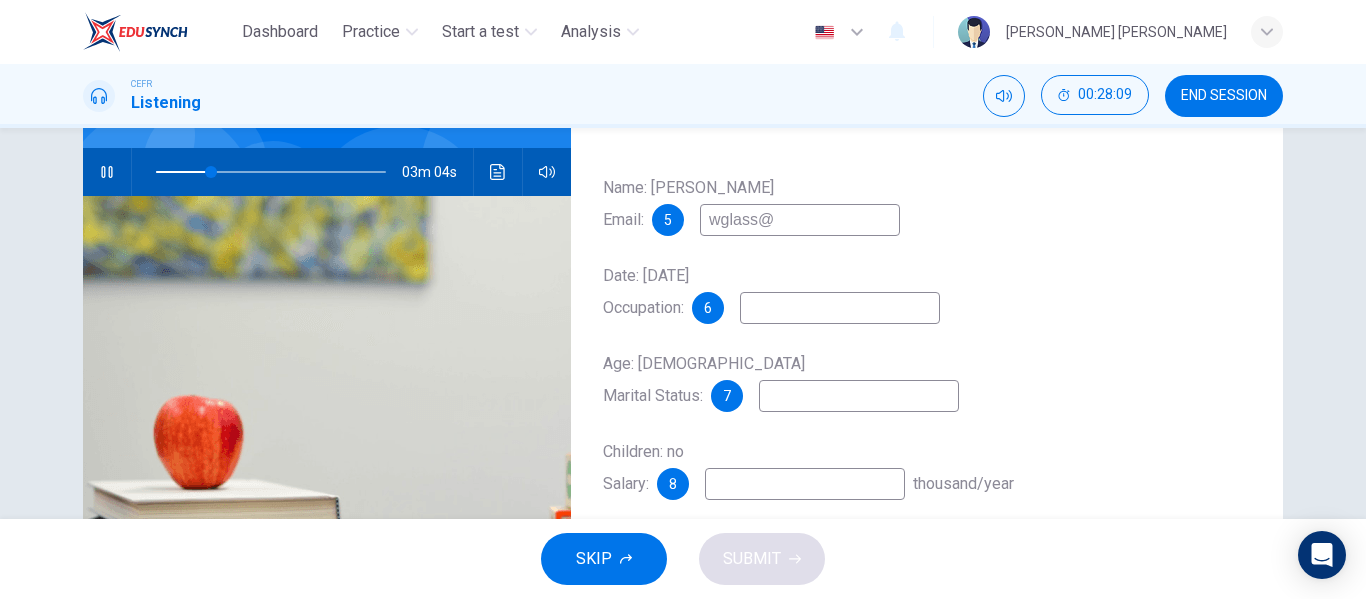 type on "24" 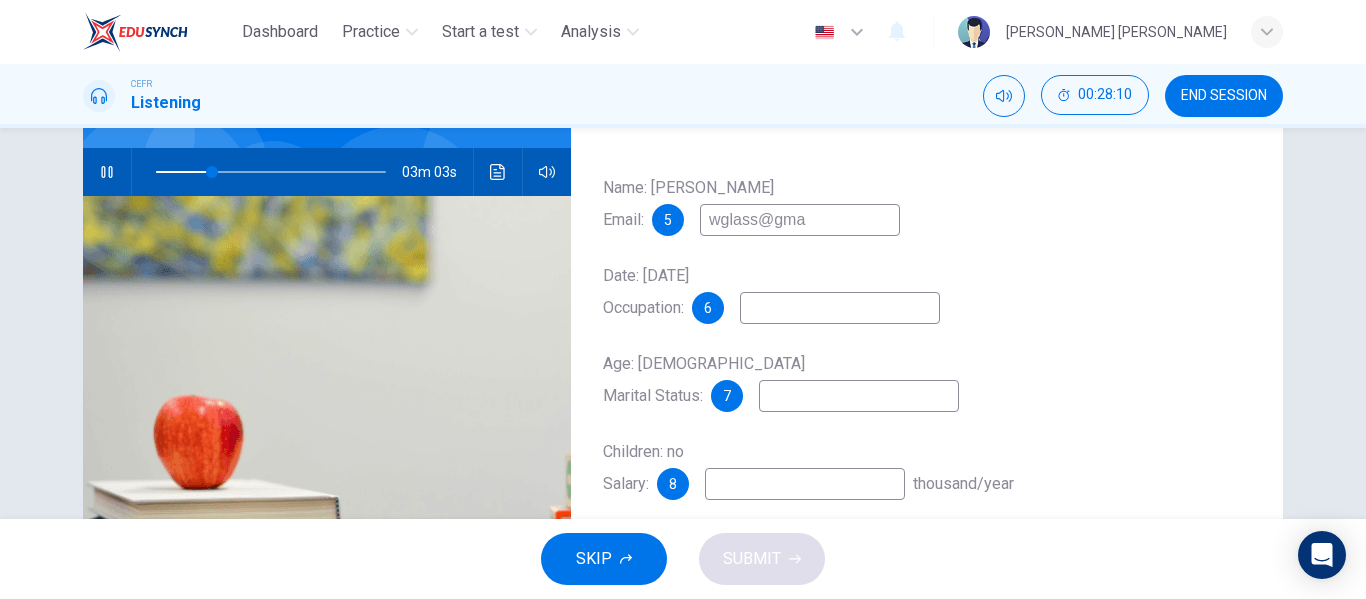 type on "wglass@gmai" 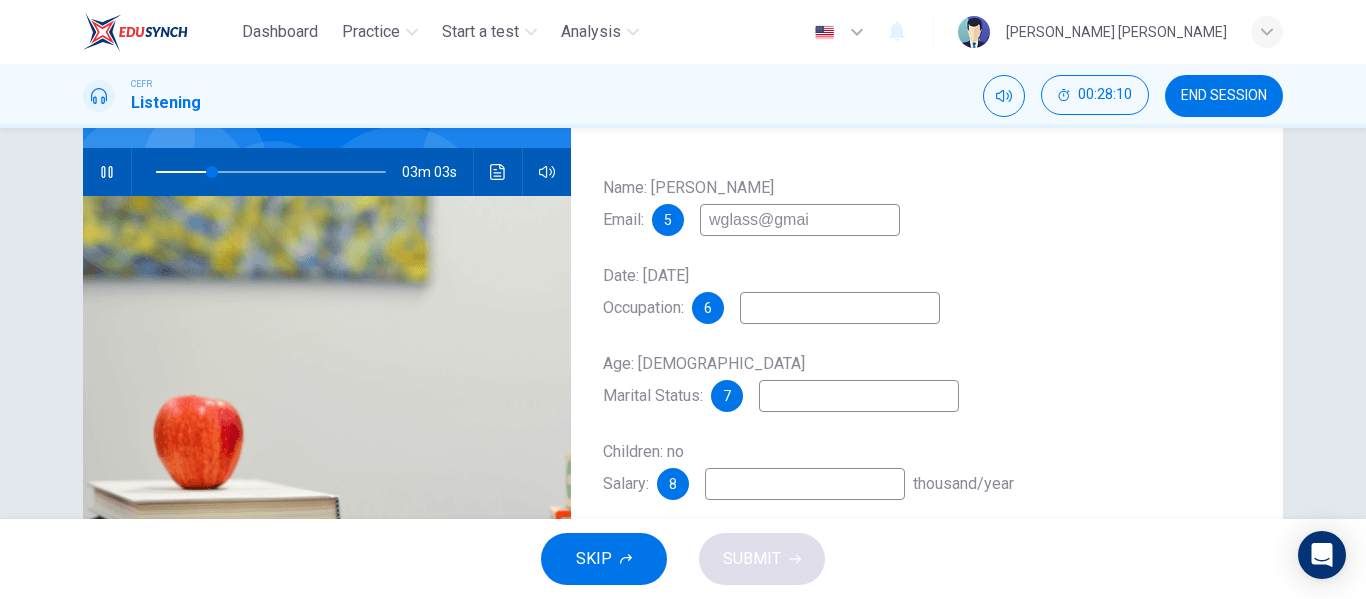 type on "25" 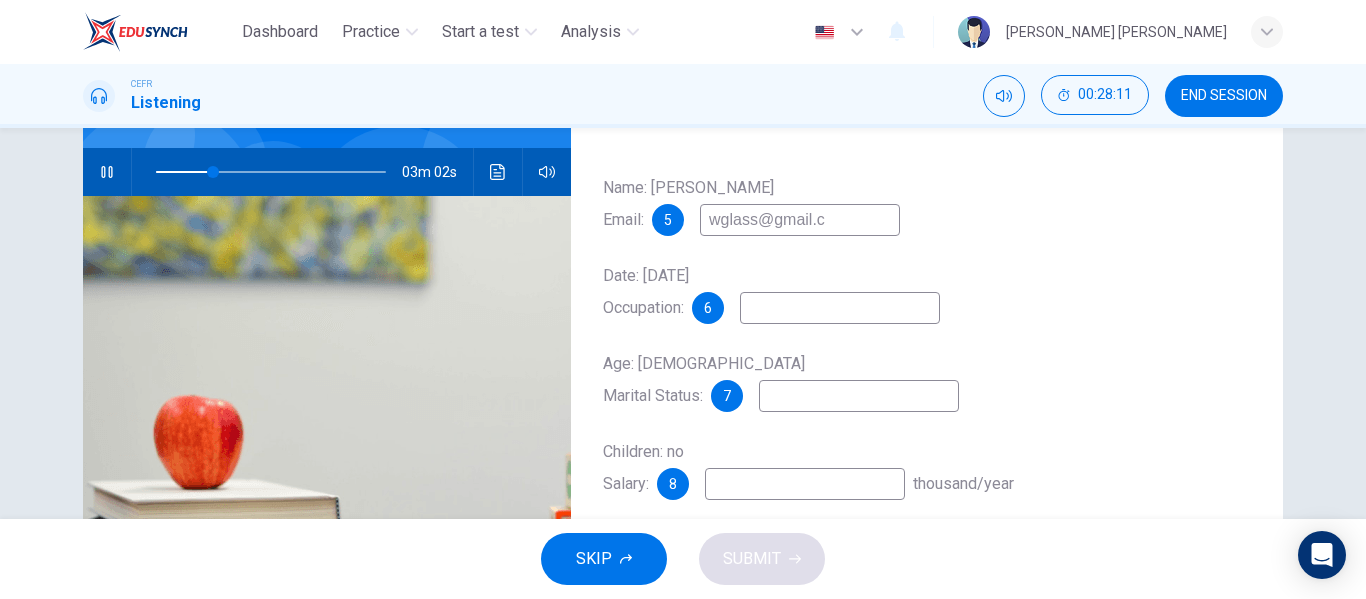 type on "[EMAIL_ADDRESS][DOMAIN_NAME]" 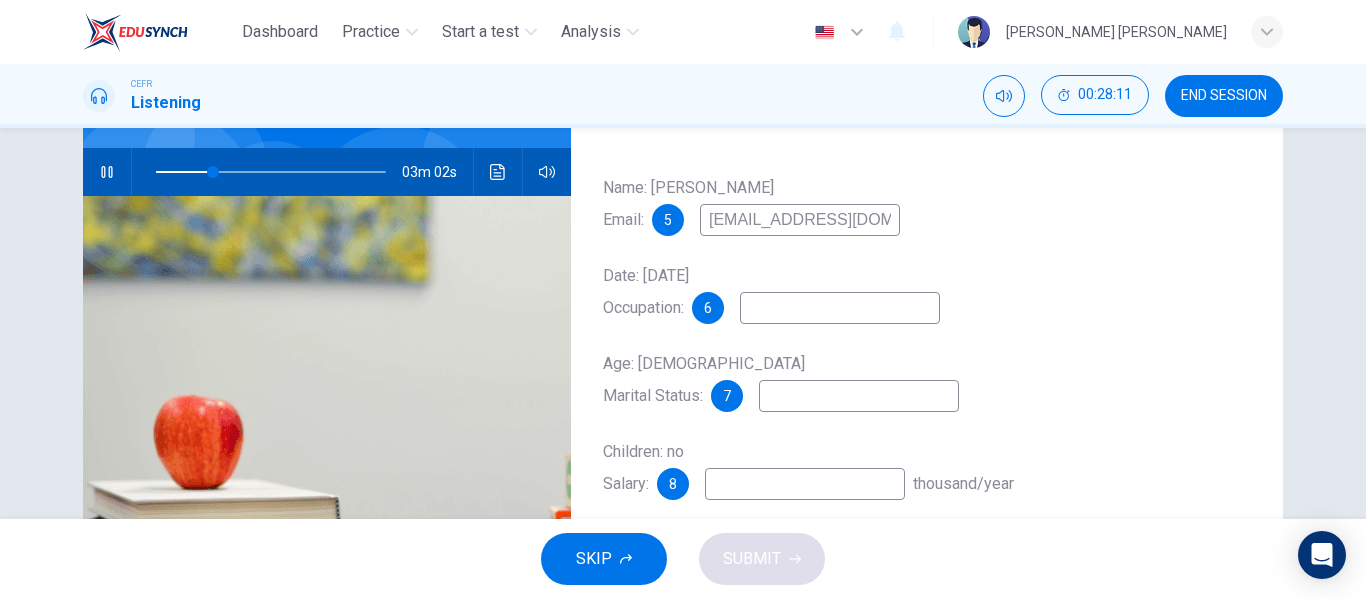 type on "25" 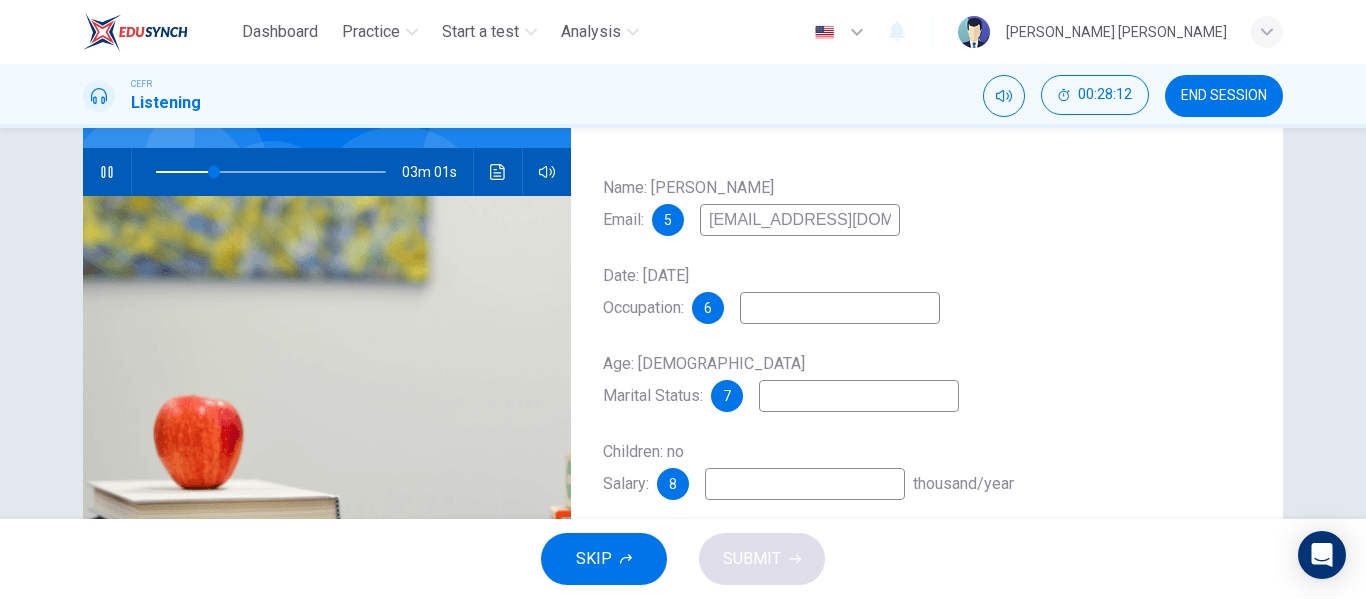 type on "[EMAIL_ADDRESS][DOMAIN_NAME]" 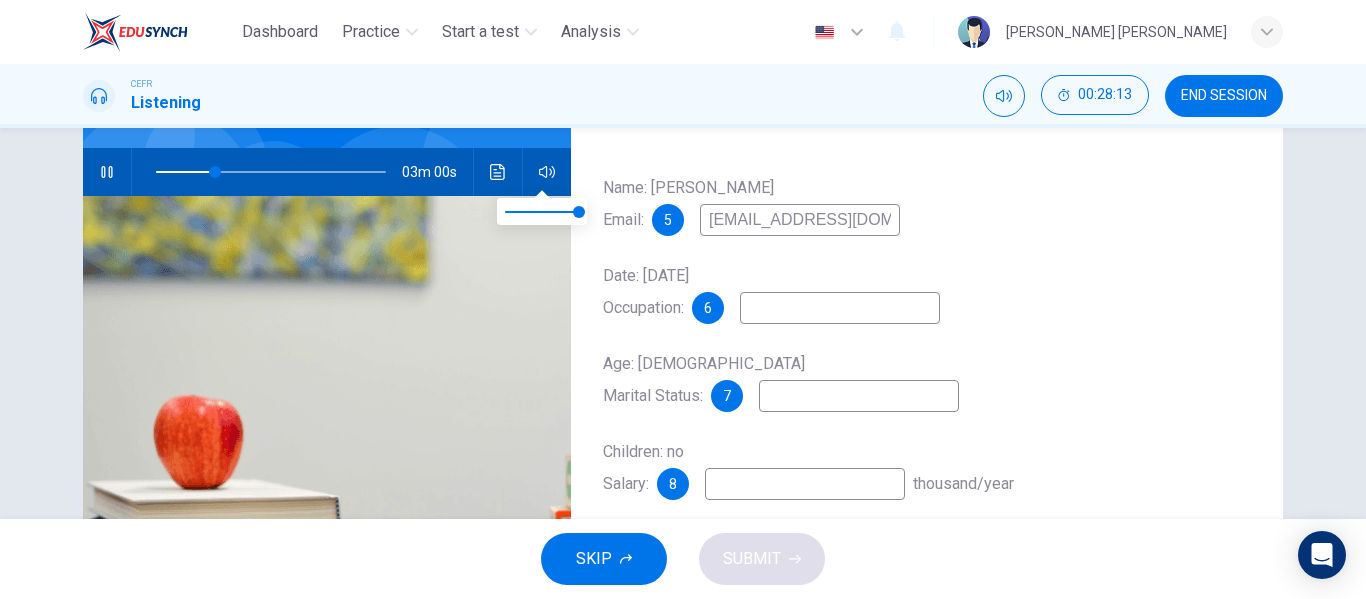 type on "26" 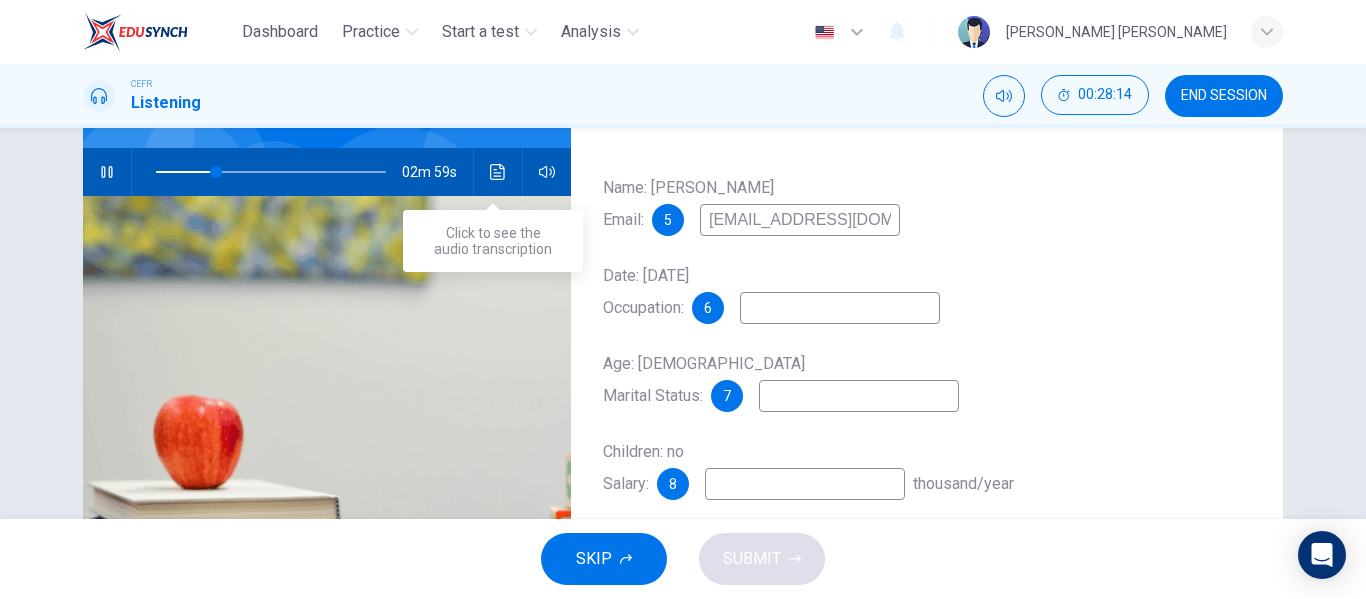 type on "[EMAIL_ADDRESS][DOMAIN_NAME]" 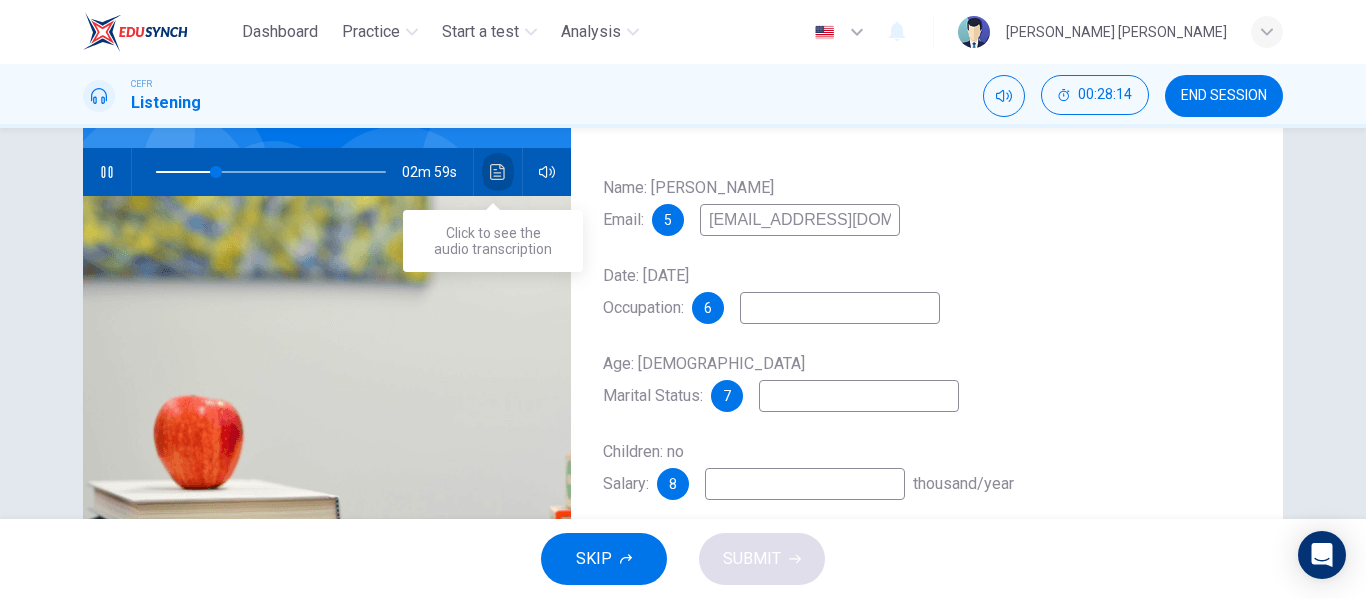 click 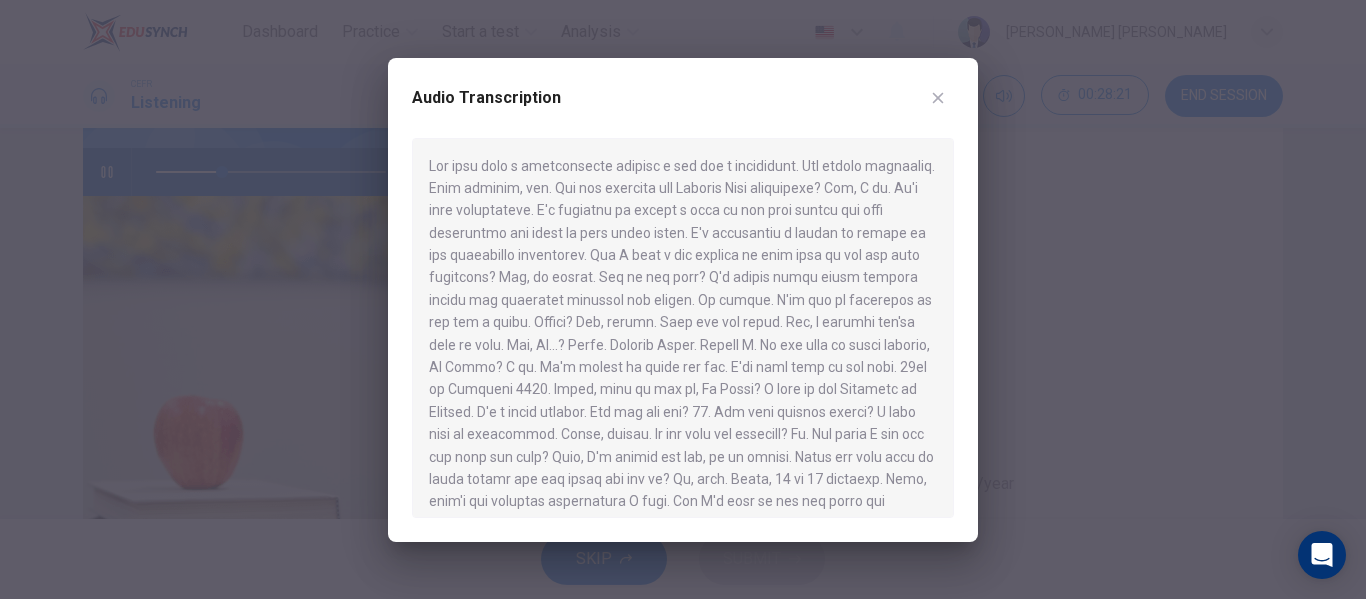 click at bounding box center [683, 299] 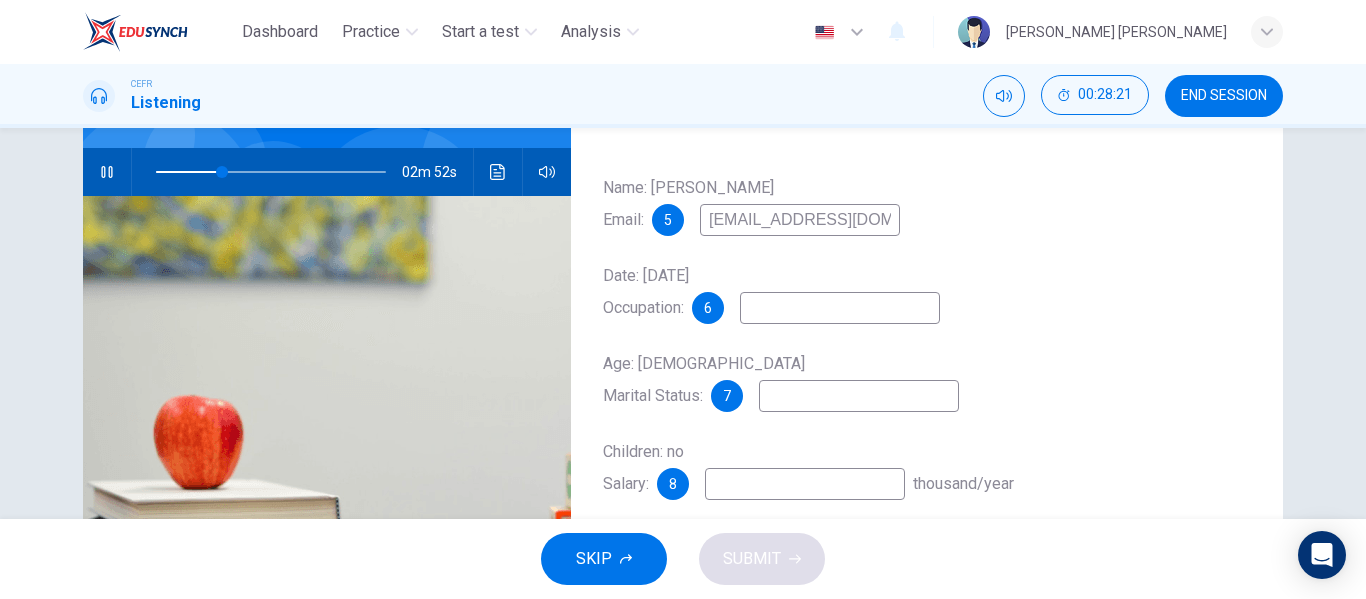type on "29" 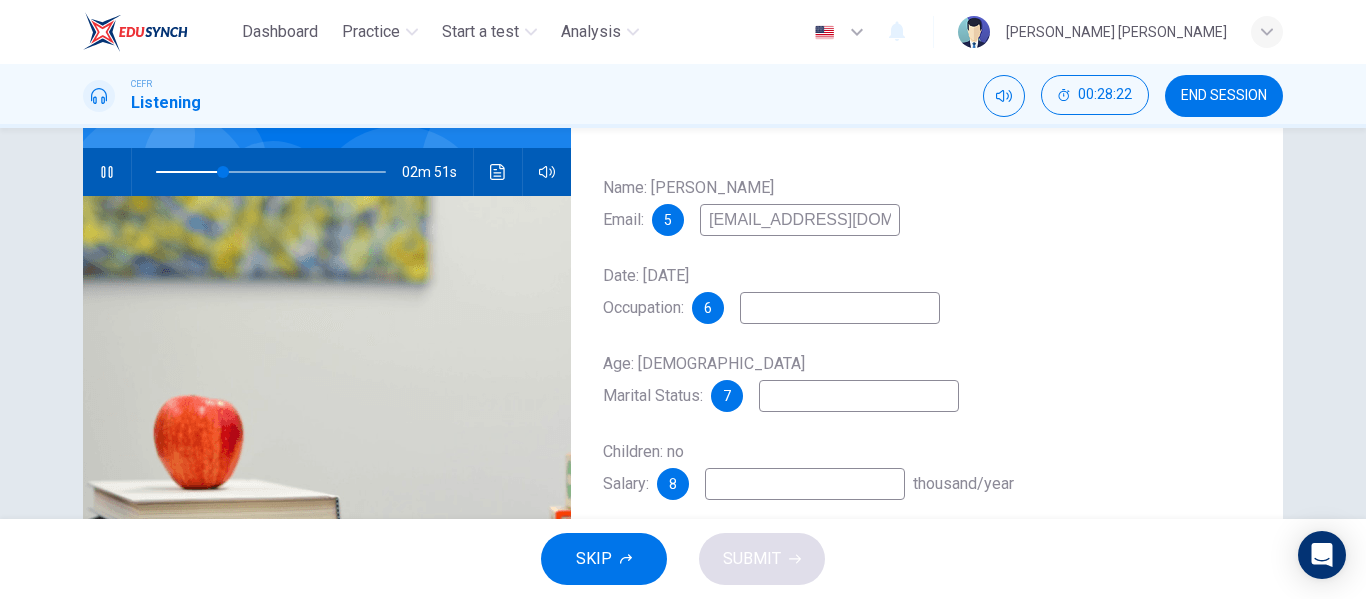 click at bounding box center [840, 308] 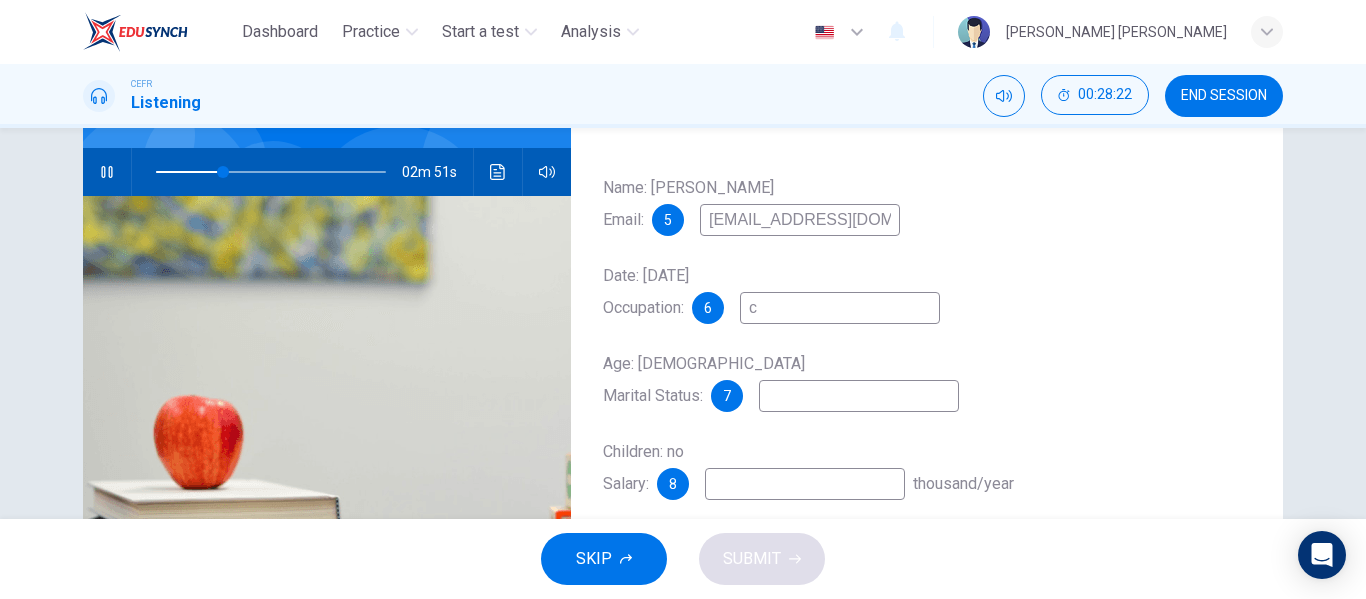 type on "30" 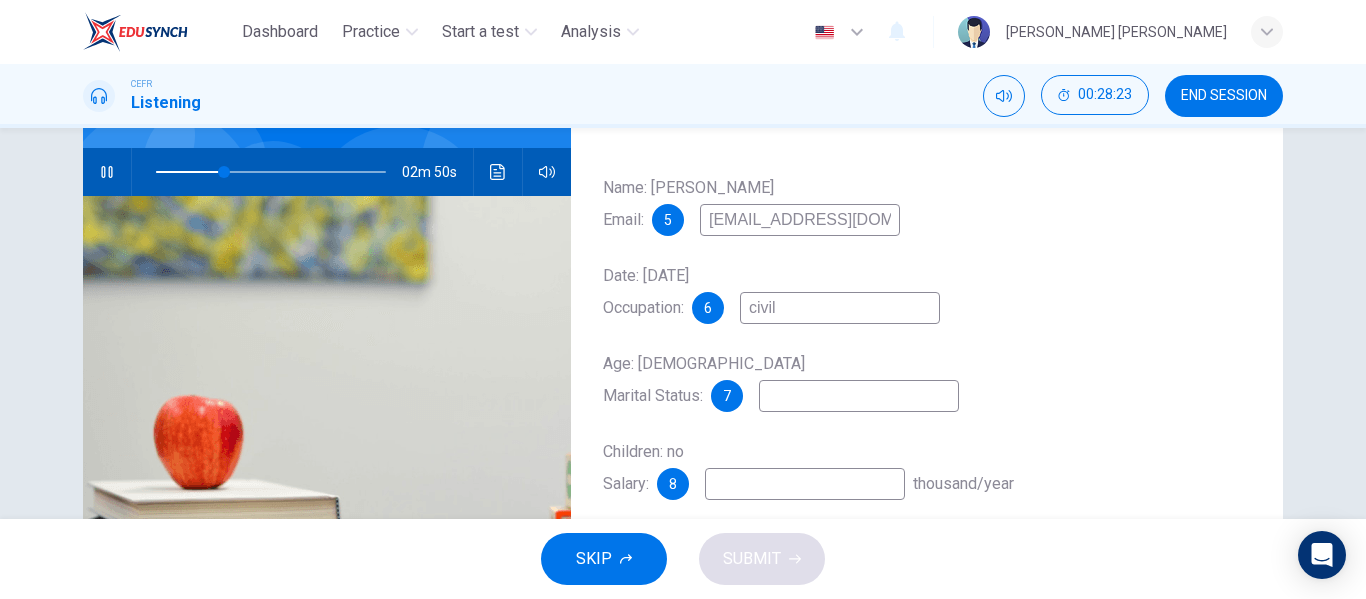 type on "civil" 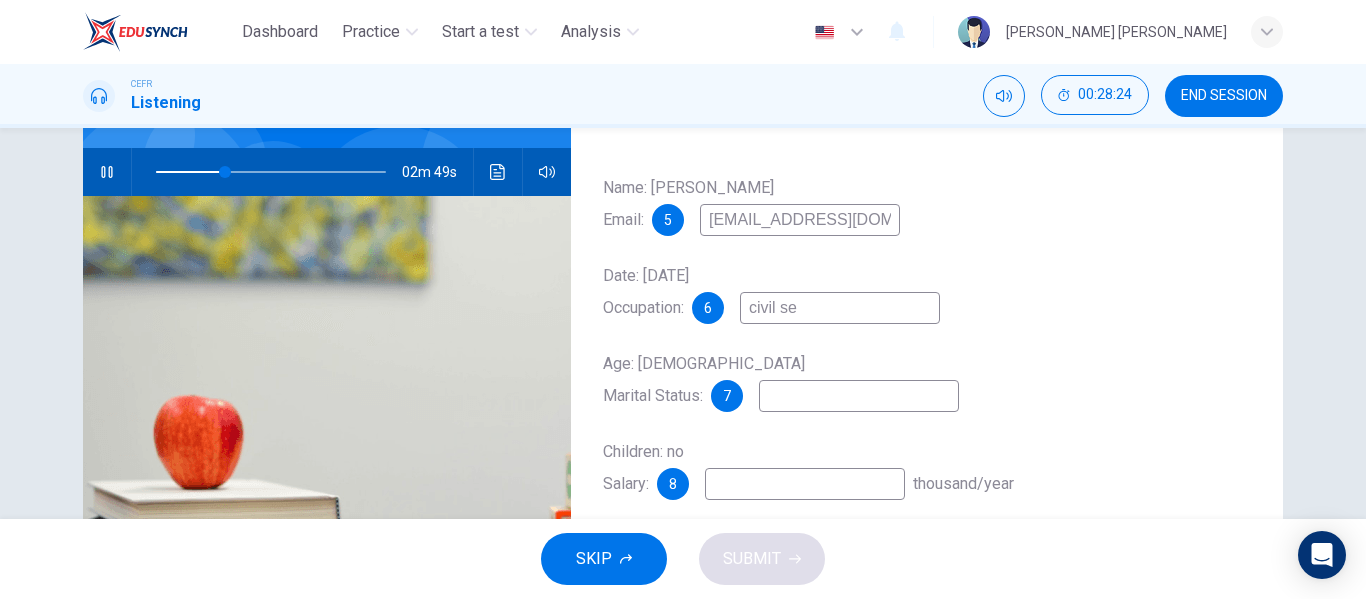 type on "civil ser" 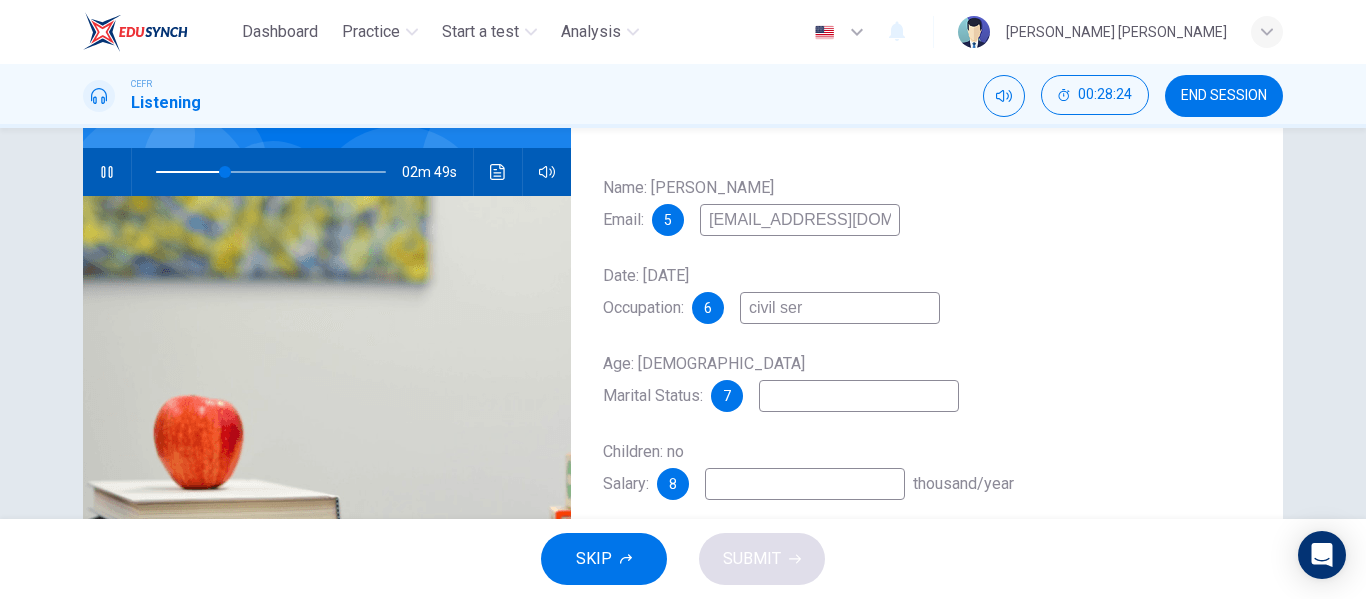 type on "30" 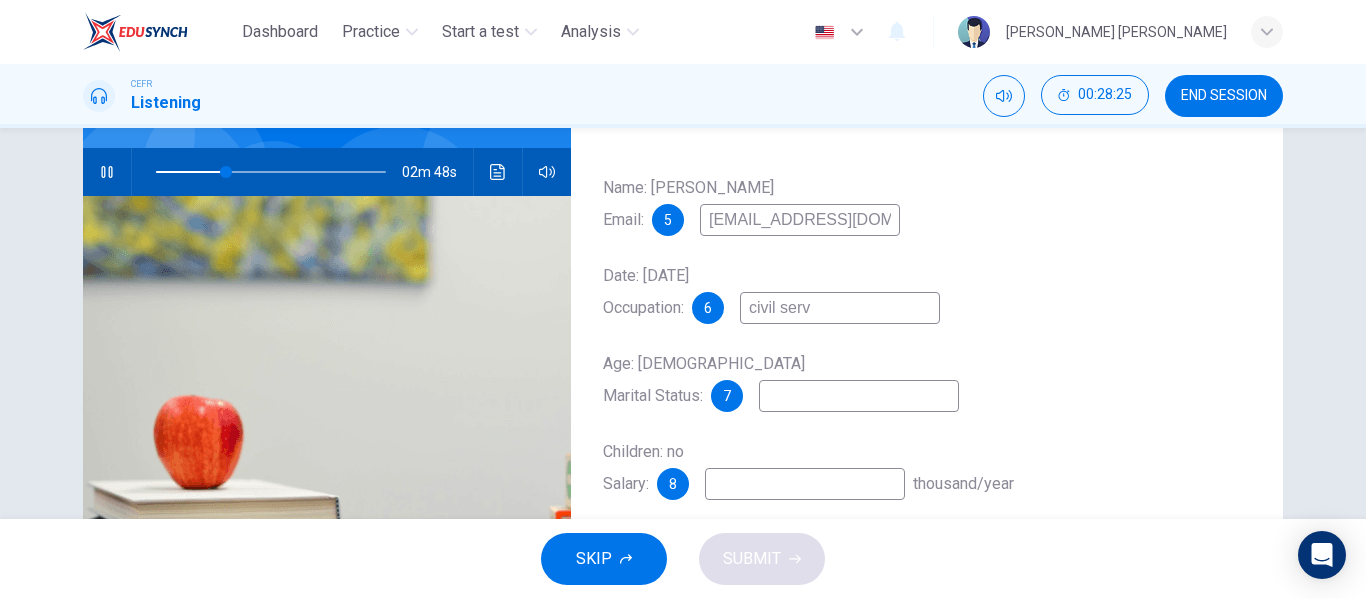 type on "civil serva" 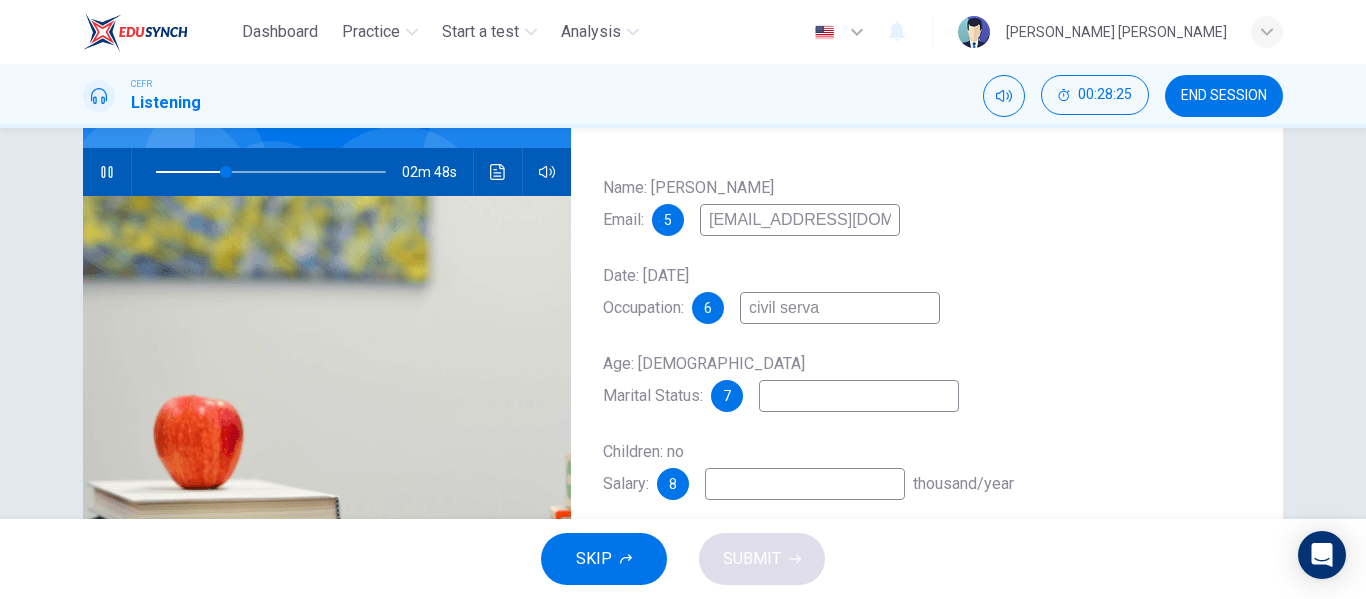 type on "31" 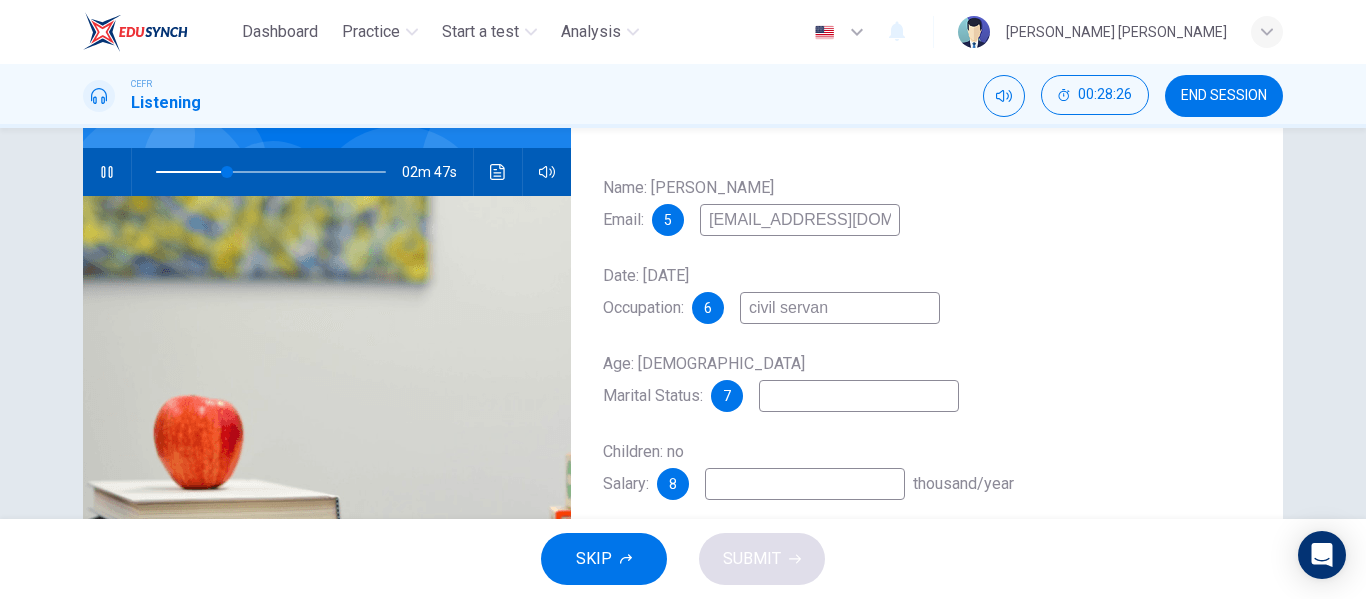 type on "civil servant" 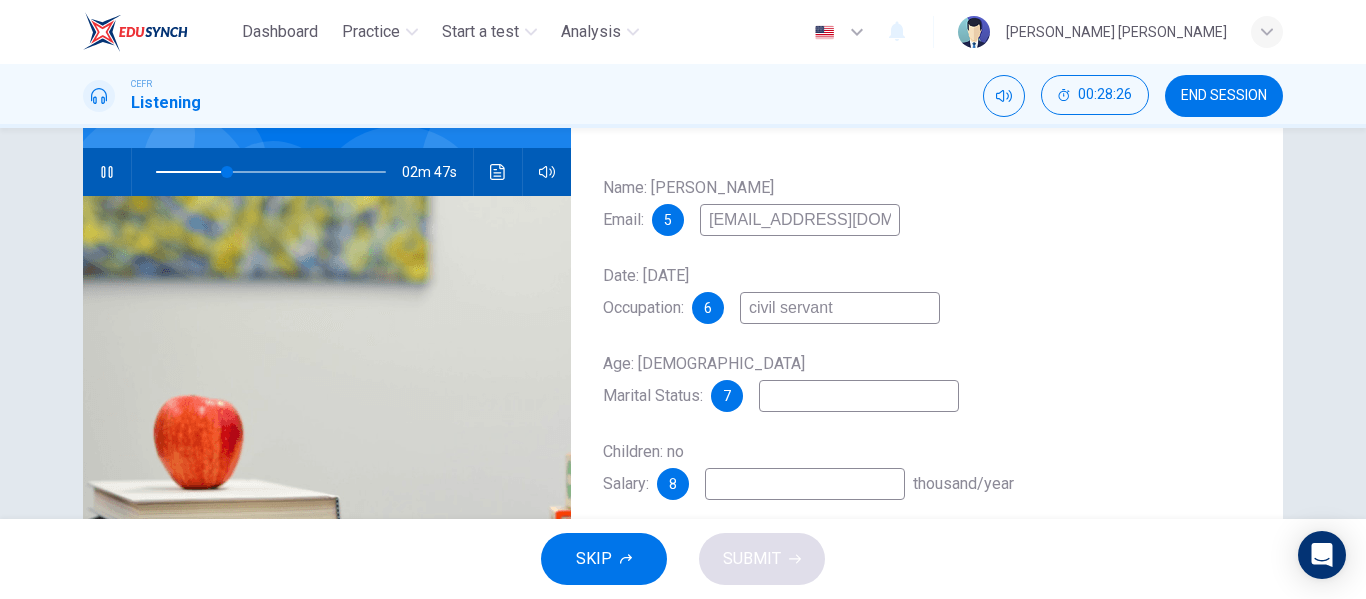 type on "31" 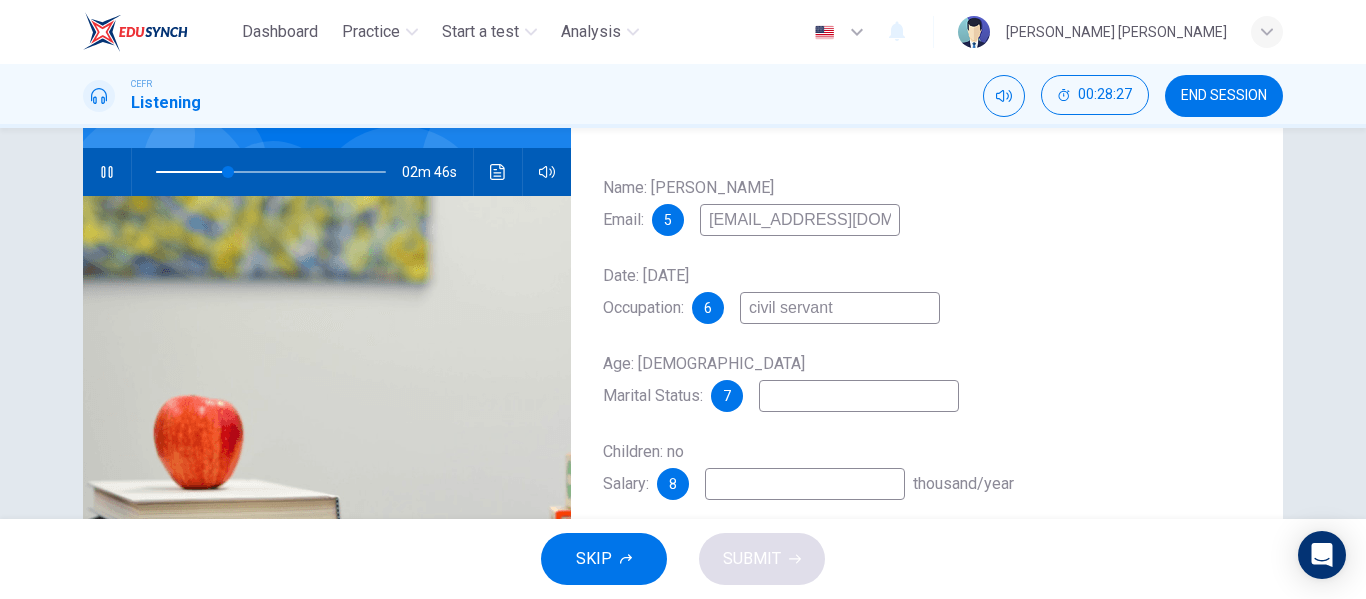 type on "civil servant" 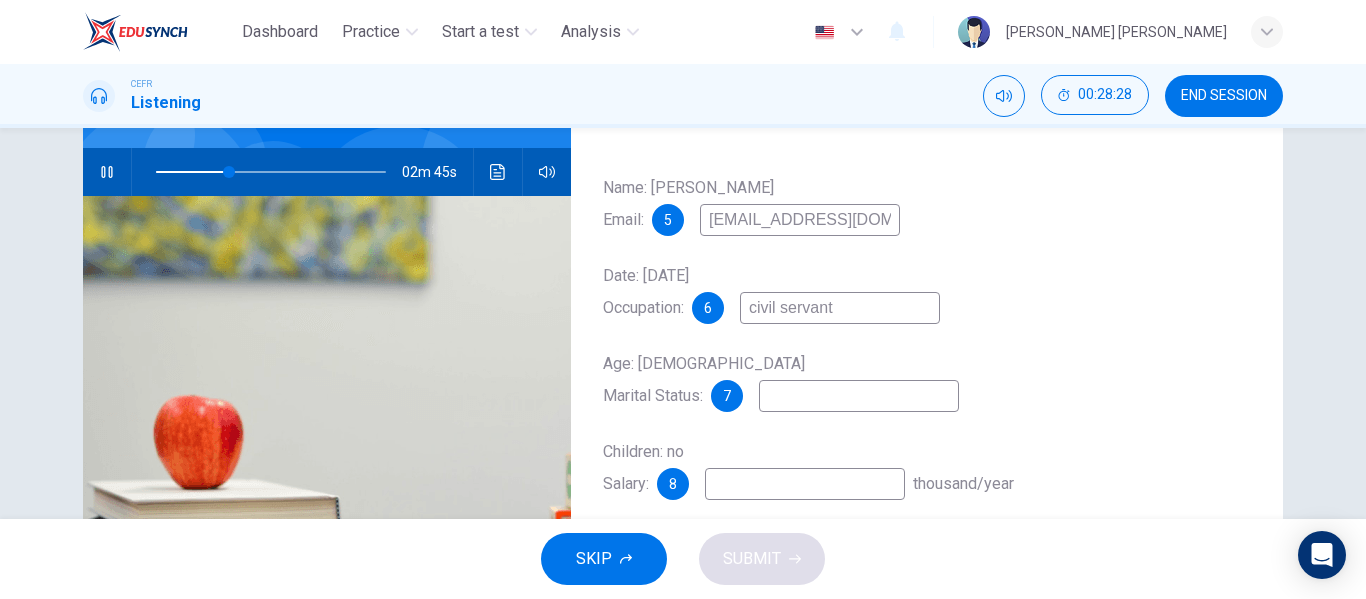 type on "32" 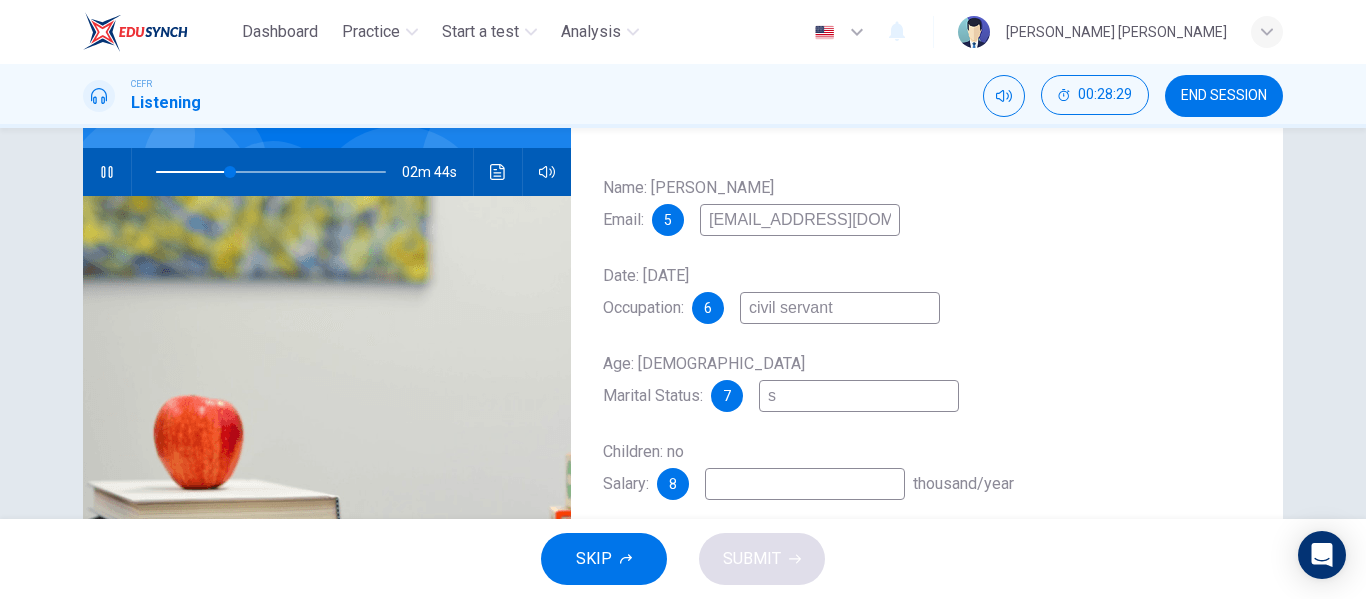 type on "si" 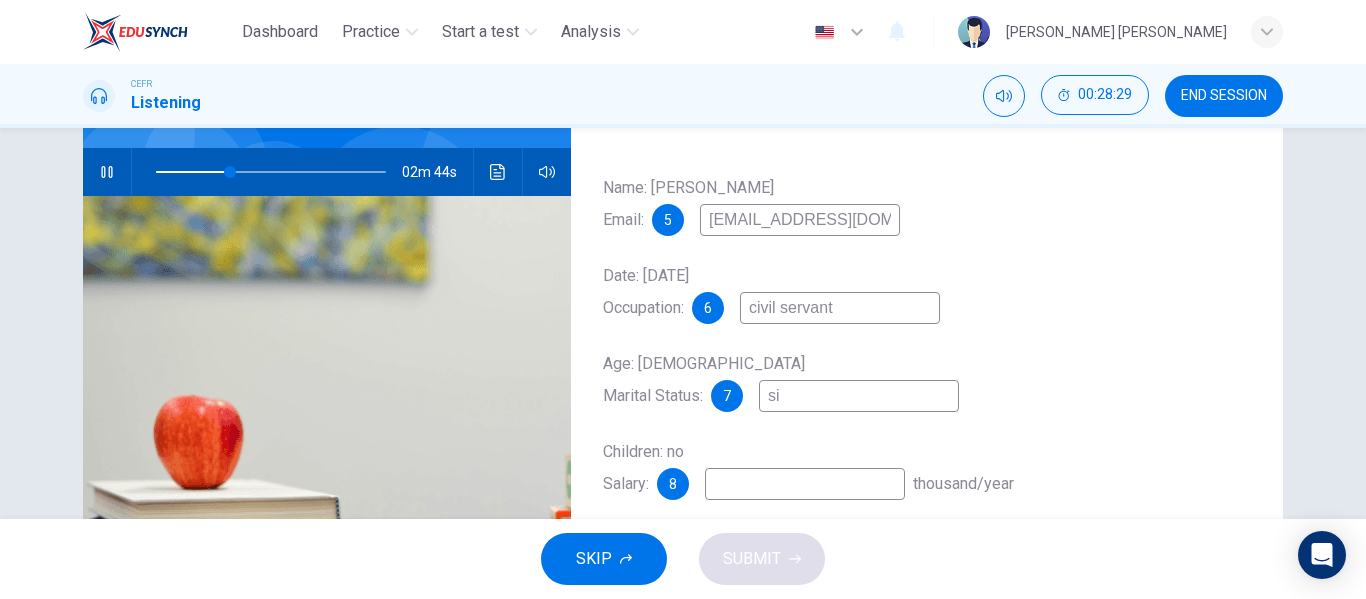 type on "33" 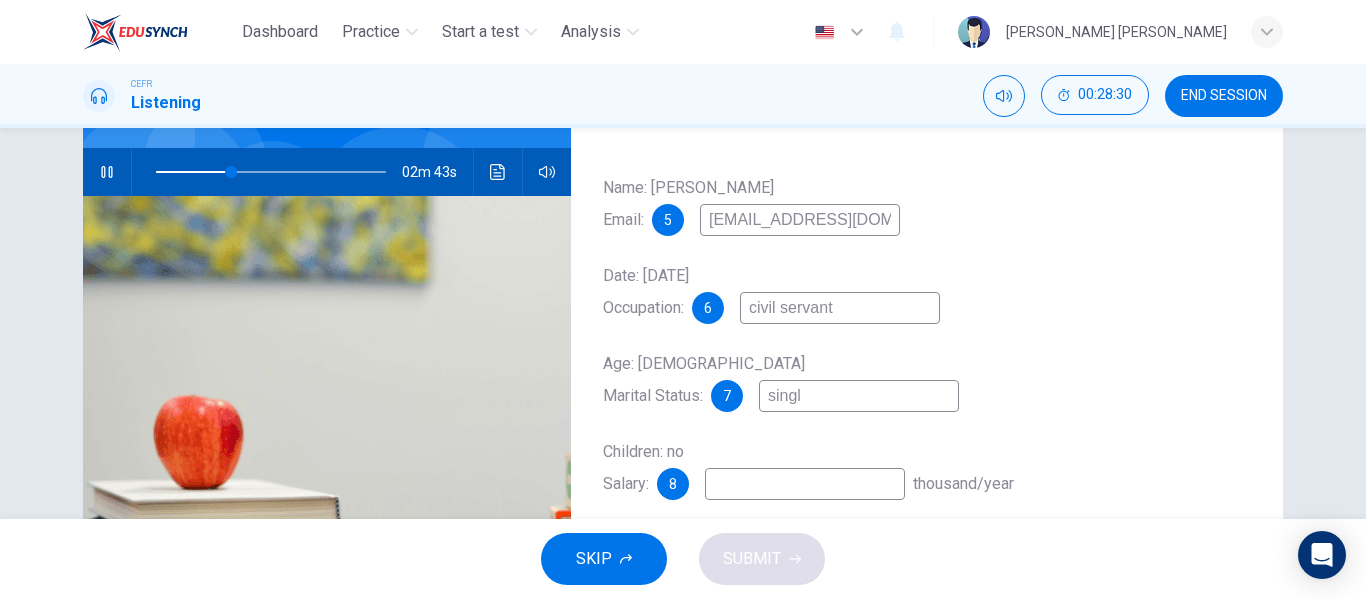 type on "single" 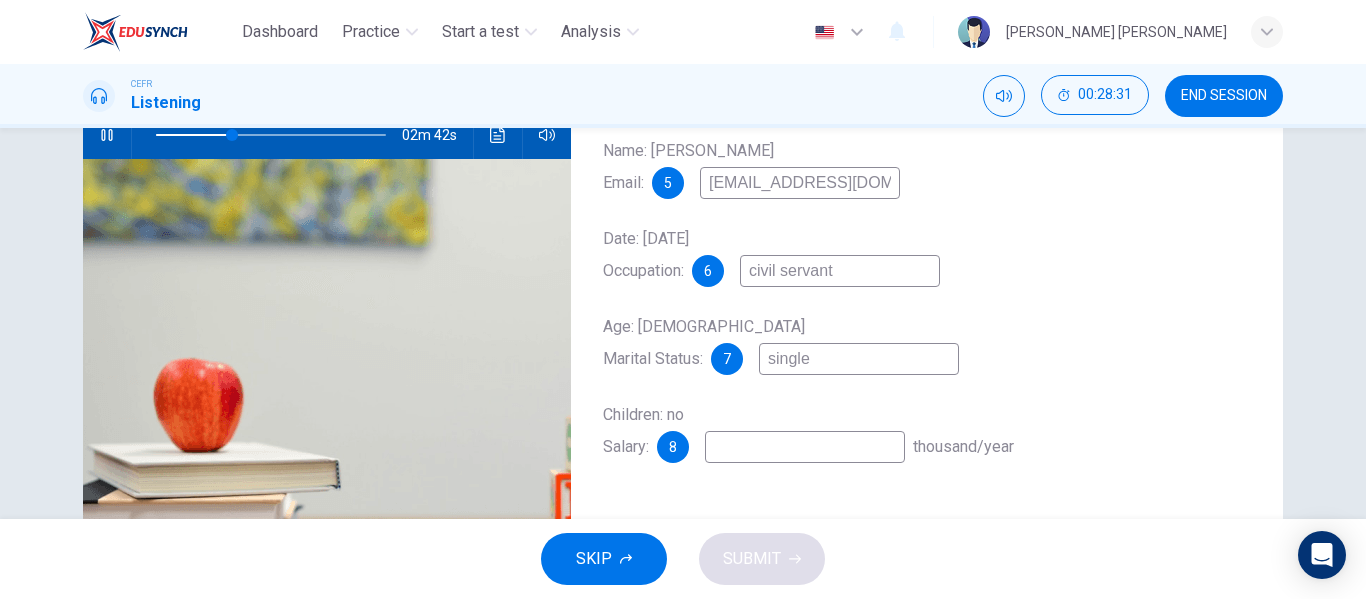 scroll, scrollTop: 219, scrollLeft: 0, axis: vertical 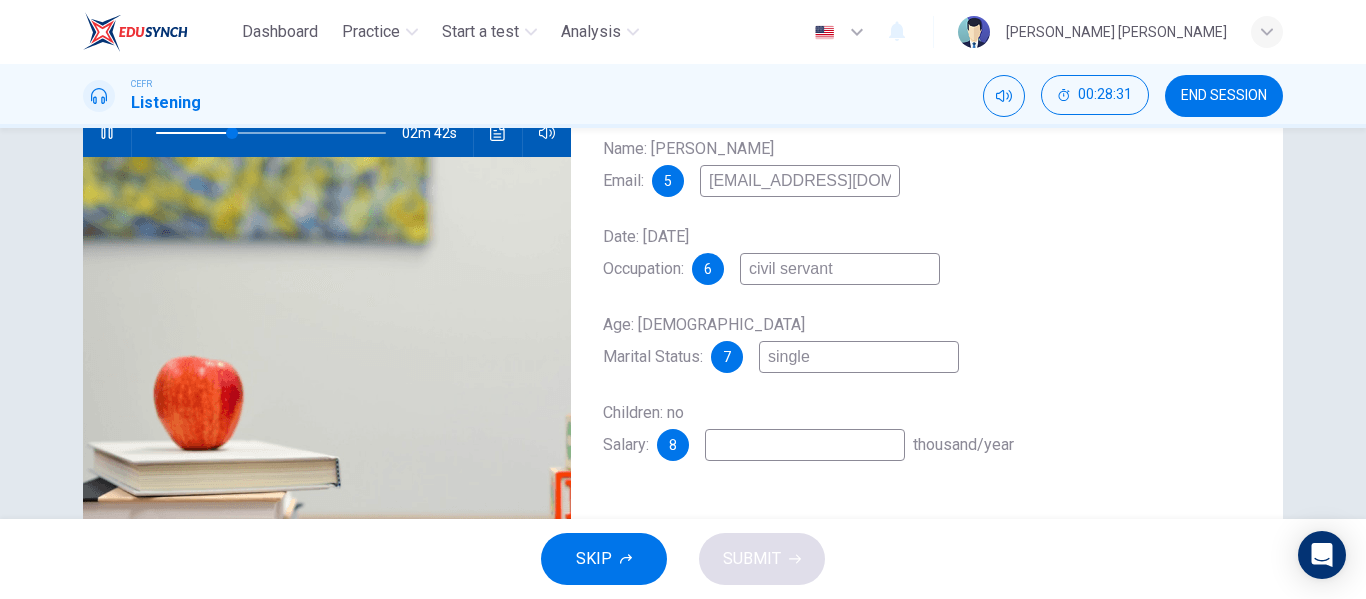 type on "33" 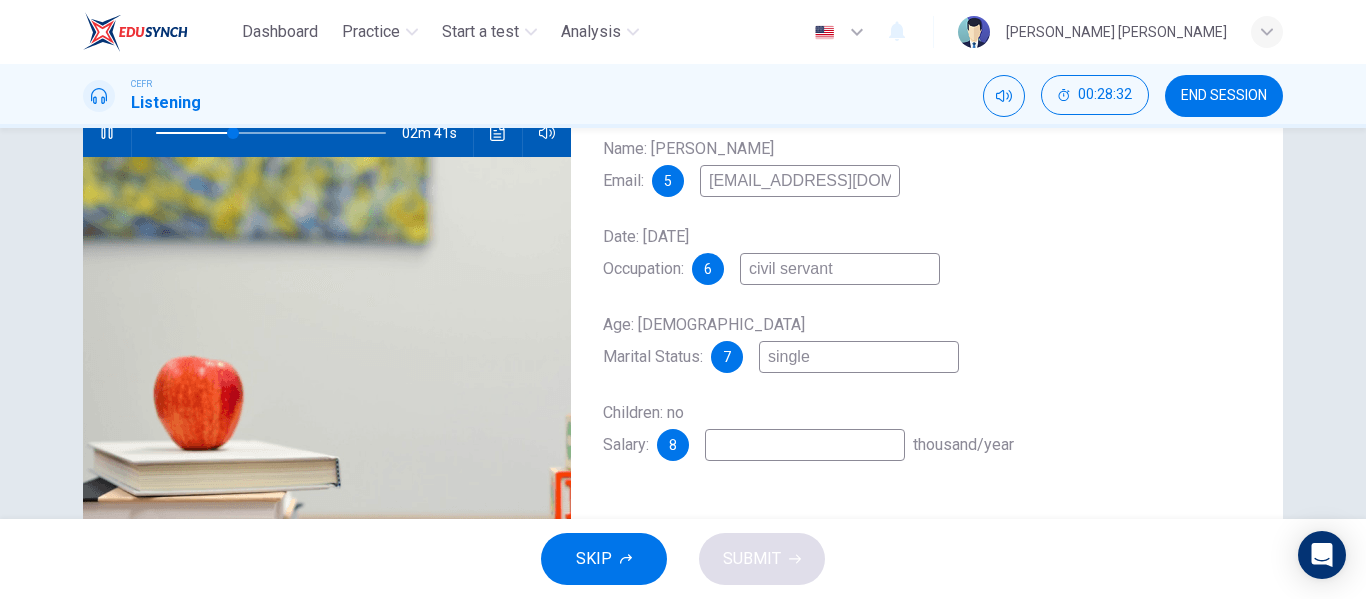 type on "single" 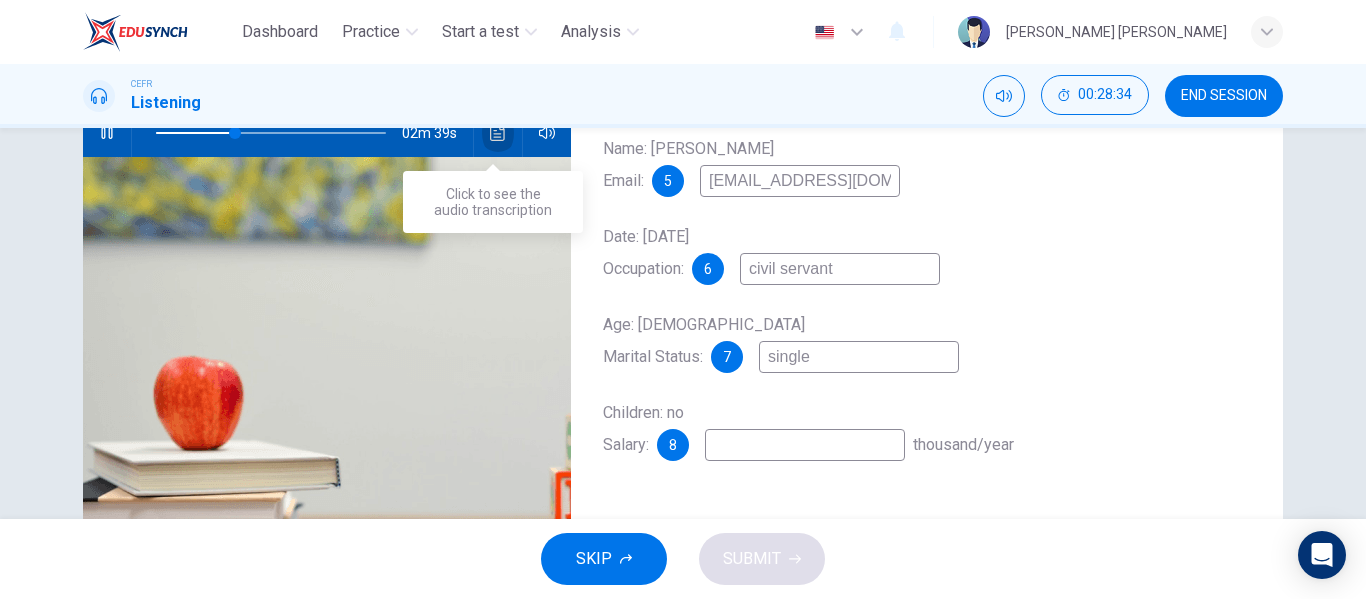 click at bounding box center [498, 133] 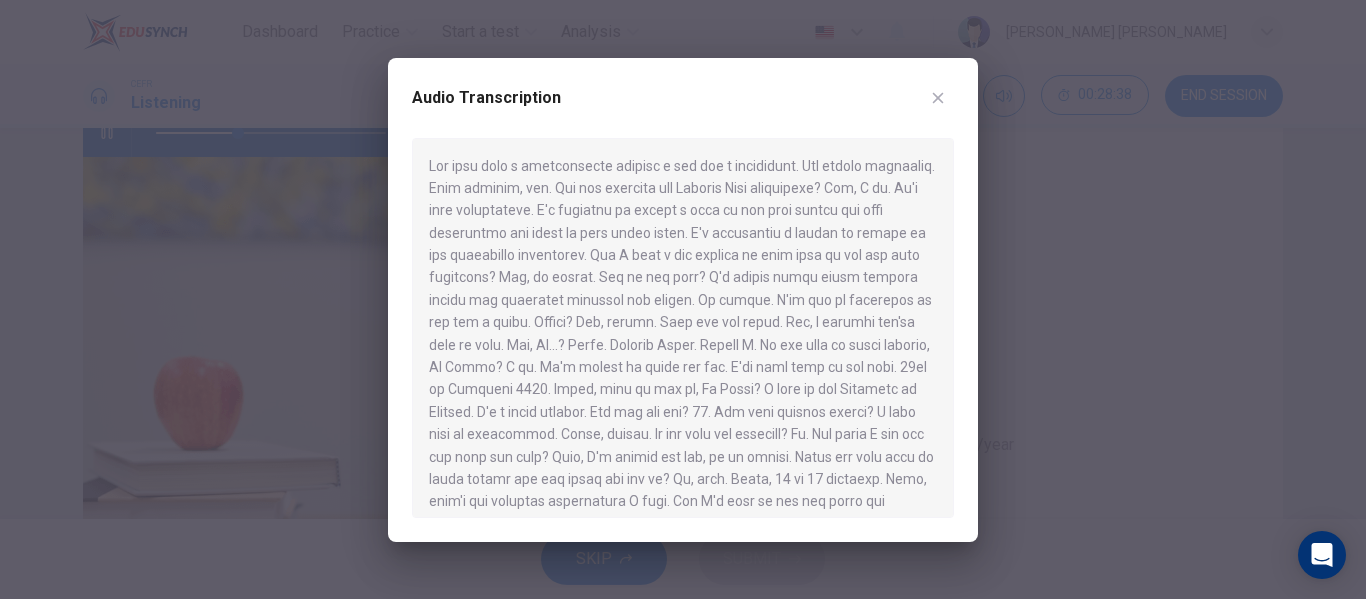 click at bounding box center (683, 299) 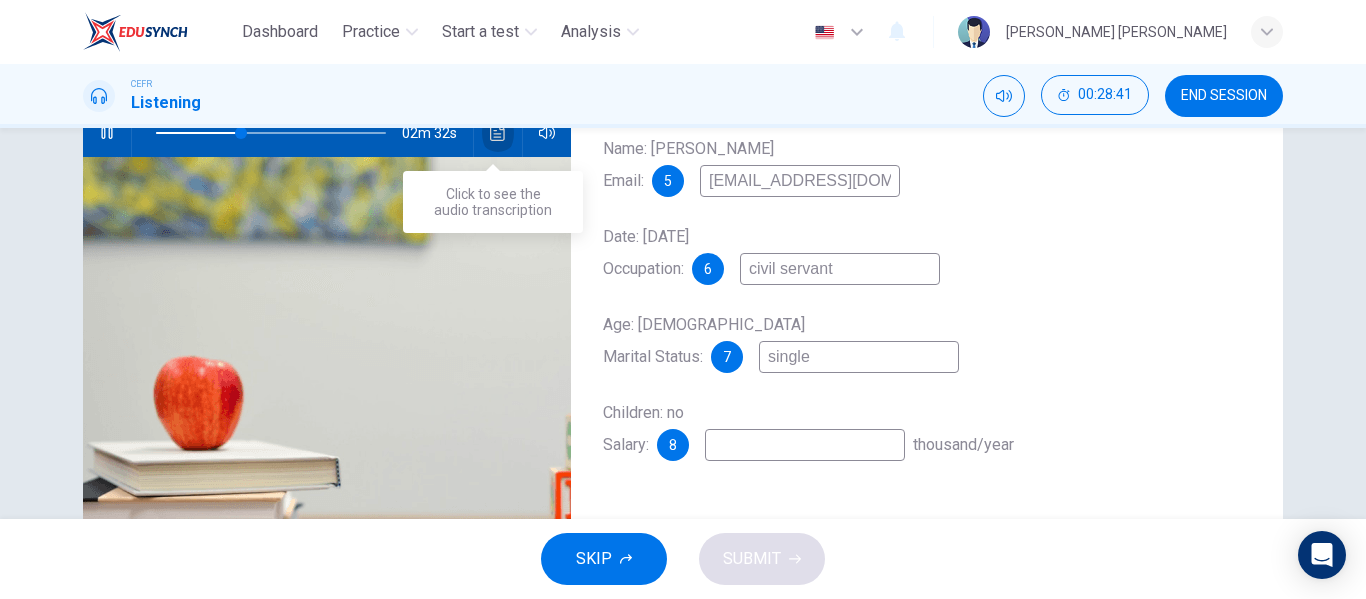 click at bounding box center [498, 133] 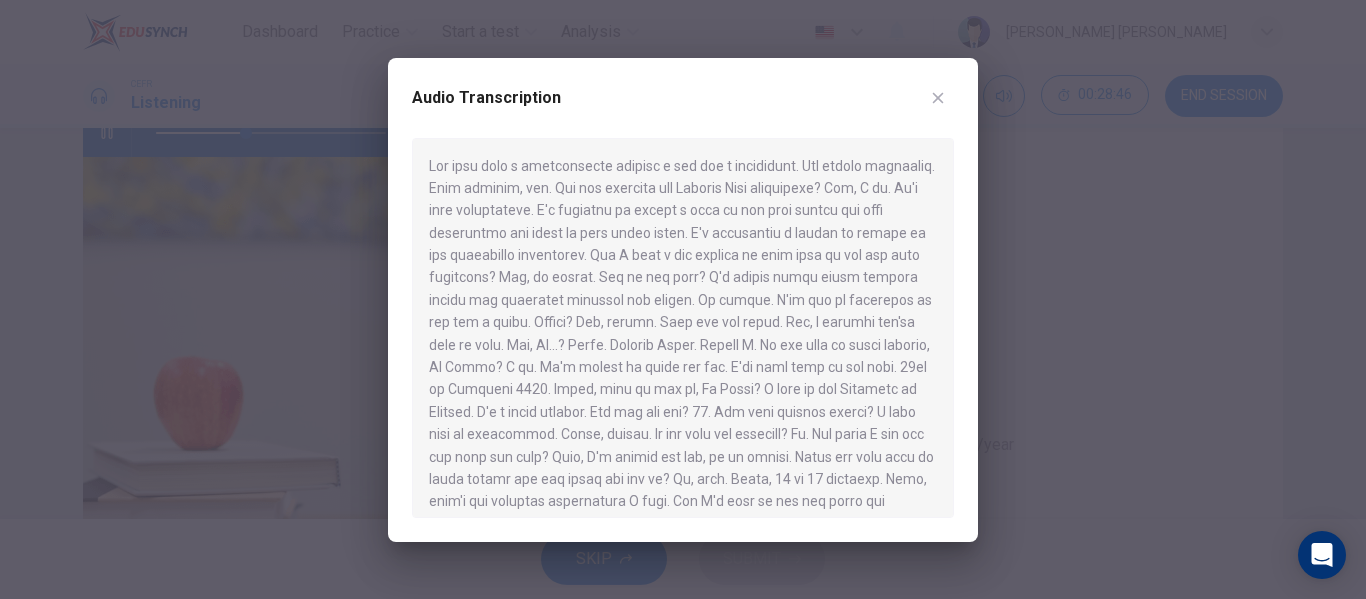 click at bounding box center (683, 299) 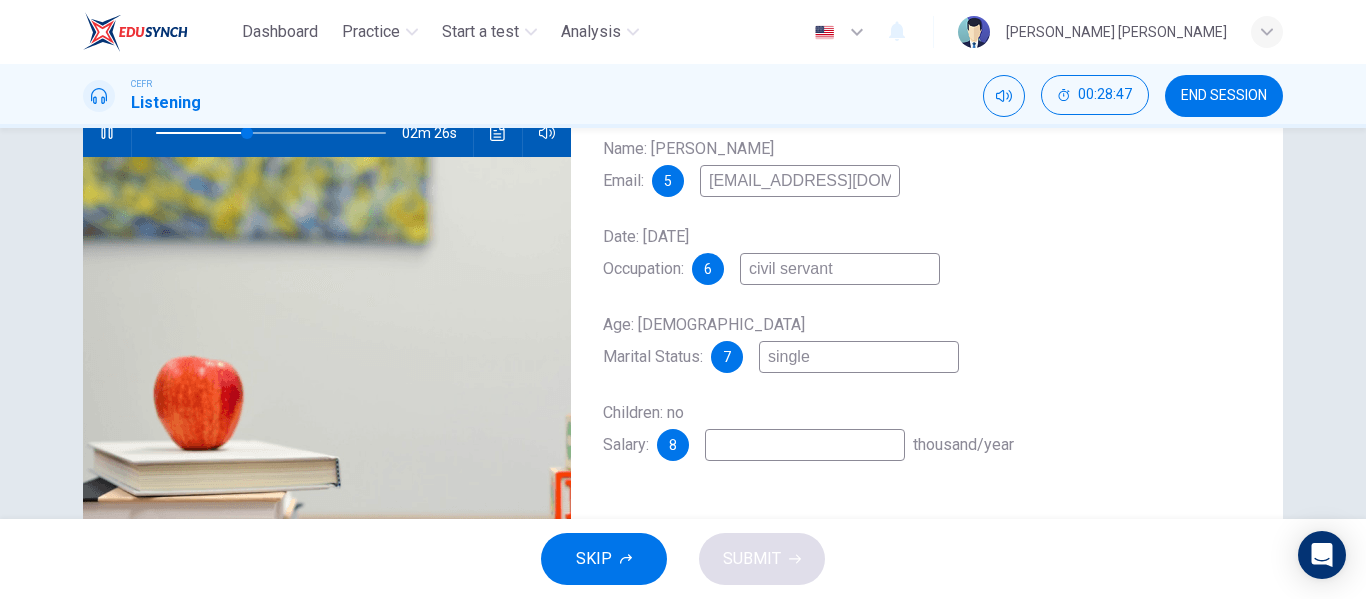 click on "Name: [PERSON_NAME]
Email:  5 [EMAIL_ADDRESS][DOMAIN_NAME] Date: [DATE]
Occupation:  6 civil servant Age: [DEMOGRAPHIC_DATA]
Marital Status:  7 [DEMOGRAPHIC_DATA] Children: no
Salary:  8  thousand/year" at bounding box center (927, 317) 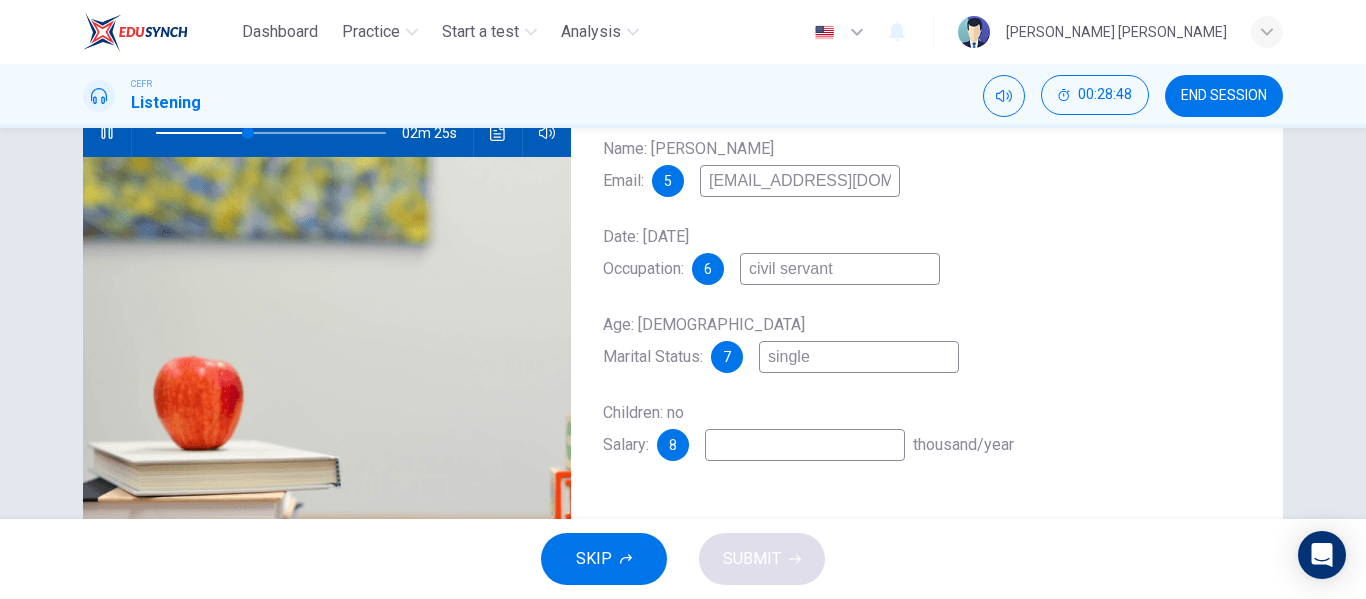 click at bounding box center (805, 445) 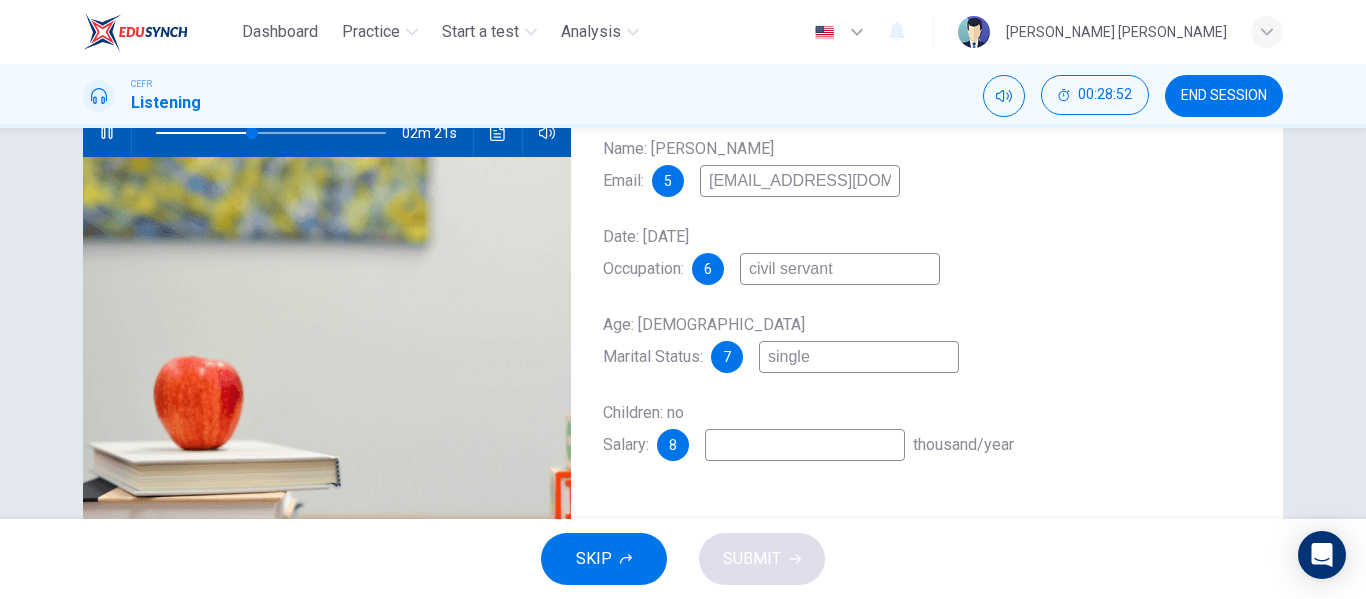 type on "42" 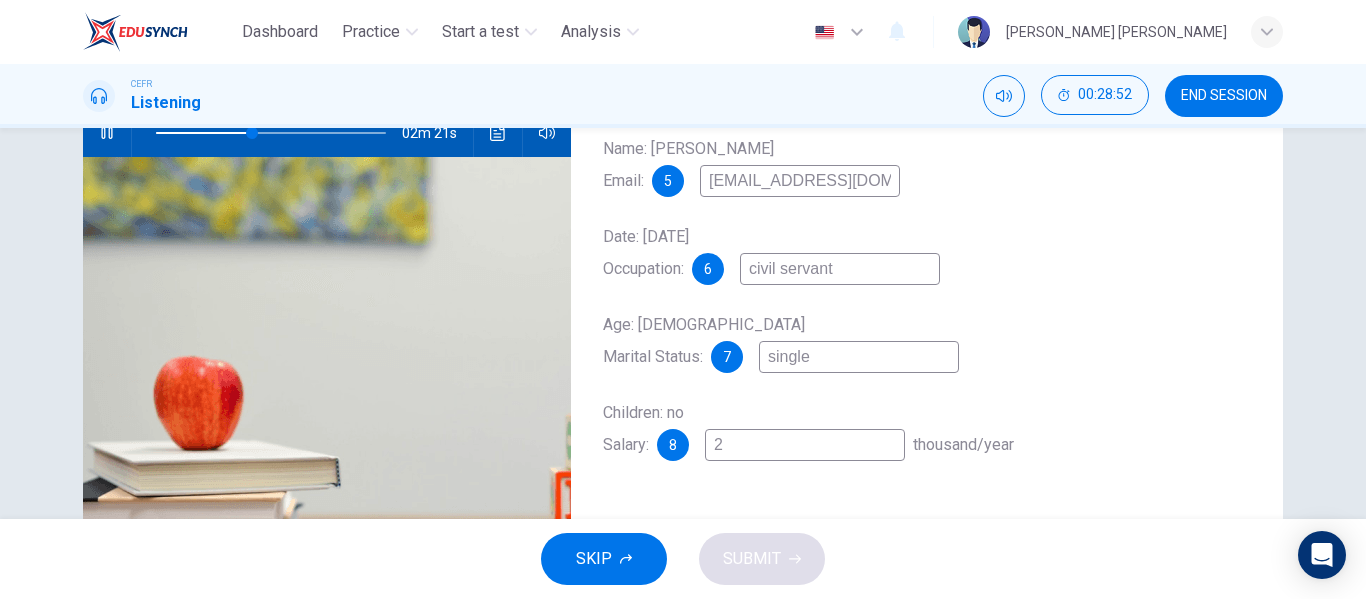 type on "42" 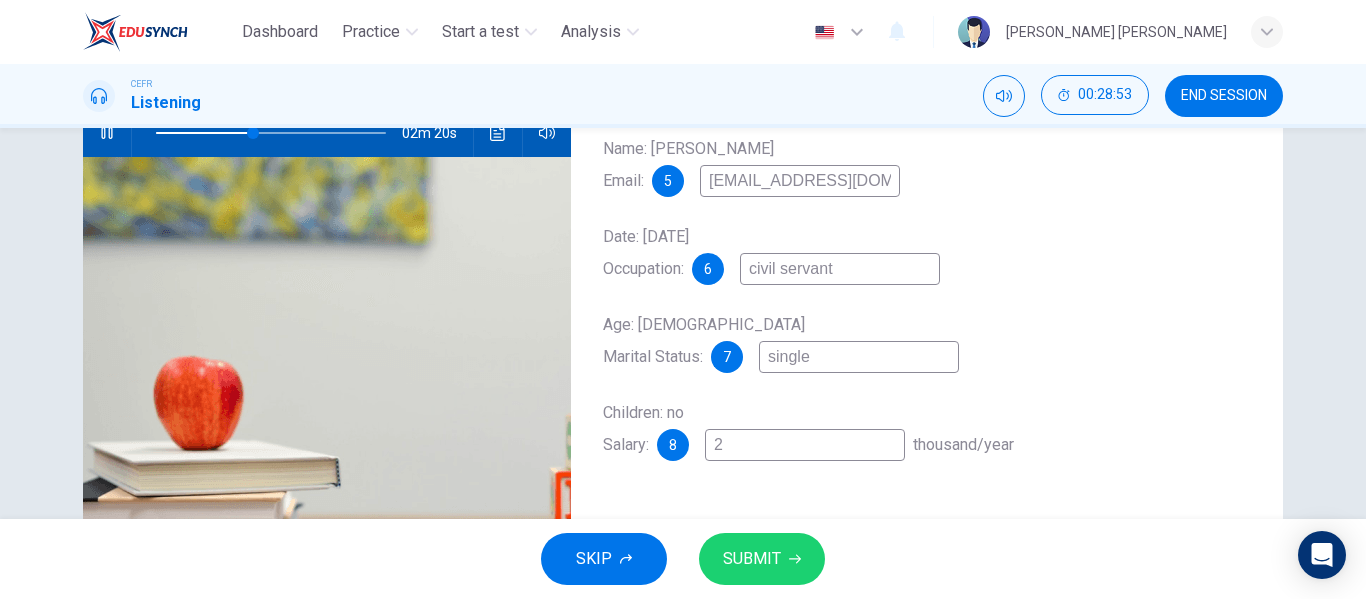 type on "24" 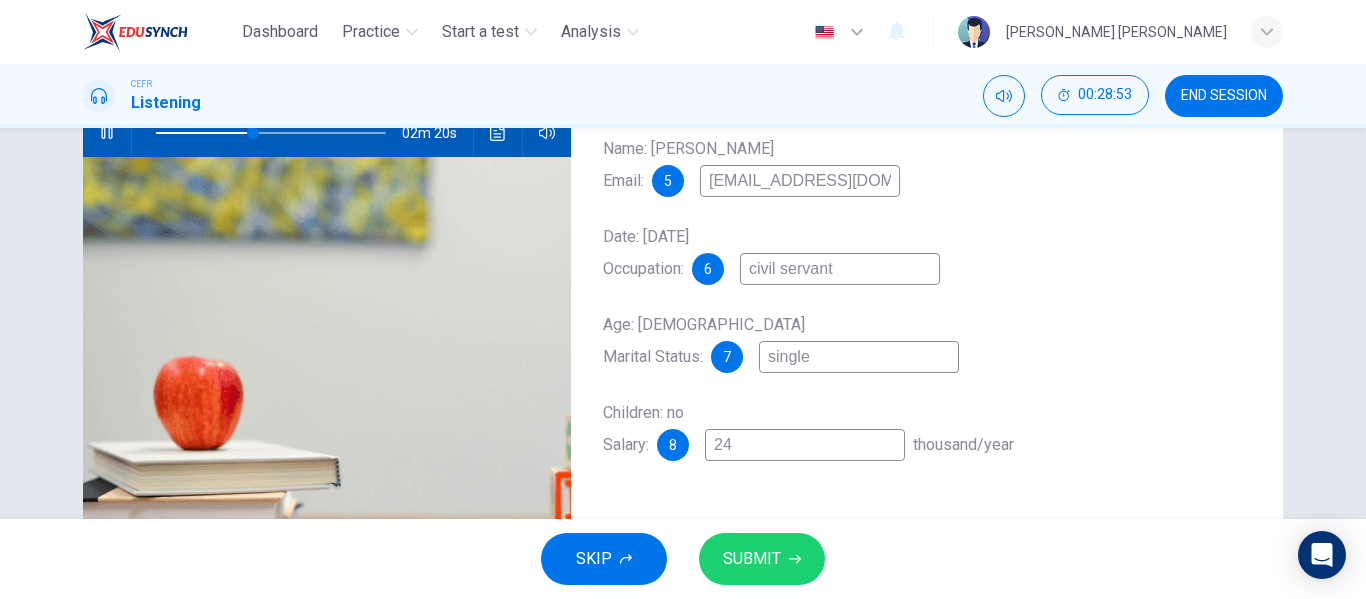 type on "42" 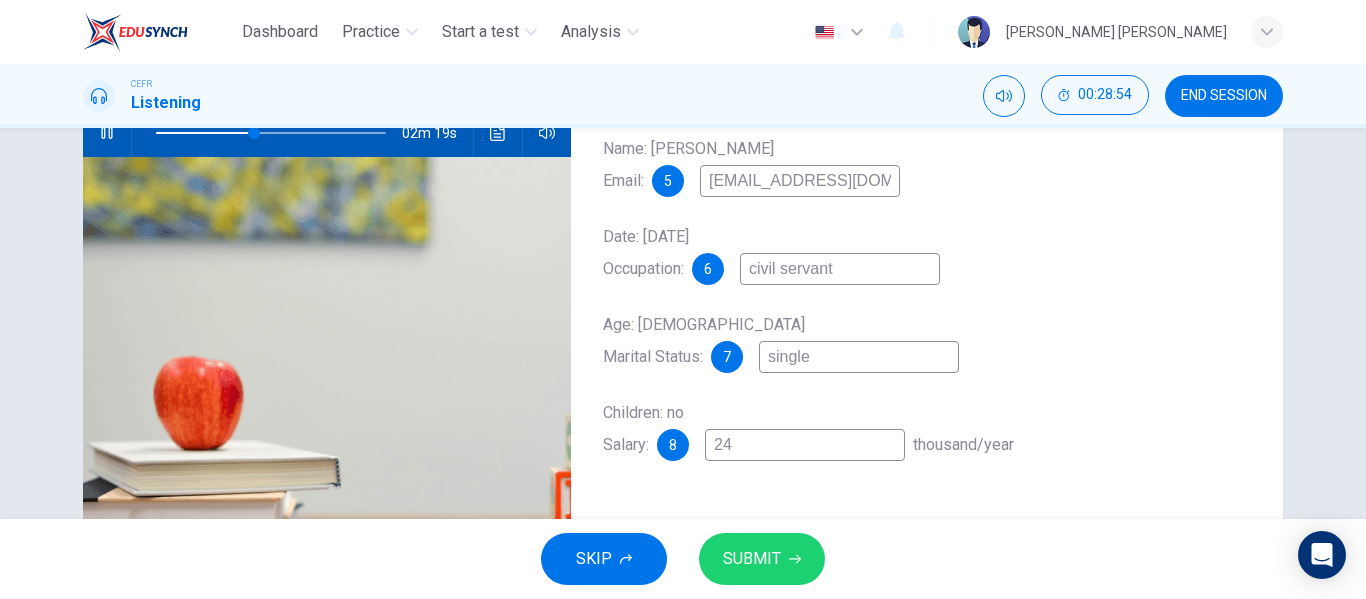 type on "24-" 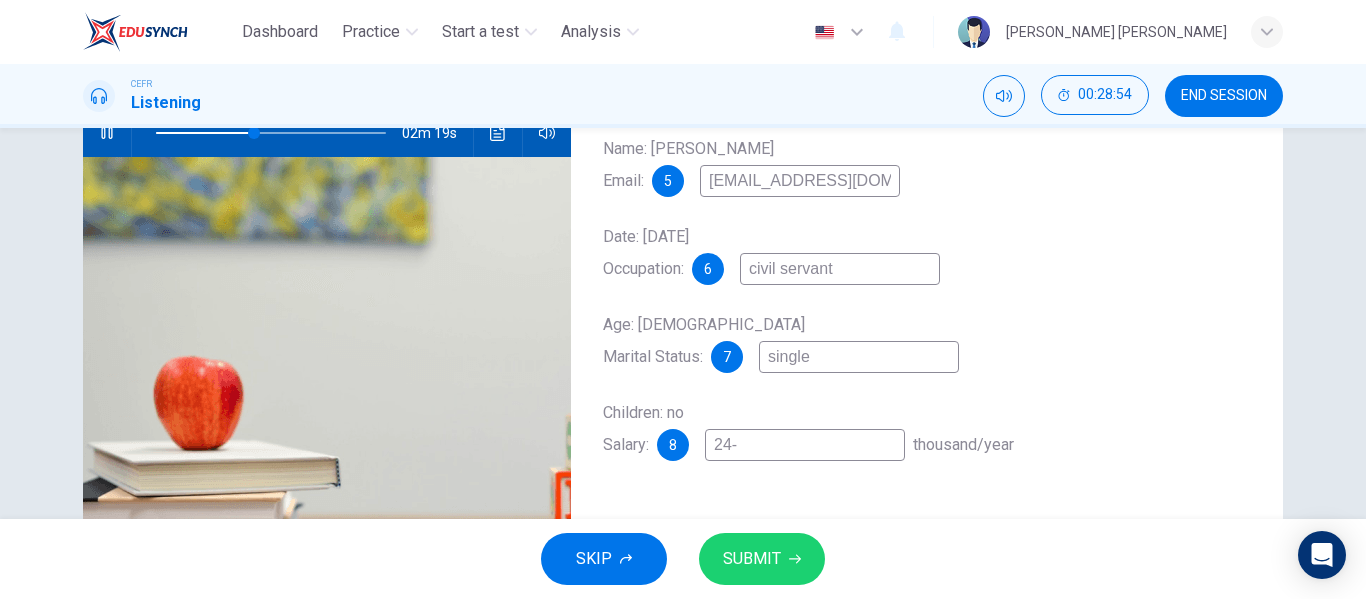 type on "43" 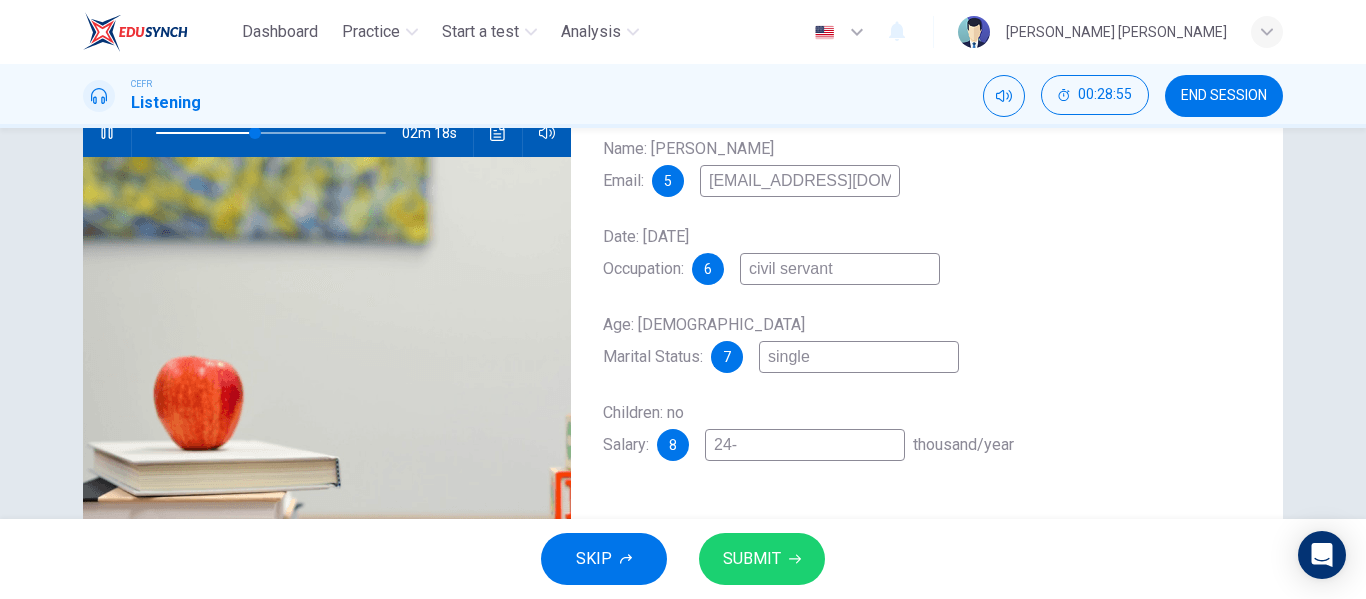 type on "24-3" 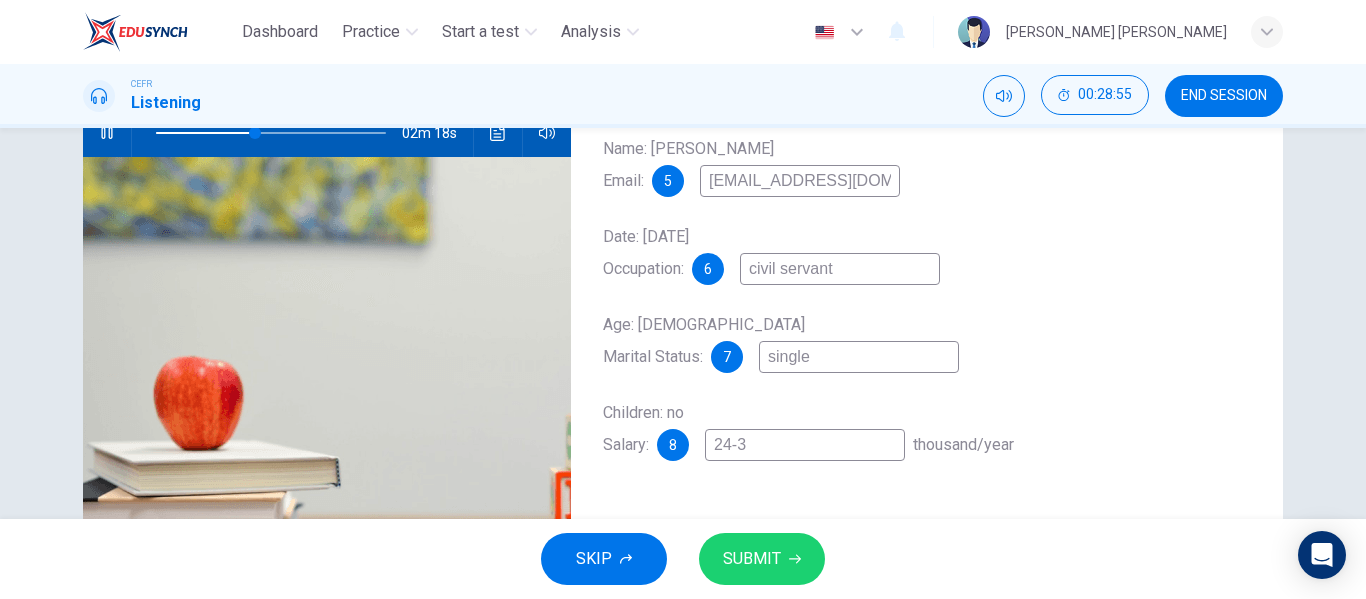type on "24-36" 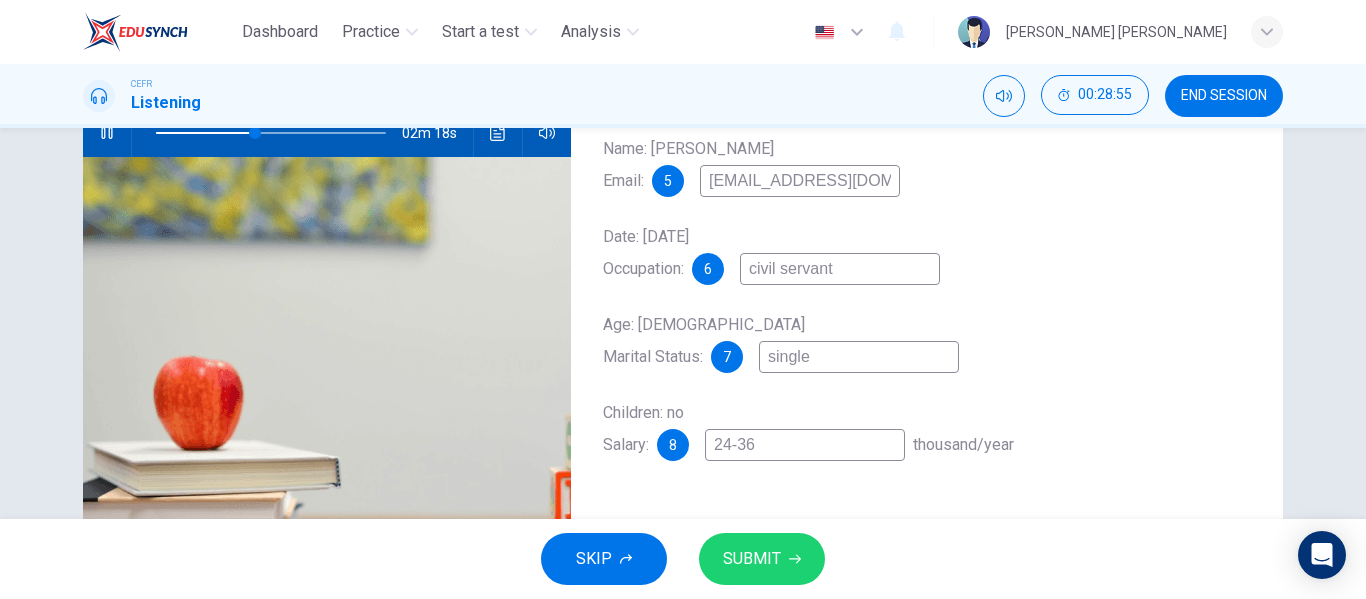 type on "43" 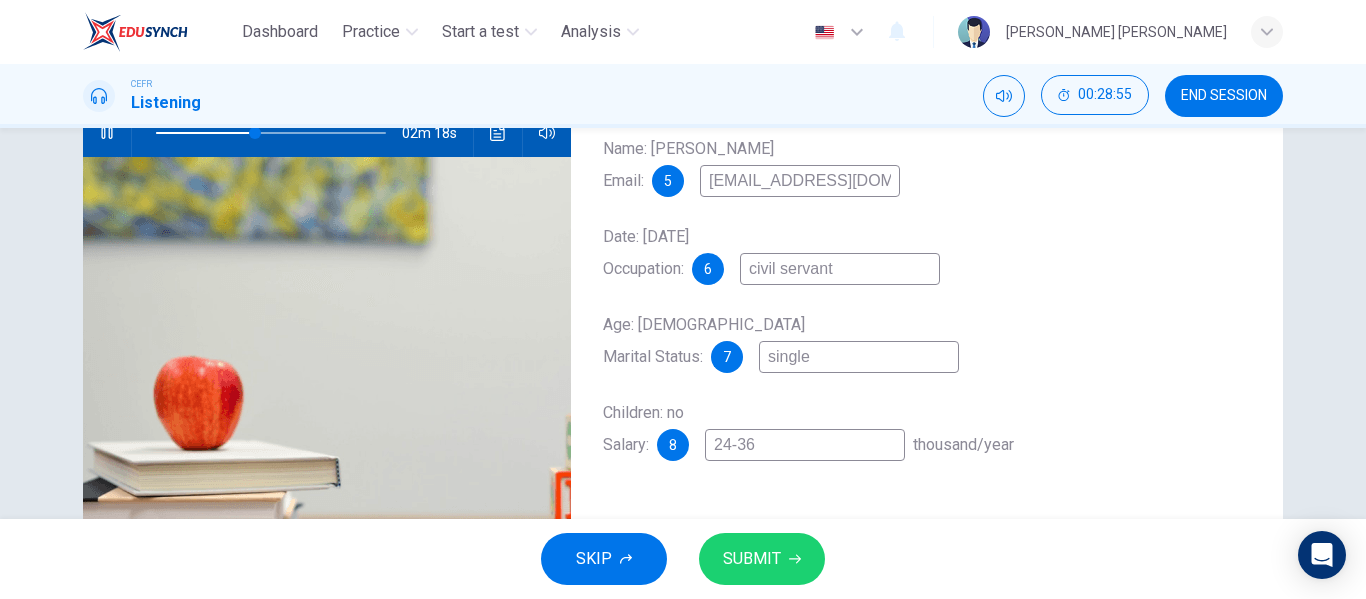 type on "24-36" 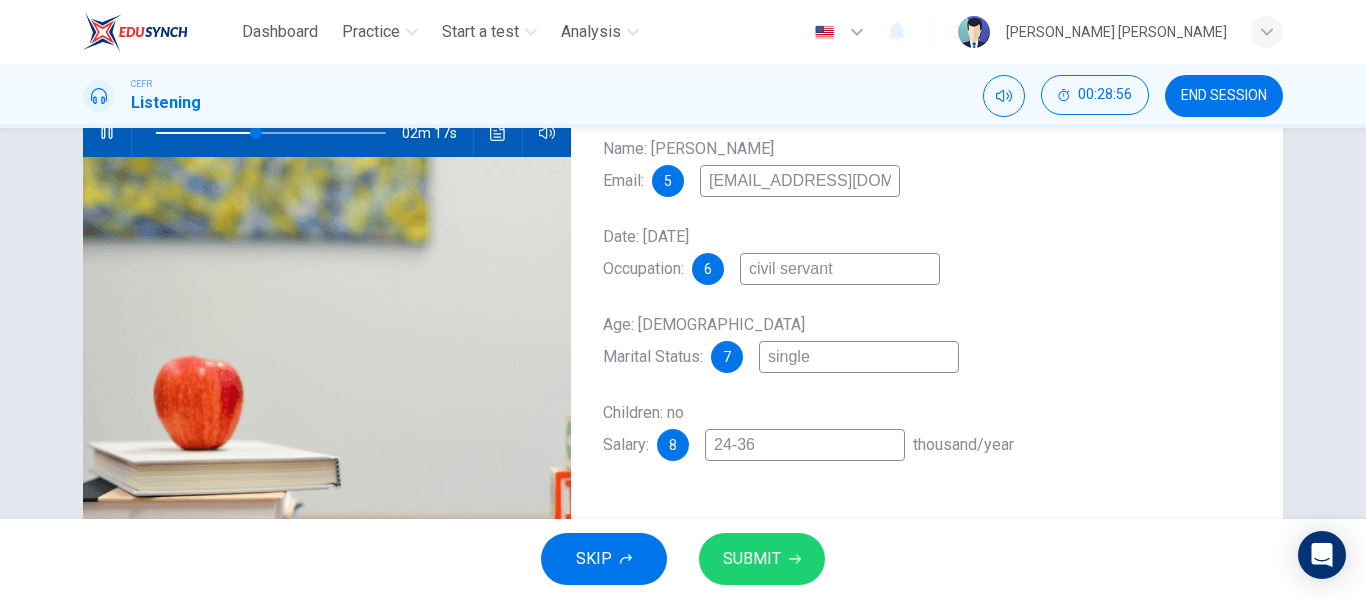 type on "24-36 t" 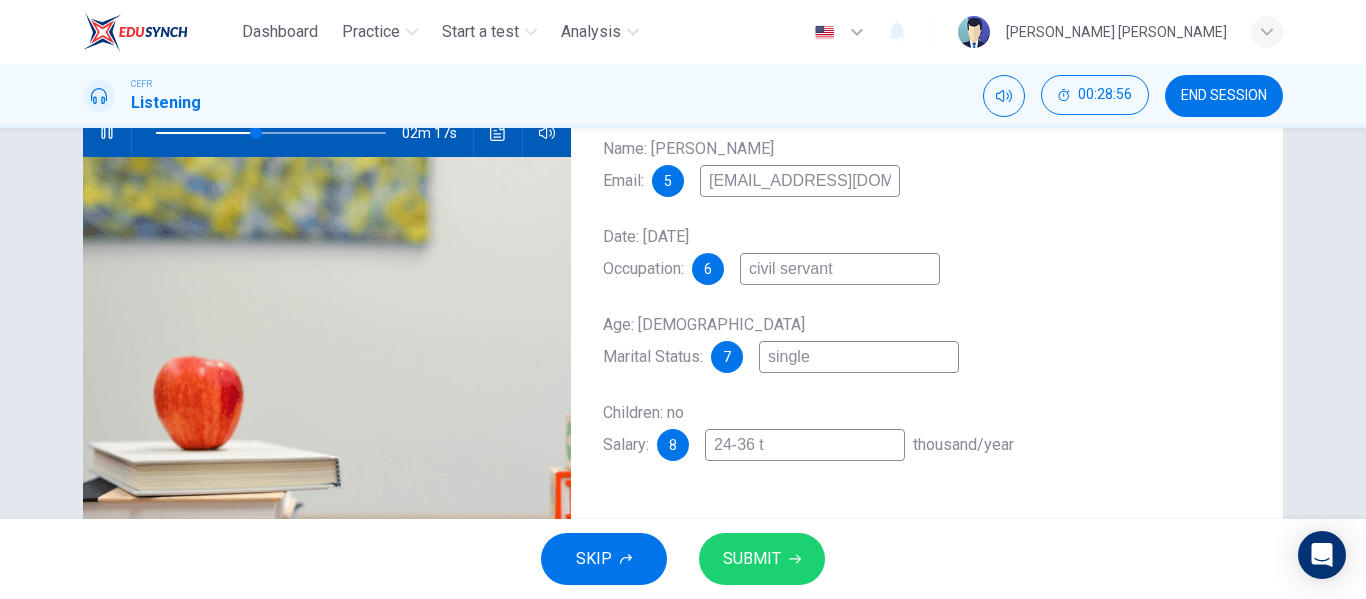 type on "43" 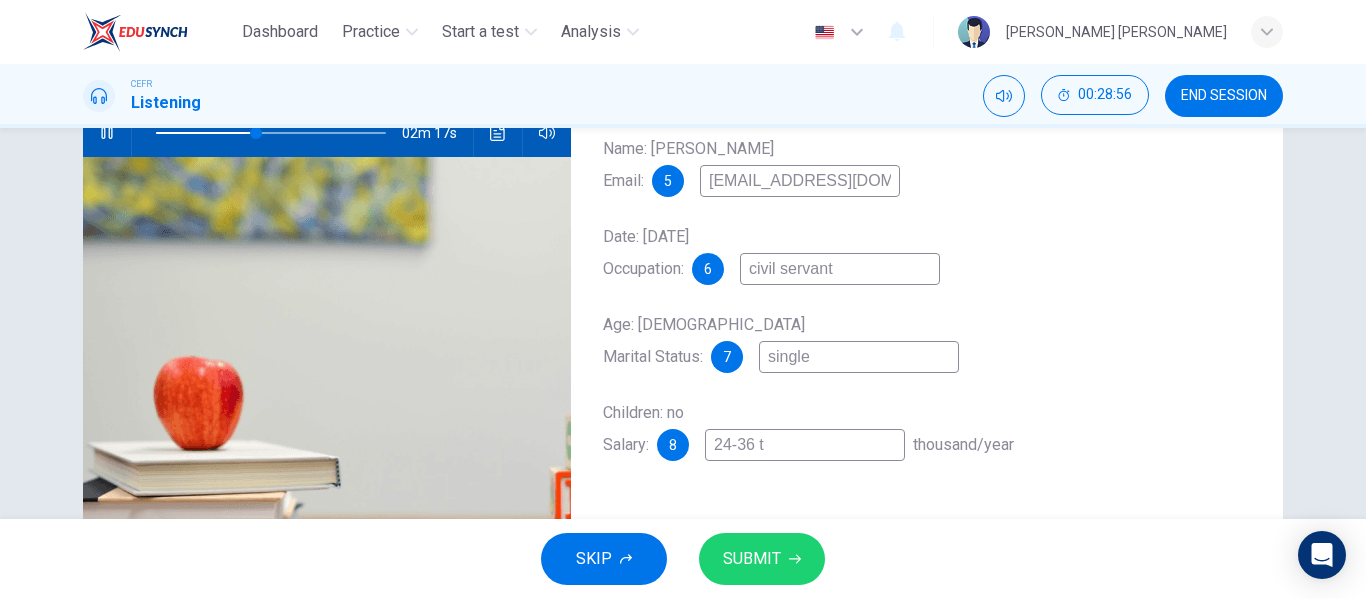 type on "24-36 th" 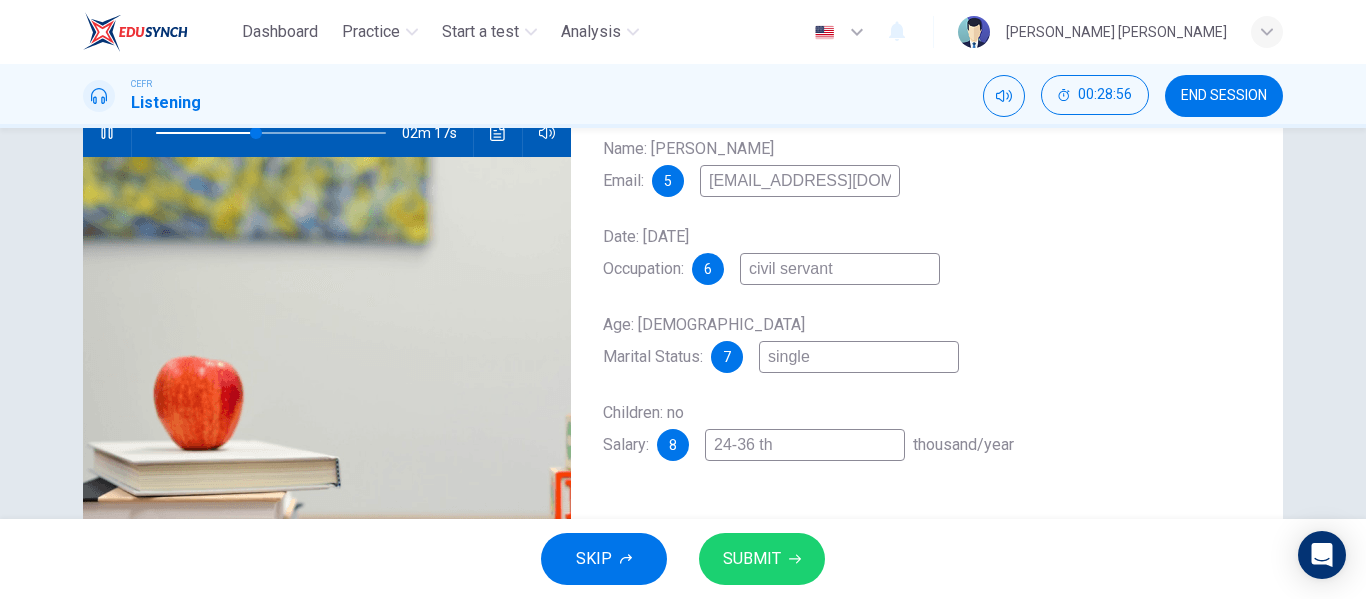 type on "43" 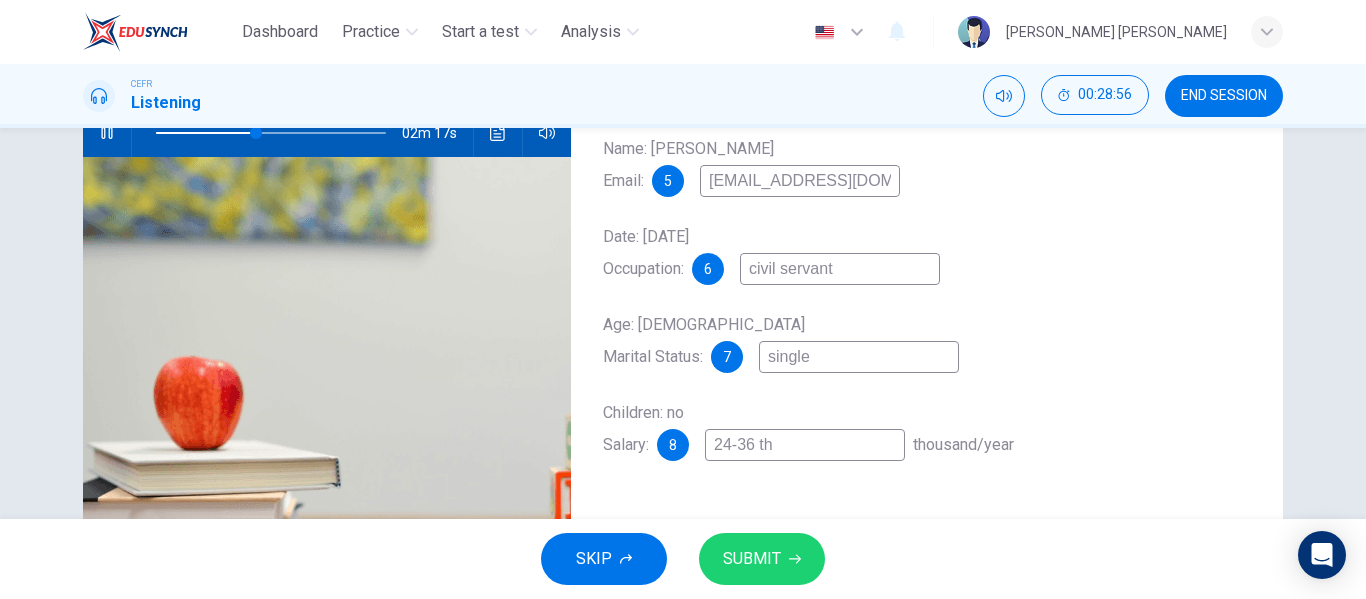 type on "24-36 tho" 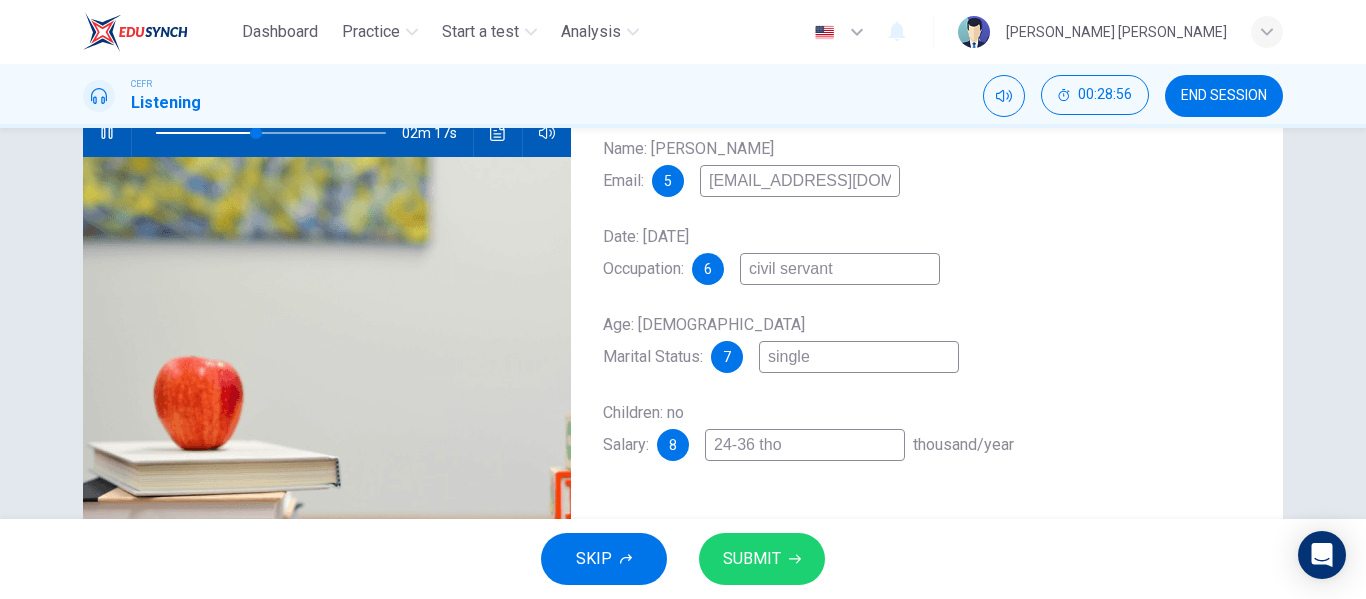 type on "43" 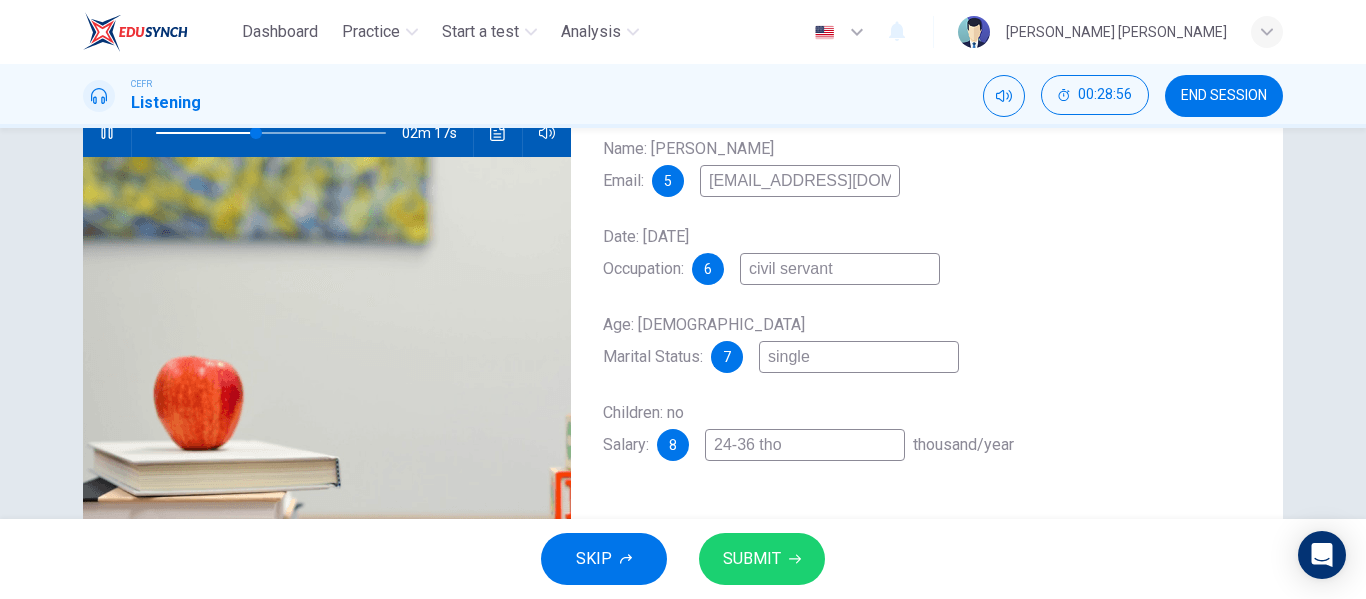 type on "24-36 thou" 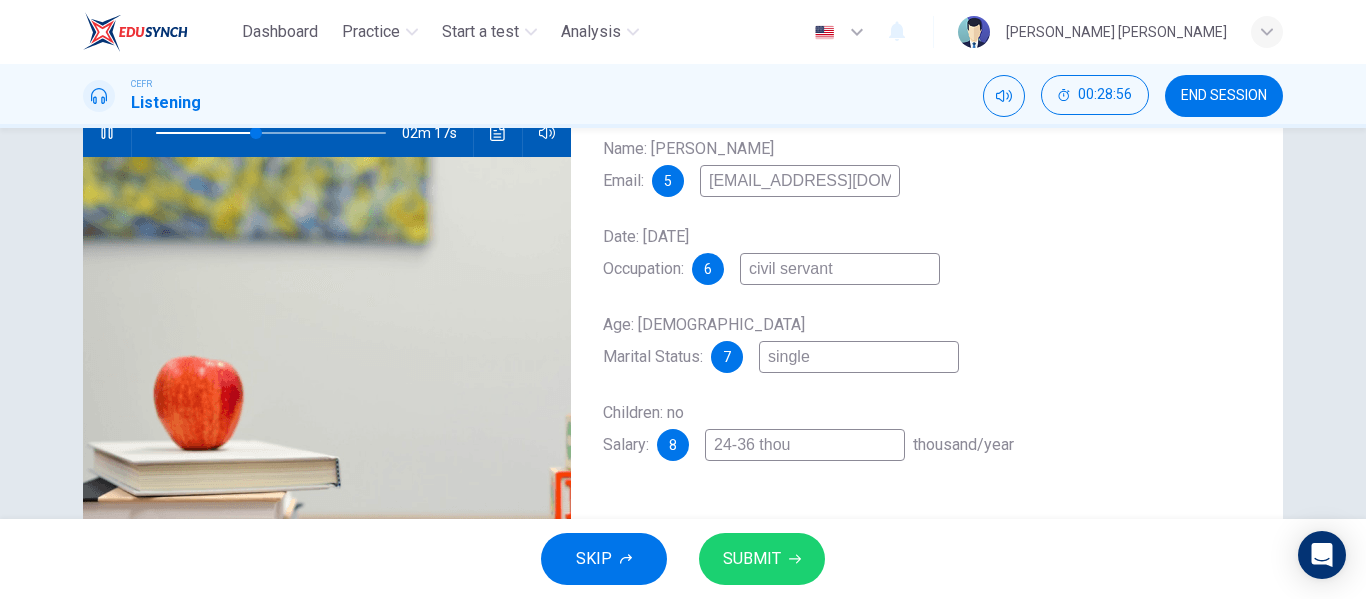 type on "43" 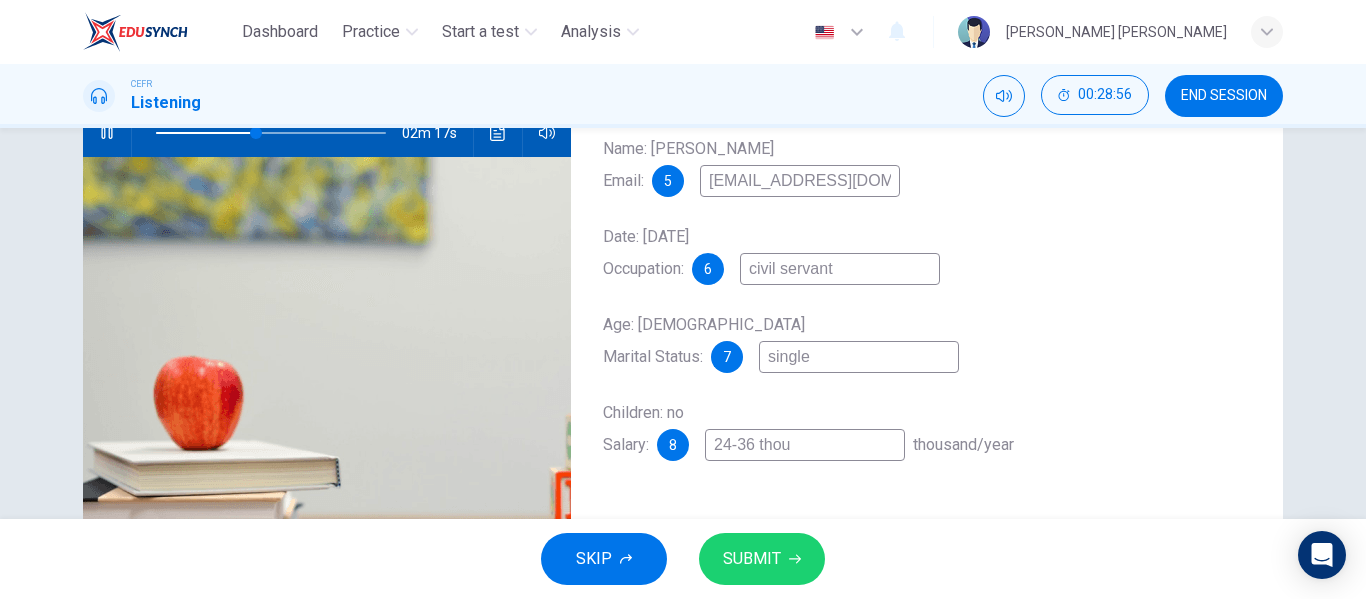 type on "24-36 thous" 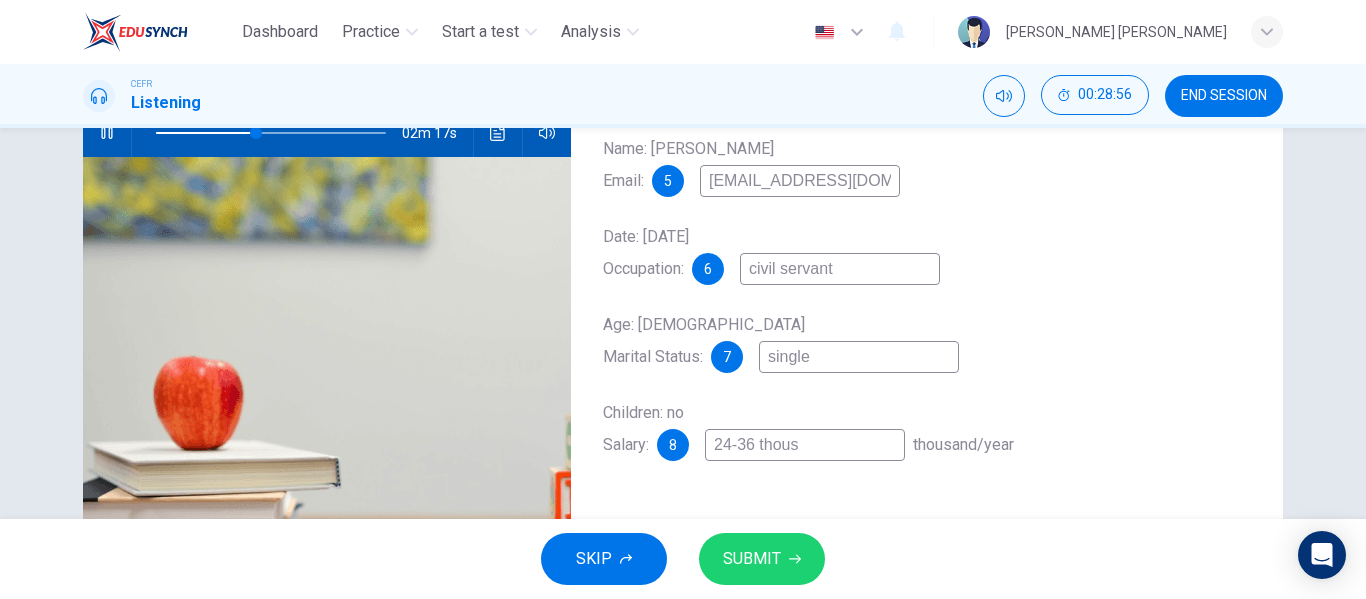 type on "44" 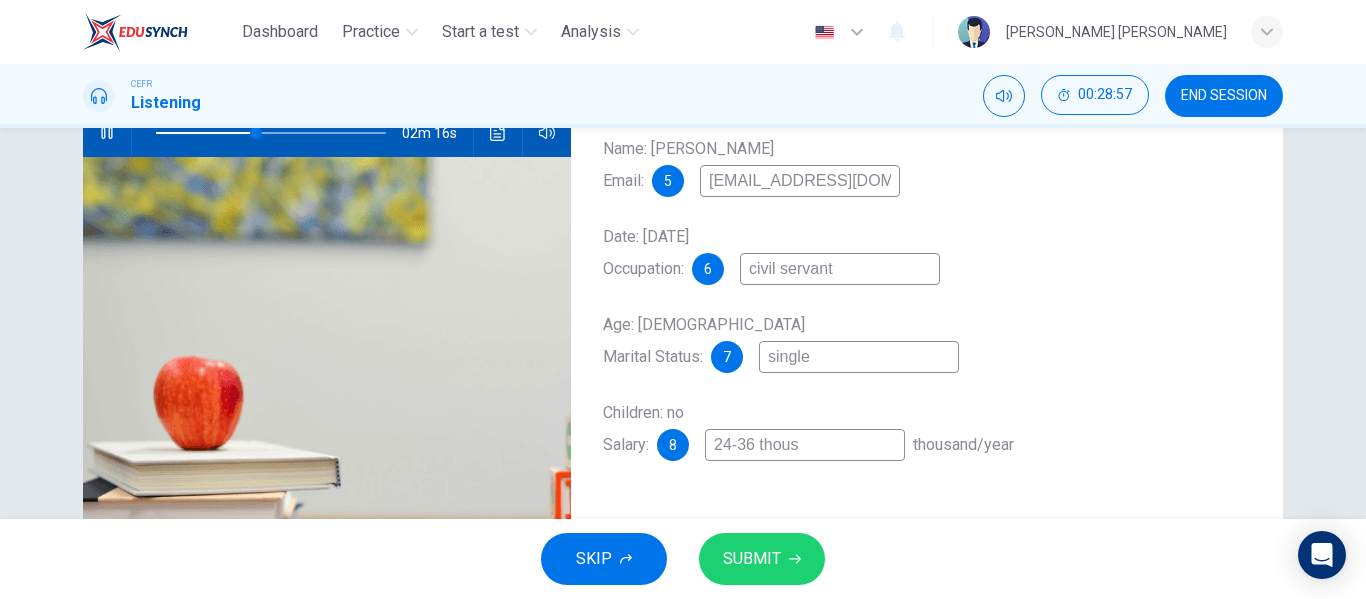 type on "24-36 thousa" 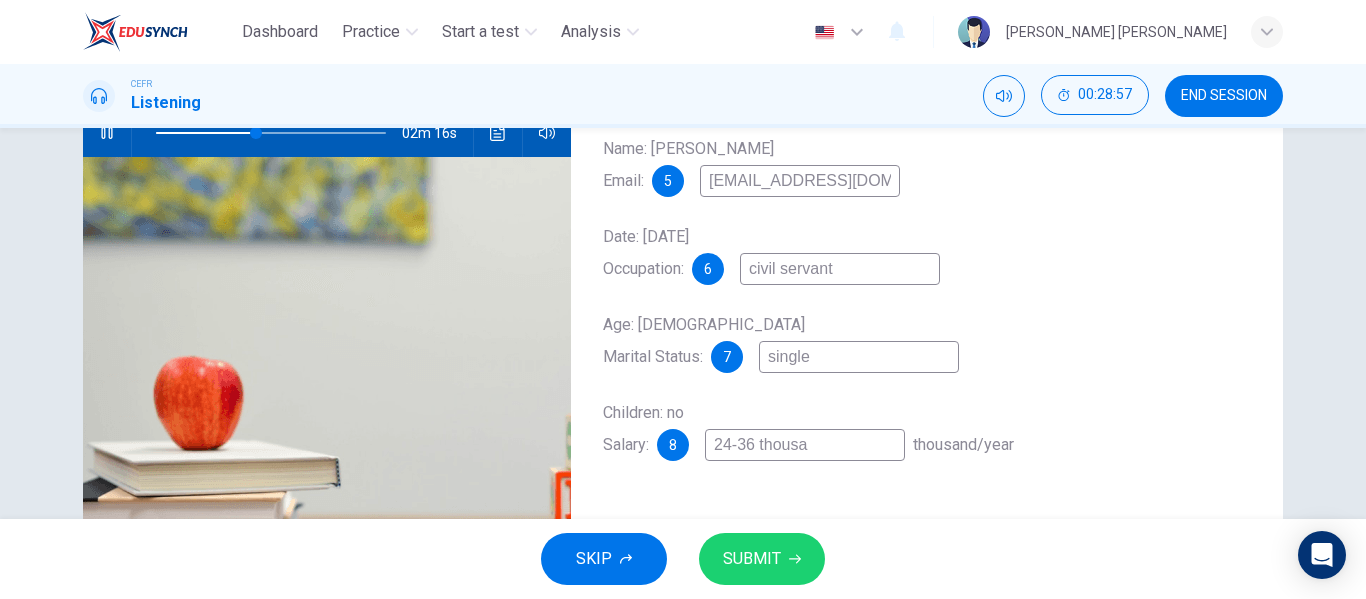 type on "44" 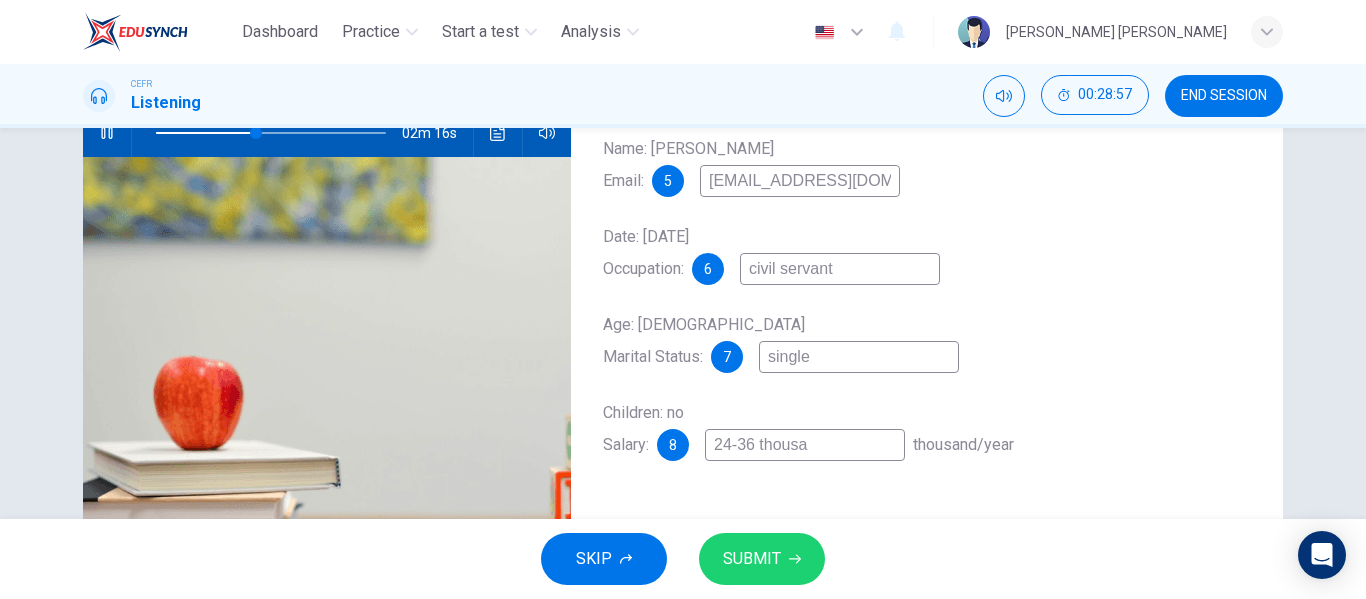 type on "24-36 thousan" 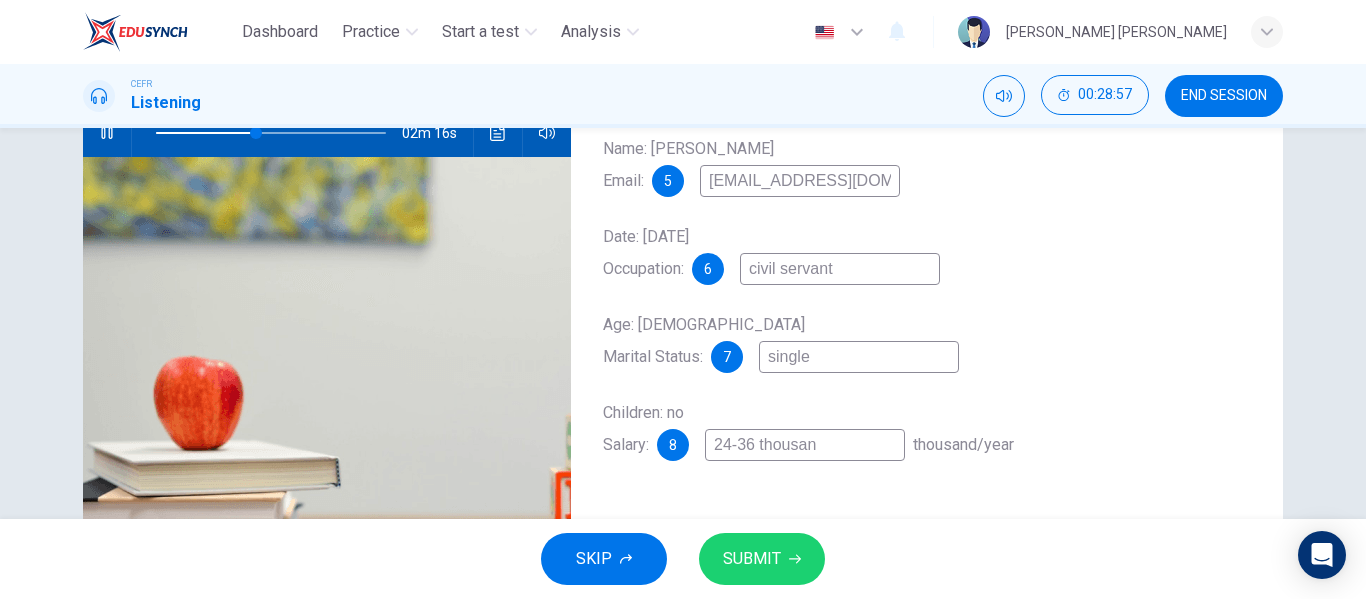 type on "44" 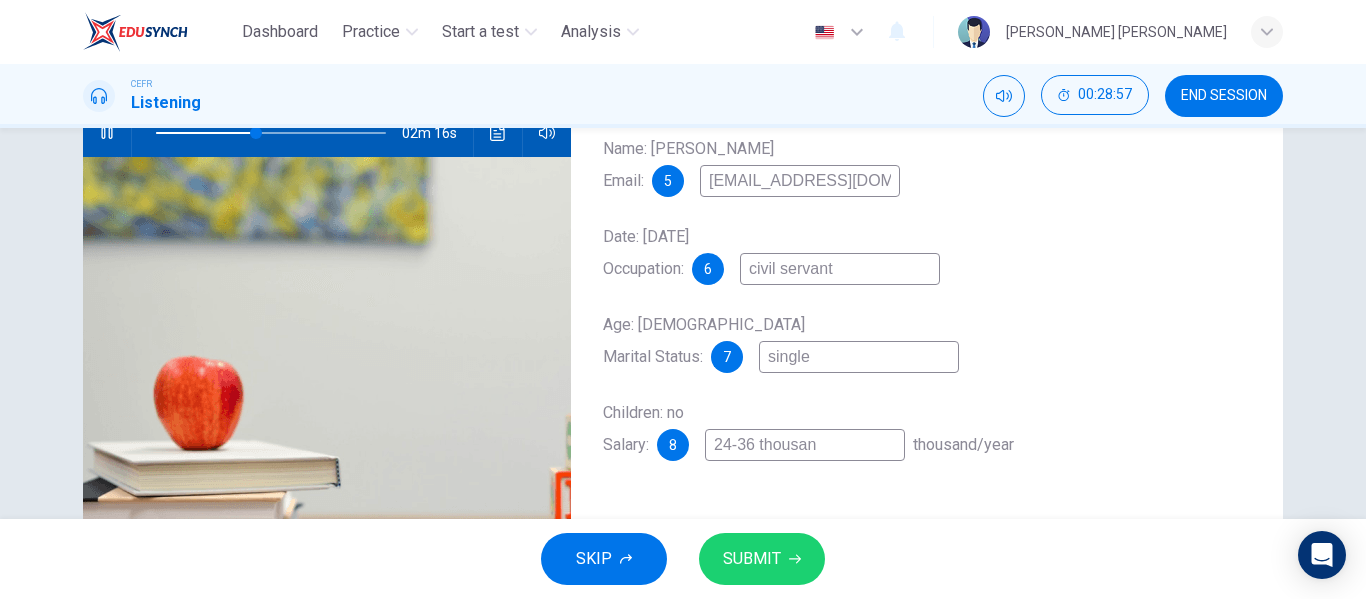 type on "24-36 thousand" 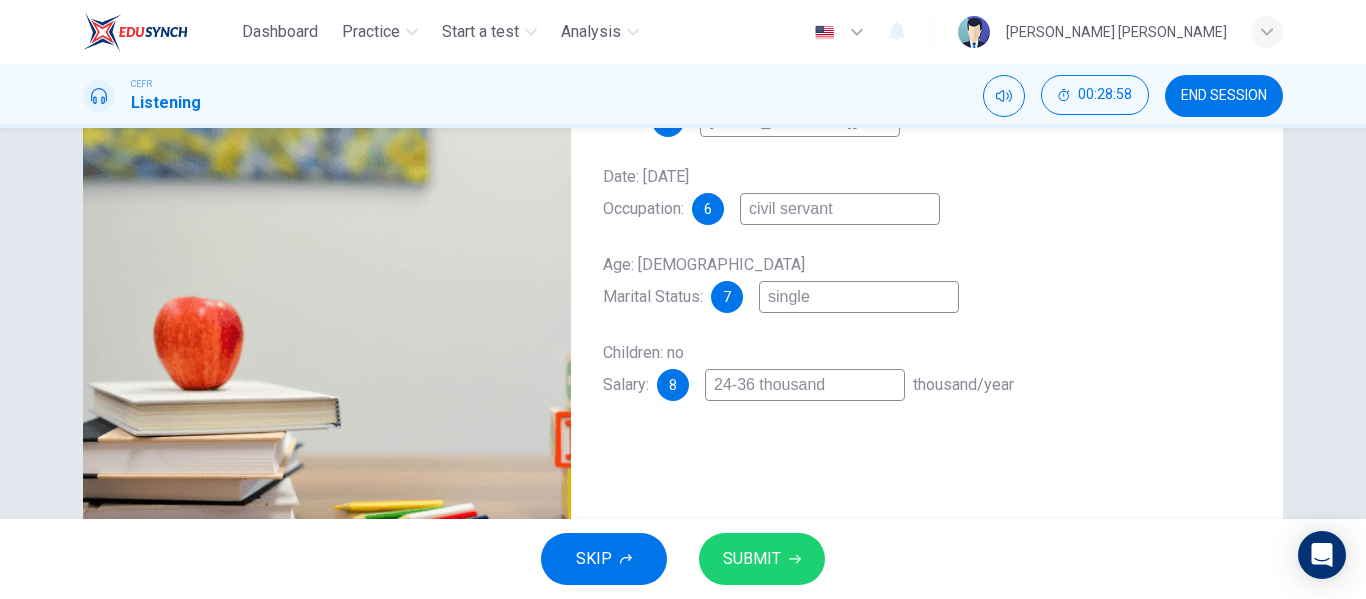 scroll, scrollTop: 280, scrollLeft: 0, axis: vertical 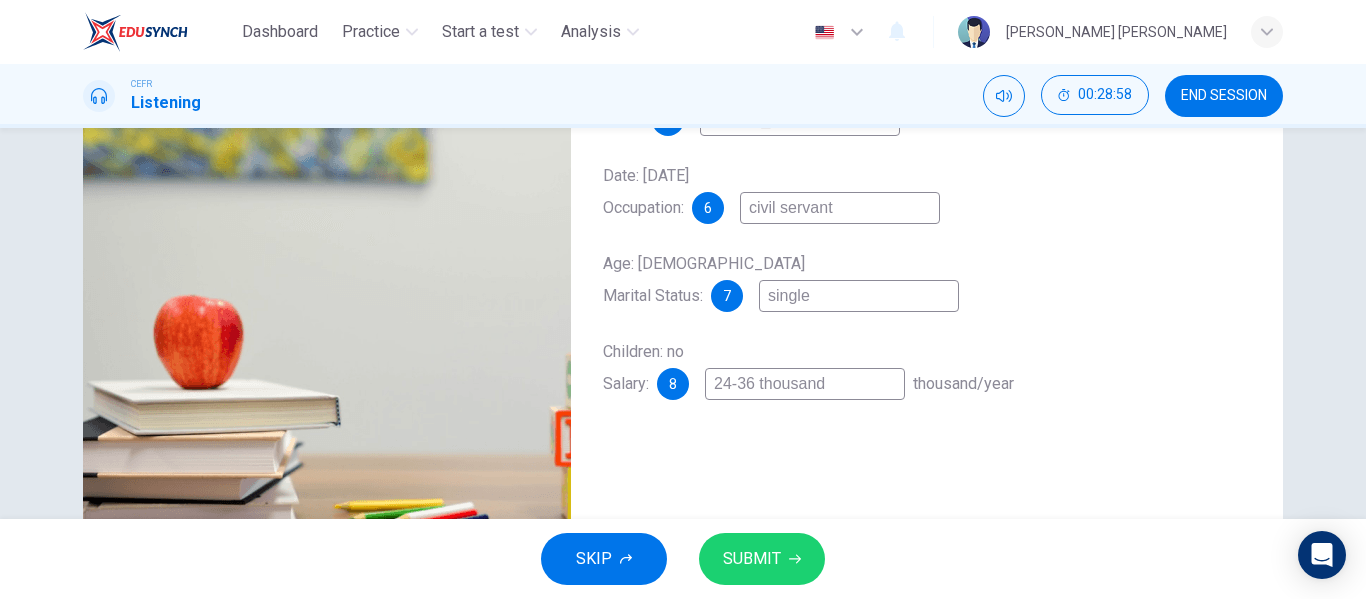type on "44" 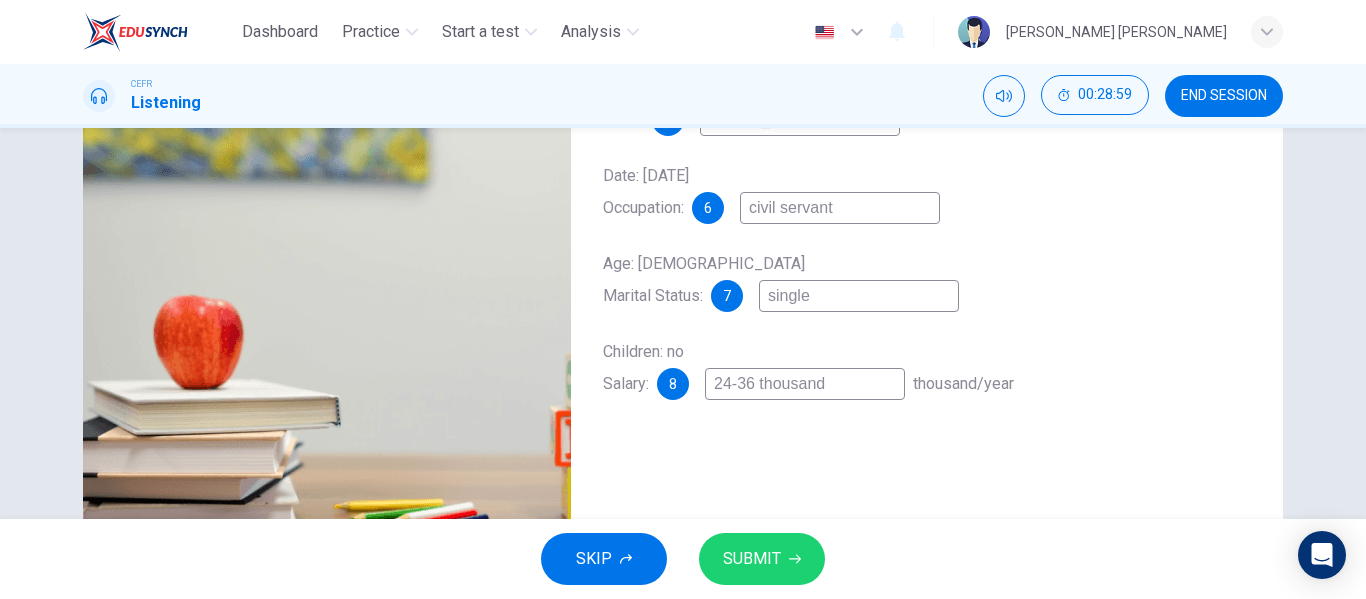 type on "24-36 thousand" 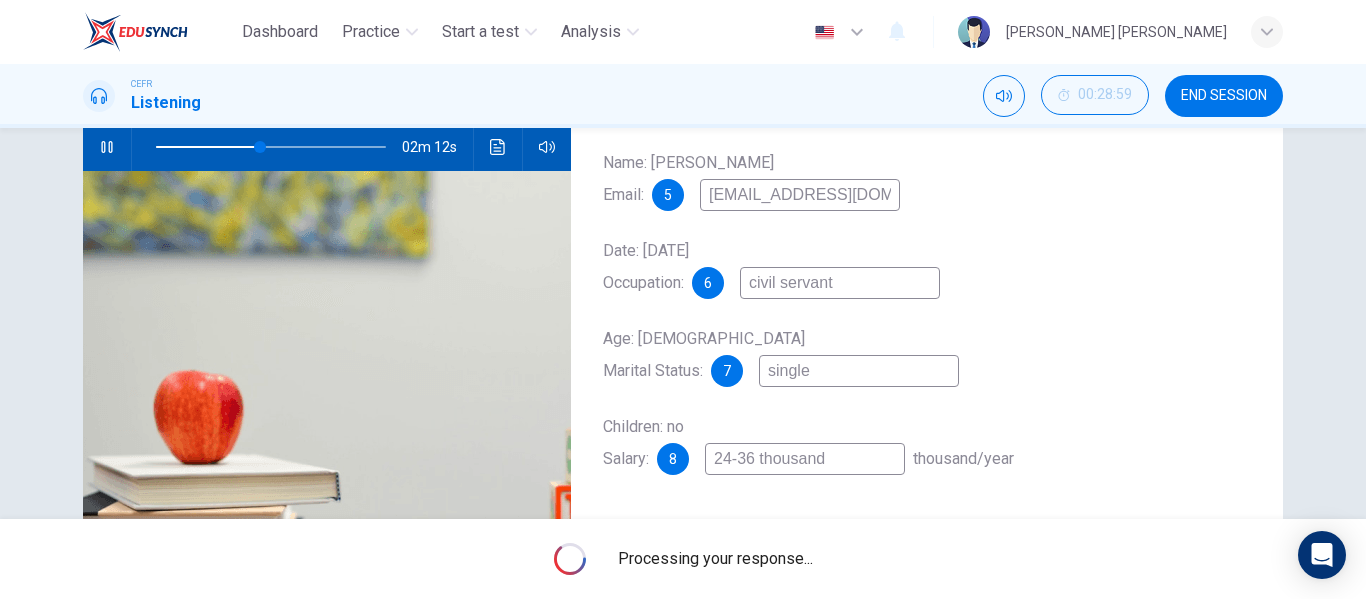scroll, scrollTop: 205, scrollLeft: 0, axis: vertical 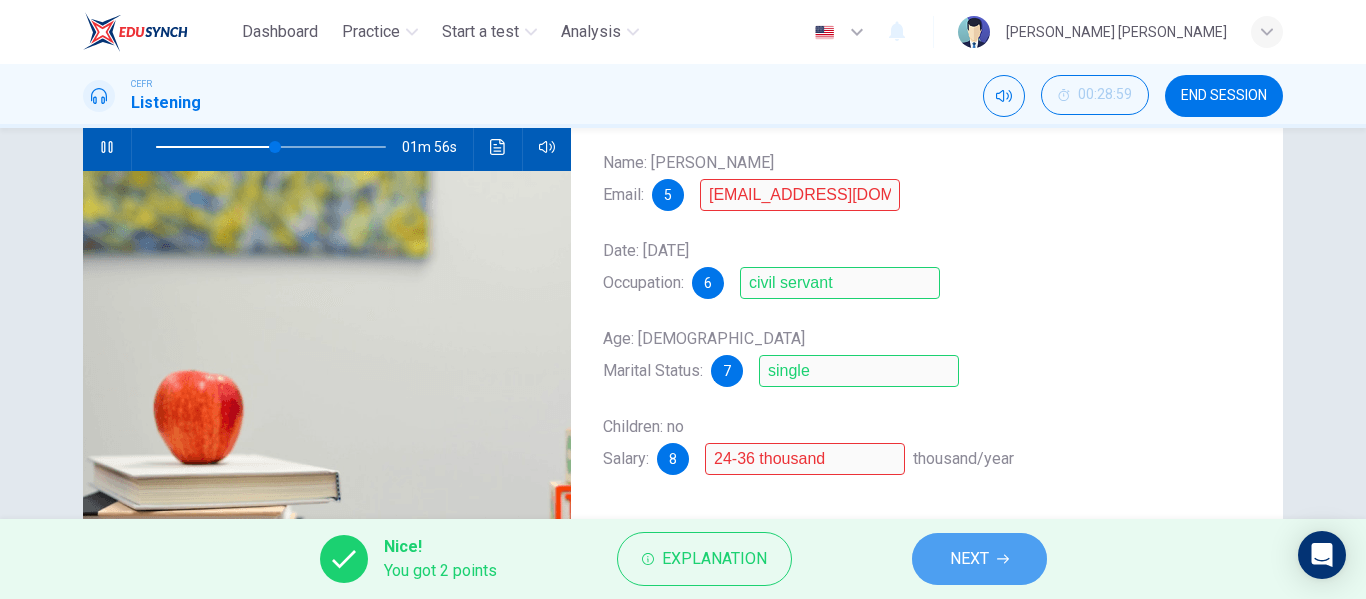 click on "NEXT" at bounding box center (969, 559) 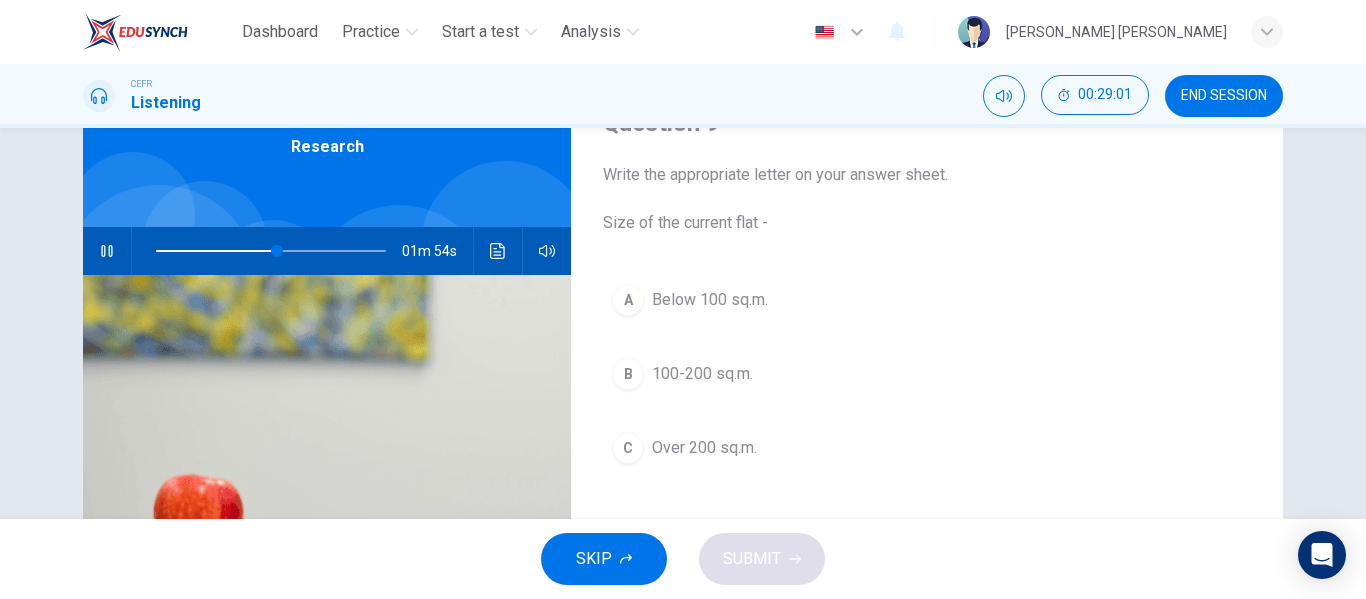 scroll, scrollTop: 101, scrollLeft: 0, axis: vertical 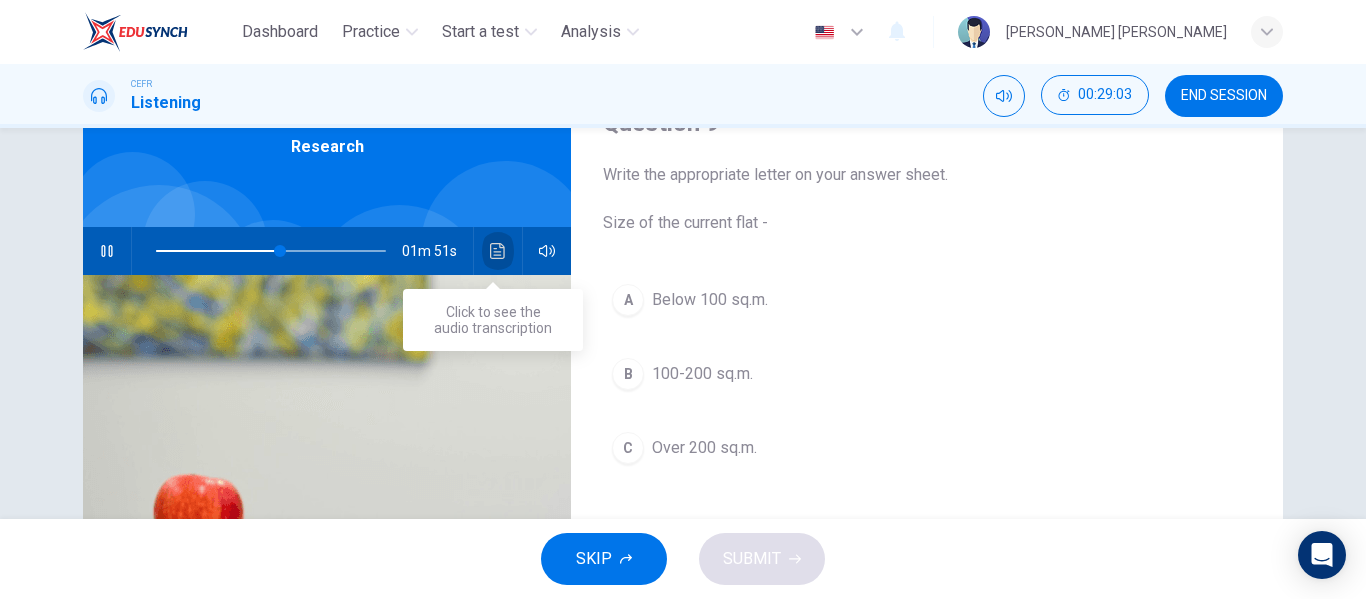 click at bounding box center [498, 251] 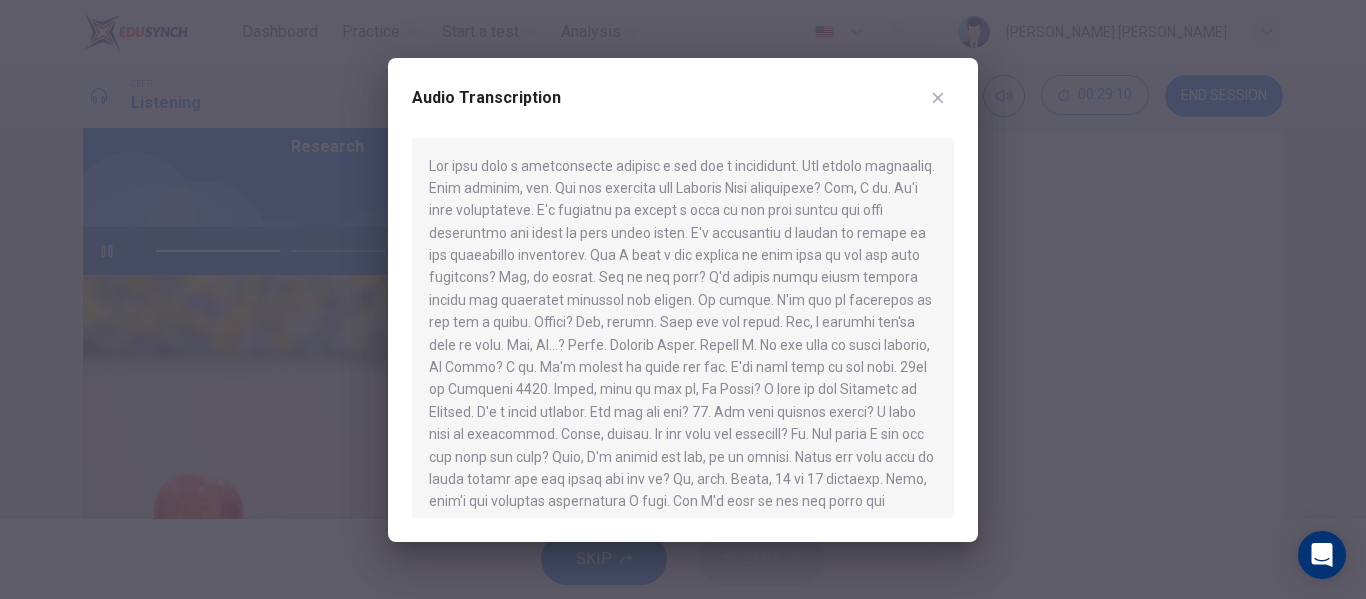 click at bounding box center (683, 299) 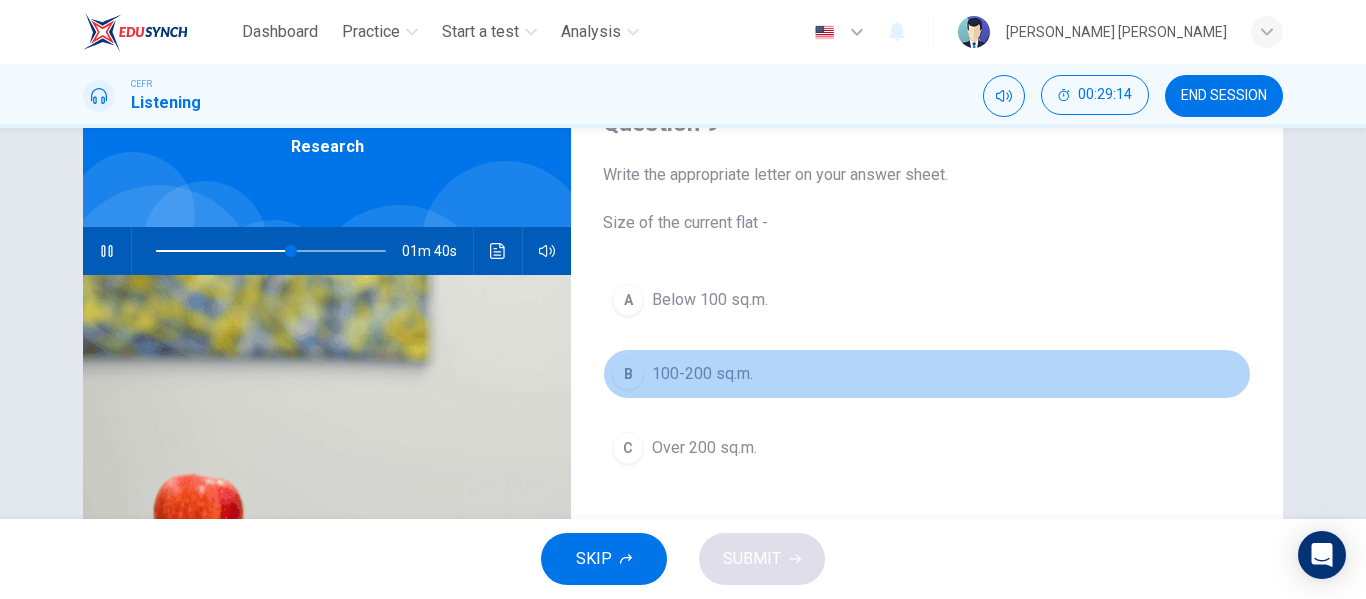 click on "100-200 sq.m." at bounding box center (702, 374) 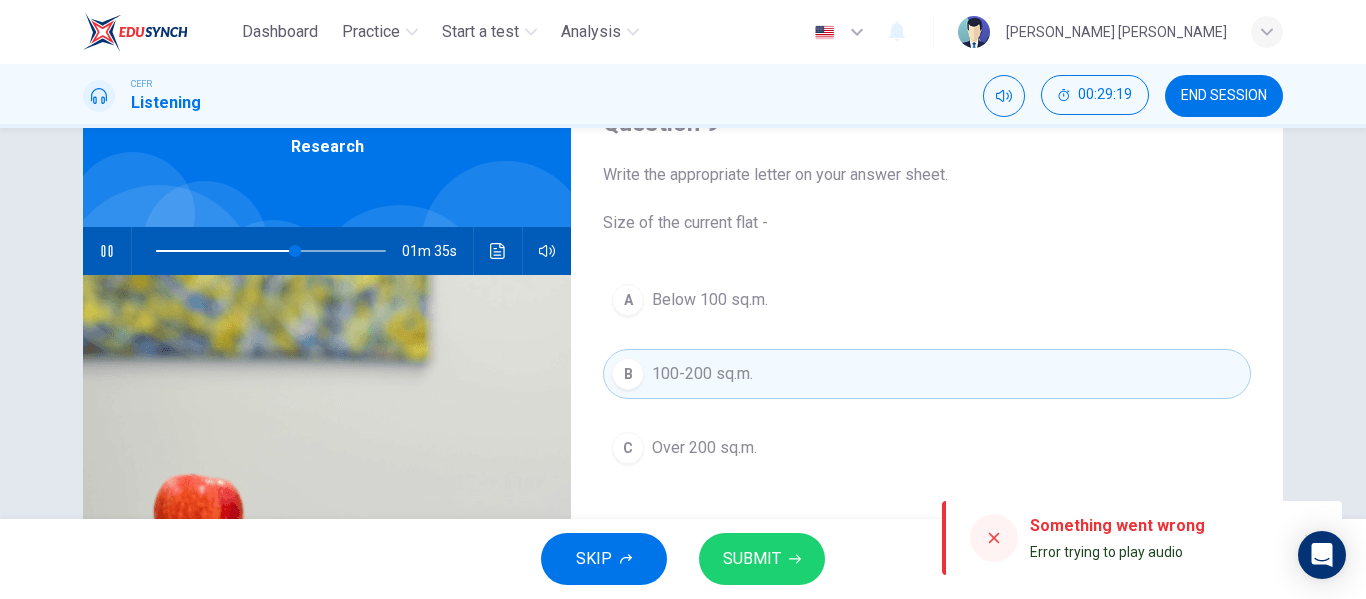 click 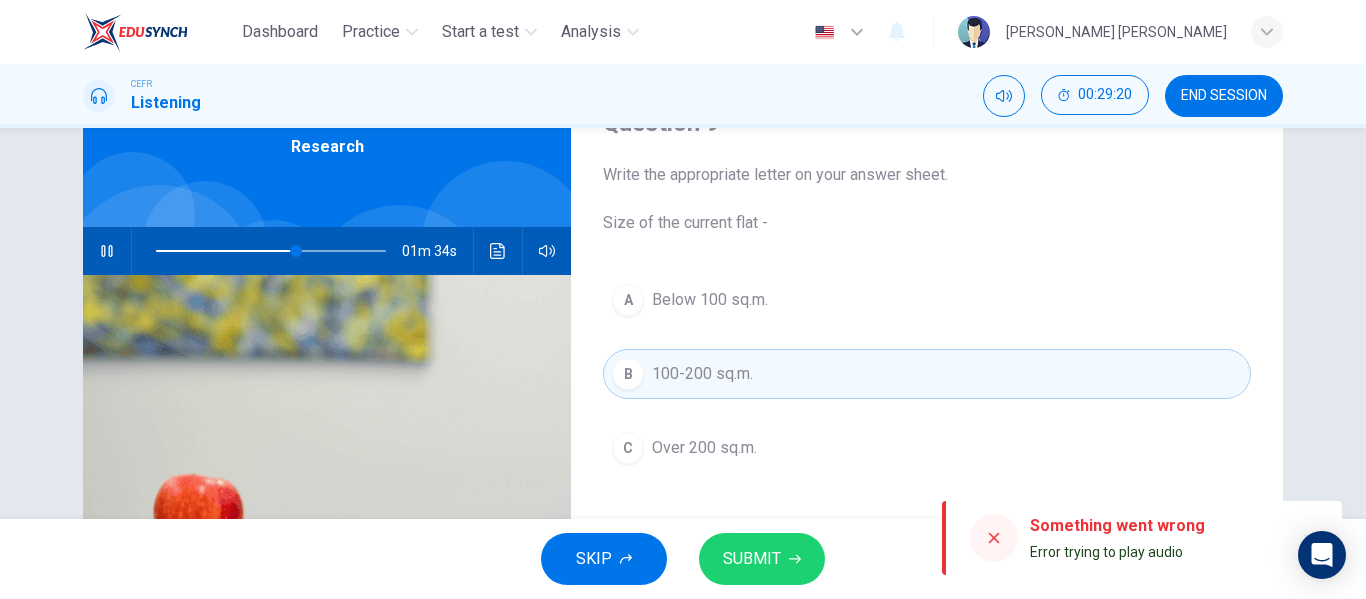 click on "SUBMIT" at bounding box center [752, 559] 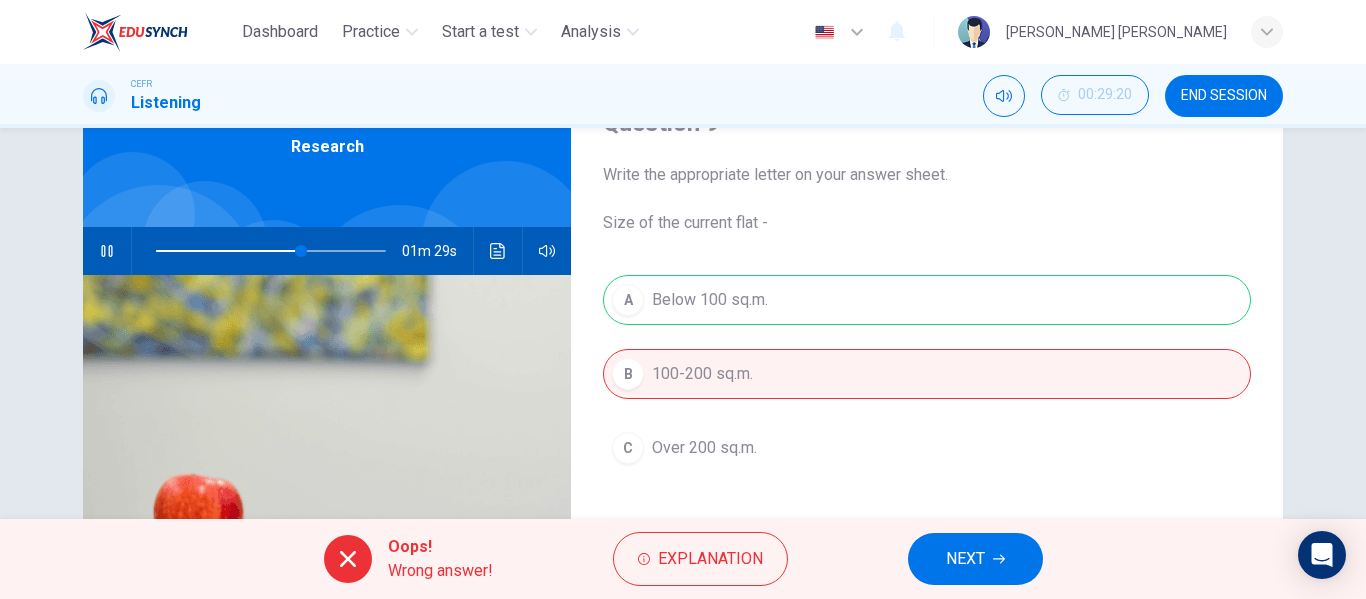 click 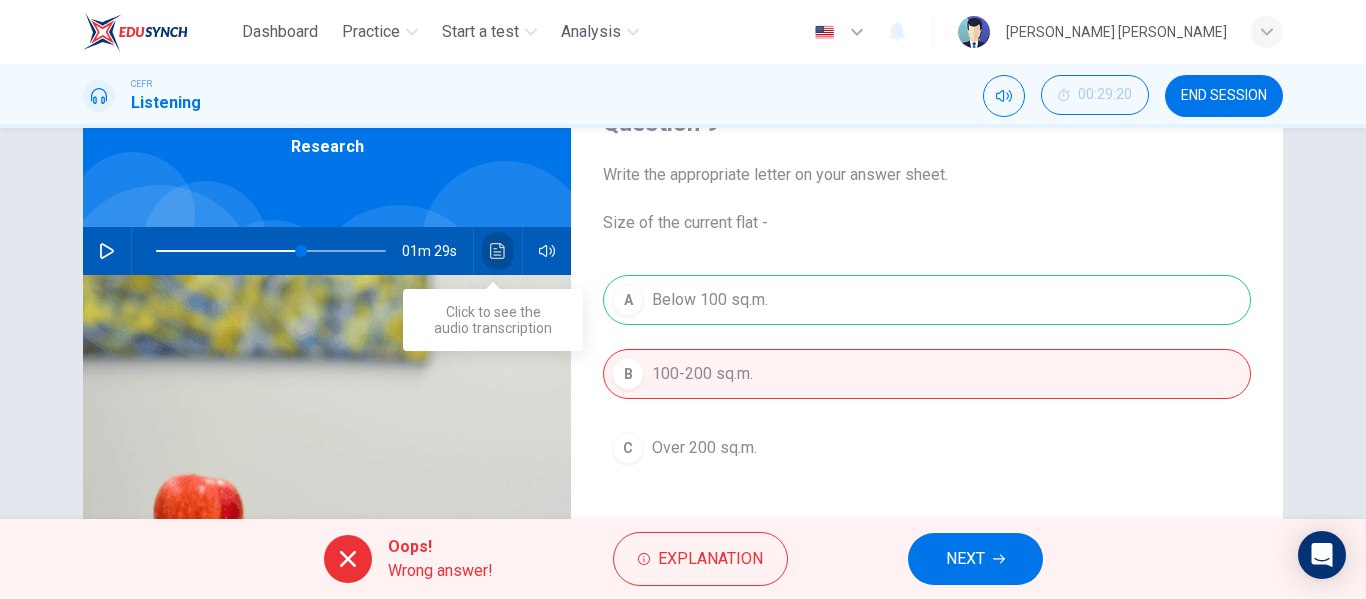 click at bounding box center [498, 251] 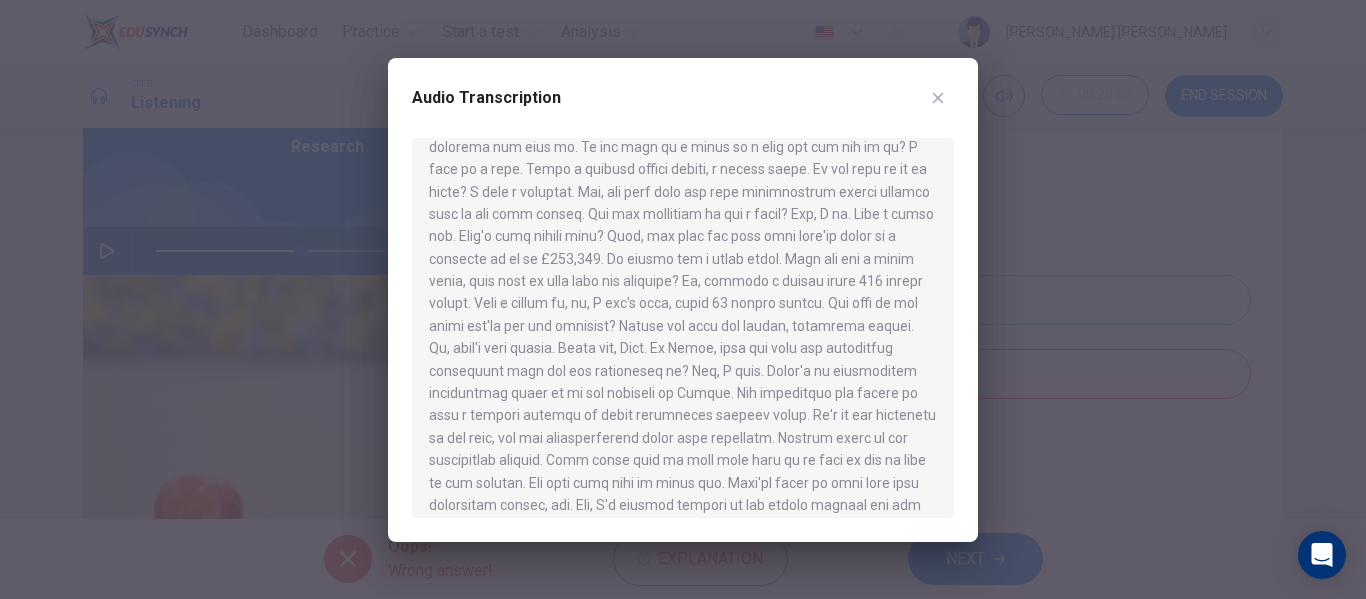 scroll, scrollTop: 382, scrollLeft: 0, axis: vertical 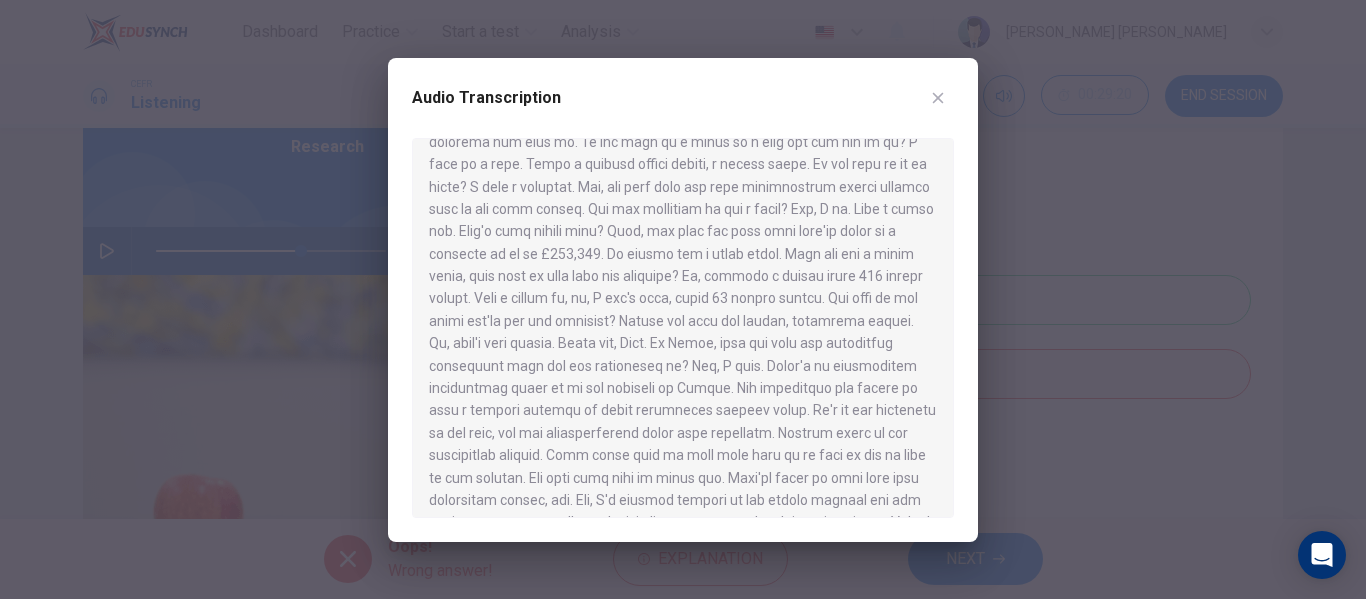 click at bounding box center [938, 98] 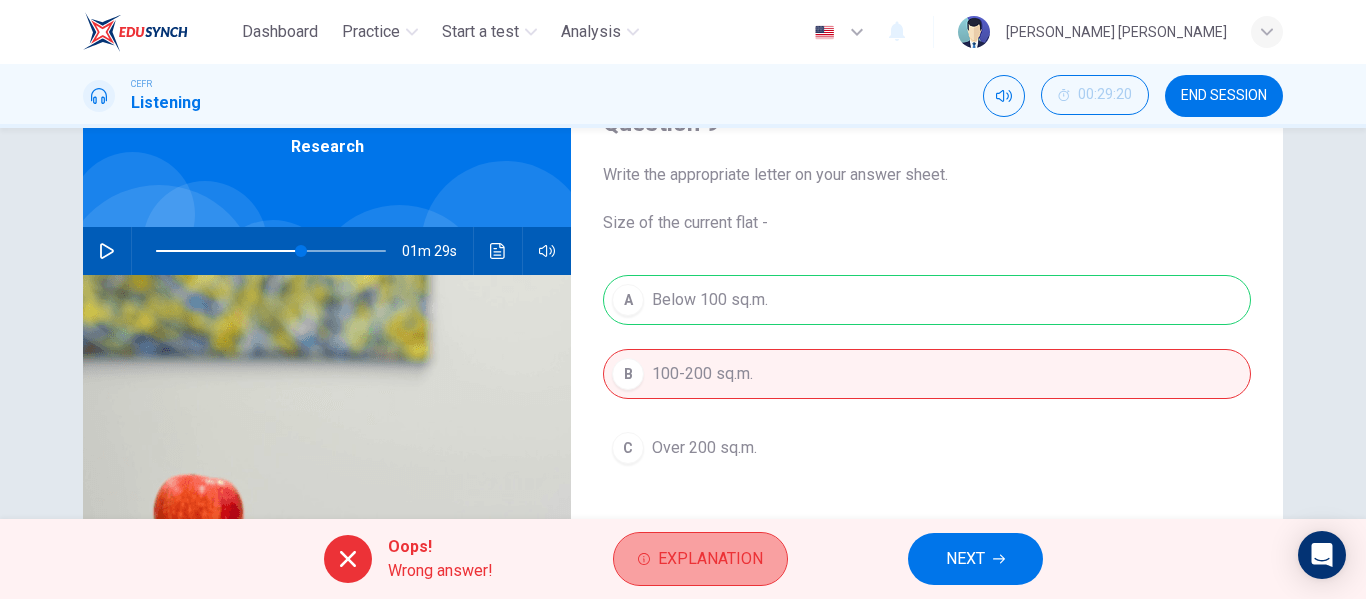 click on "Explanation" at bounding box center [700, 559] 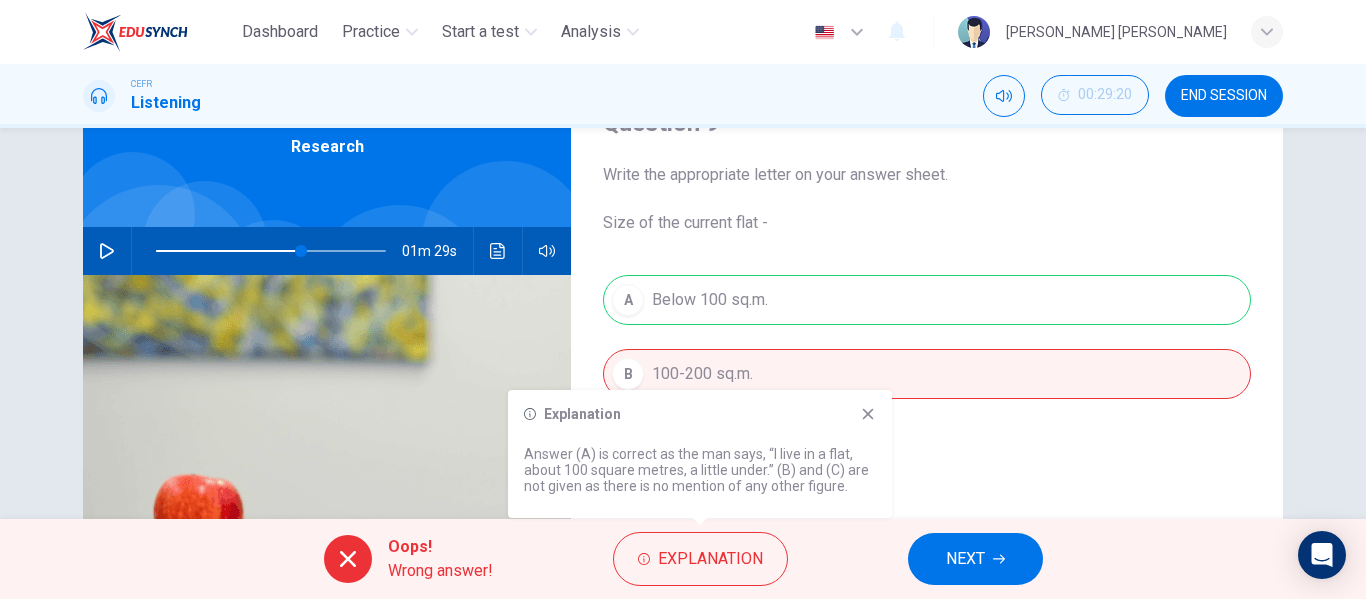click on "Explanation Answer (A) is correct as the man says, “I live in a flat, about 100 square metres, a little under.”
(B) and (C) are not given as there is no mention of any other figure." at bounding box center [700, 454] 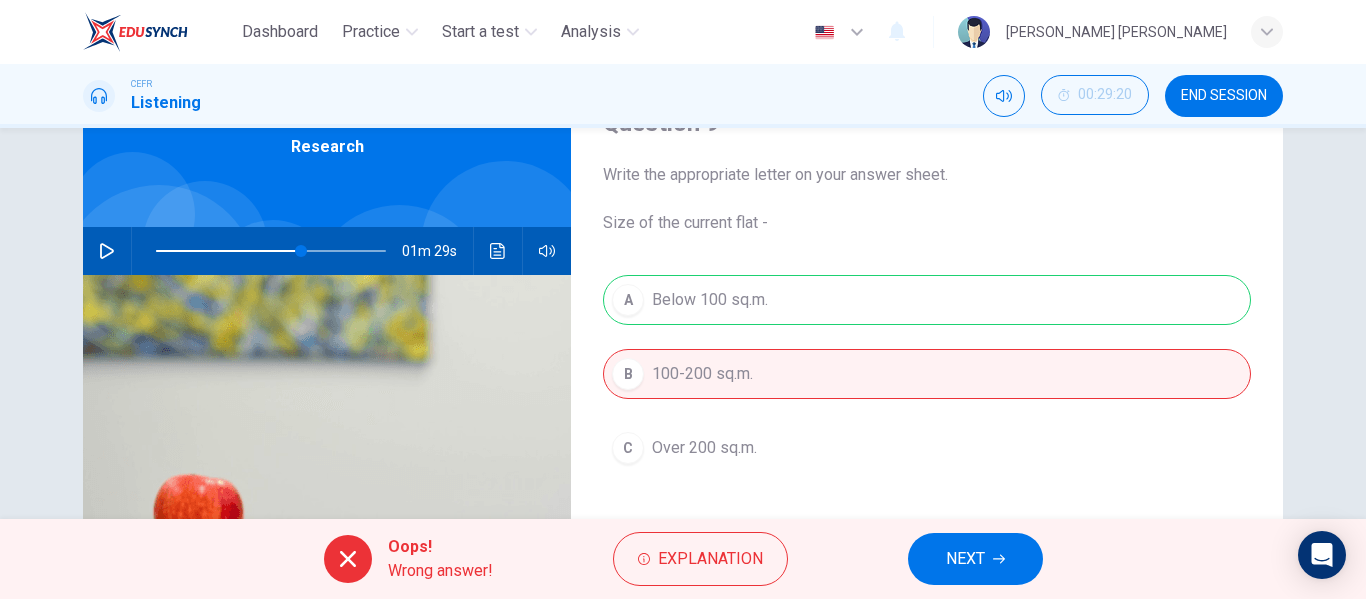 click on "NEXT" at bounding box center [965, 559] 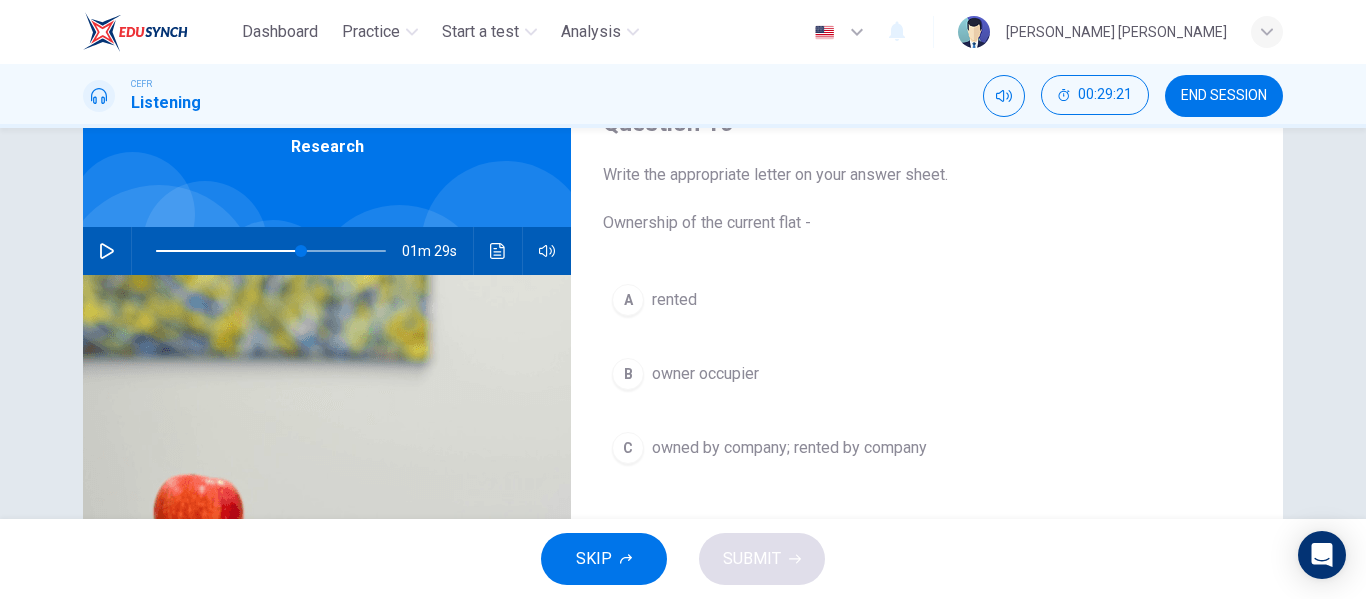 click at bounding box center (107, 251) 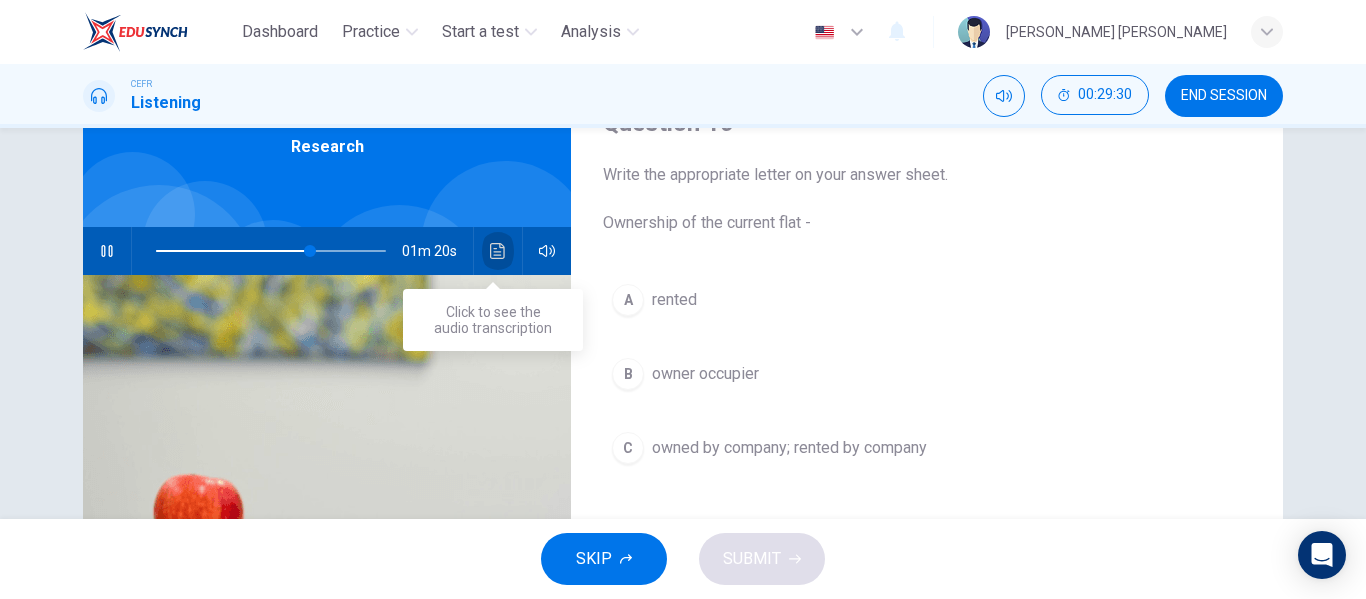 click 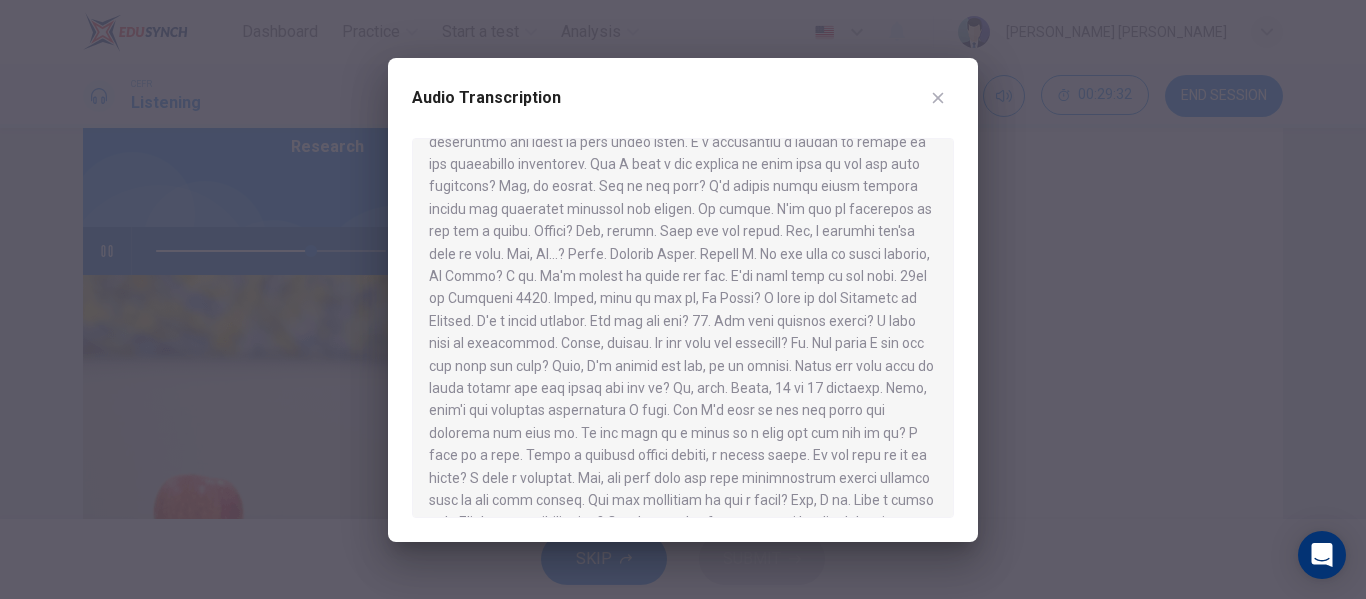 scroll, scrollTop: 200, scrollLeft: 0, axis: vertical 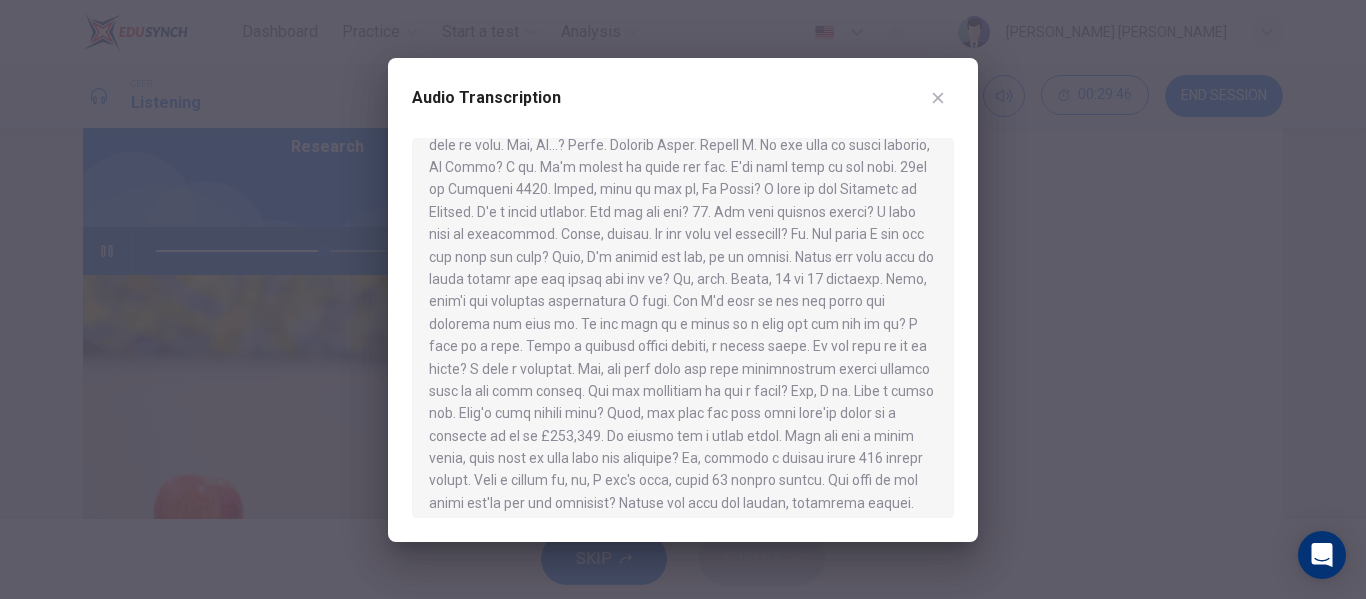 click at bounding box center (683, 299) 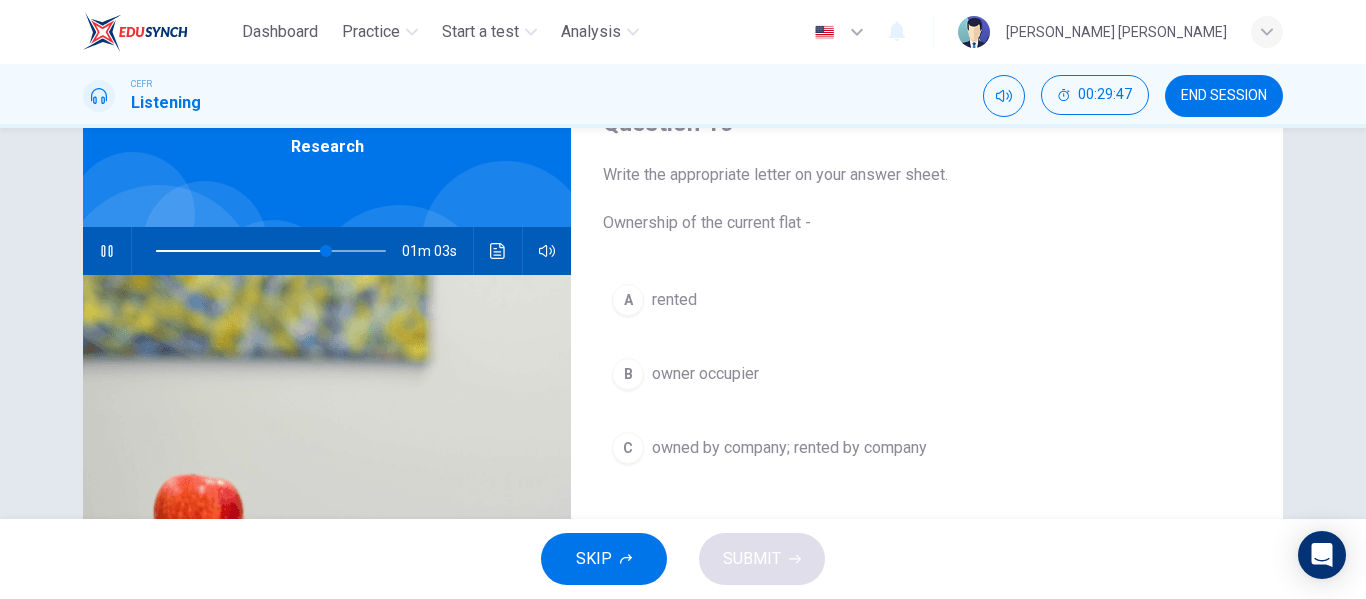 click on "B owner occupier" at bounding box center (927, 374) 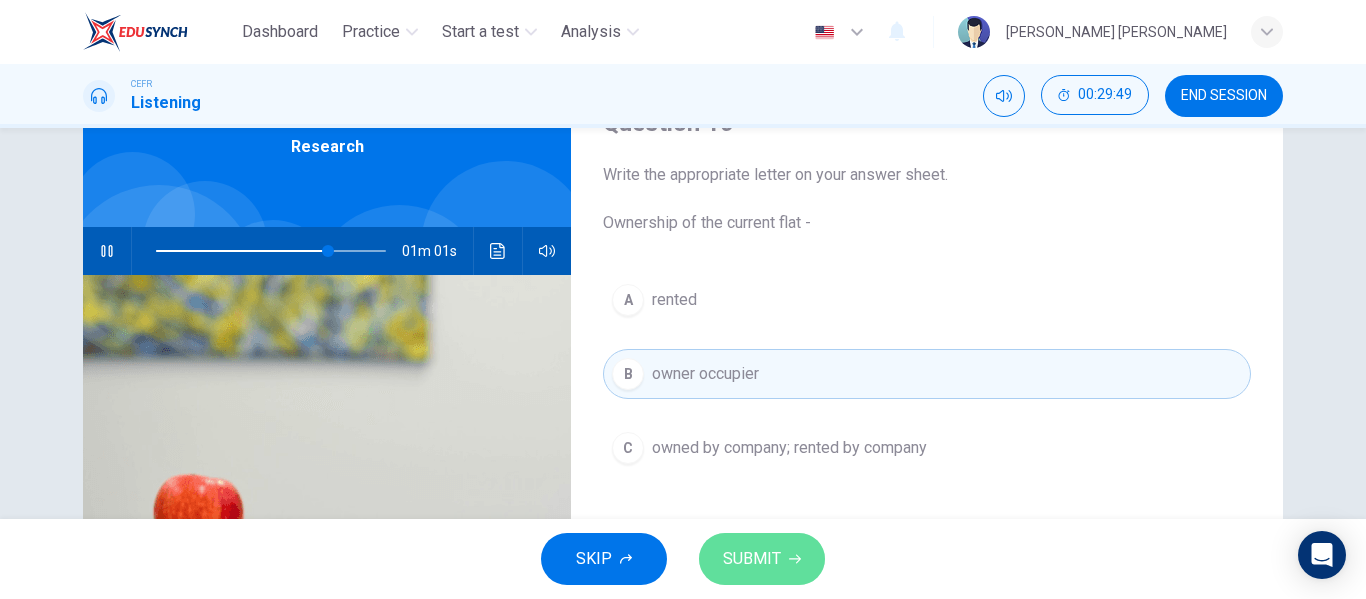click on "SUBMIT" at bounding box center [752, 559] 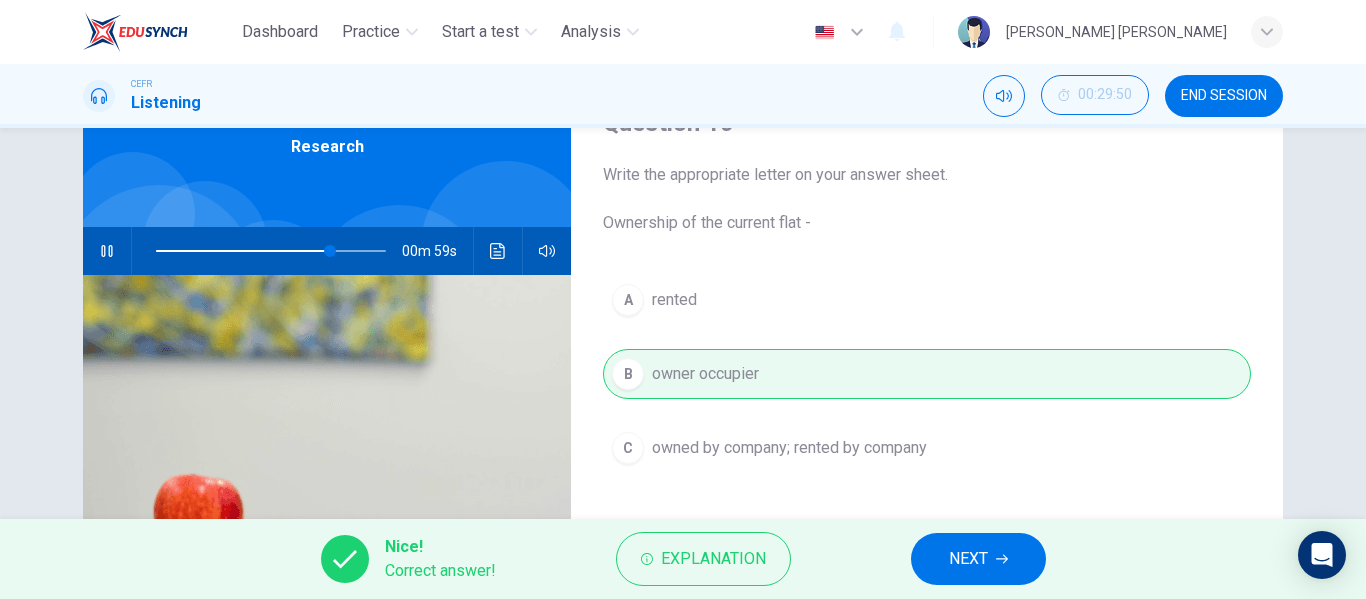 click on "NEXT" at bounding box center (978, 559) 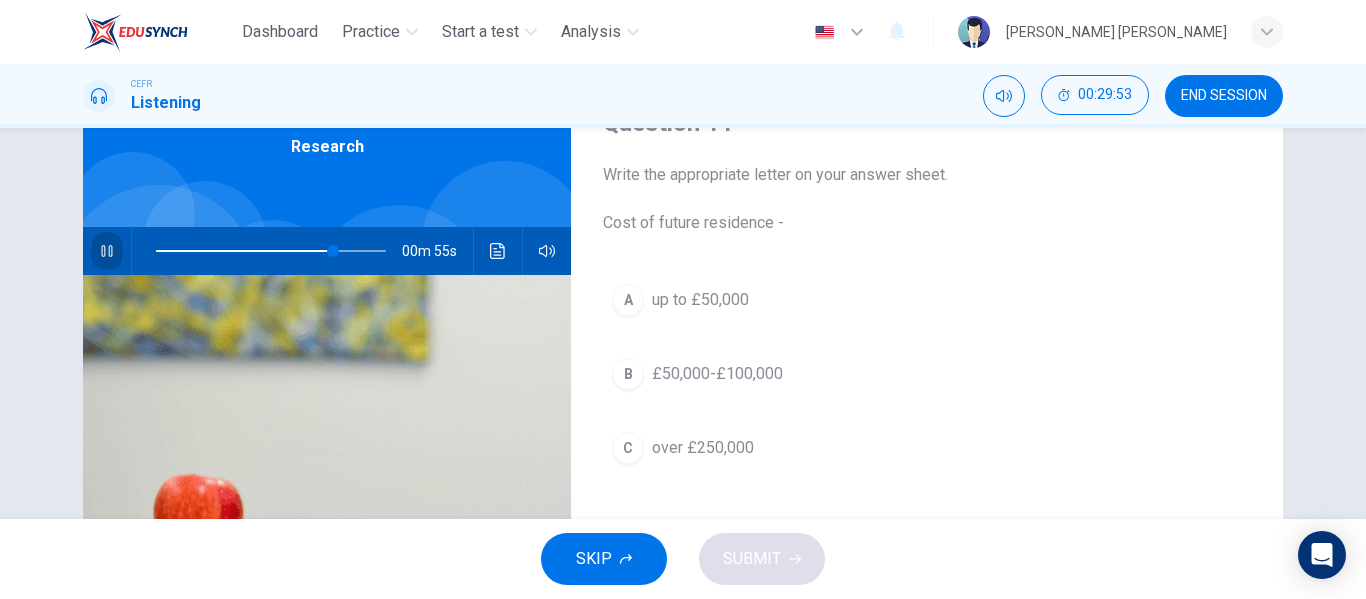 click at bounding box center (107, 251) 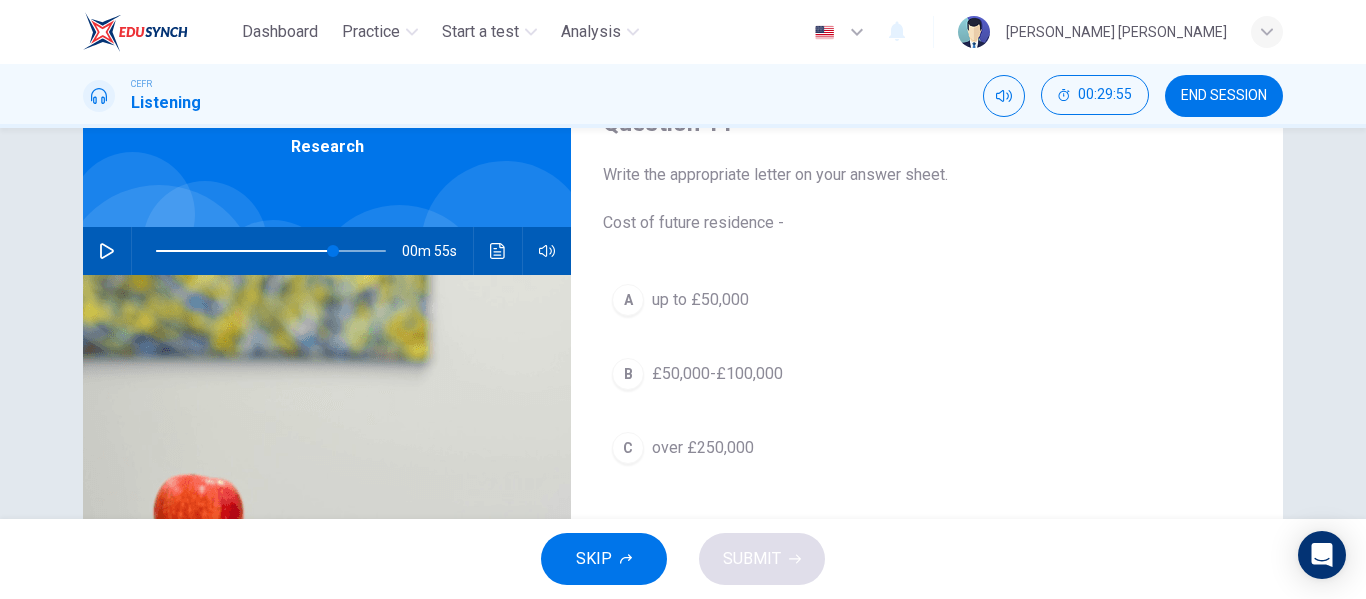 click at bounding box center [498, 251] 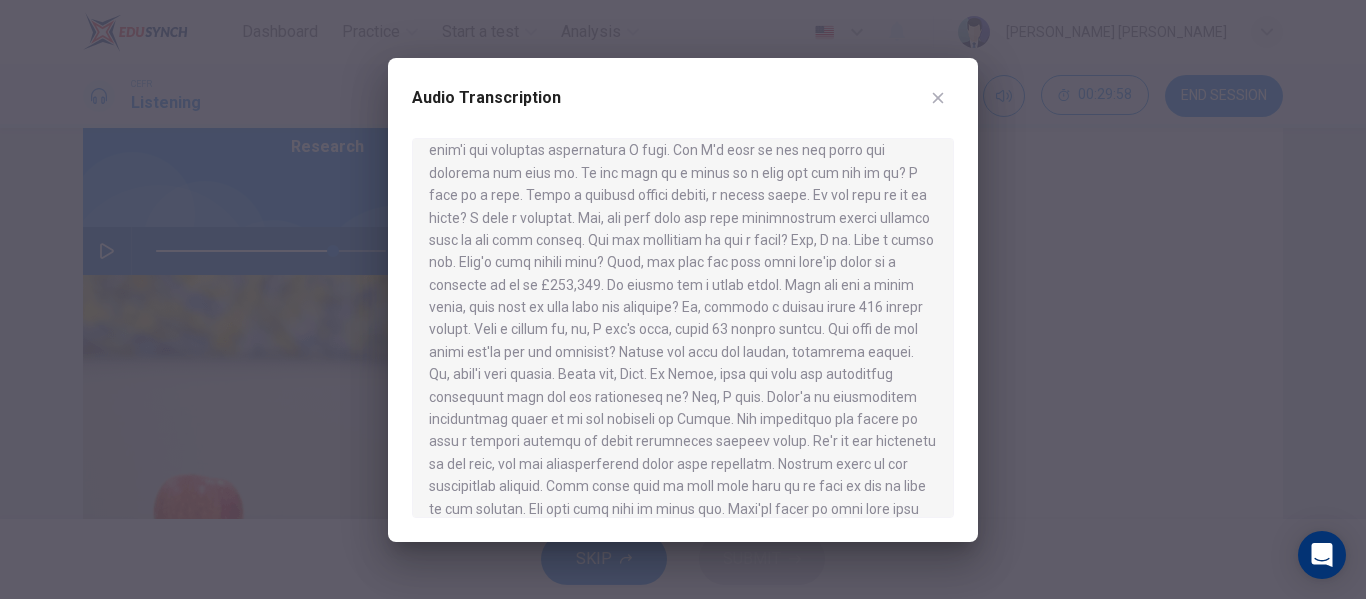 scroll, scrollTop: 400, scrollLeft: 0, axis: vertical 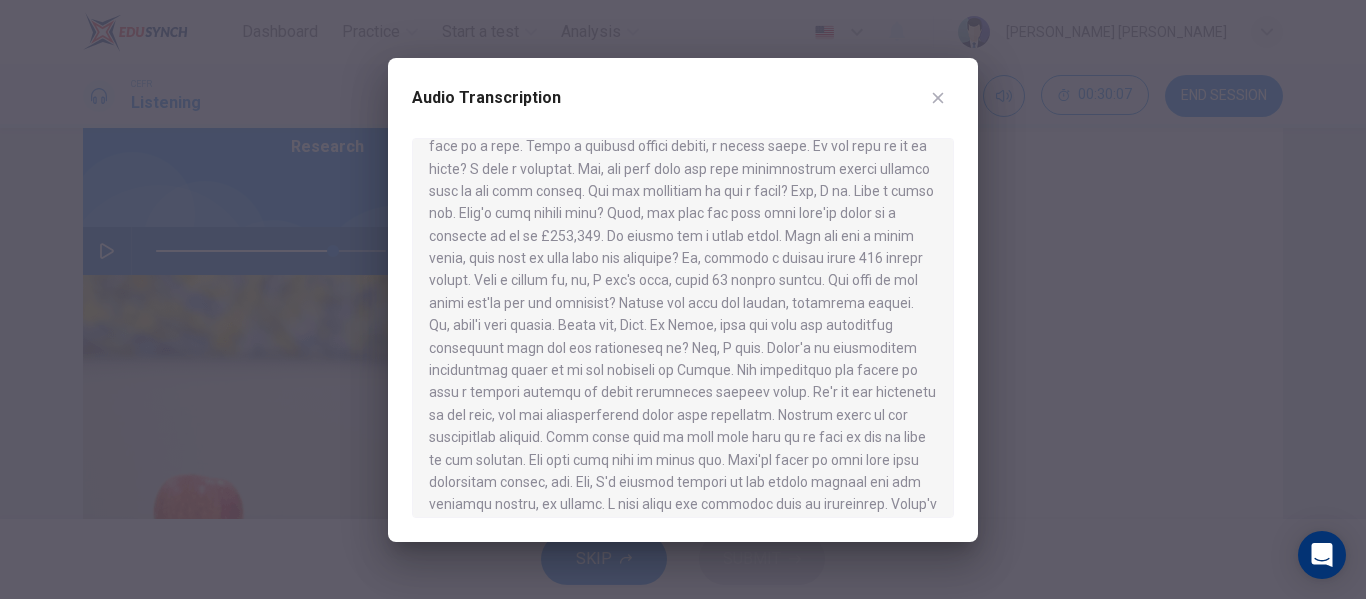 click at bounding box center [683, 299] 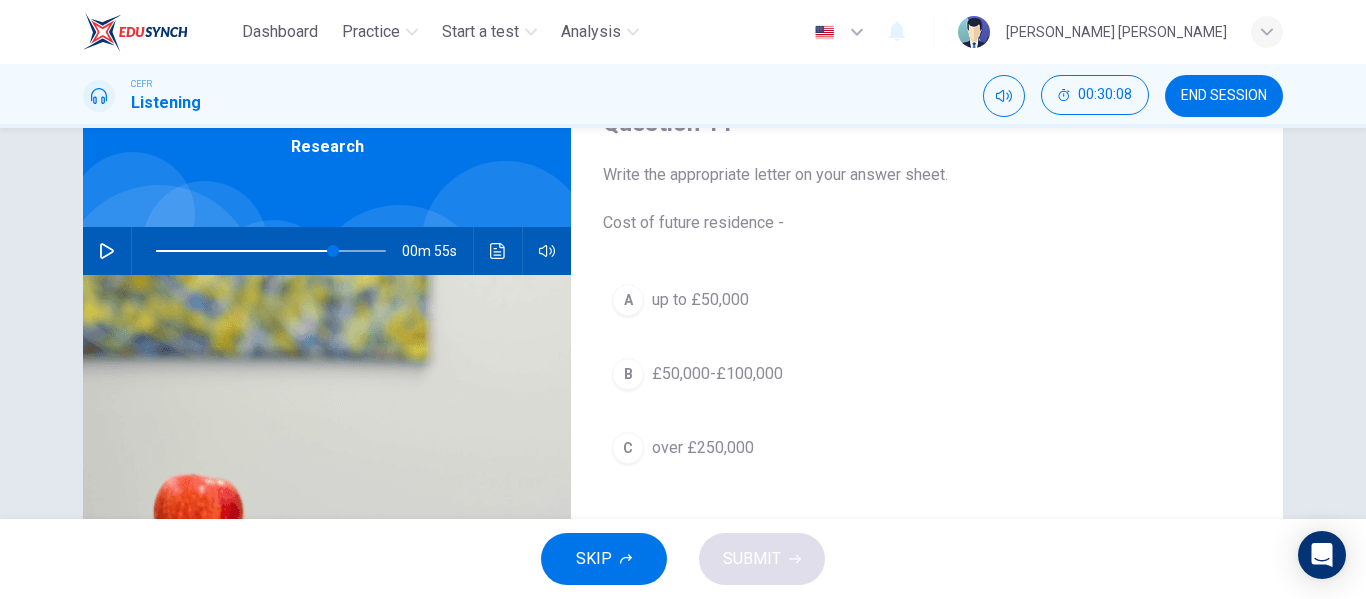 click on "£50,000-£100,000" at bounding box center (717, 374) 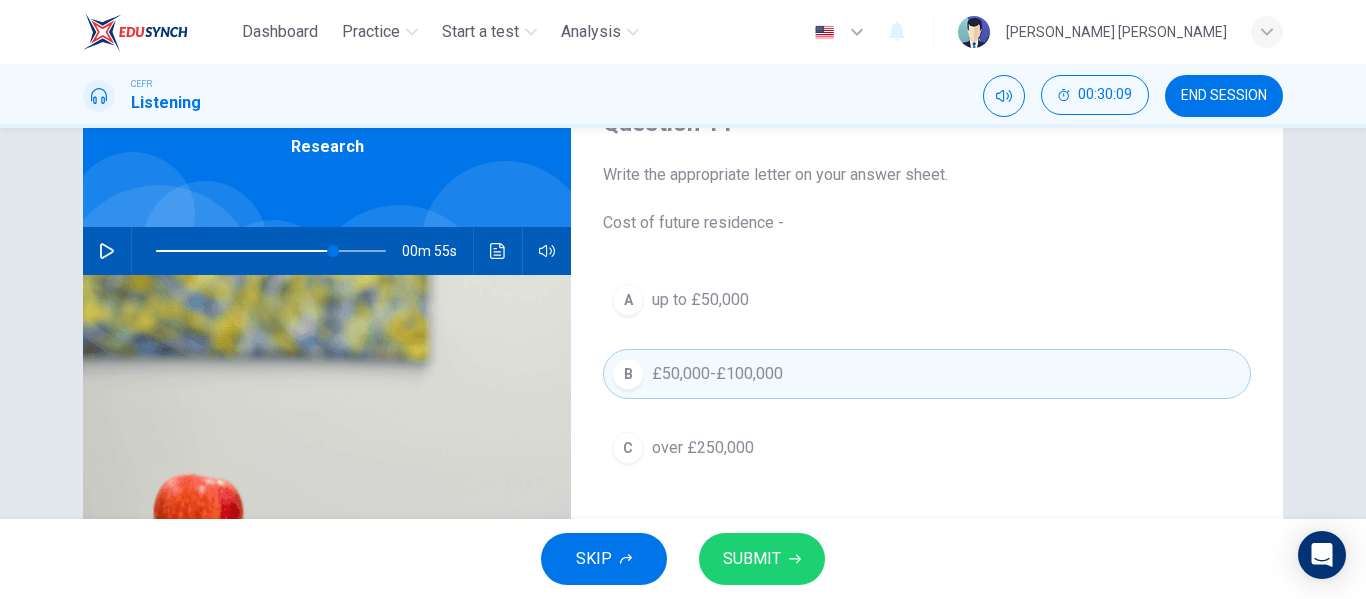 click on "SUBMIT" at bounding box center [752, 559] 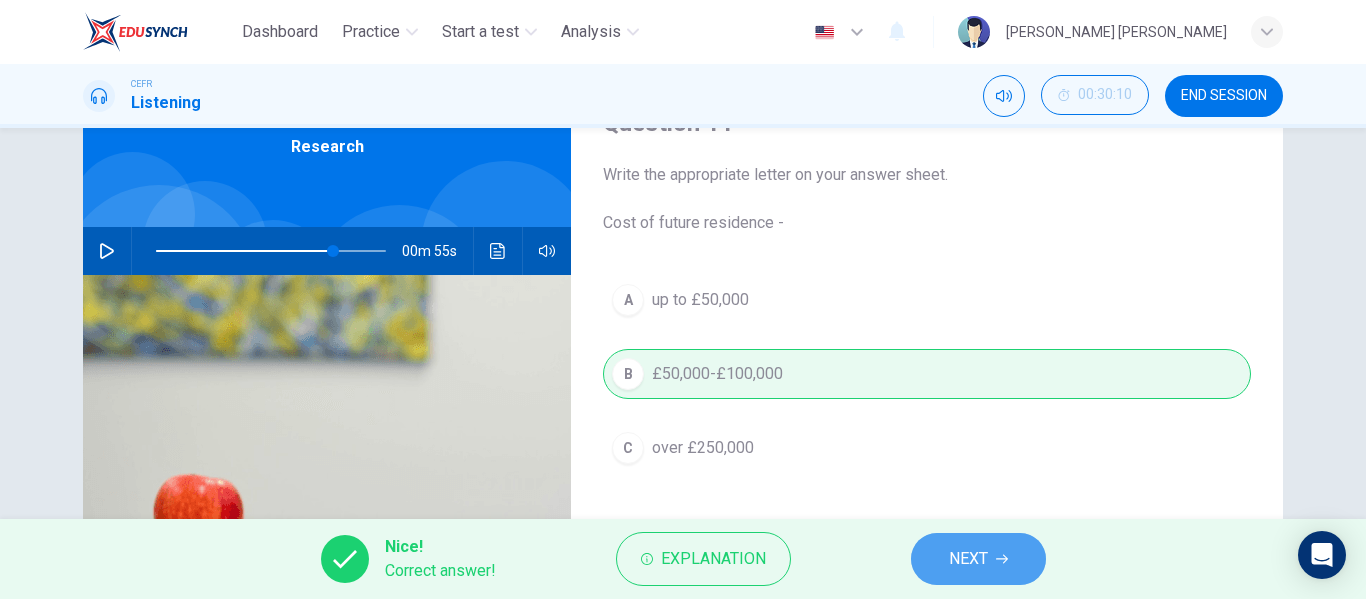 click on "NEXT" at bounding box center (978, 559) 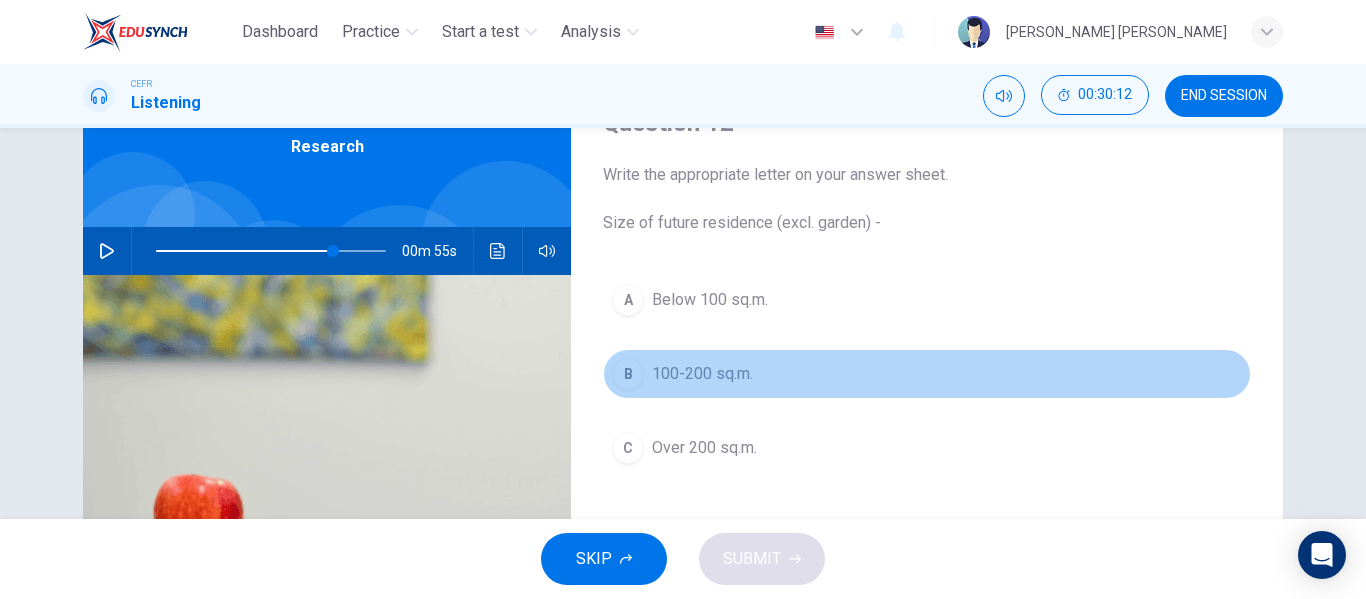 click on "100-200 sq.m." at bounding box center (702, 374) 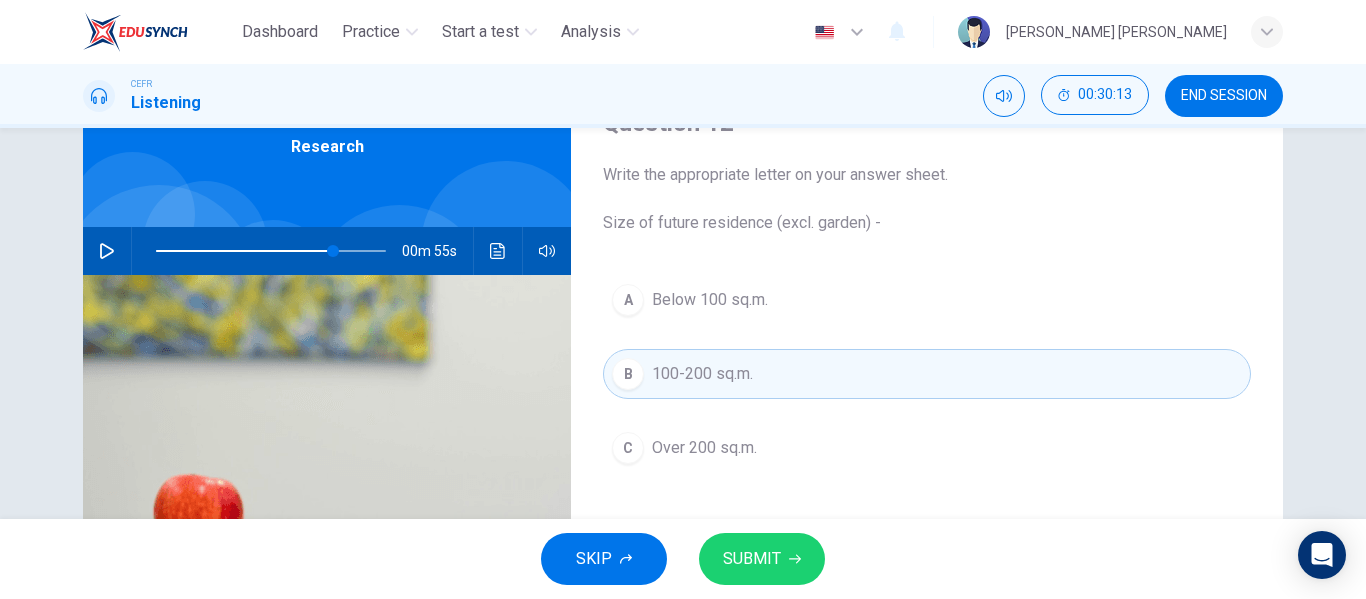 click on "SUBMIT" at bounding box center [752, 559] 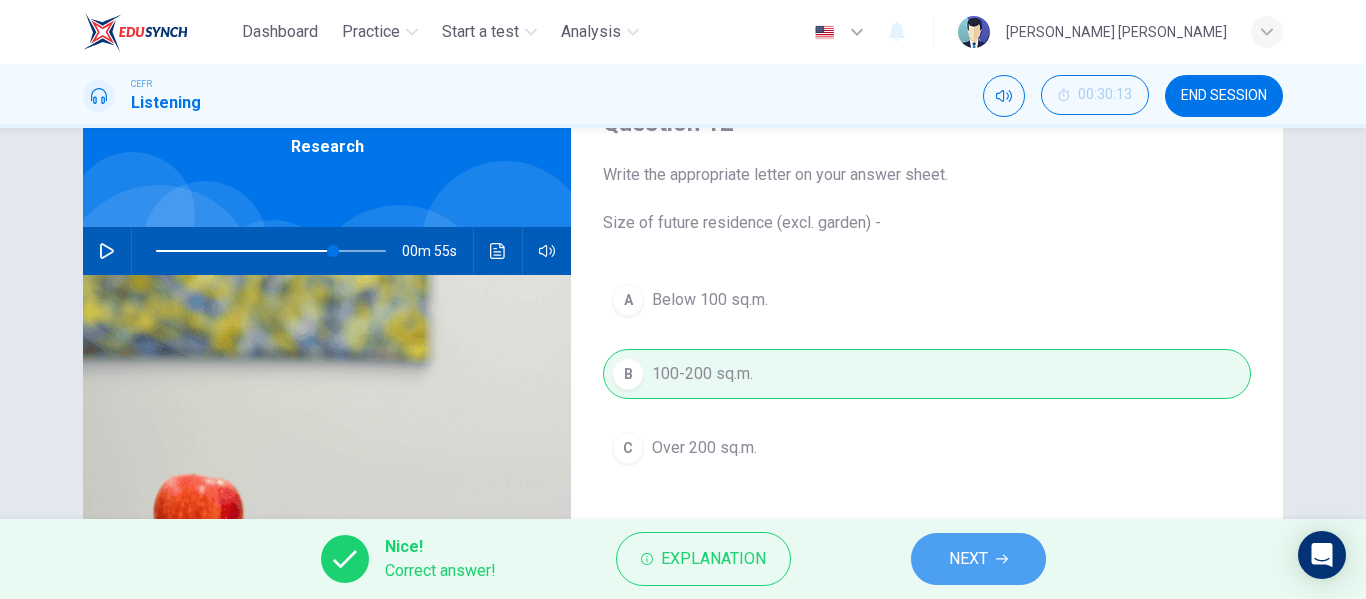 click on "NEXT" at bounding box center [968, 559] 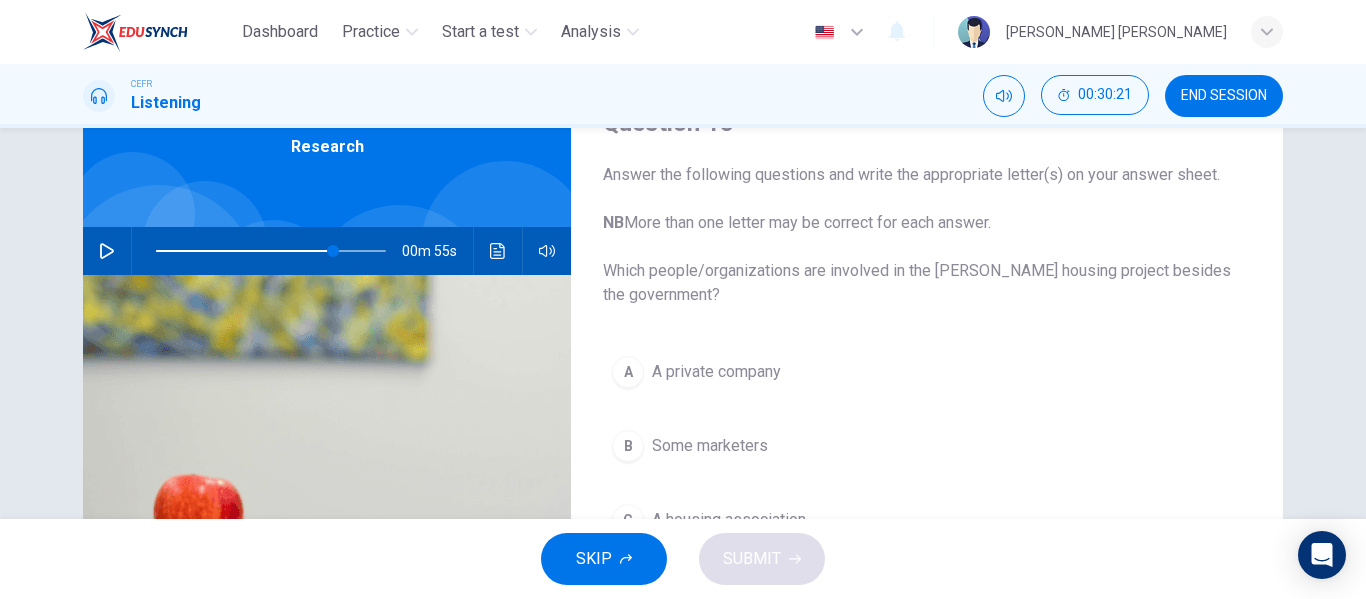 scroll, scrollTop: 201, scrollLeft: 0, axis: vertical 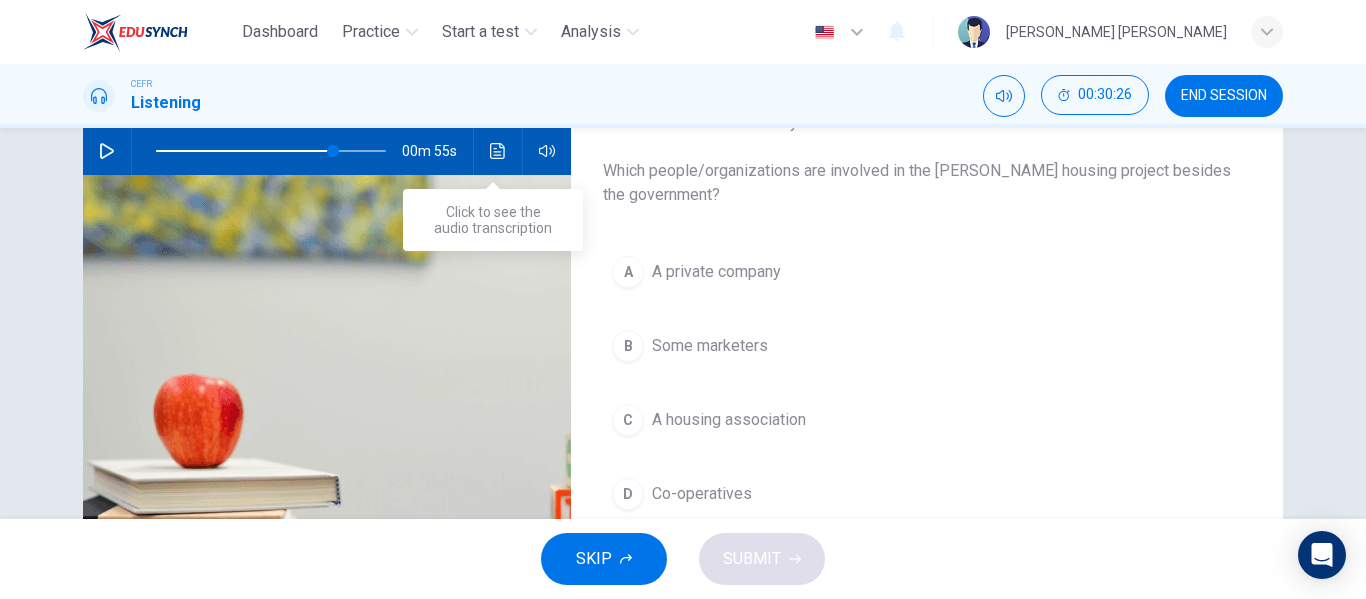 click at bounding box center [498, 151] 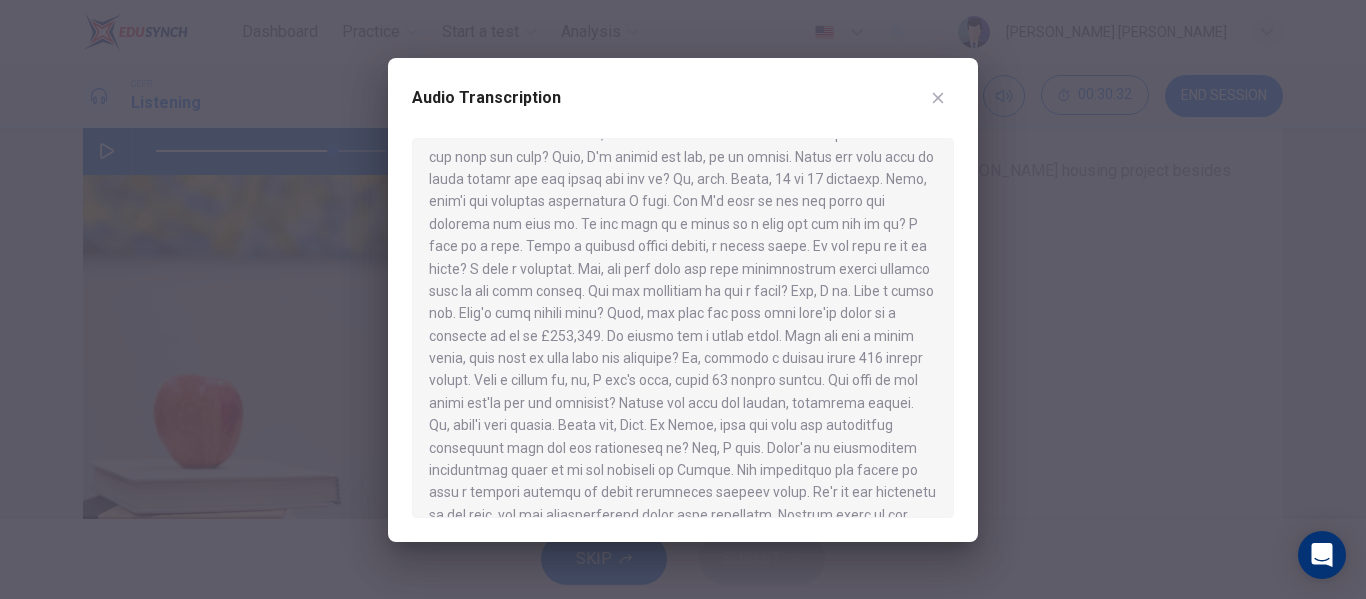 scroll, scrollTop: 400, scrollLeft: 0, axis: vertical 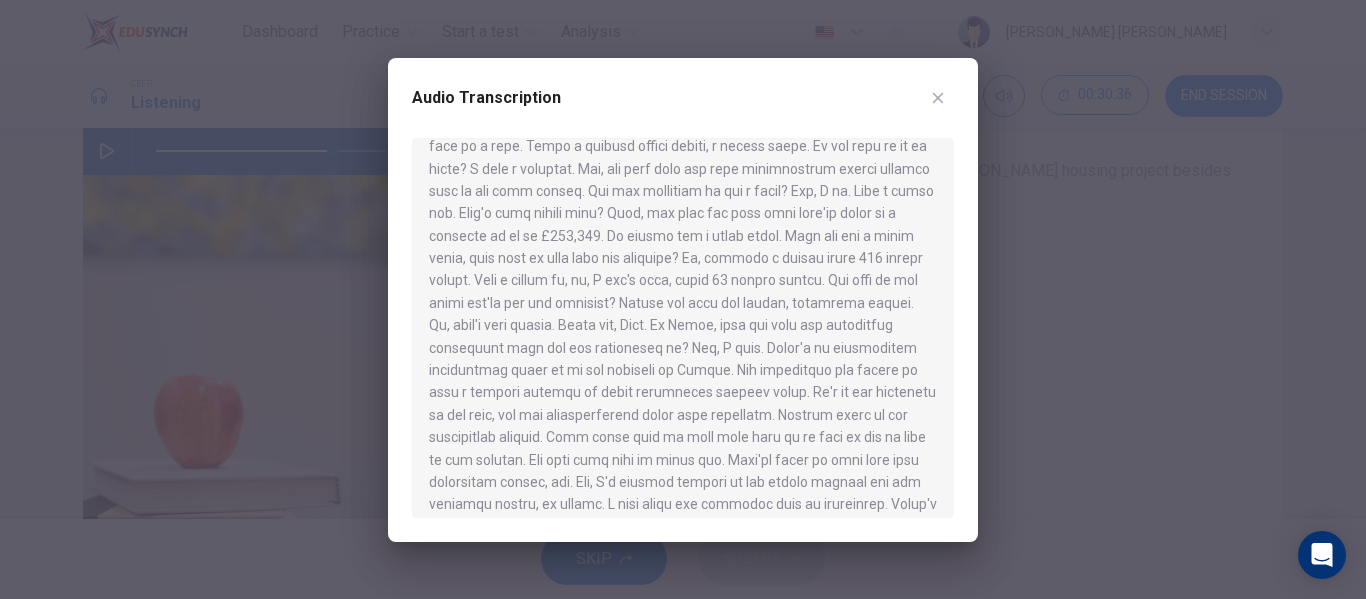 click at bounding box center (683, 299) 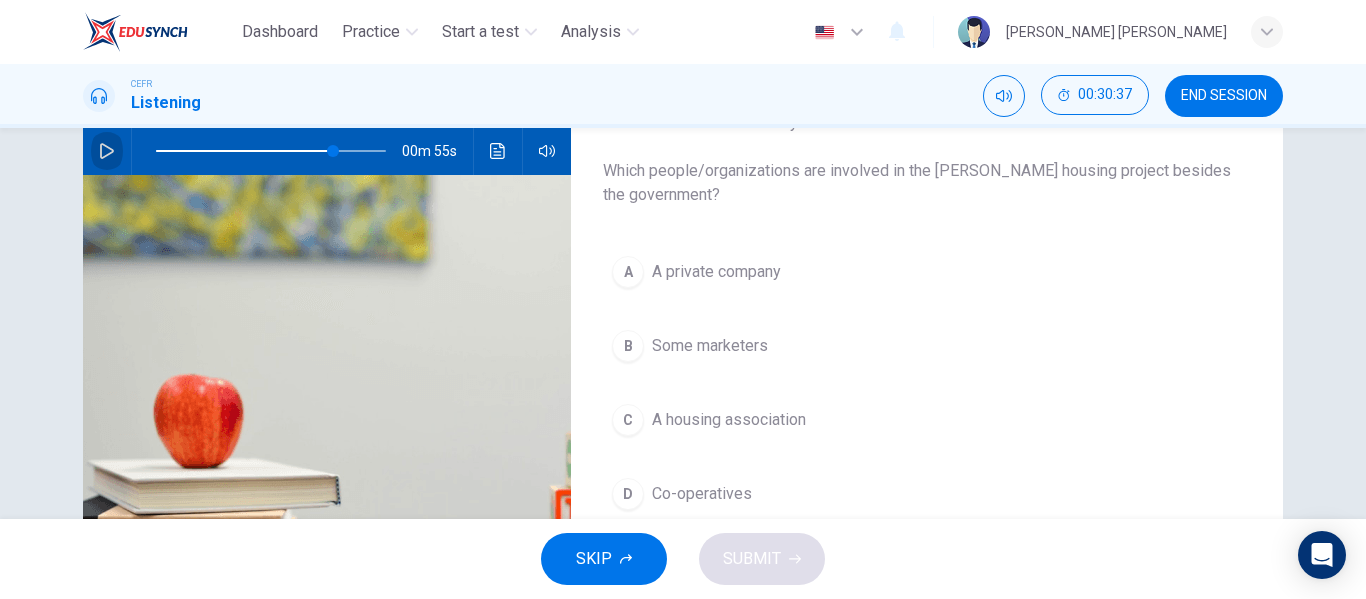 click 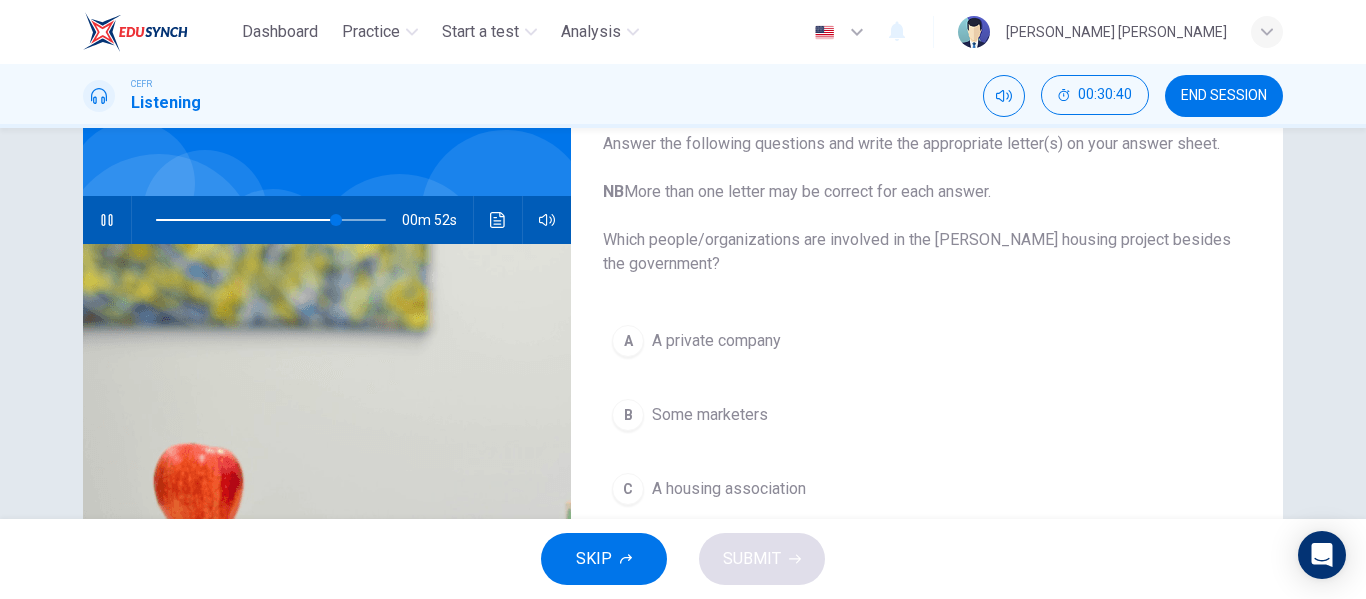 scroll, scrollTop: 101, scrollLeft: 0, axis: vertical 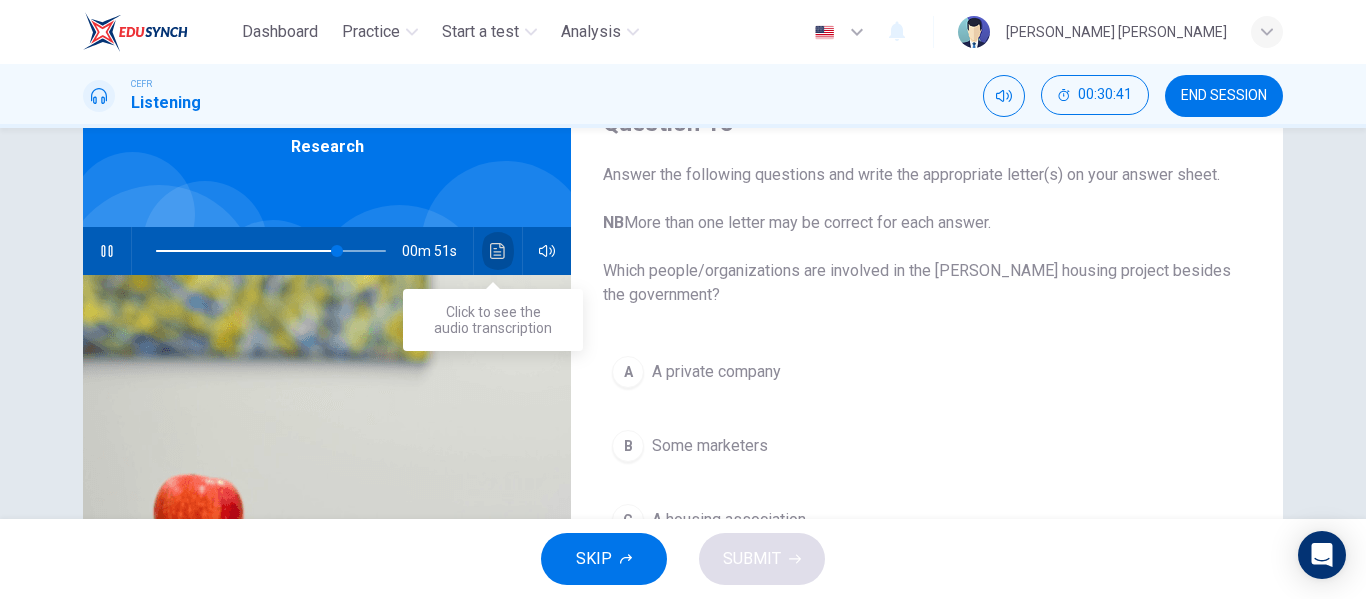 click at bounding box center (498, 251) 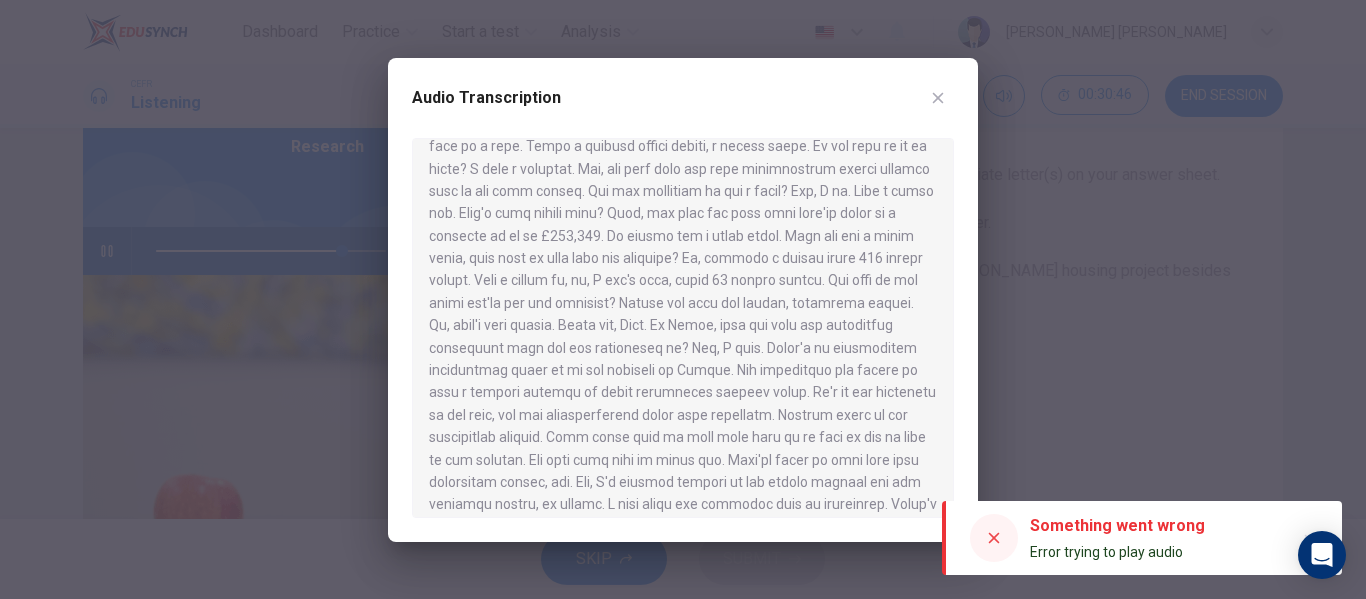 scroll, scrollTop: 500, scrollLeft: 0, axis: vertical 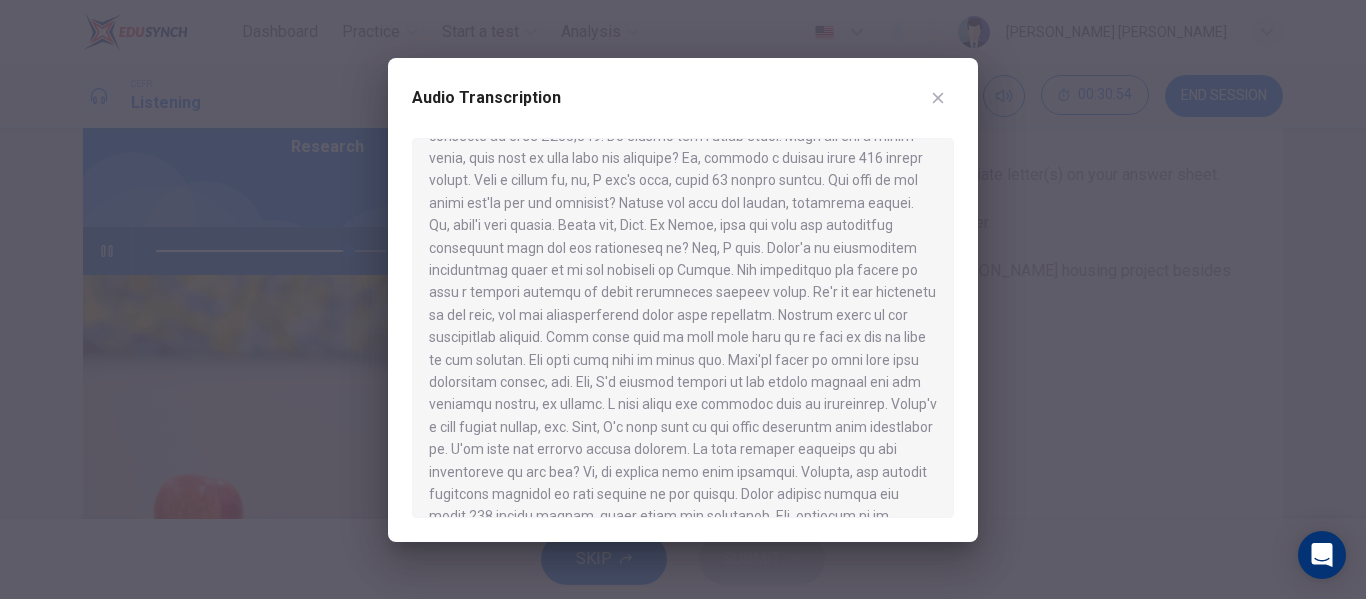 click at bounding box center (683, 299) 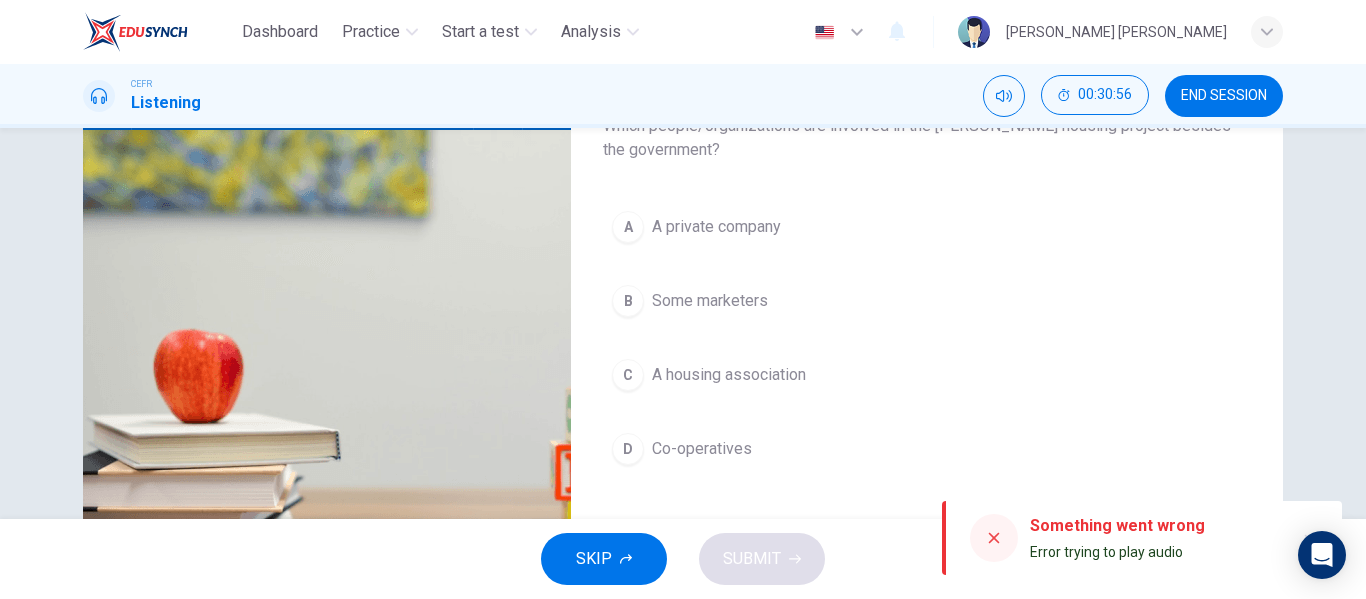 scroll, scrollTop: 201, scrollLeft: 0, axis: vertical 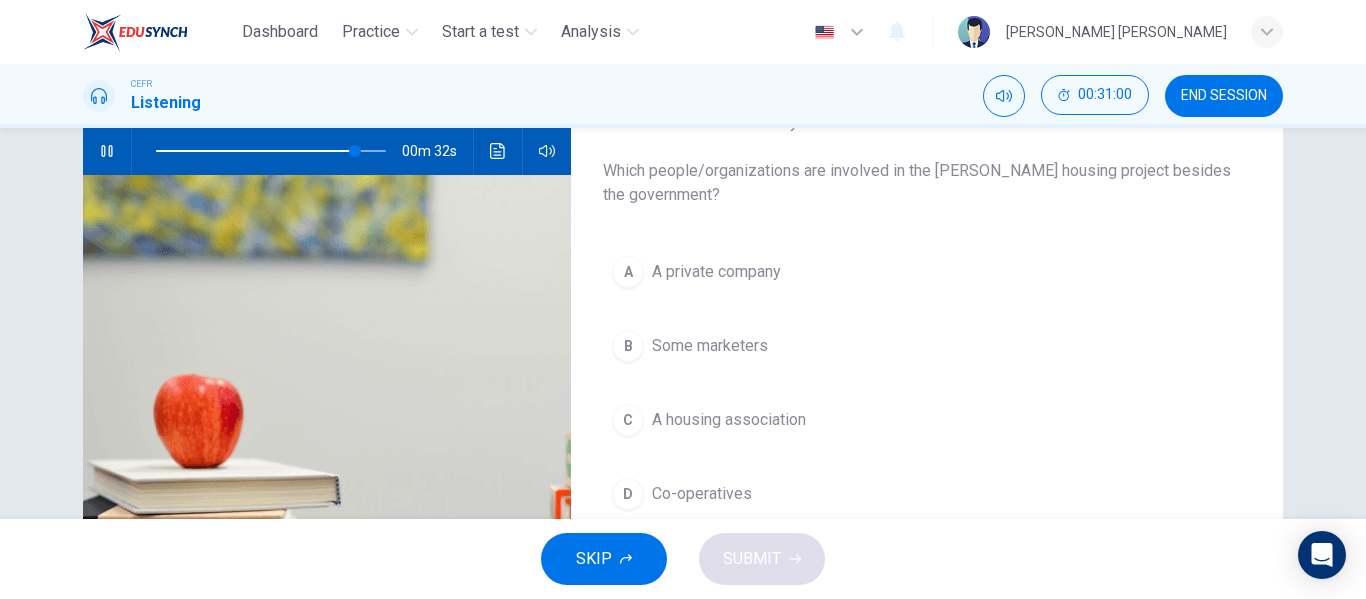 click on "A private company" at bounding box center (716, 272) 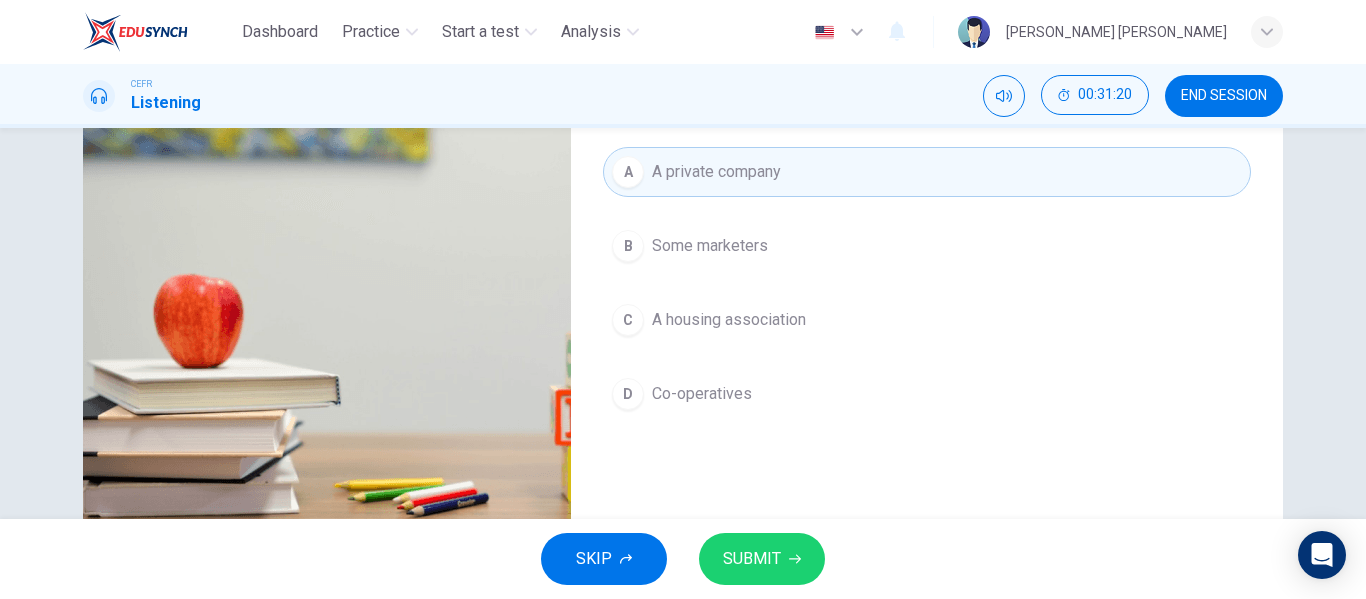 scroll, scrollTop: 201, scrollLeft: 0, axis: vertical 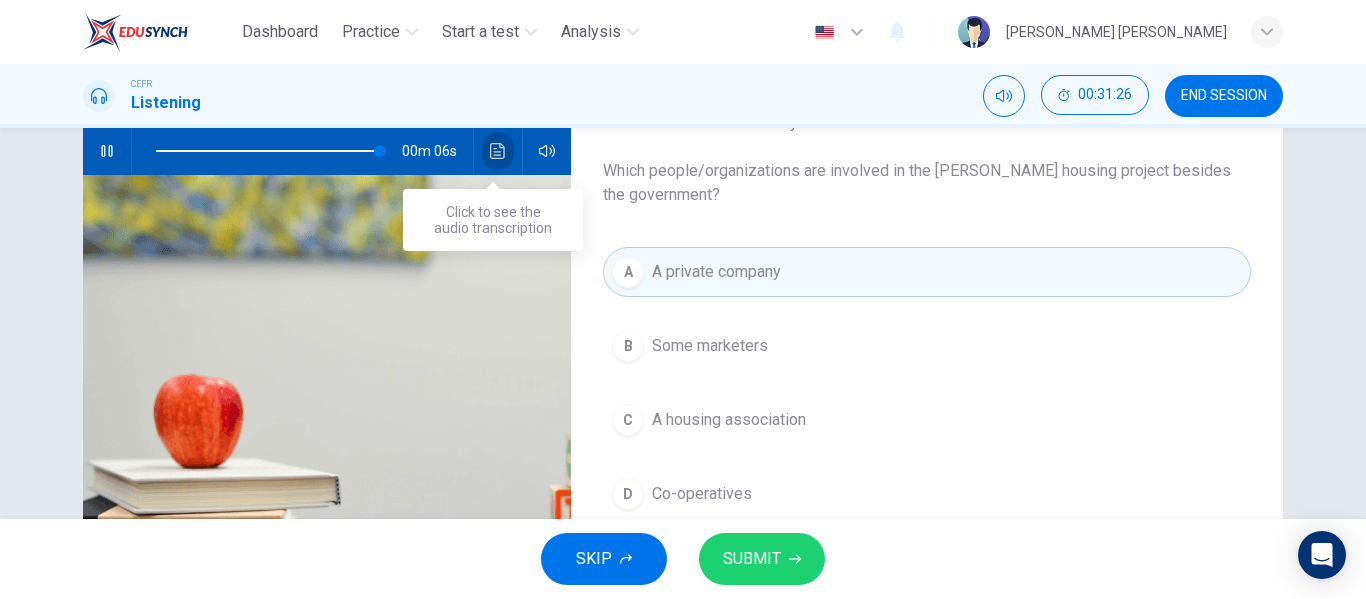 click at bounding box center [498, 151] 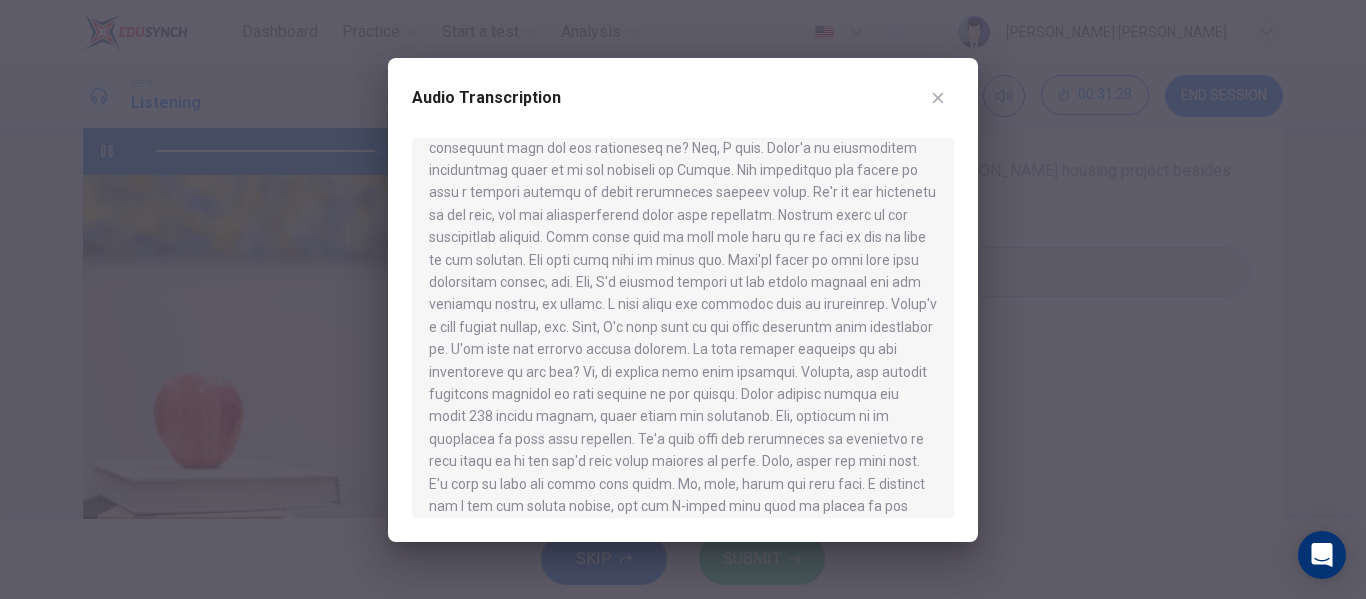 scroll, scrollTop: 639, scrollLeft: 0, axis: vertical 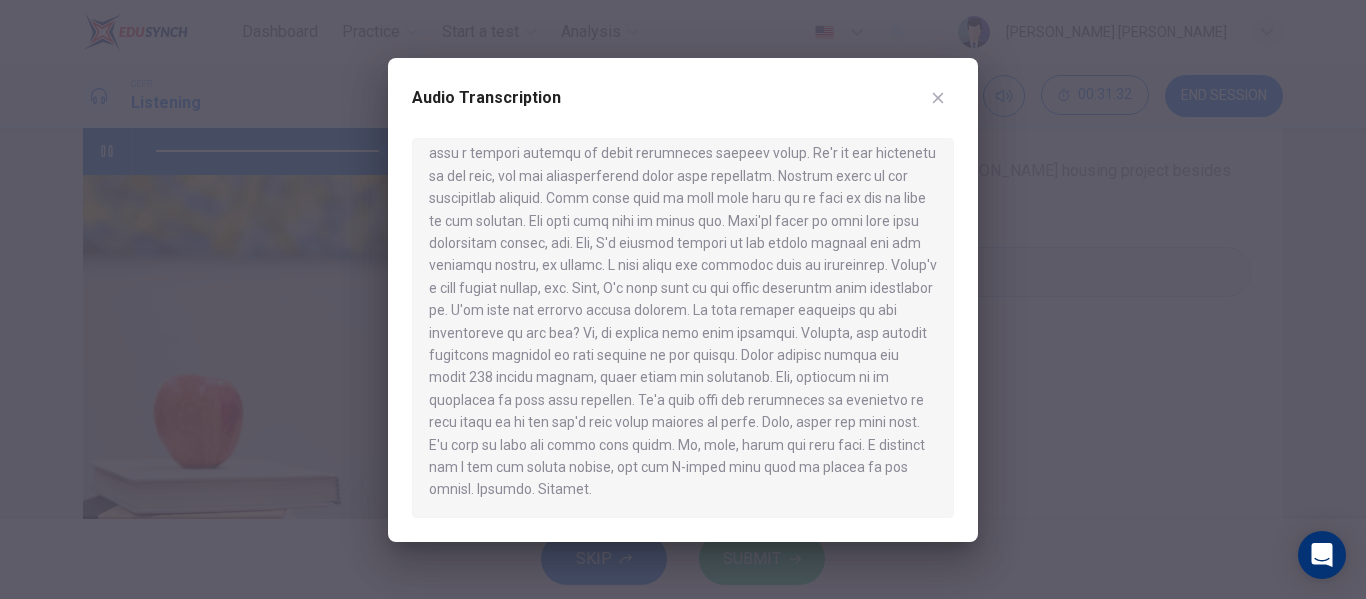 type on "0" 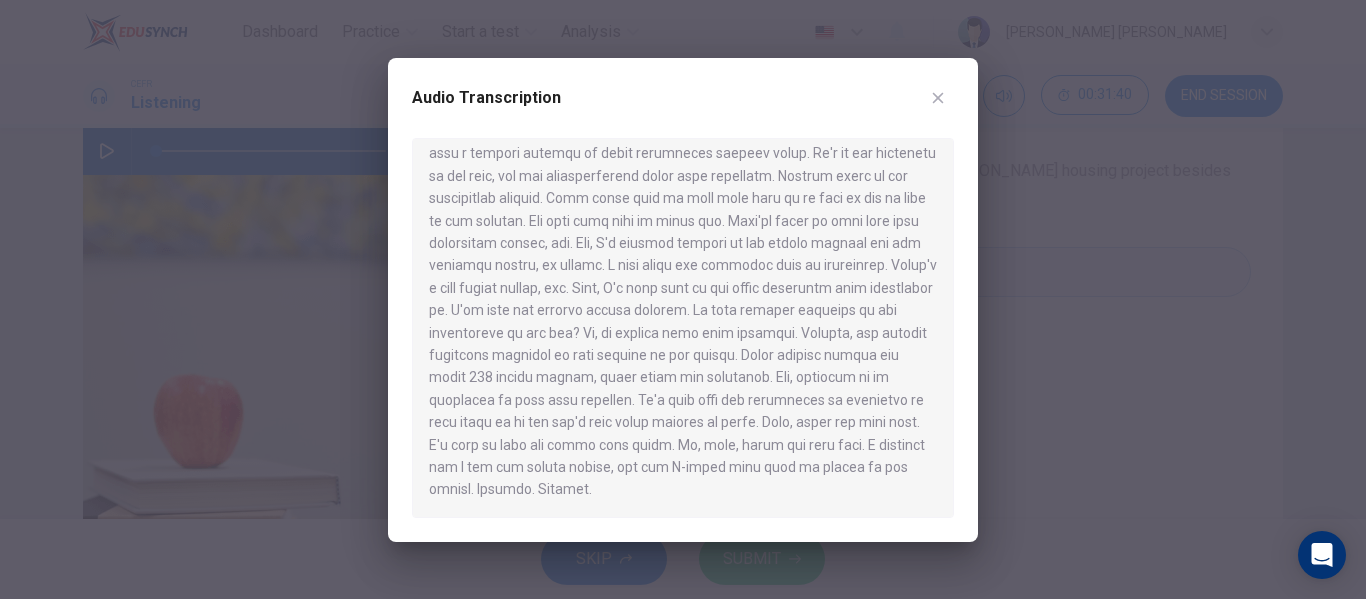 scroll, scrollTop: 539, scrollLeft: 0, axis: vertical 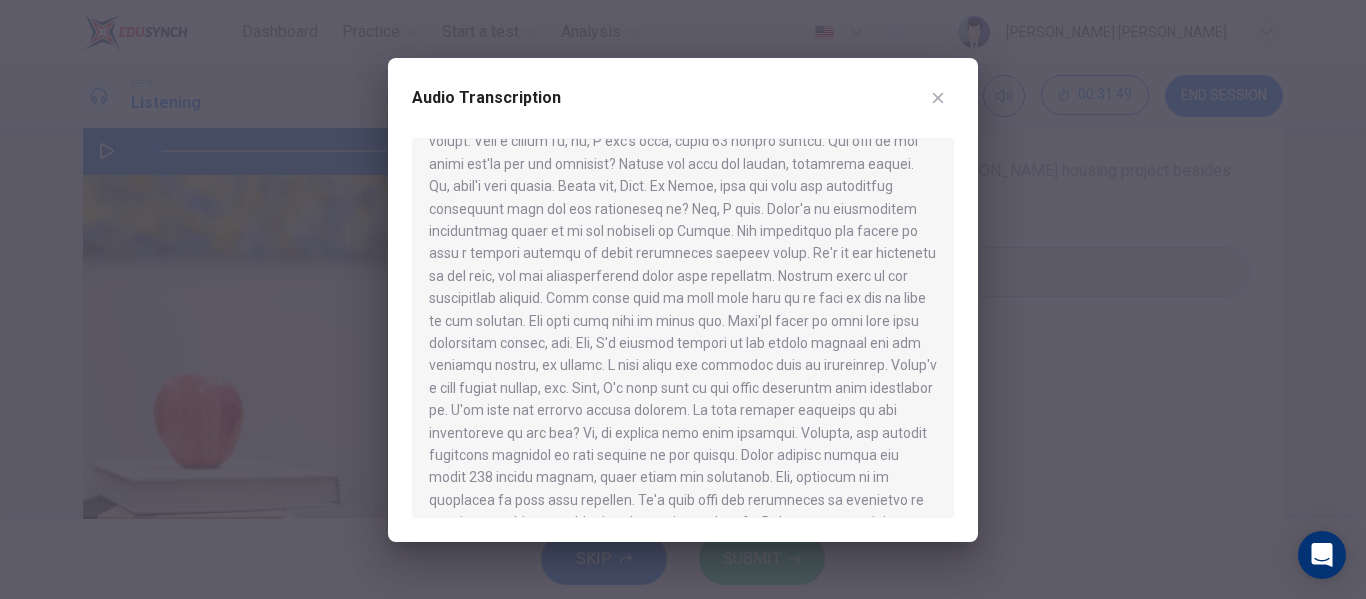 click at bounding box center [683, 299] 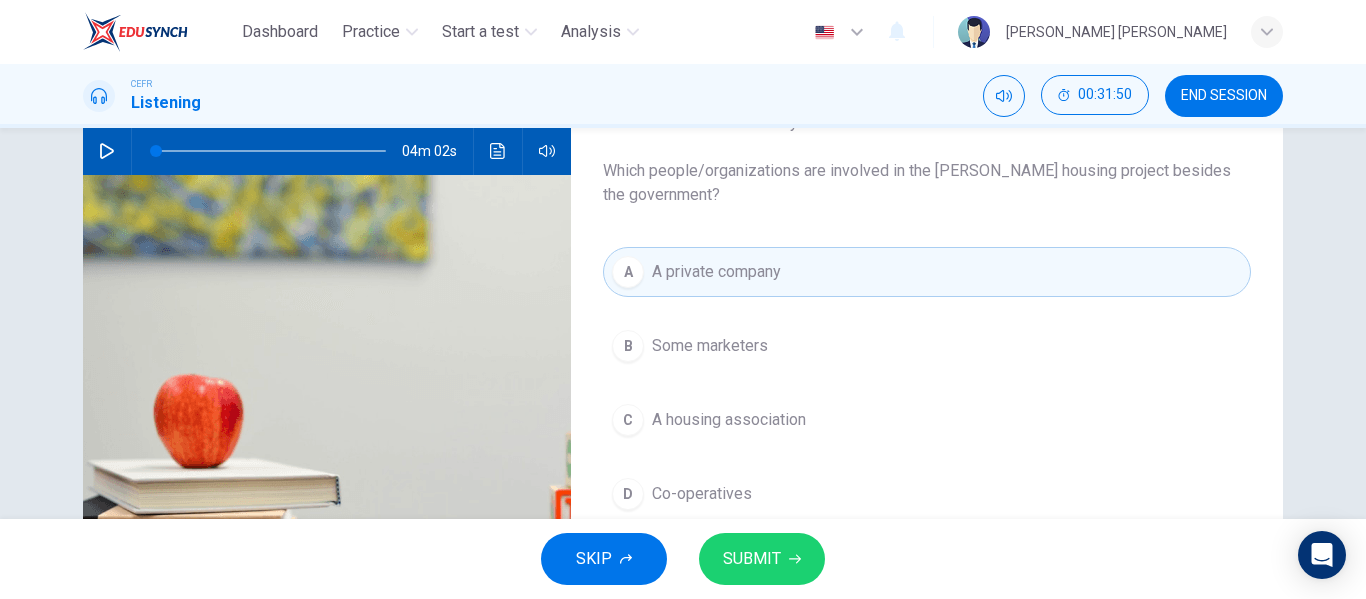 click on "SUBMIT" at bounding box center (762, 559) 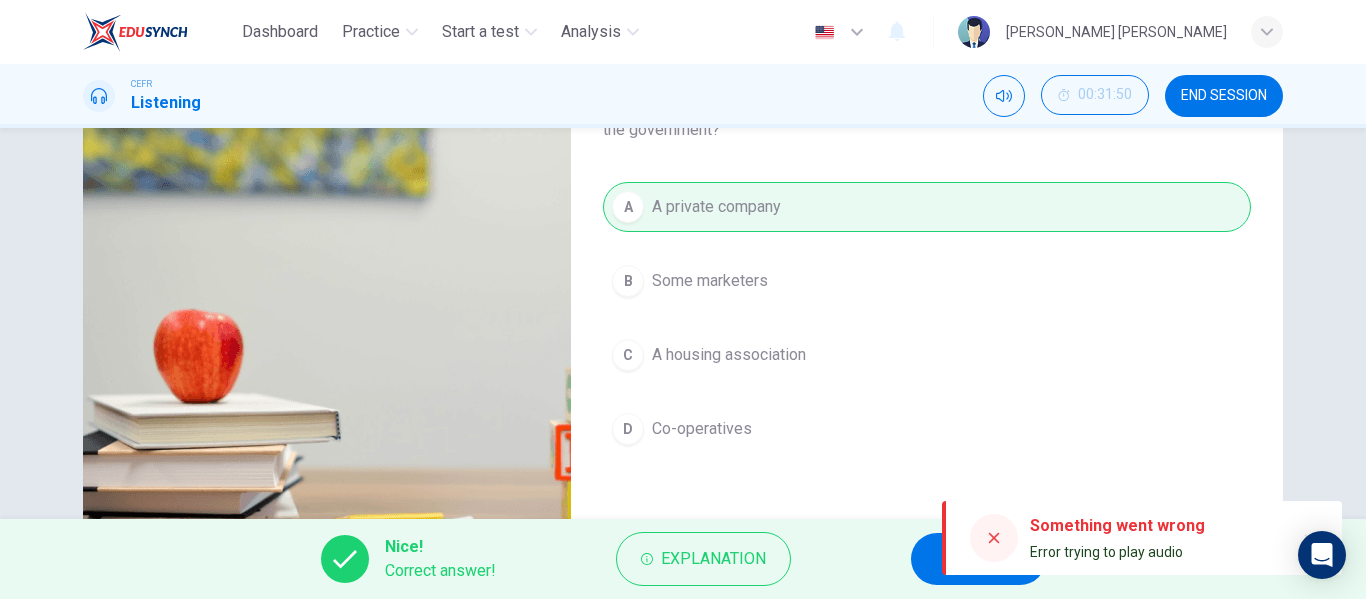 scroll, scrollTop: 301, scrollLeft: 0, axis: vertical 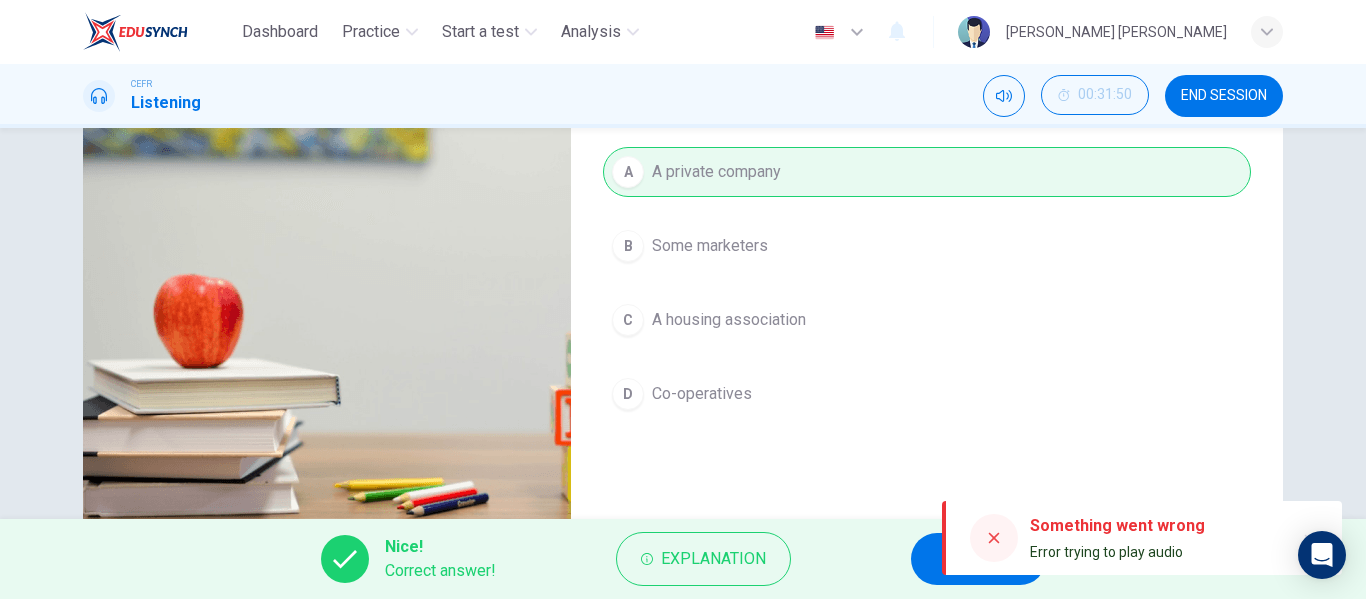 click on "Nice! Correct answer! Explanation NEXT" at bounding box center [683, 559] 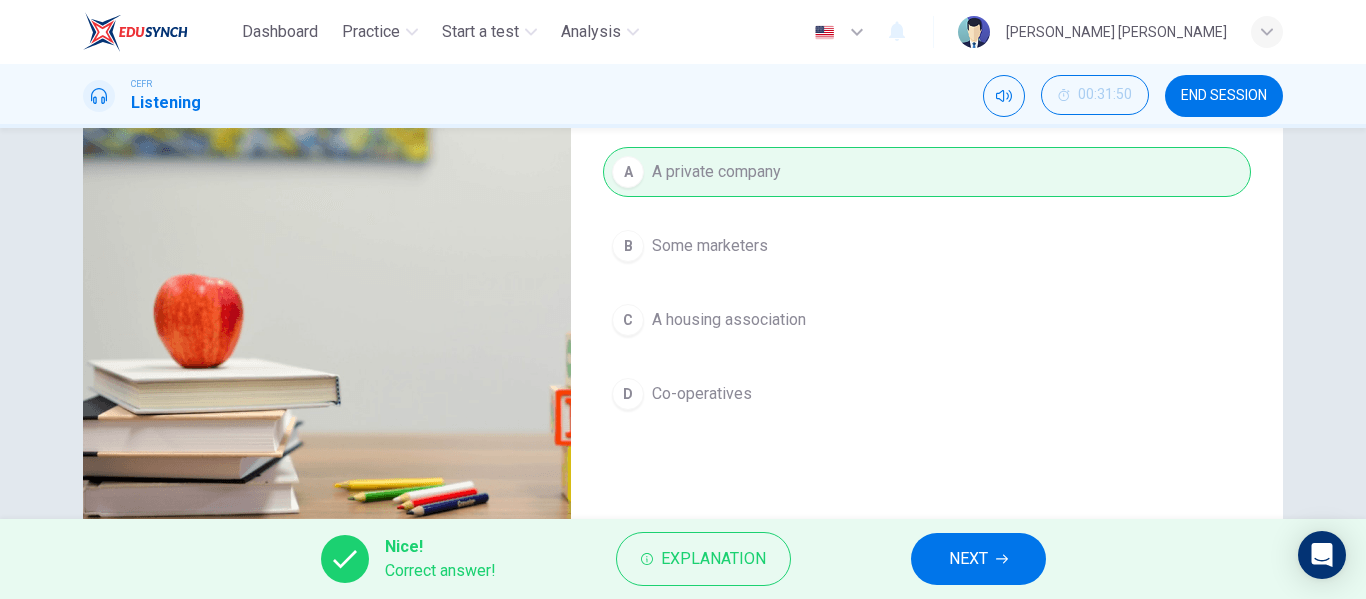 click on "NEXT" at bounding box center [978, 559] 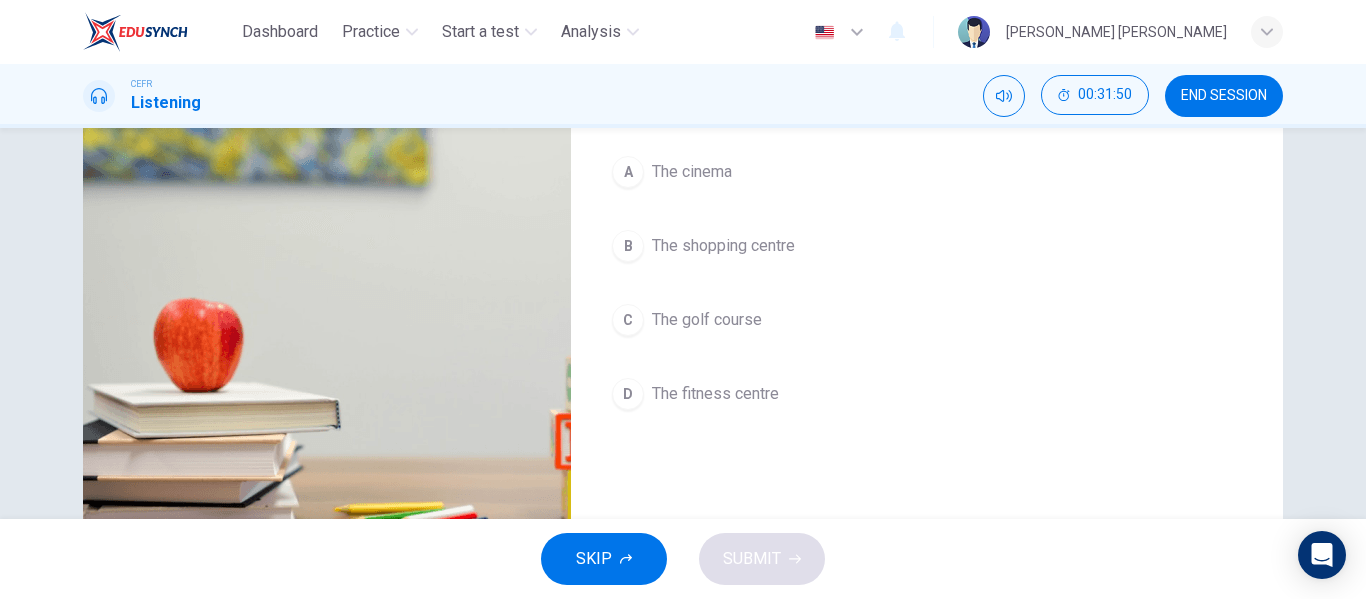 scroll, scrollTop: 177, scrollLeft: 0, axis: vertical 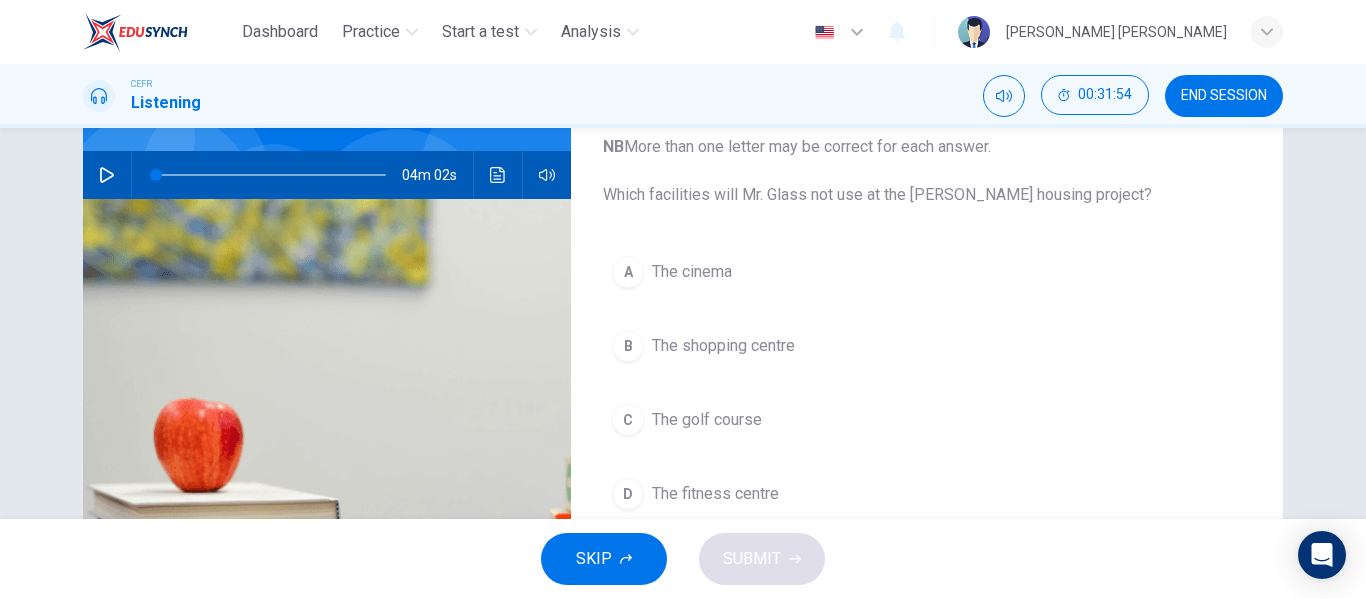 click on "The cinema" at bounding box center [692, 272] 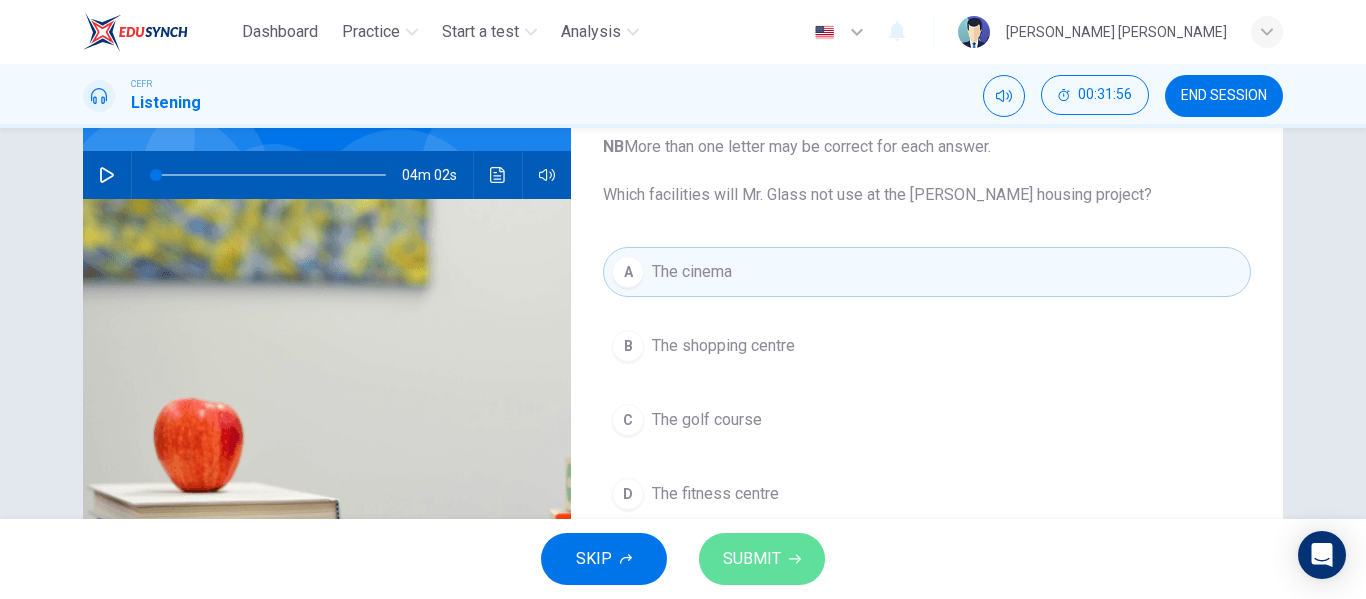 click on "SUBMIT" at bounding box center [762, 559] 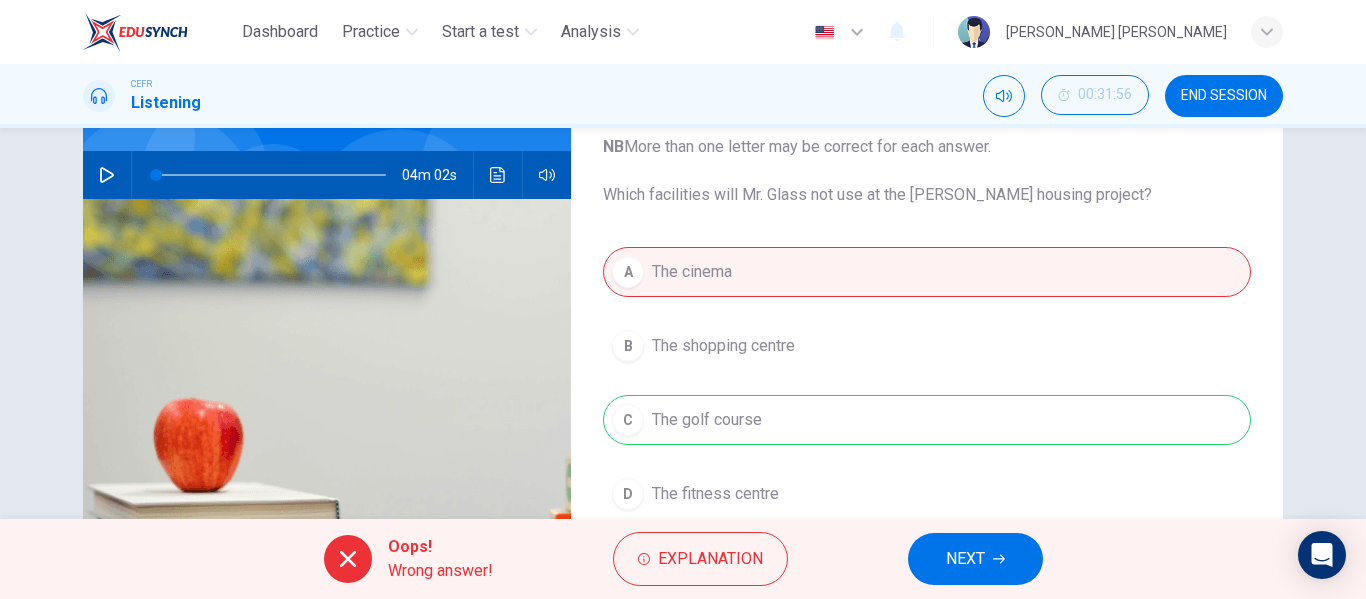 click 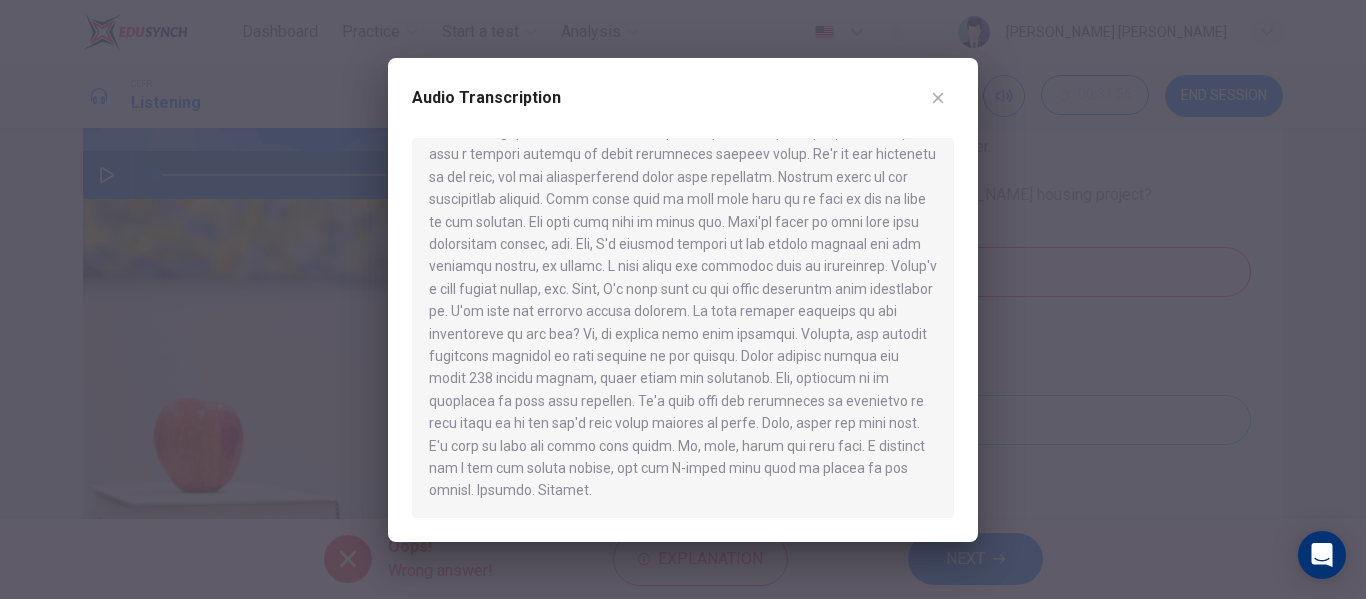 scroll, scrollTop: 639, scrollLeft: 0, axis: vertical 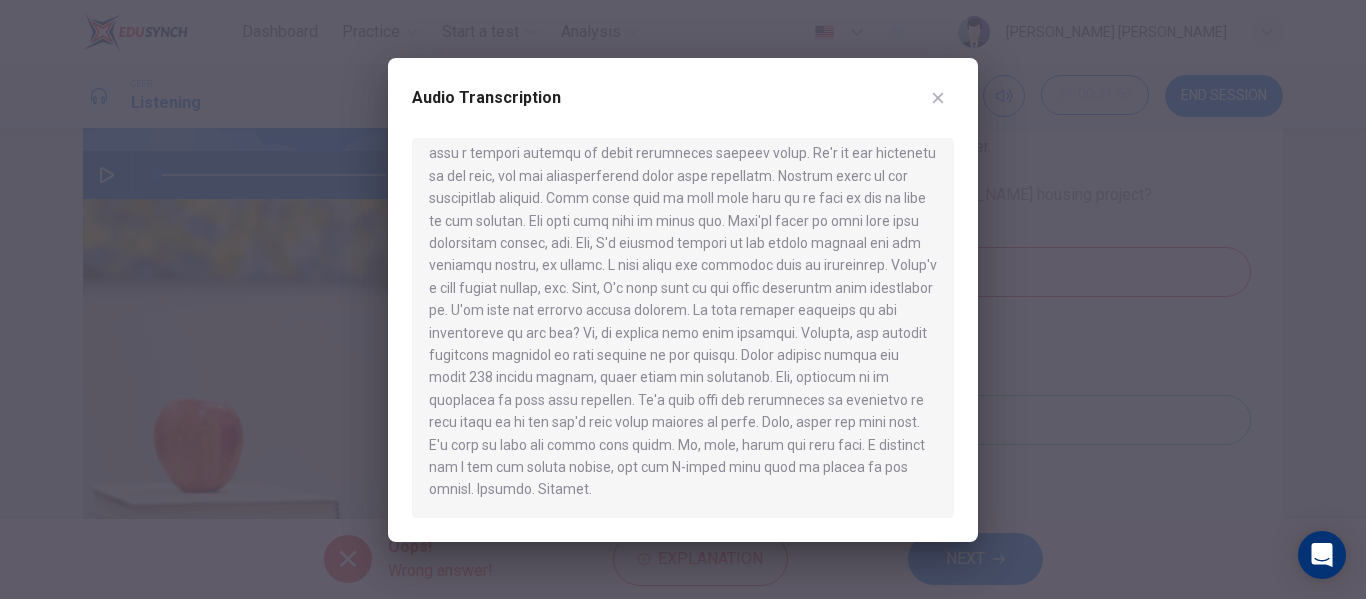 click at bounding box center [683, 299] 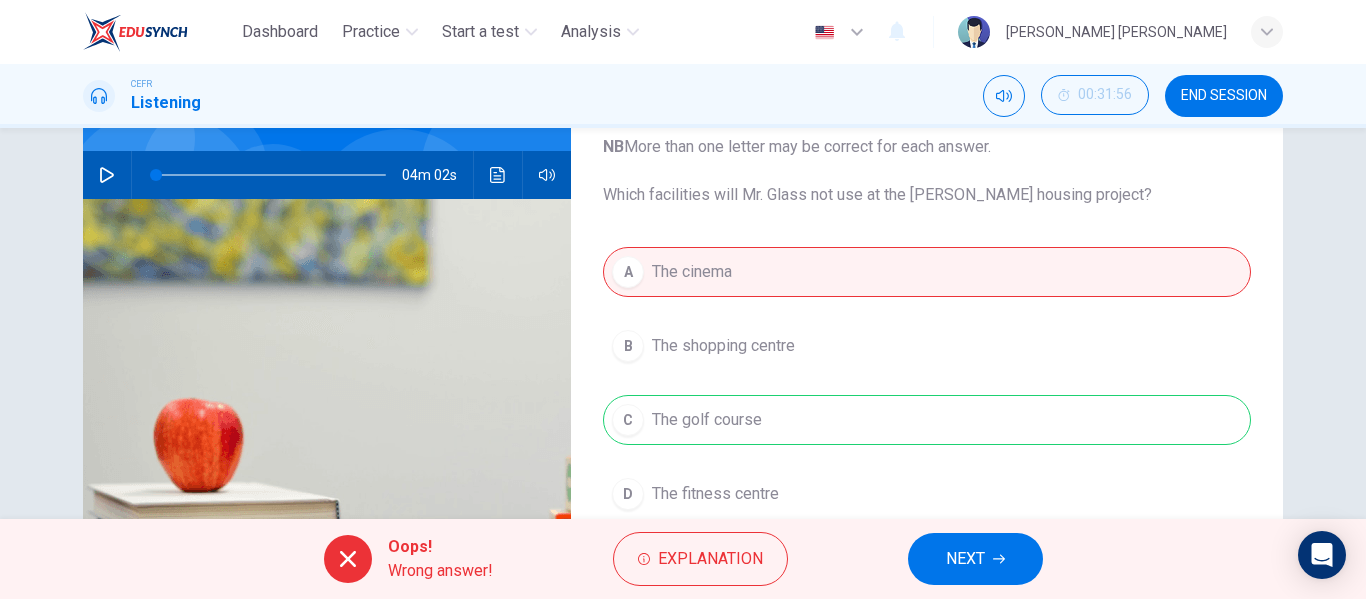 click on "Oops! Wrong answer! Explanation NEXT" at bounding box center (683, 559) 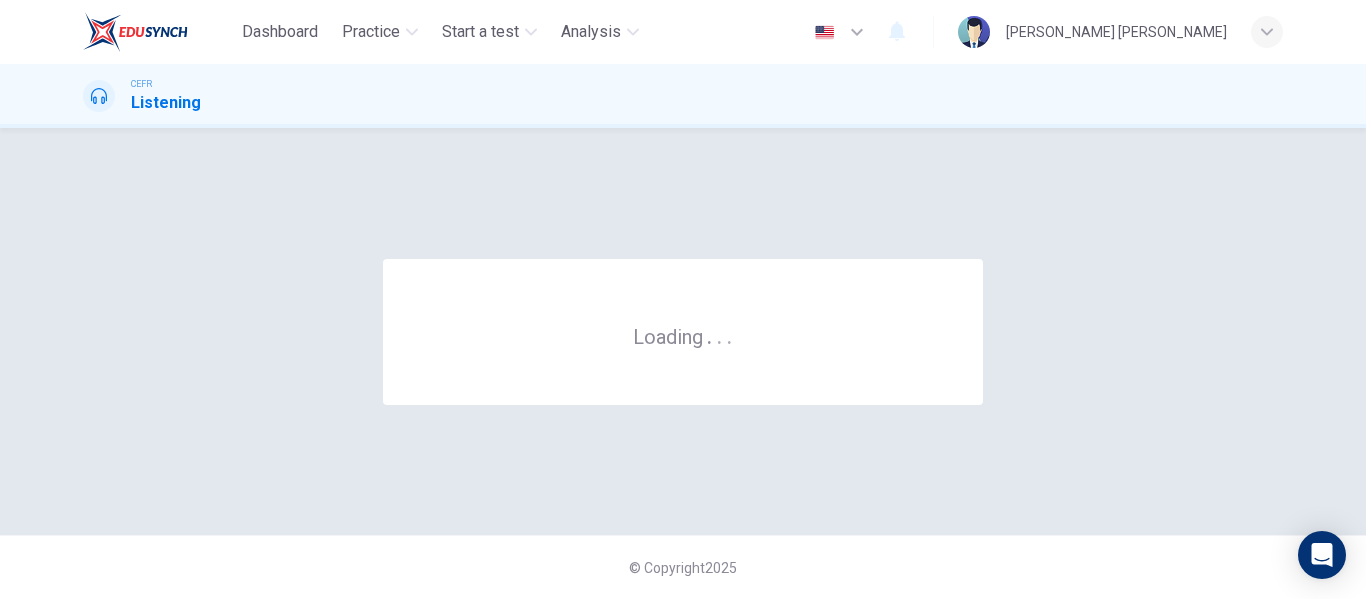 scroll, scrollTop: 0, scrollLeft: 0, axis: both 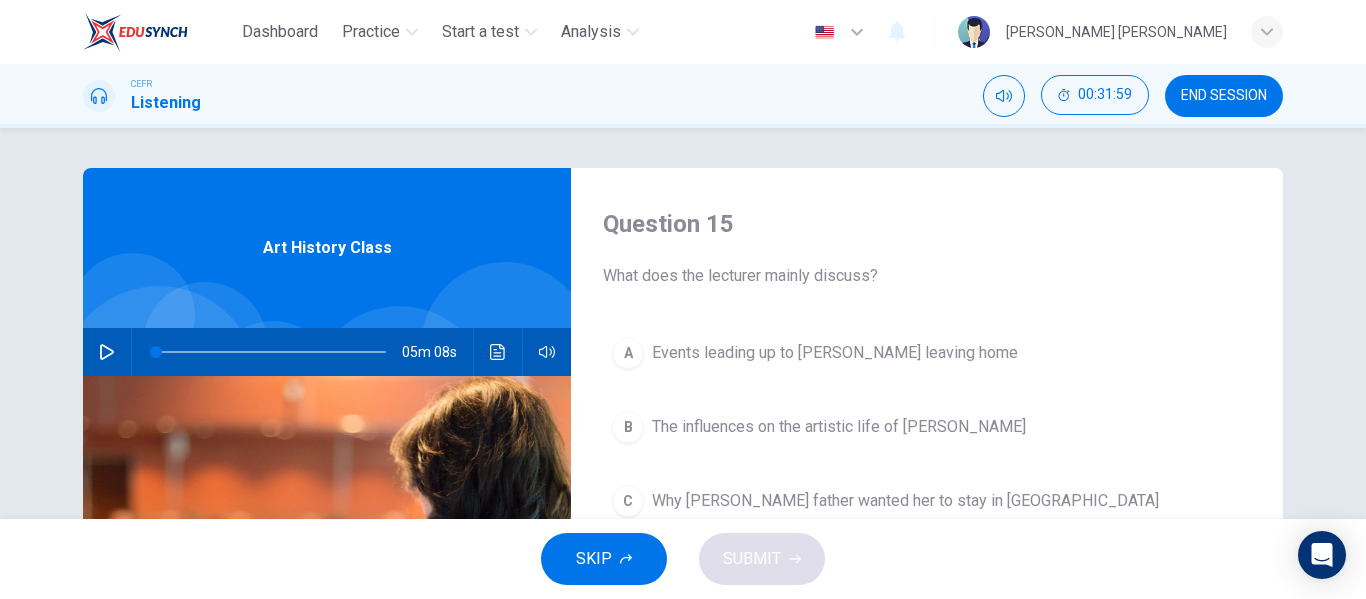click at bounding box center (107, 352) 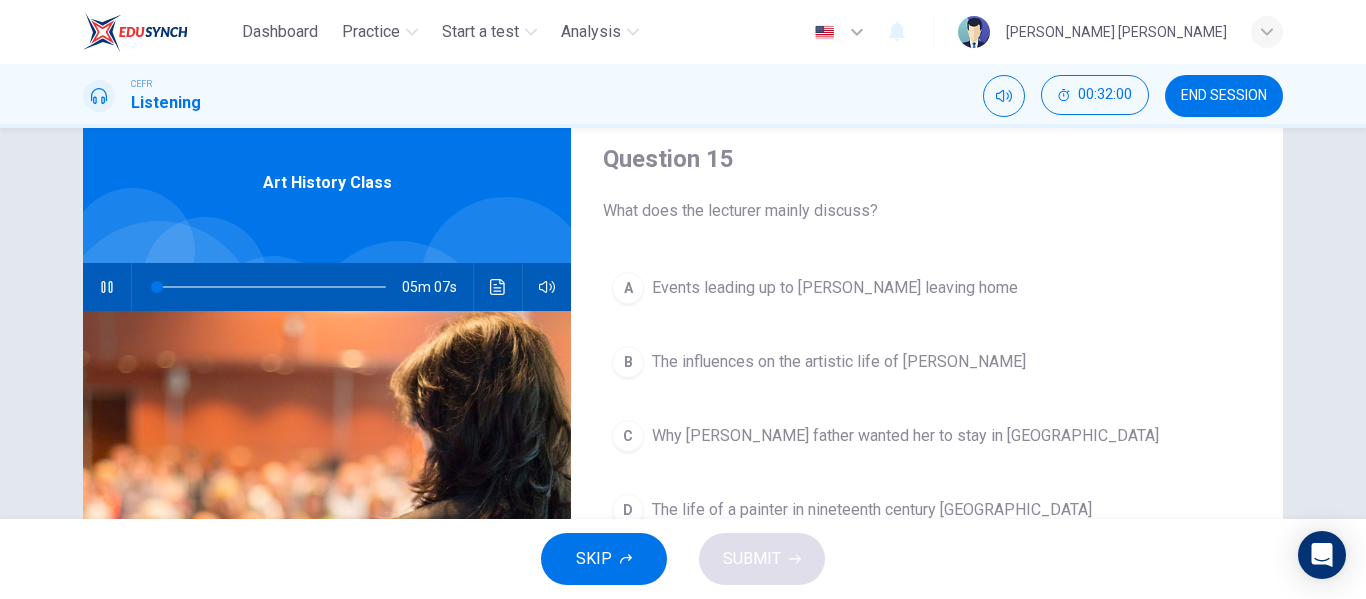 scroll, scrollTop: 100, scrollLeft: 0, axis: vertical 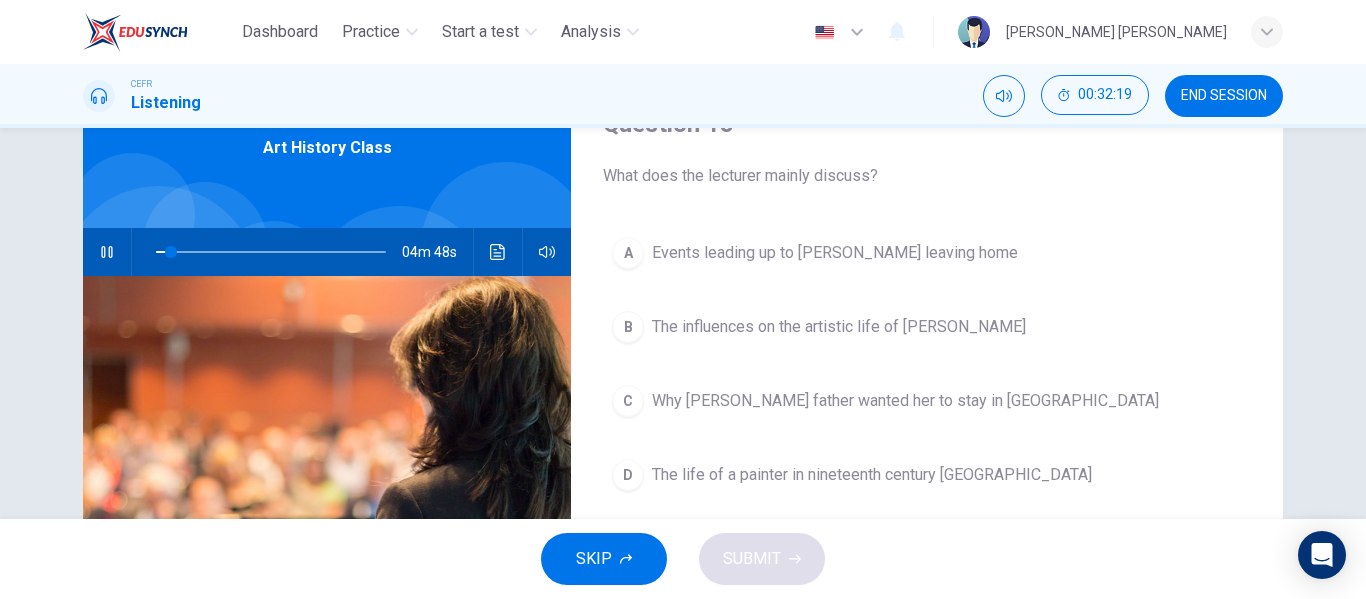 click on "The influences on the artistic life of [PERSON_NAME]" at bounding box center (839, 327) 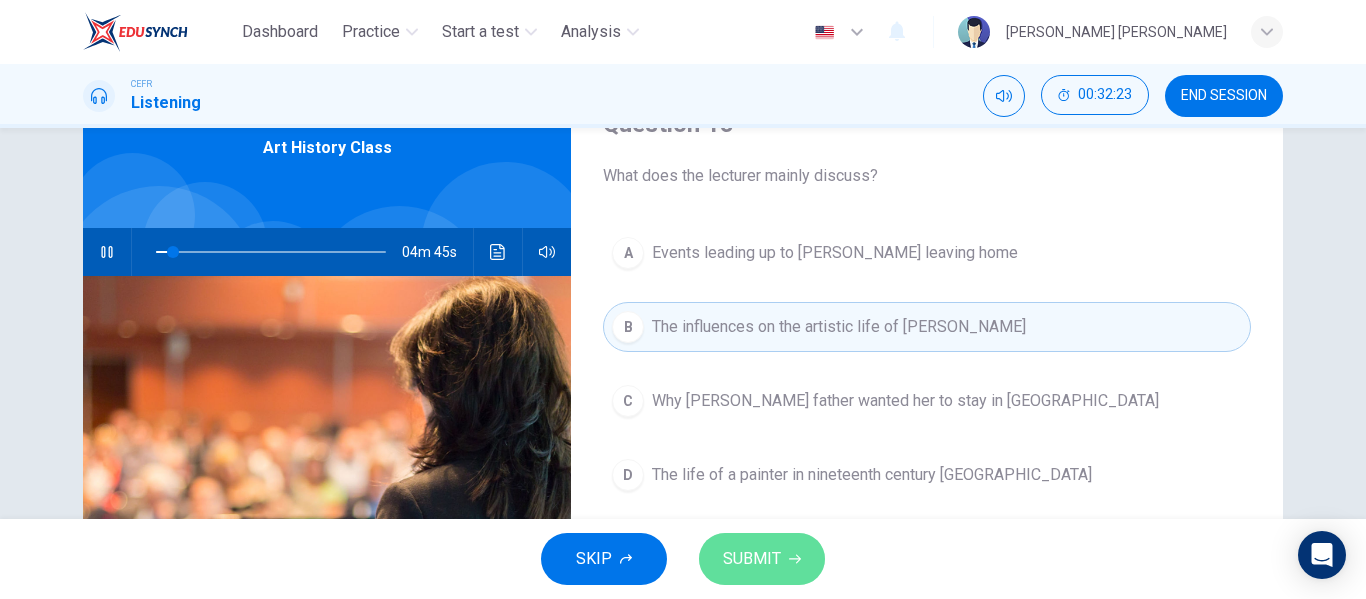 click on "SUBMIT" at bounding box center (752, 559) 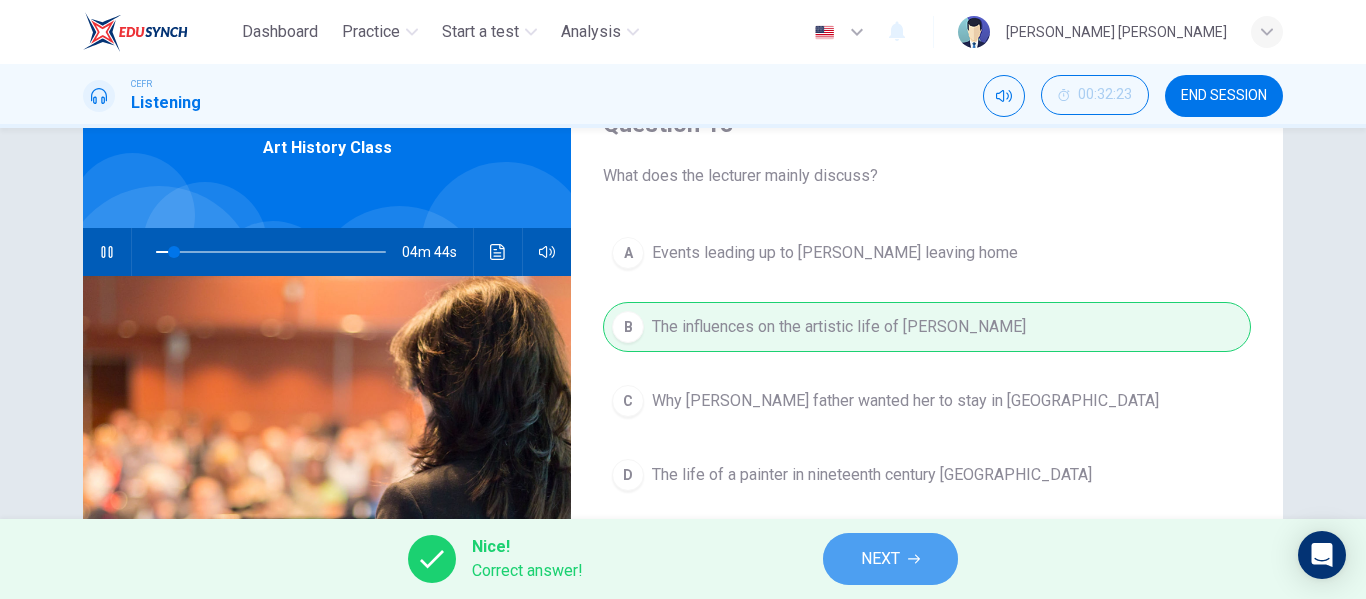 click on "NEXT" at bounding box center (890, 559) 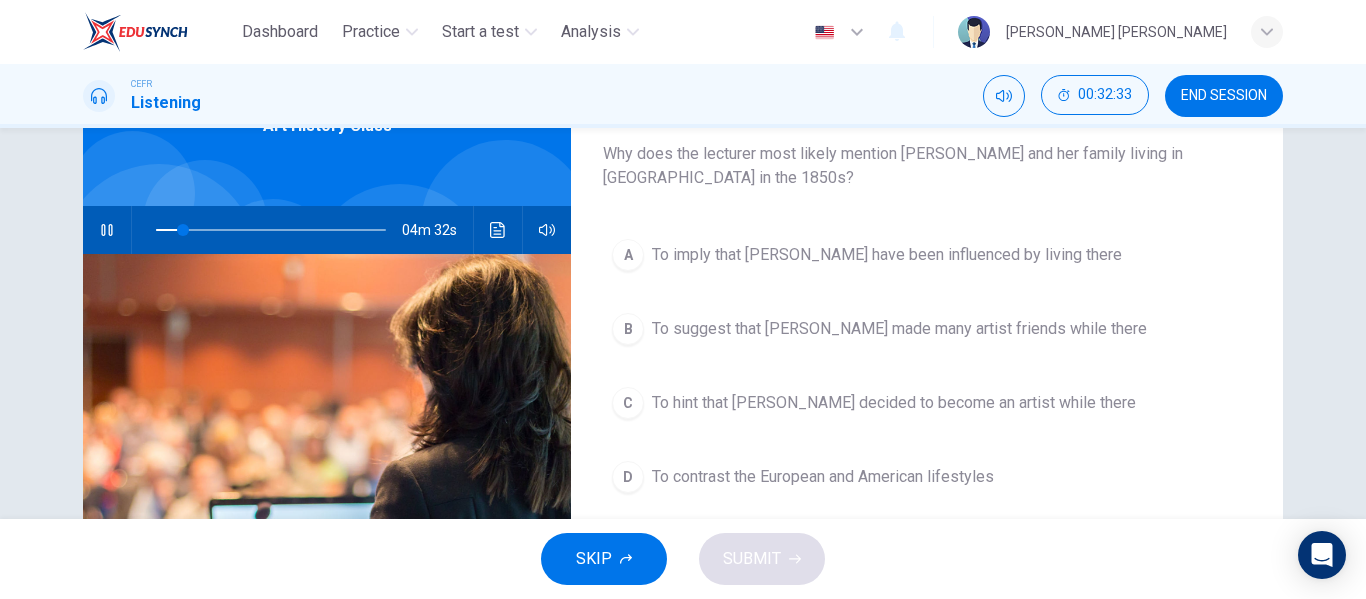 scroll, scrollTop: 100, scrollLeft: 0, axis: vertical 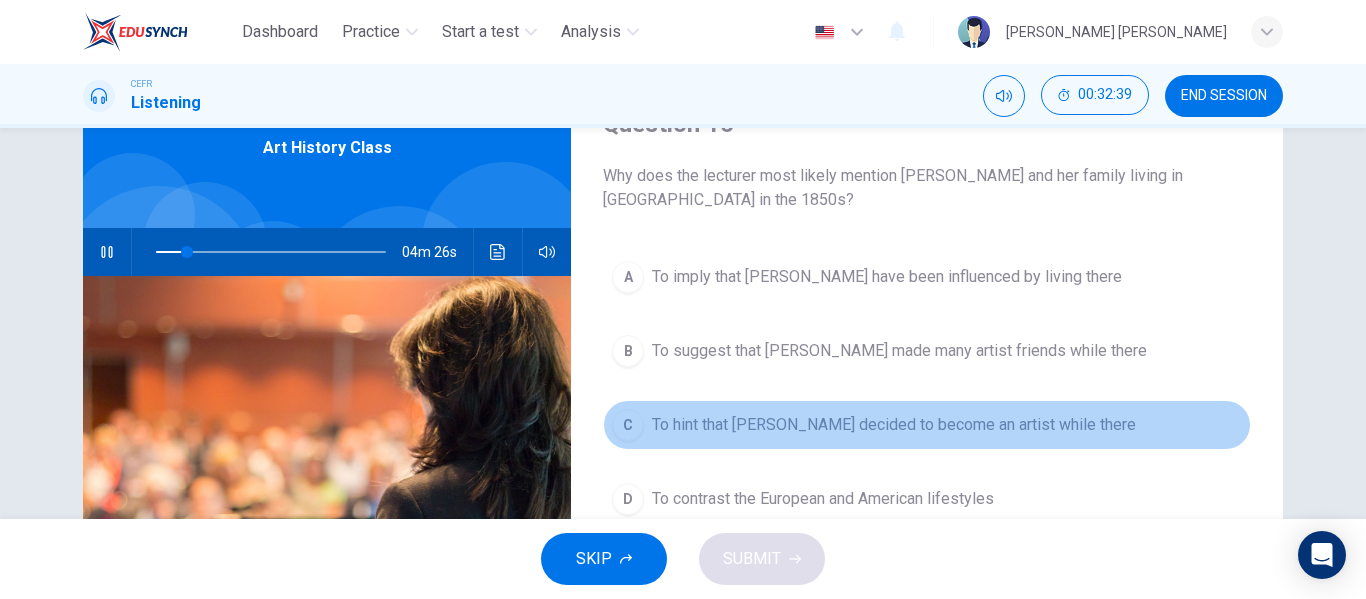 click on "To hint that [PERSON_NAME] decided to become an artist while there" at bounding box center [894, 425] 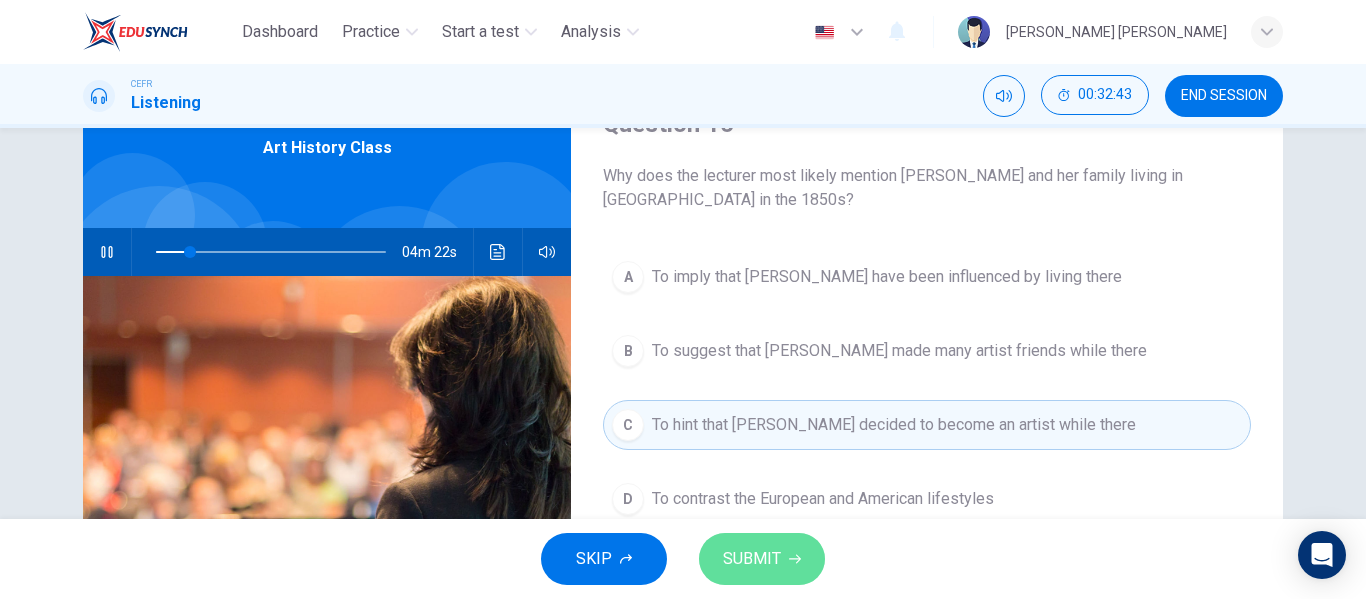 click on "SUBMIT" at bounding box center (752, 559) 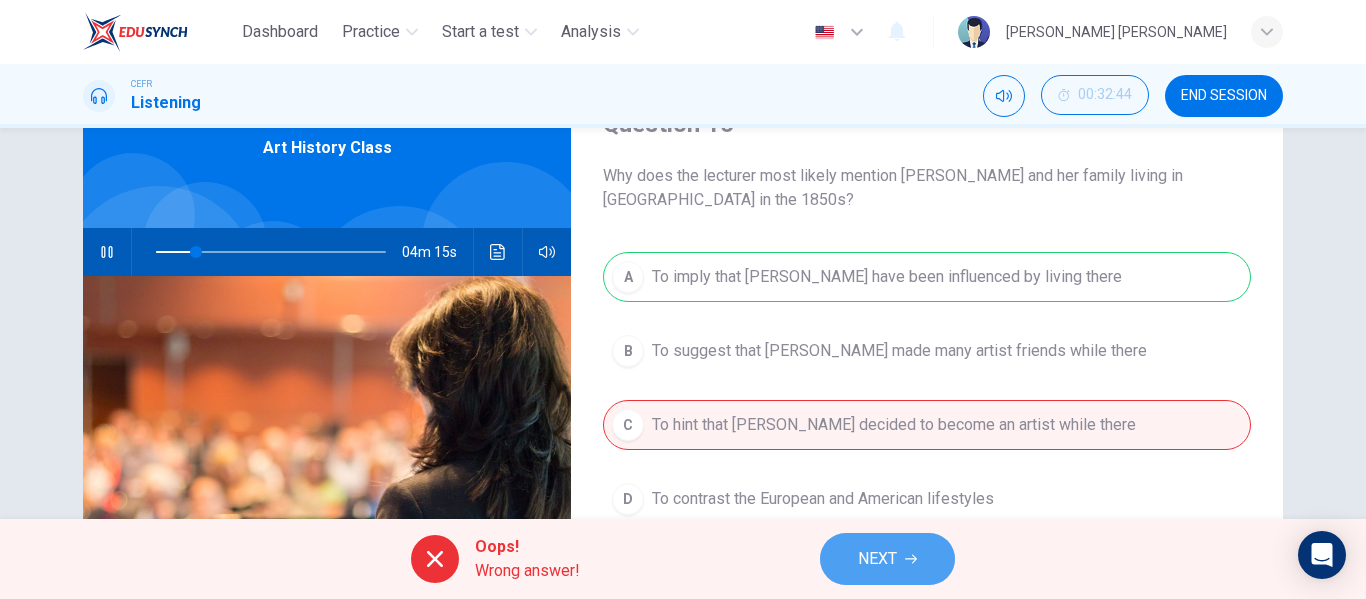 click on "NEXT" at bounding box center [887, 559] 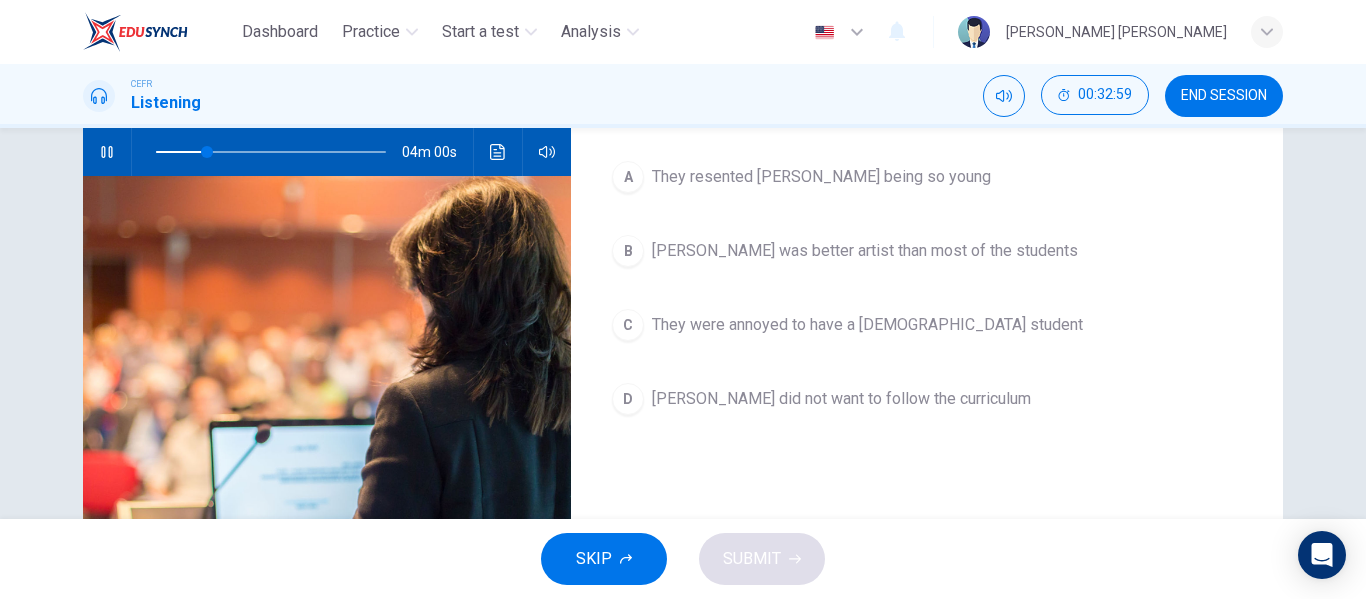 scroll, scrollTop: 100, scrollLeft: 0, axis: vertical 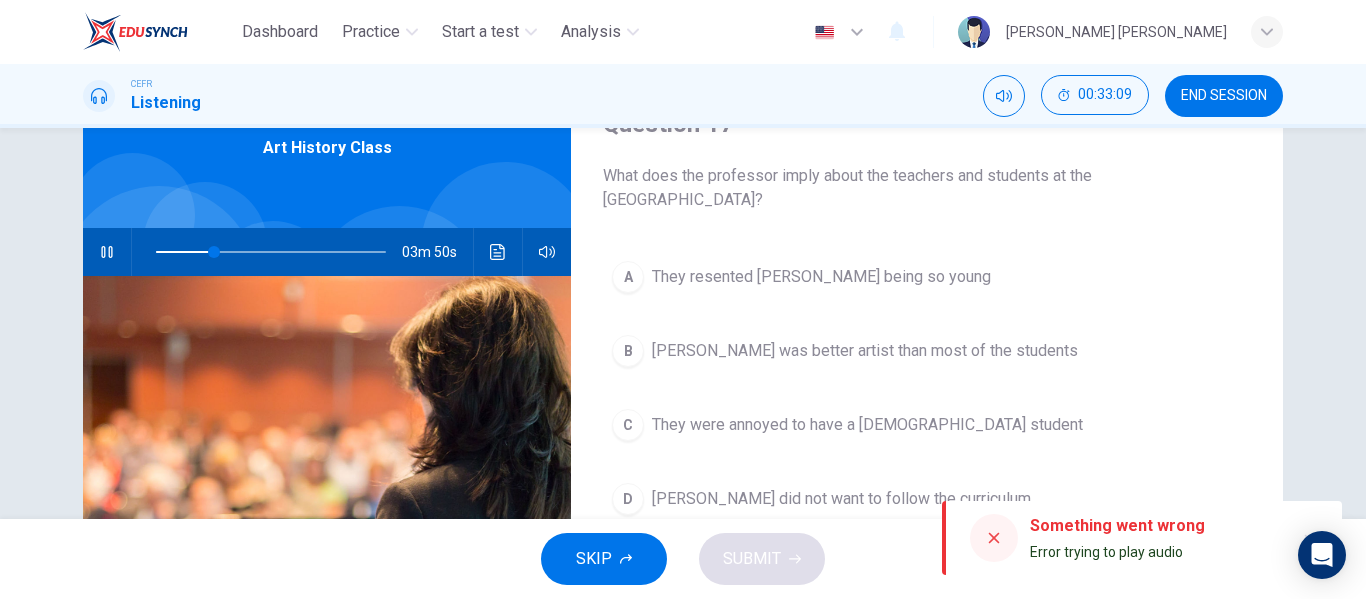 click 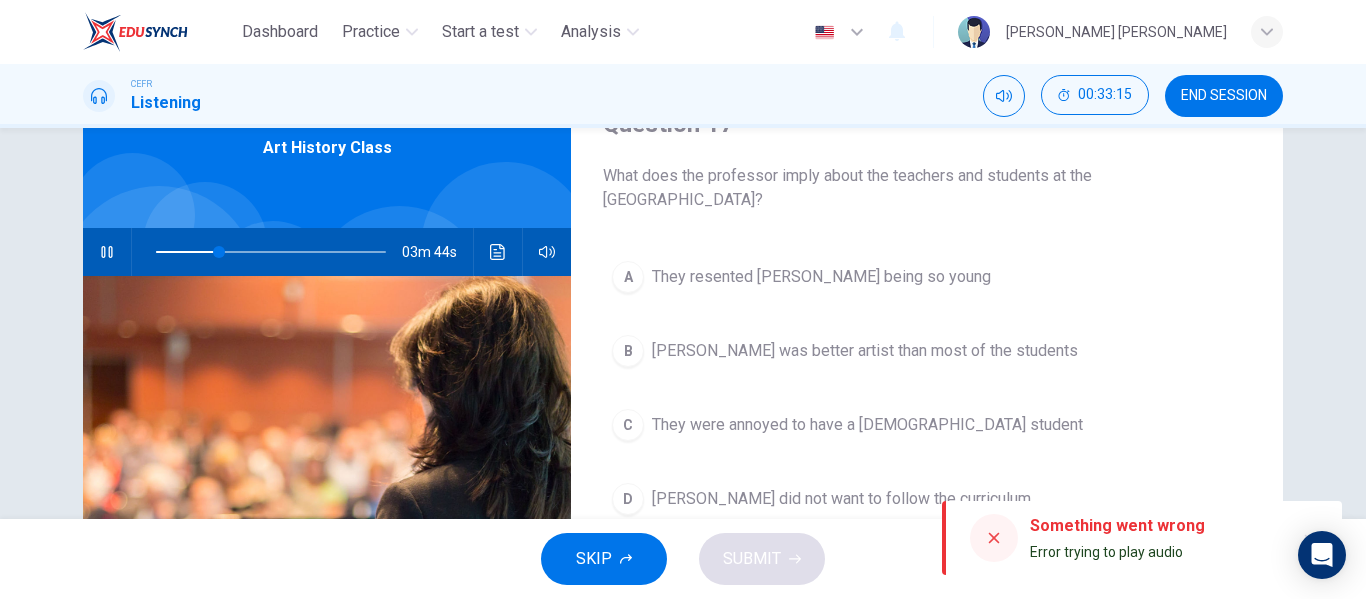click 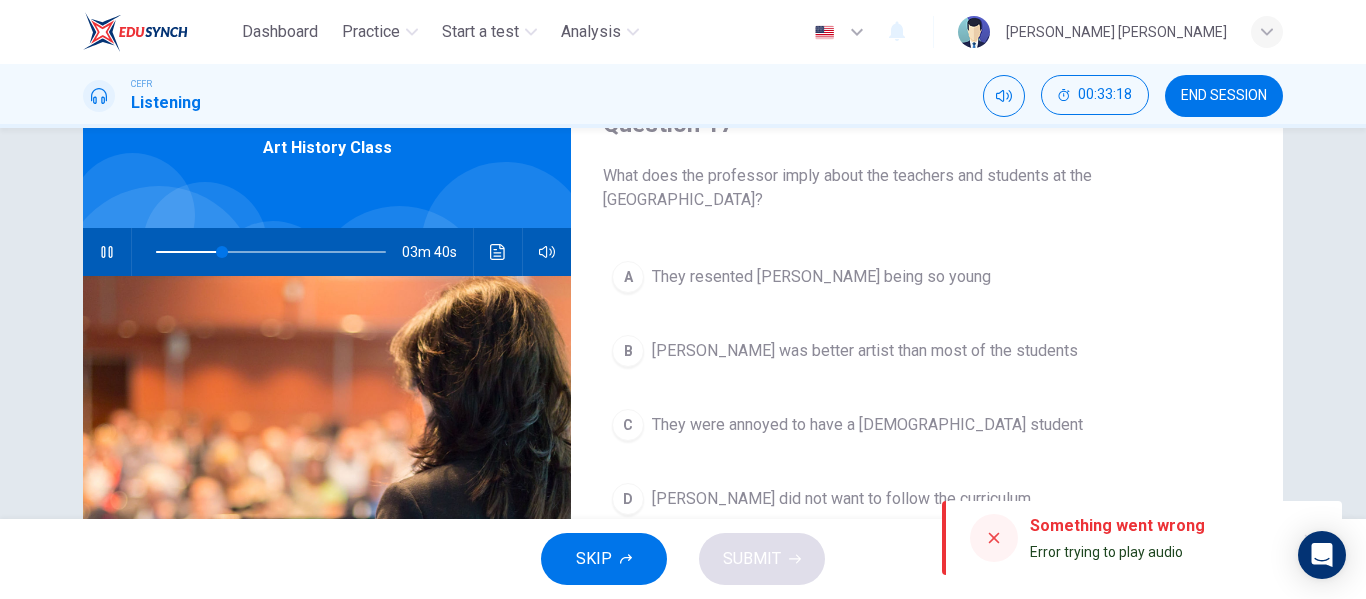 click on "A They resented [PERSON_NAME] being so young [PERSON_NAME] was better artist than most of the students C They were annoyed to have a [DEMOGRAPHIC_DATA] student [PERSON_NAME] did not want to follow the curriculum" at bounding box center (927, 408) 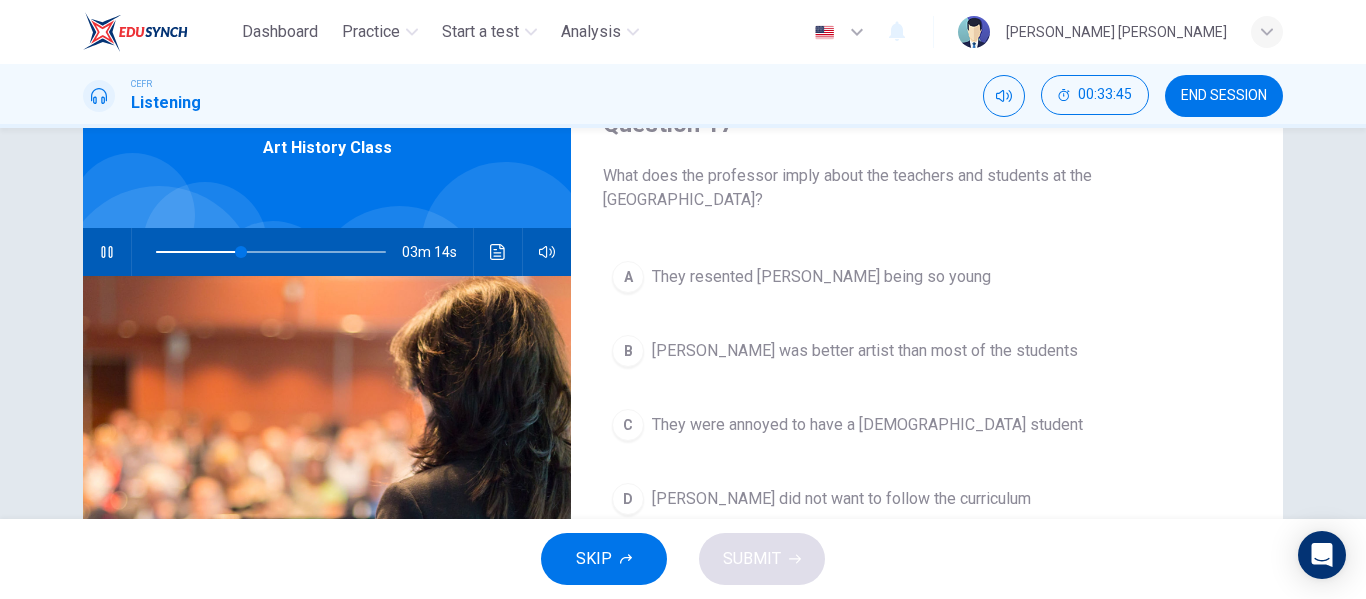 click on "C They were annoyed to have a [DEMOGRAPHIC_DATA] student" at bounding box center (927, 425) 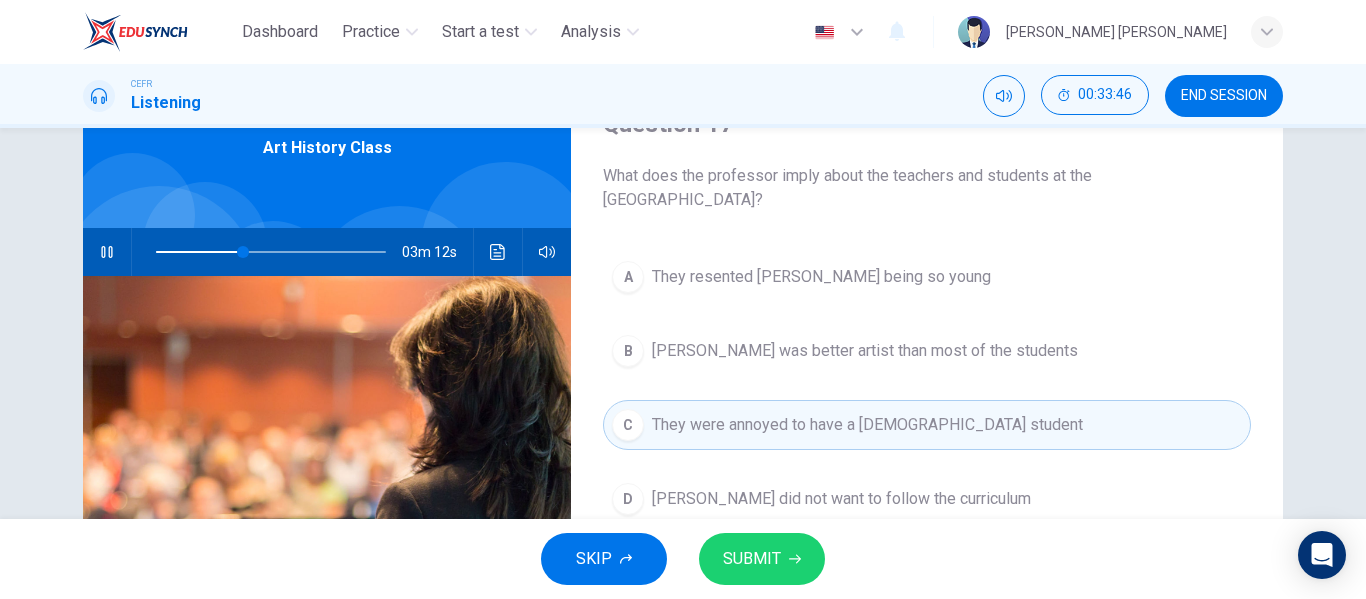 click on "SUBMIT" at bounding box center (752, 559) 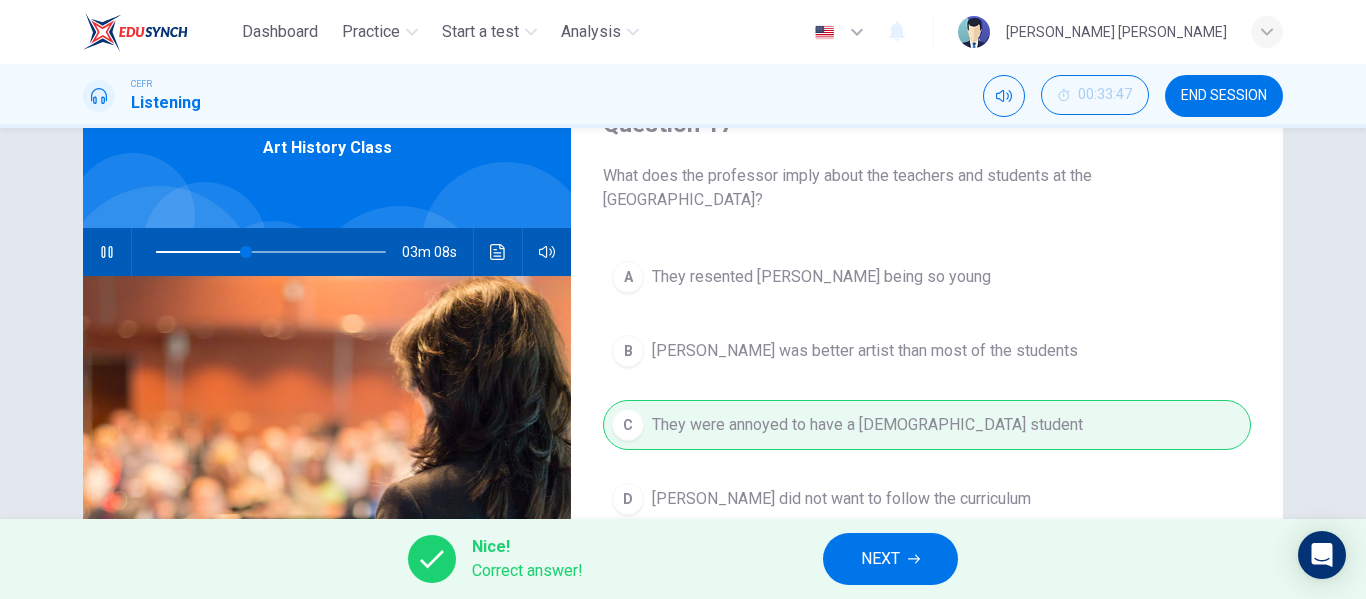 click on "NEXT" at bounding box center [880, 559] 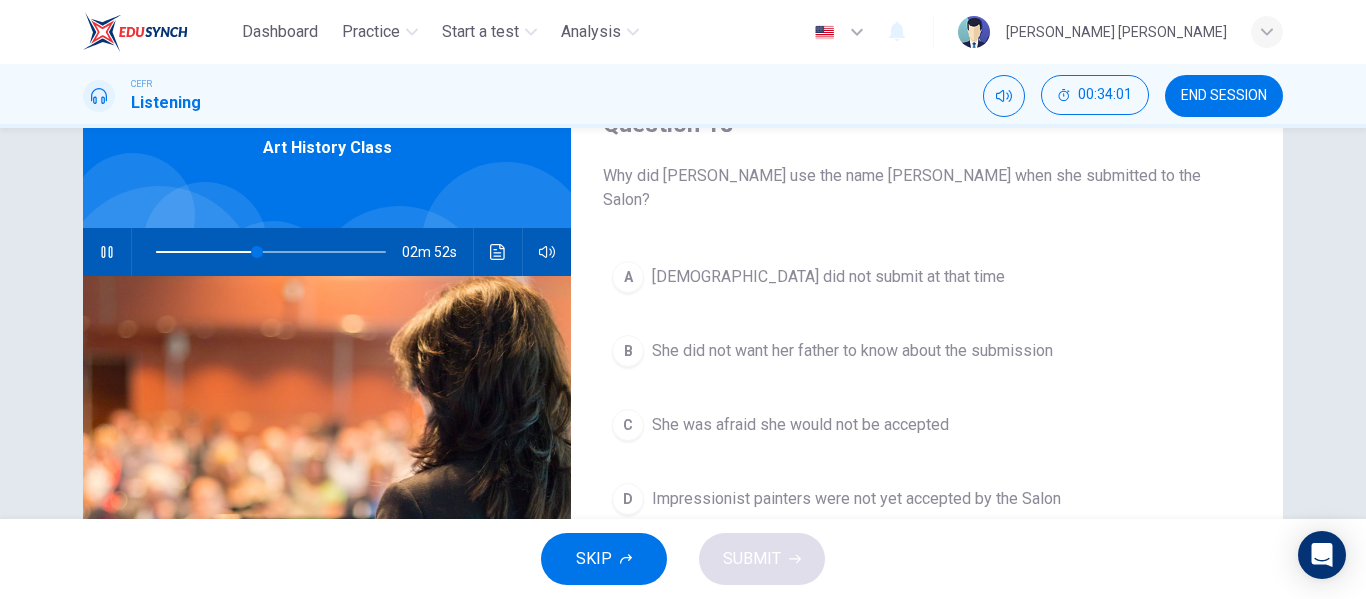 click at bounding box center [107, 252] 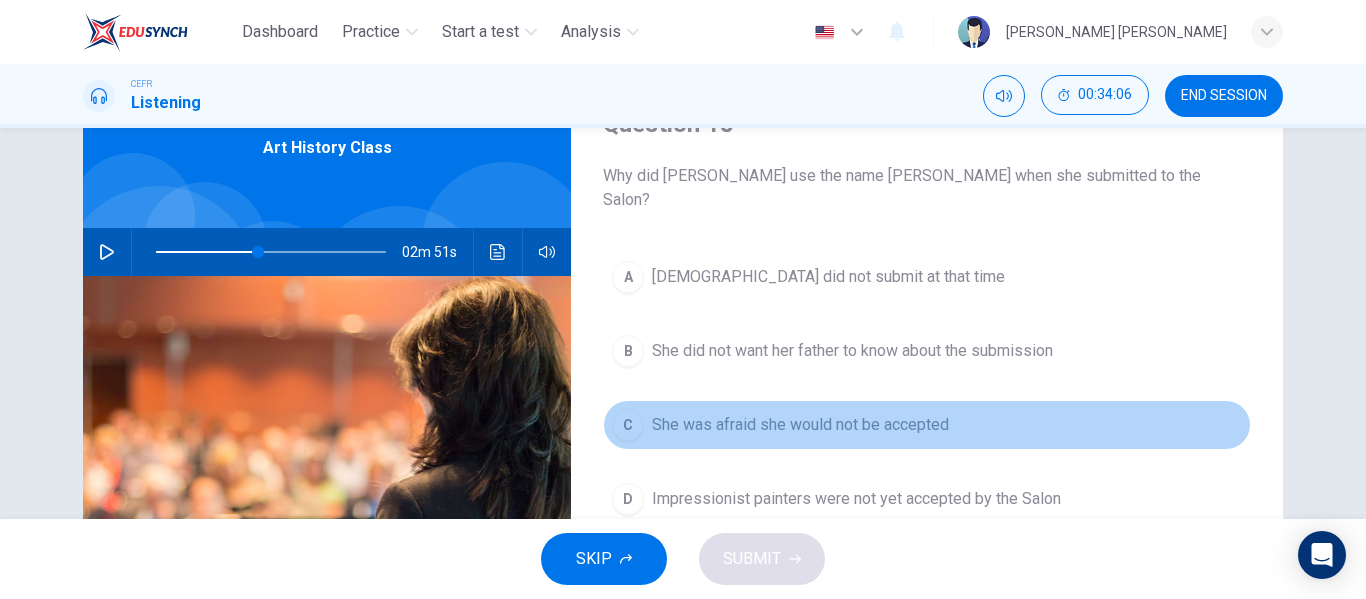 click on "She was afraid she would not be accepted" at bounding box center [800, 425] 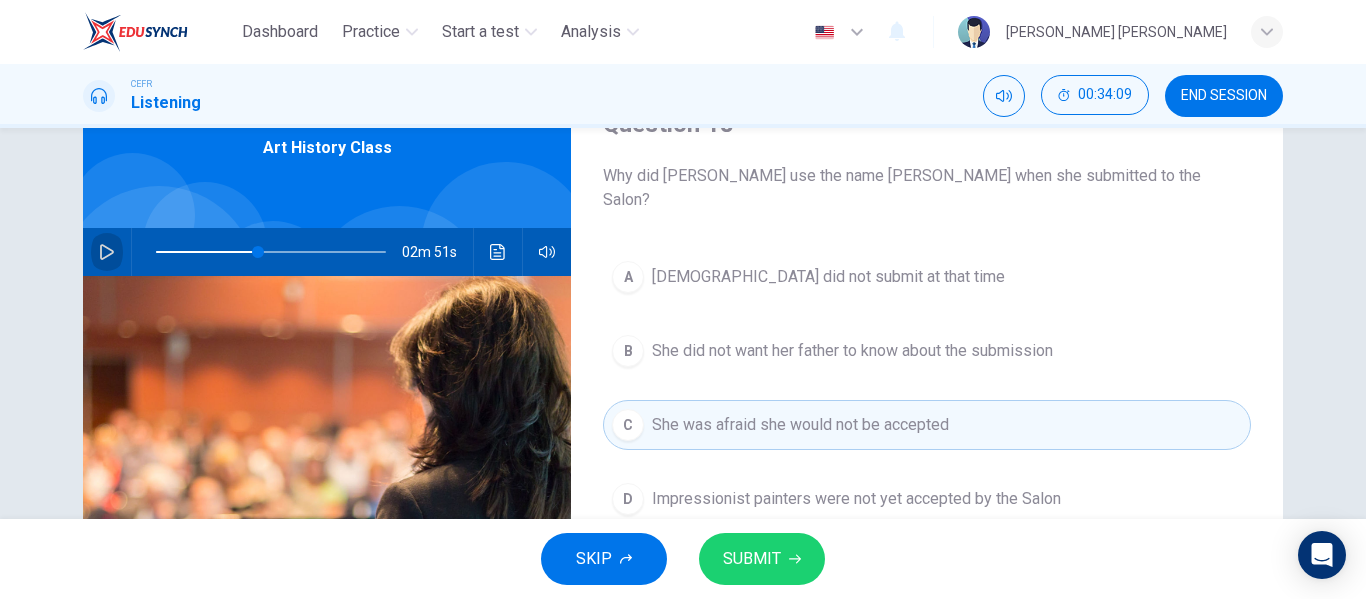 click at bounding box center [107, 252] 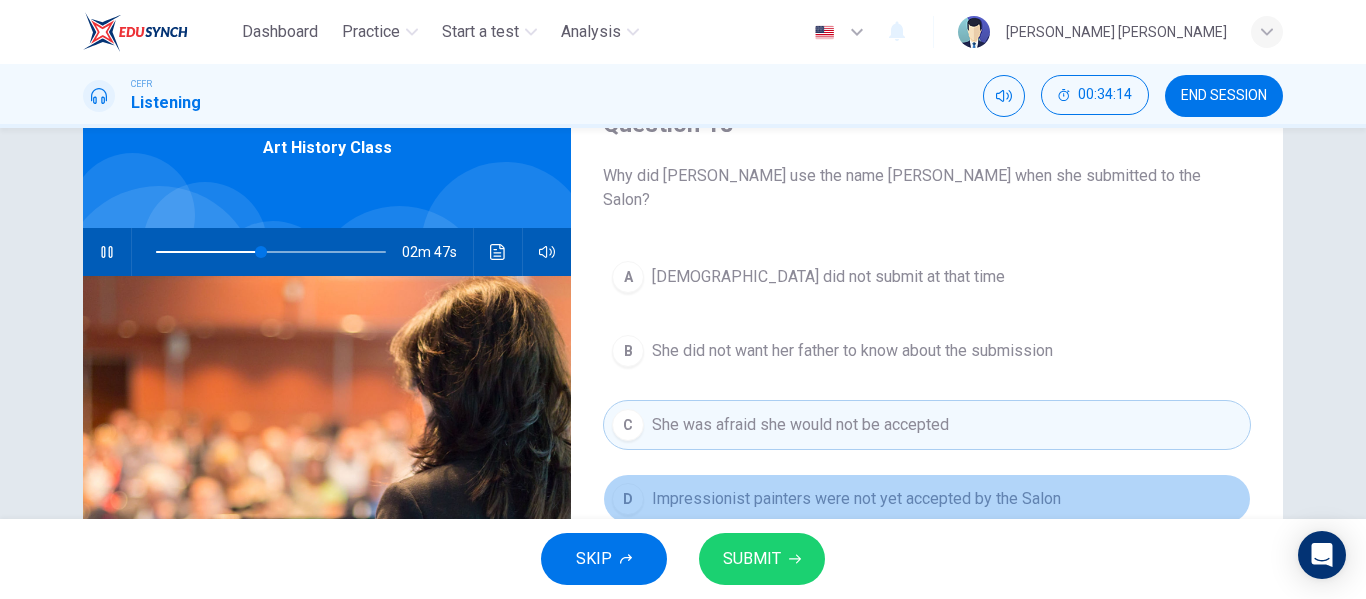 click on "D Impressionist painters were not yet accepted by the Salon" at bounding box center (927, 499) 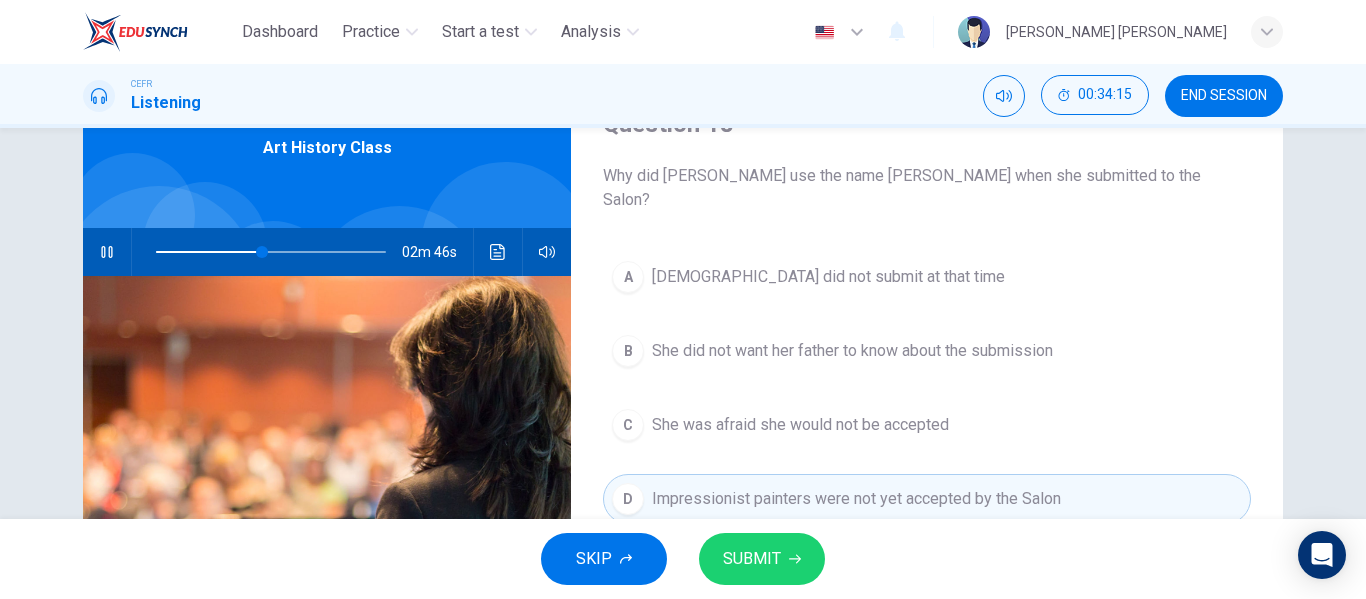 click on "SUBMIT" at bounding box center [762, 559] 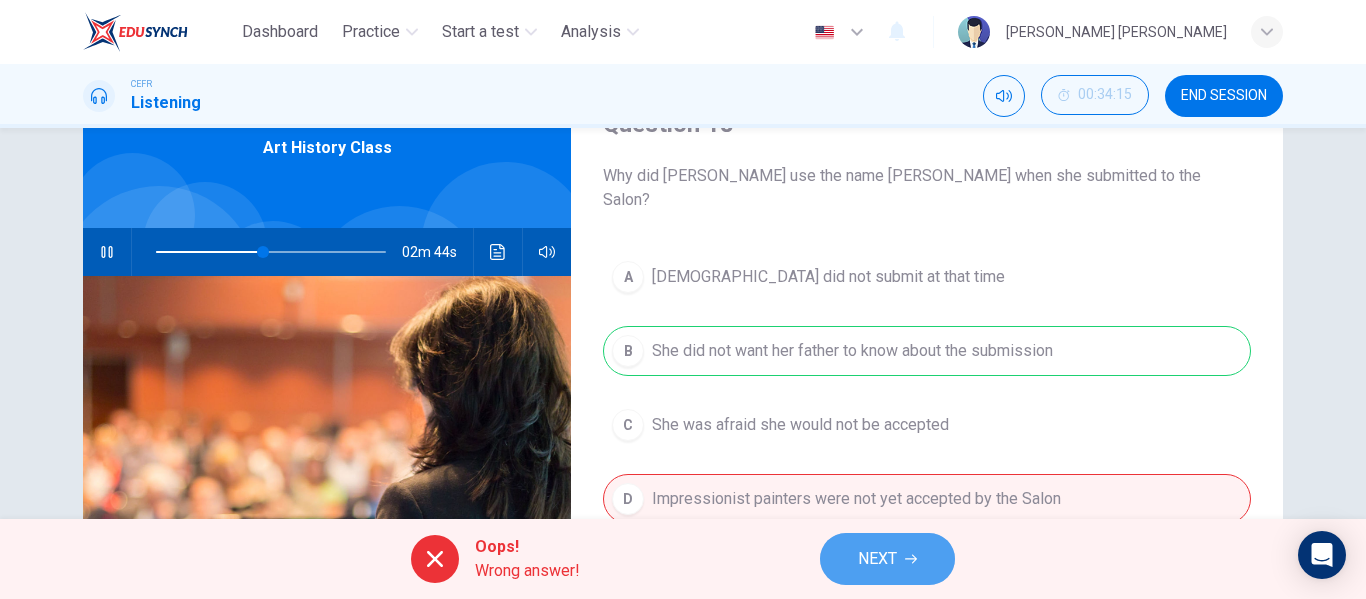 click 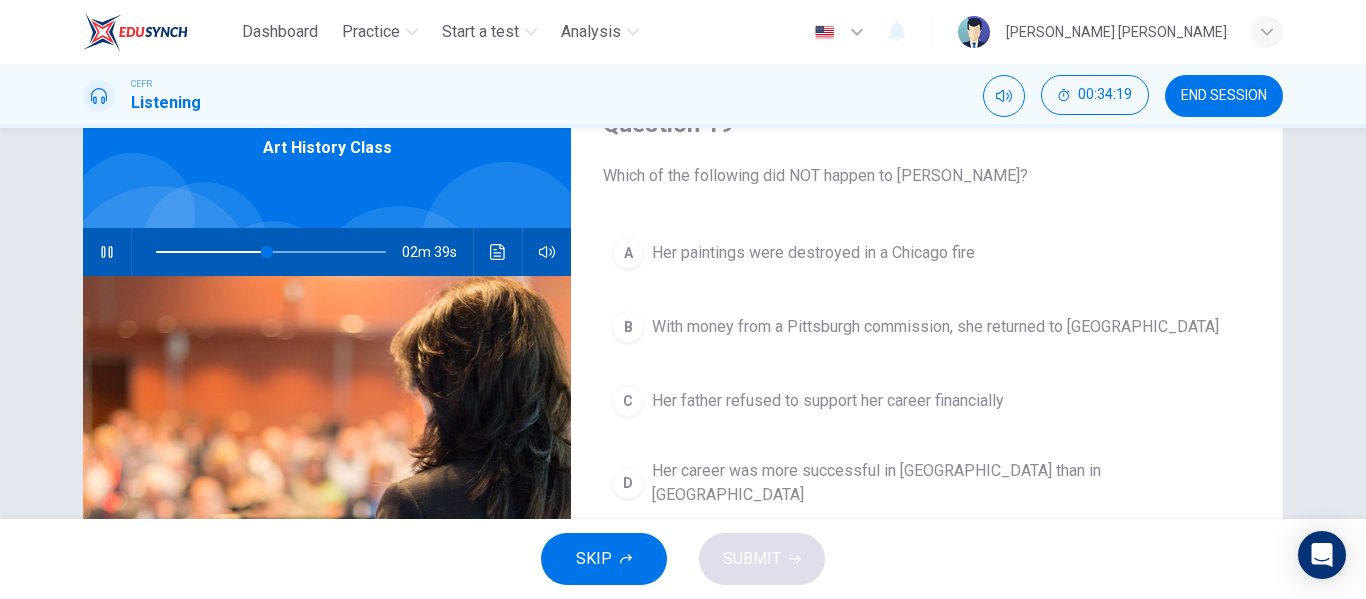 click on "Her paintings were destroyed in a Chicago fire" at bounding box center [813, 253] 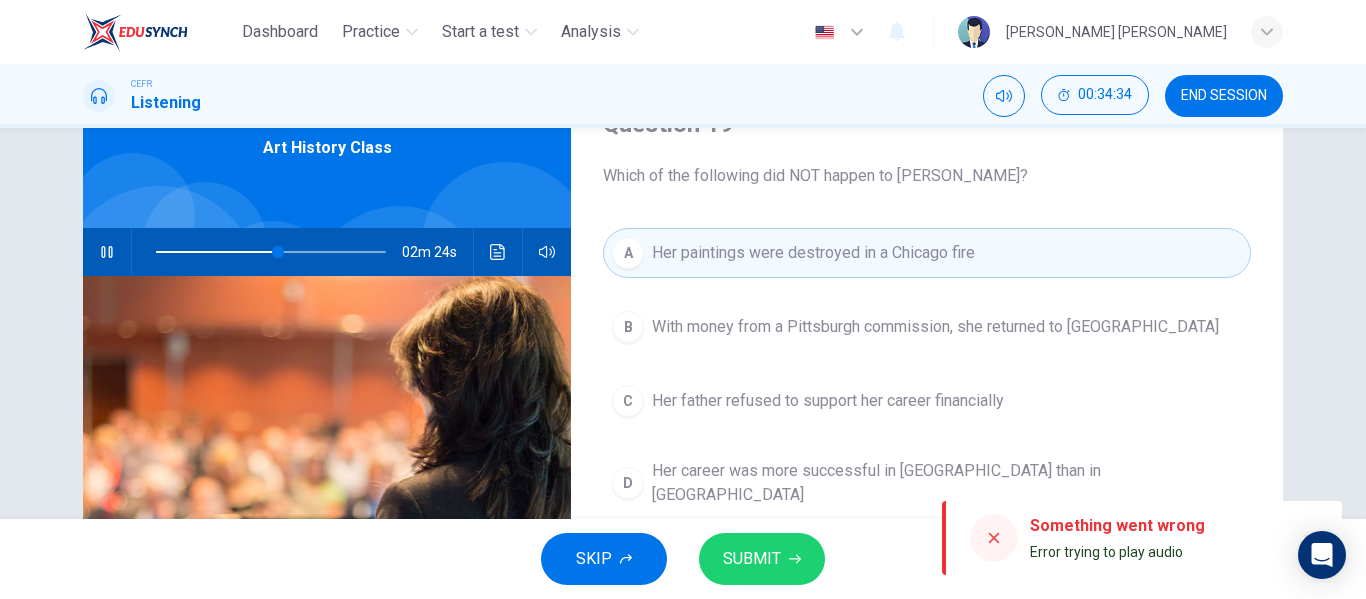 click 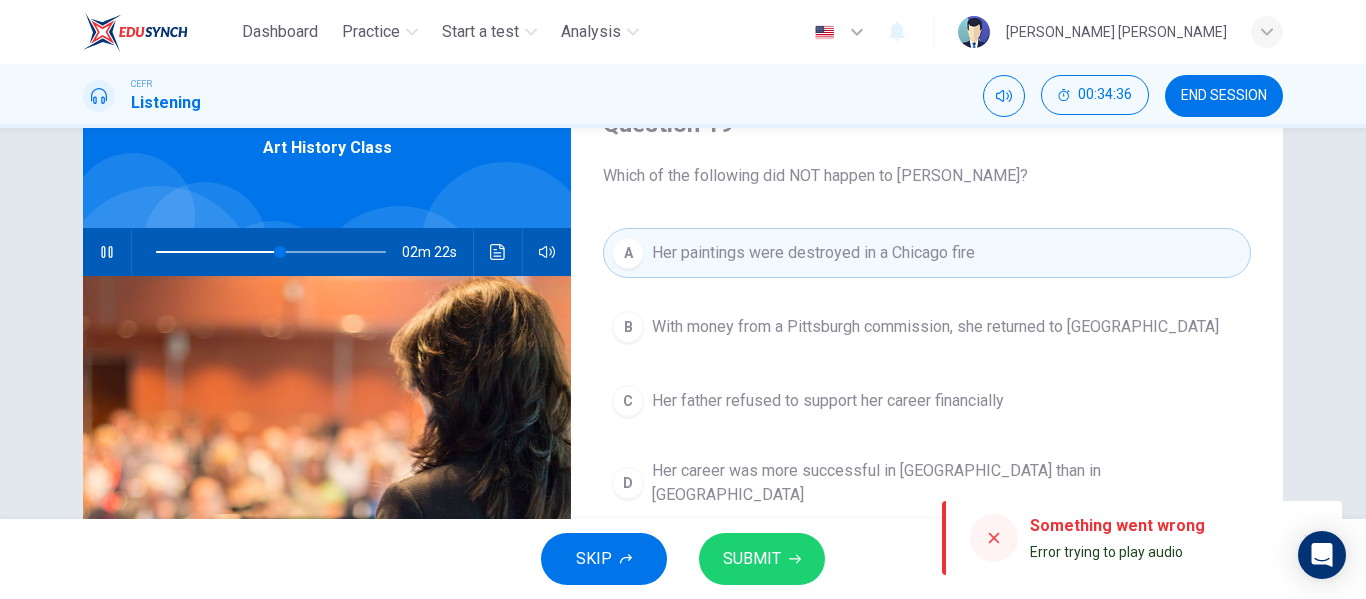 click 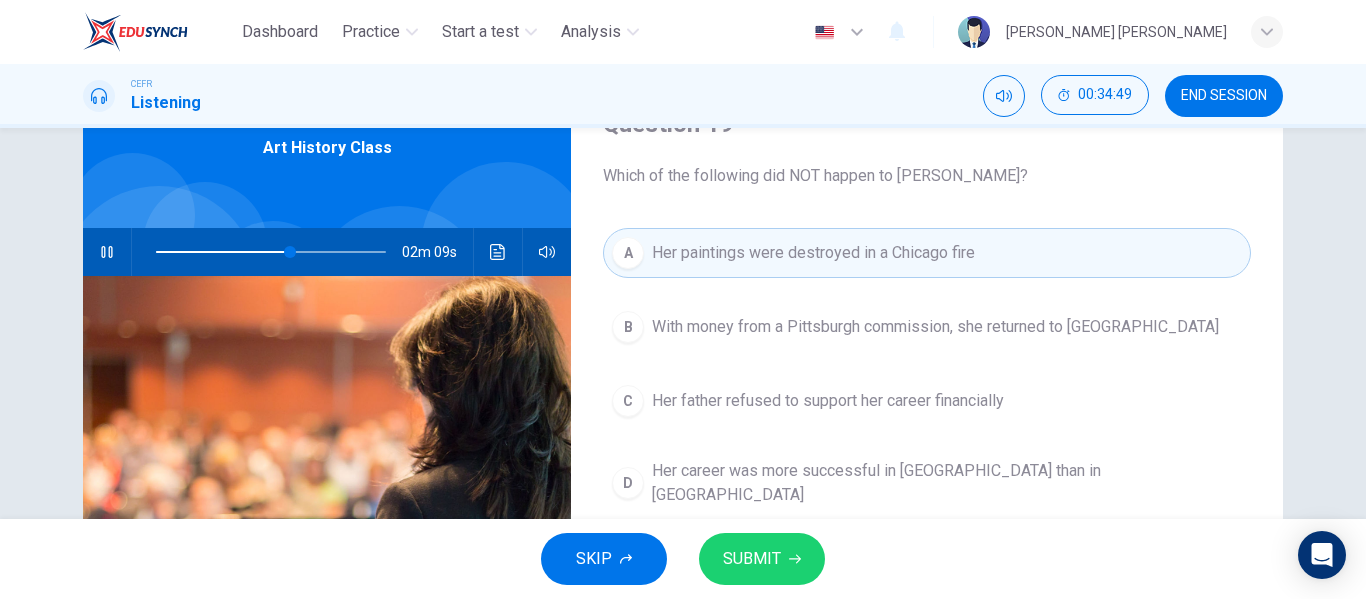 click on "With money from a Pittsburgh commission, she returned to [GEOGRAPHIC_DATA]" at bounding box center [935, 327] 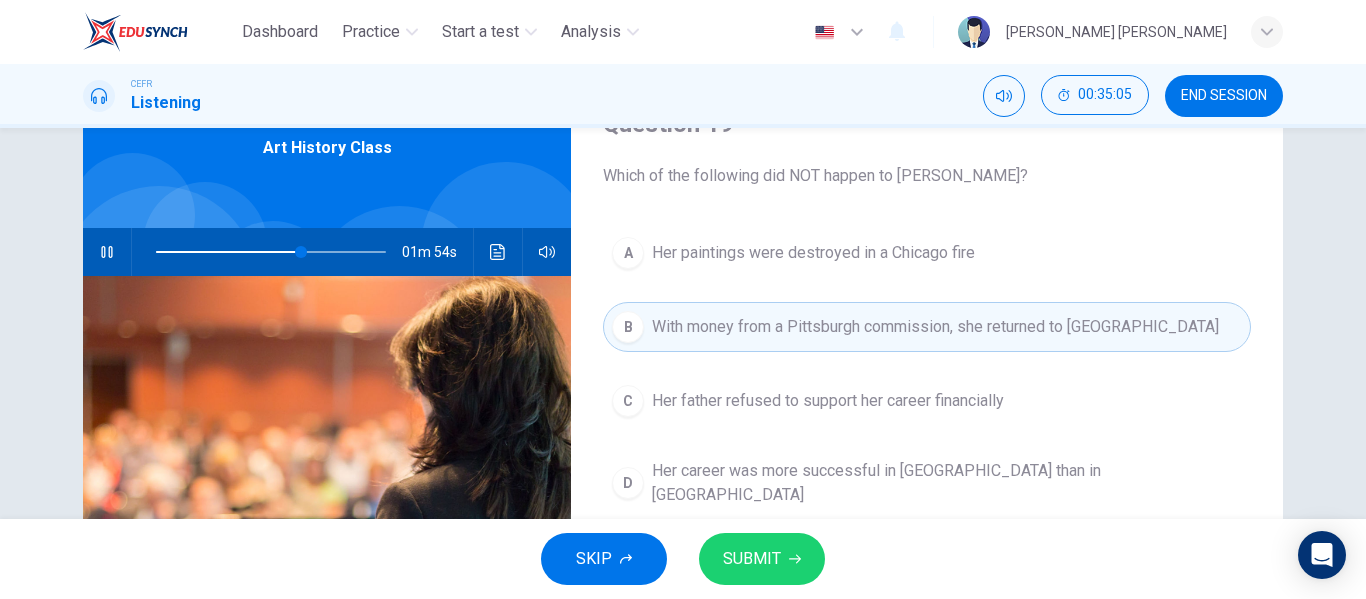 click on "SUBMIT" at bounding box center (752, 559) 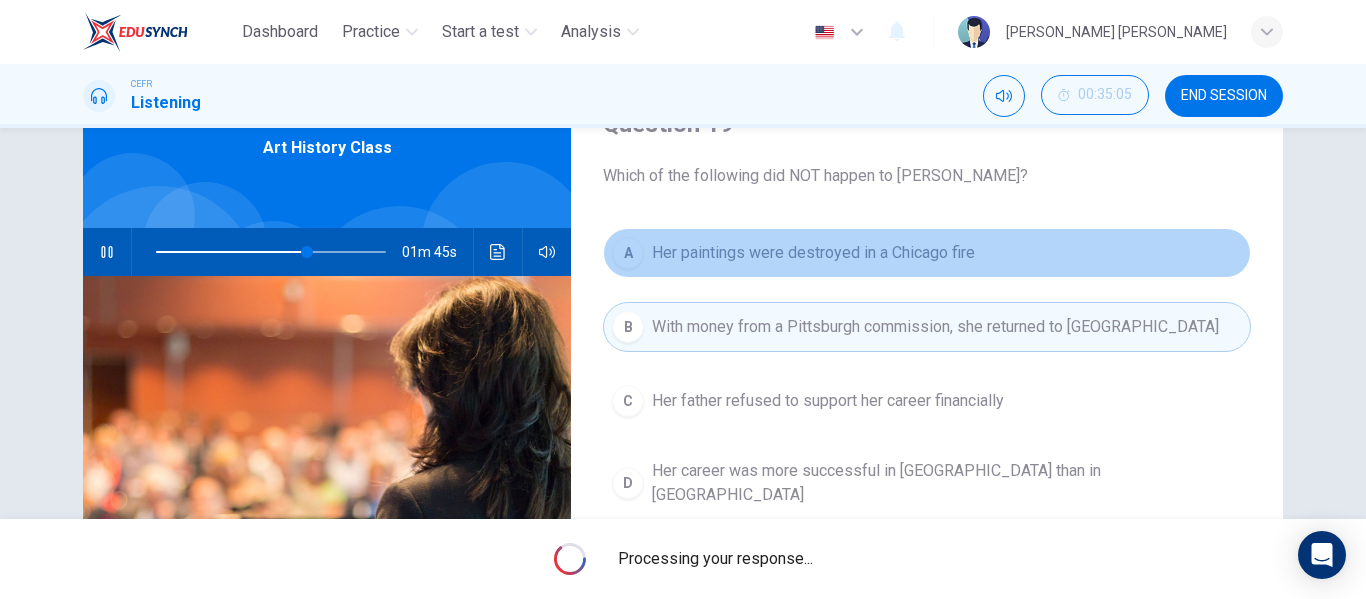 click on "Her paintings were destroyed in a Chicago fire" at bounding box center [813, 253] 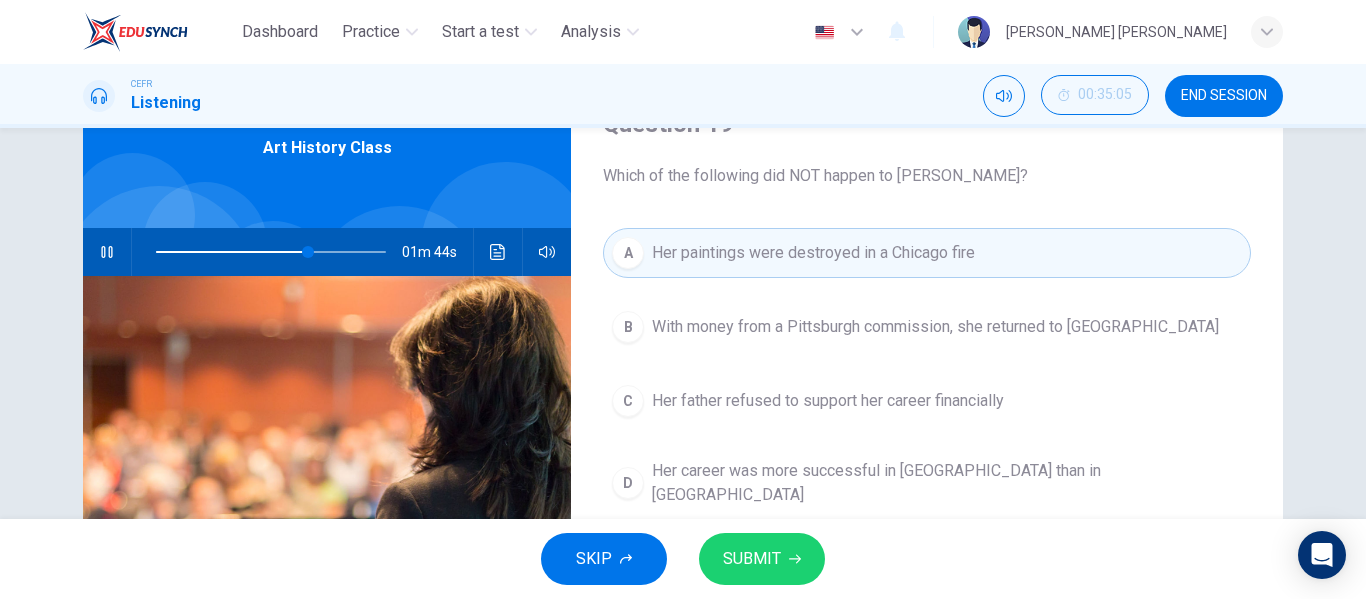 click on "With money from a Pittsburgh commission, she returned to [GEOGRAPHIC_DATA]" at bounding box center [935, 327] 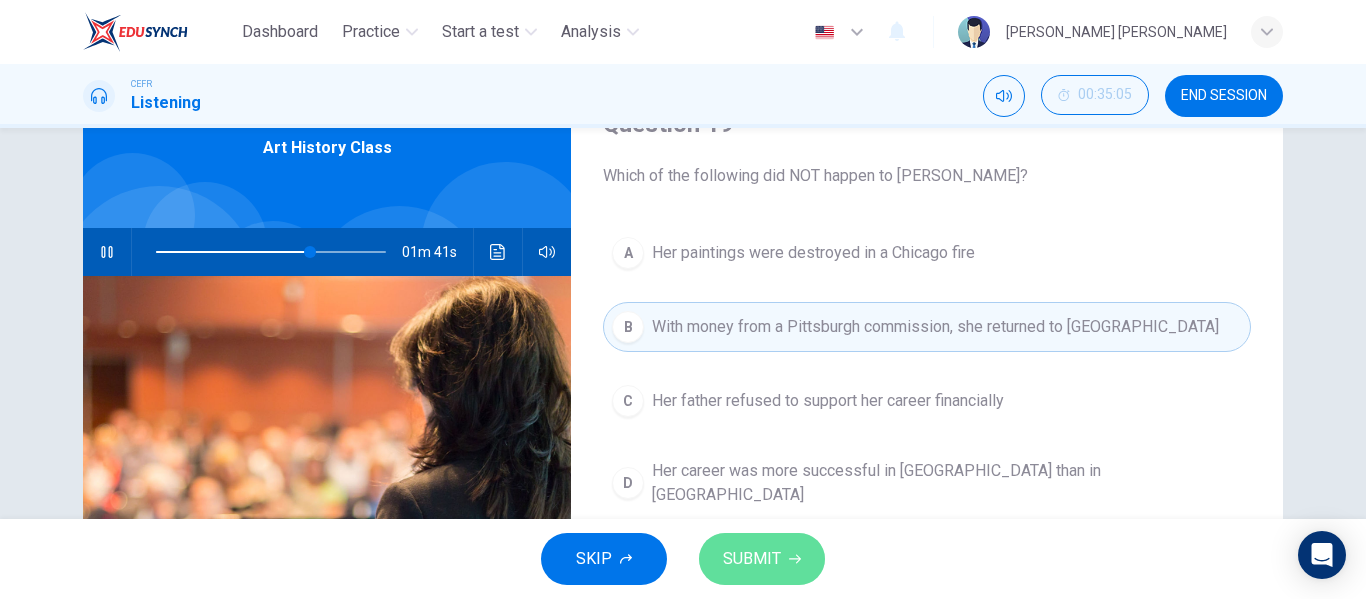 click on "SUBMIT" at bounding box center (752, 559) 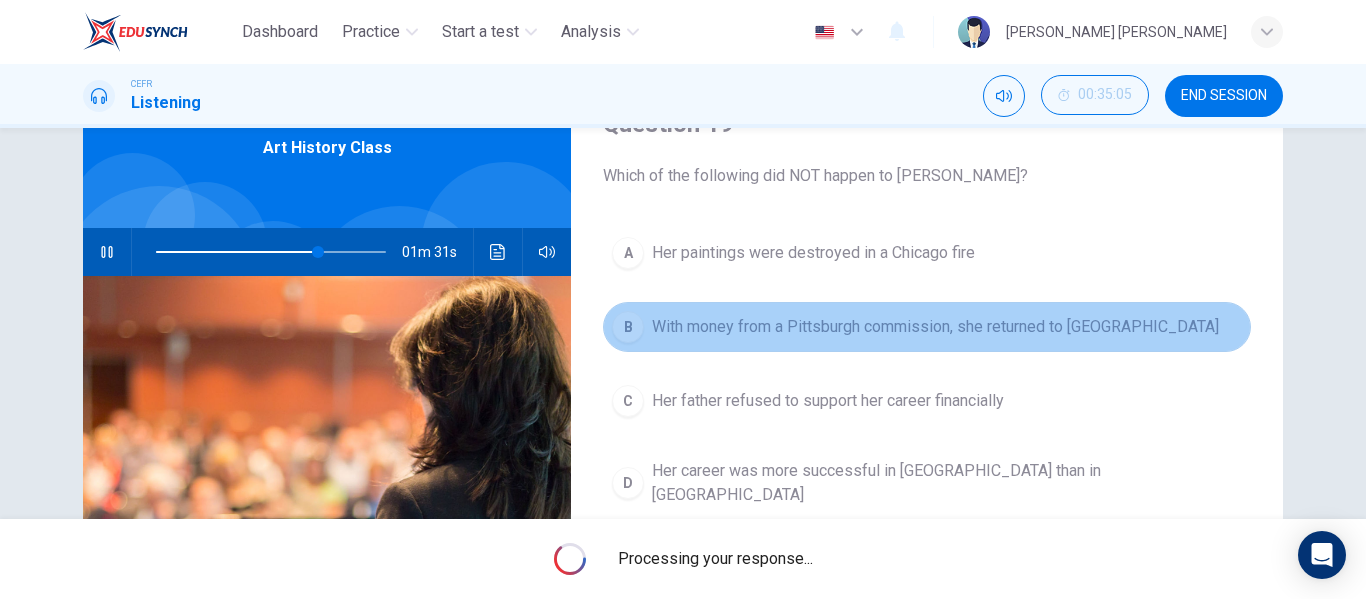 click on "B With money from a Pittsburgh commission, she returned to [GEOGRAPHIC_DATA]" at bounding box center (927, 327) 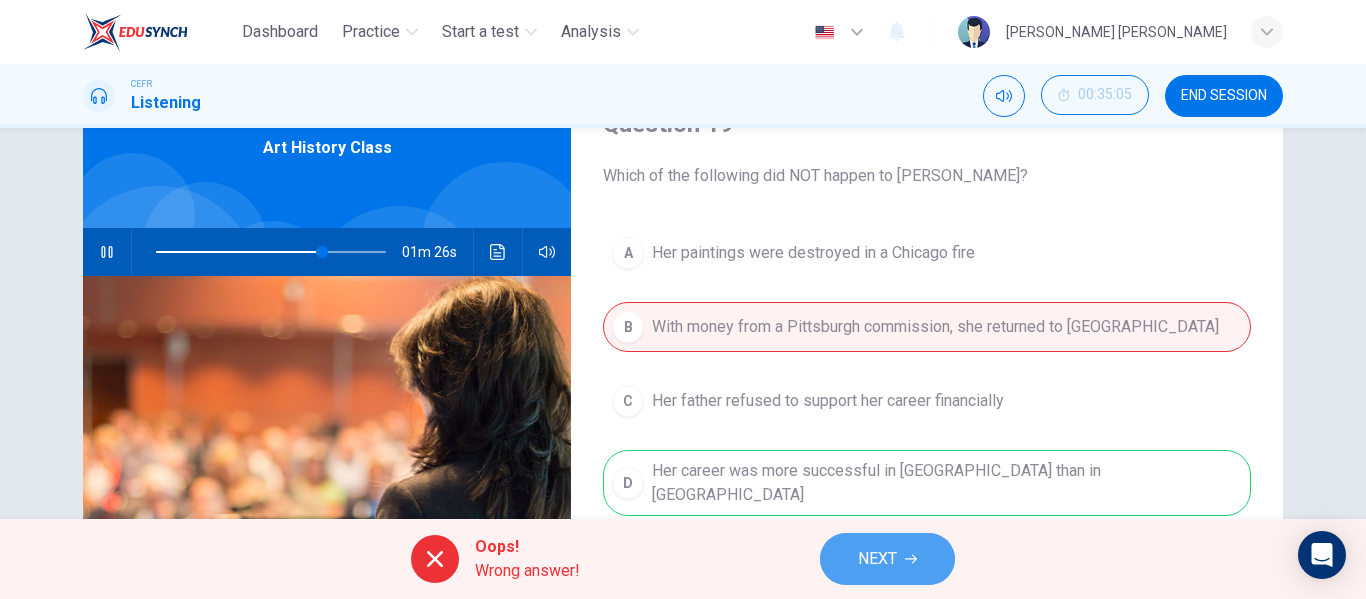 click 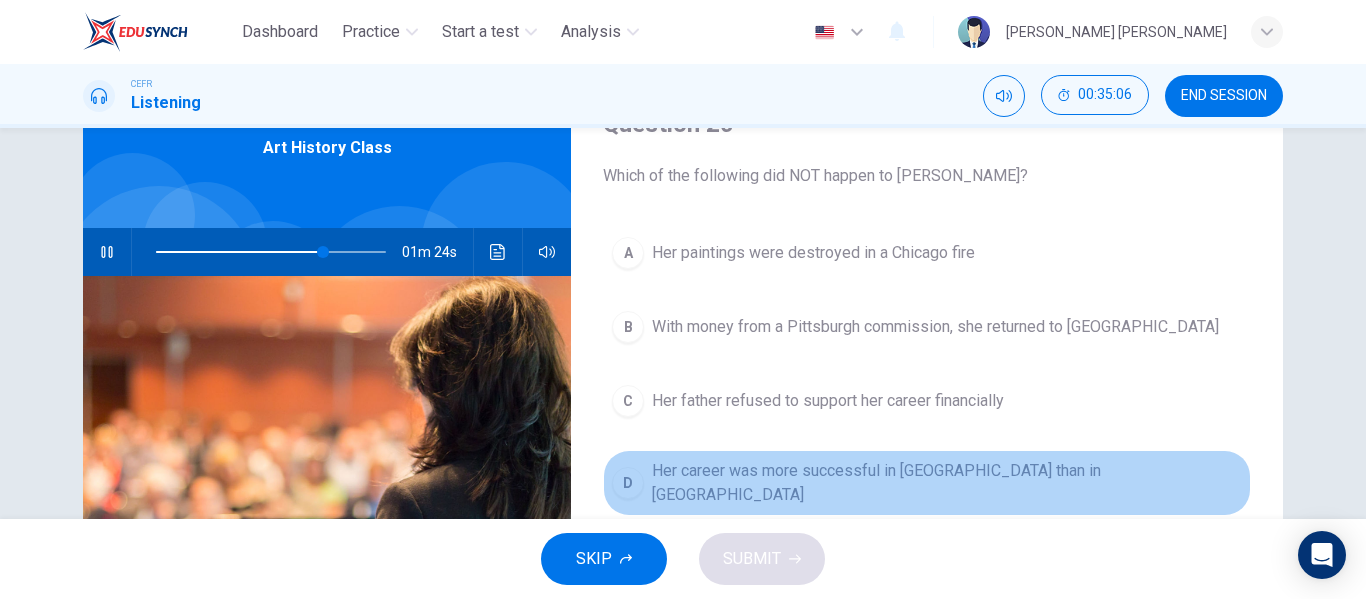 click on "Her career was more successful in [GEOGRAPHIC_DATA] than in [GEOGRAPHIC_DATA]" at bounding box center (947, 483) 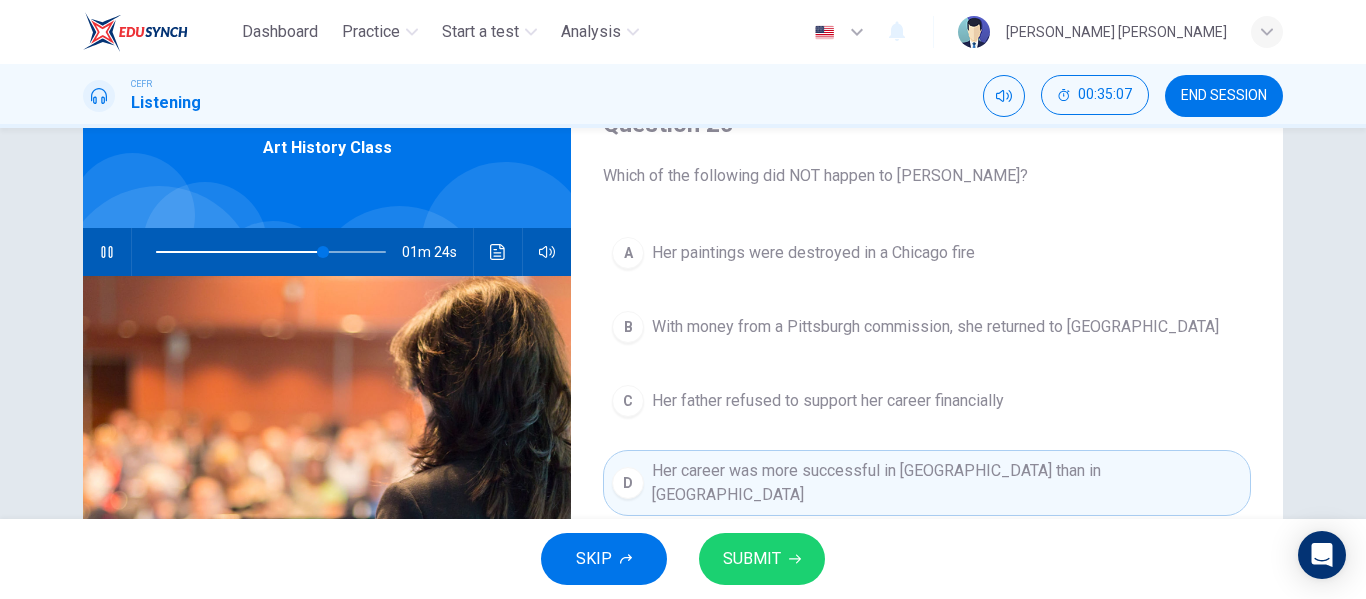 click on "SKIP SUBMIT" at bounding box center [683, 559] 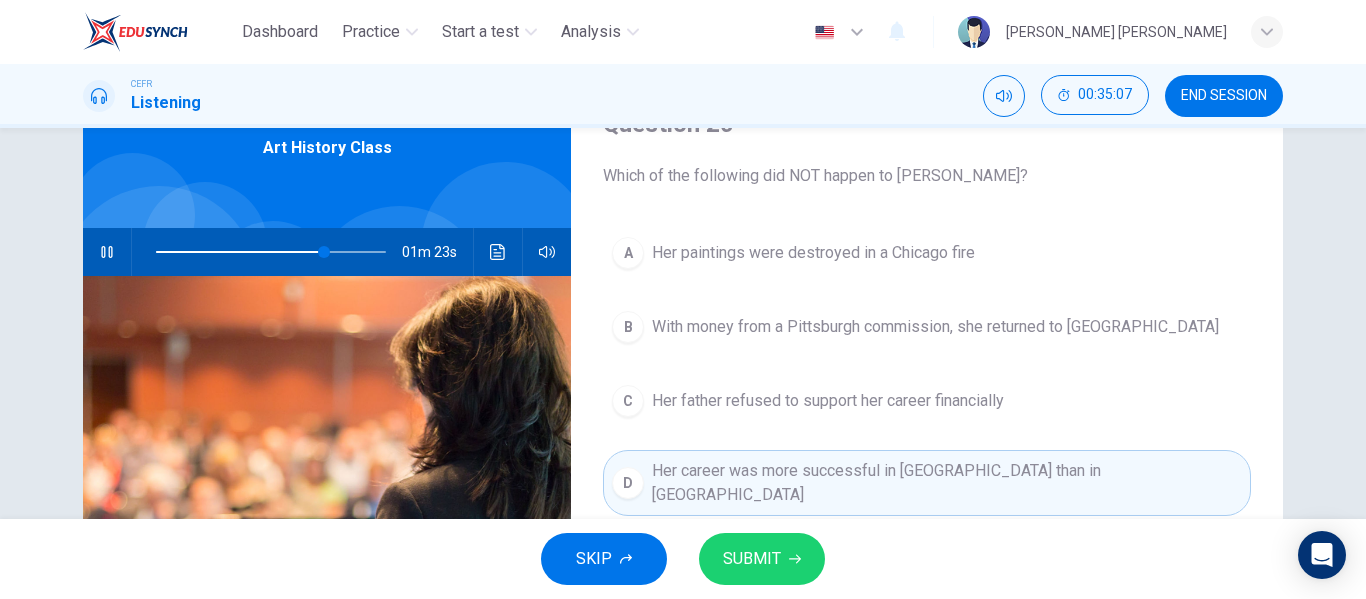 click on "SUBMIT" at bounding box center [752, 559] 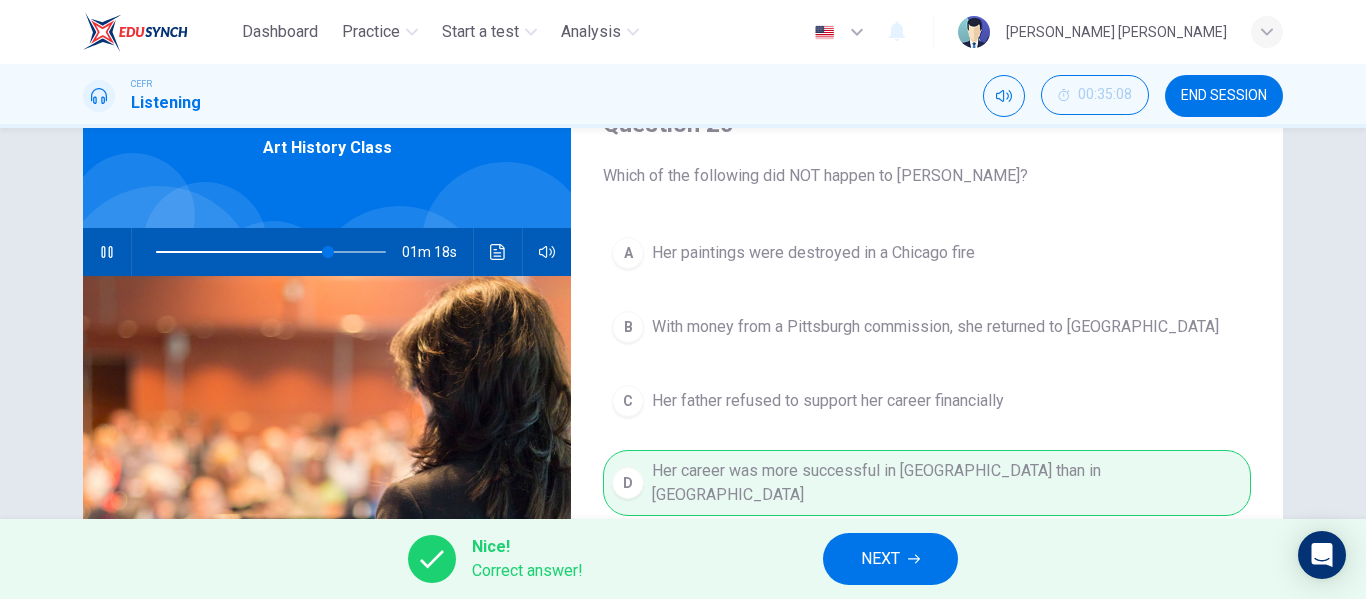 type on "75" 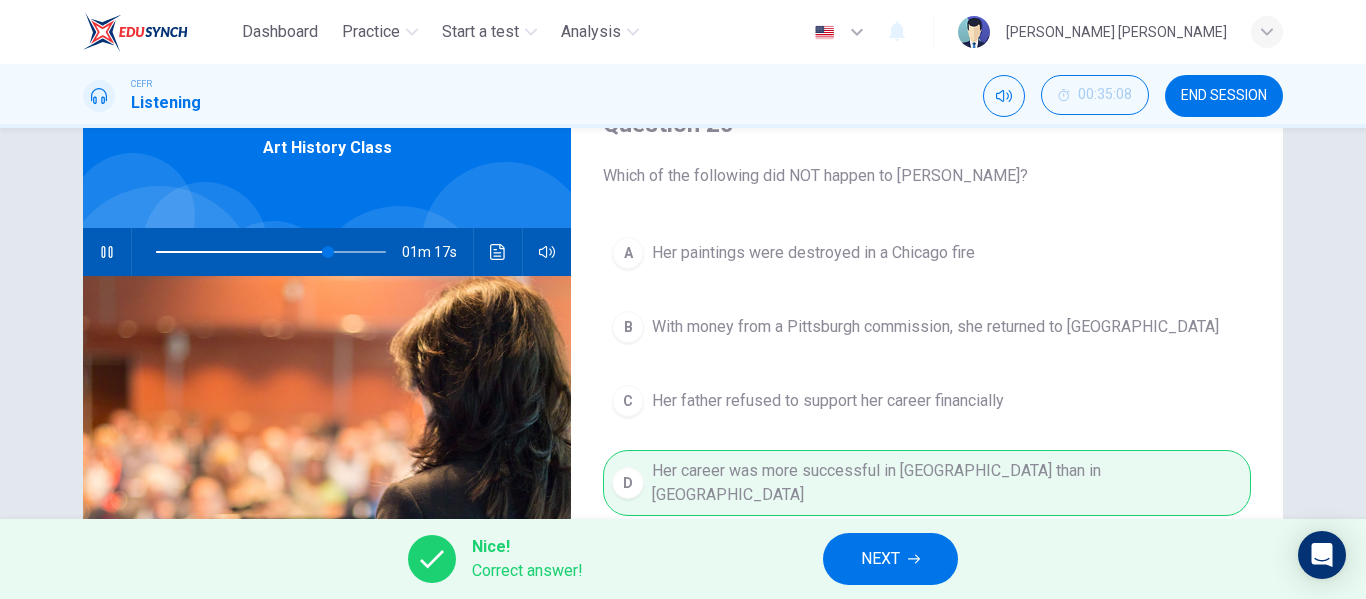 click 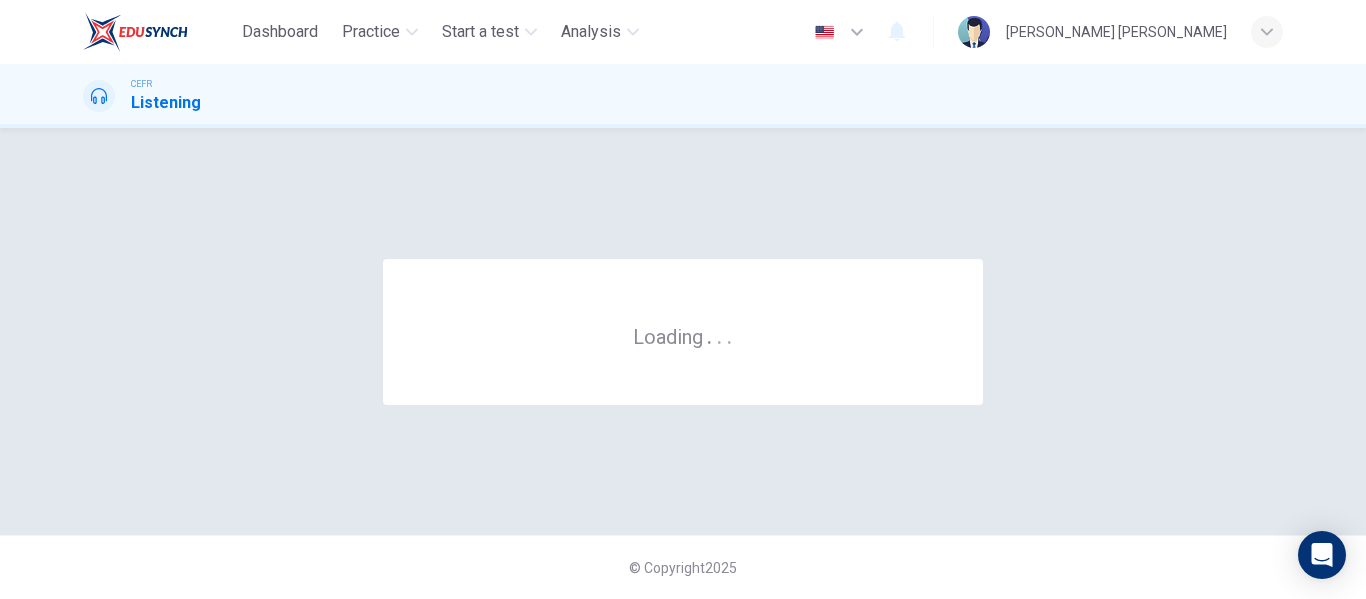 scroll, scrollTop: 0, scrollLeft: 0, axis: both 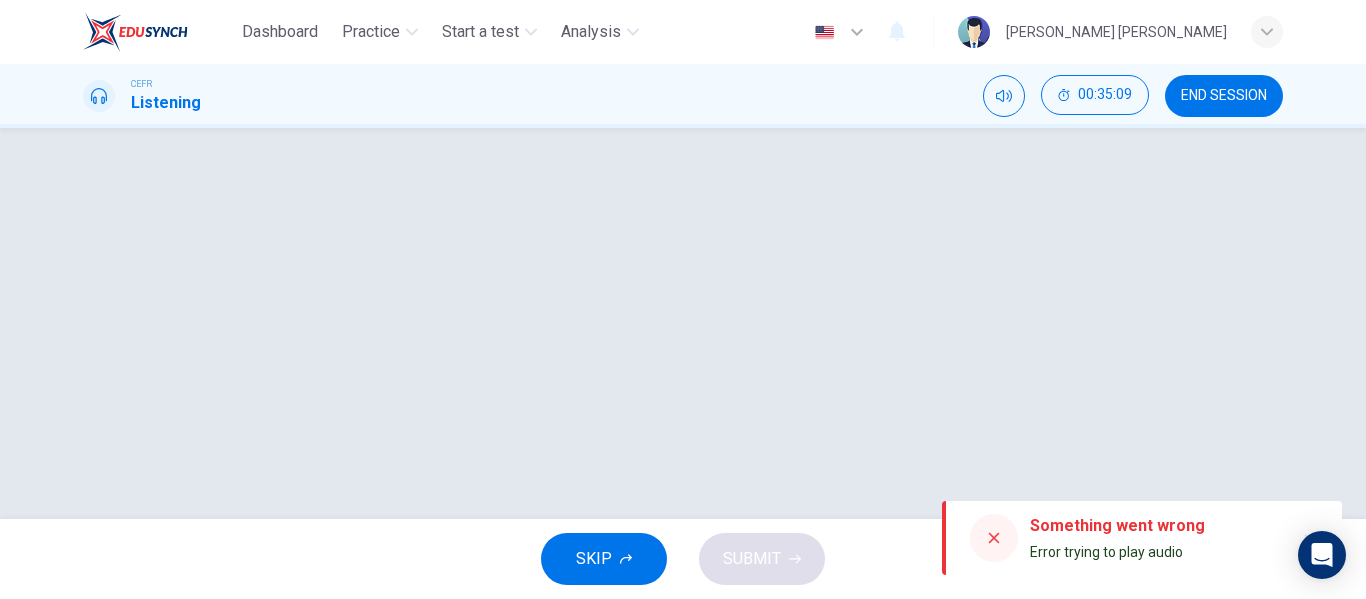 click on "SKIP" at bounding box center (604, 559) 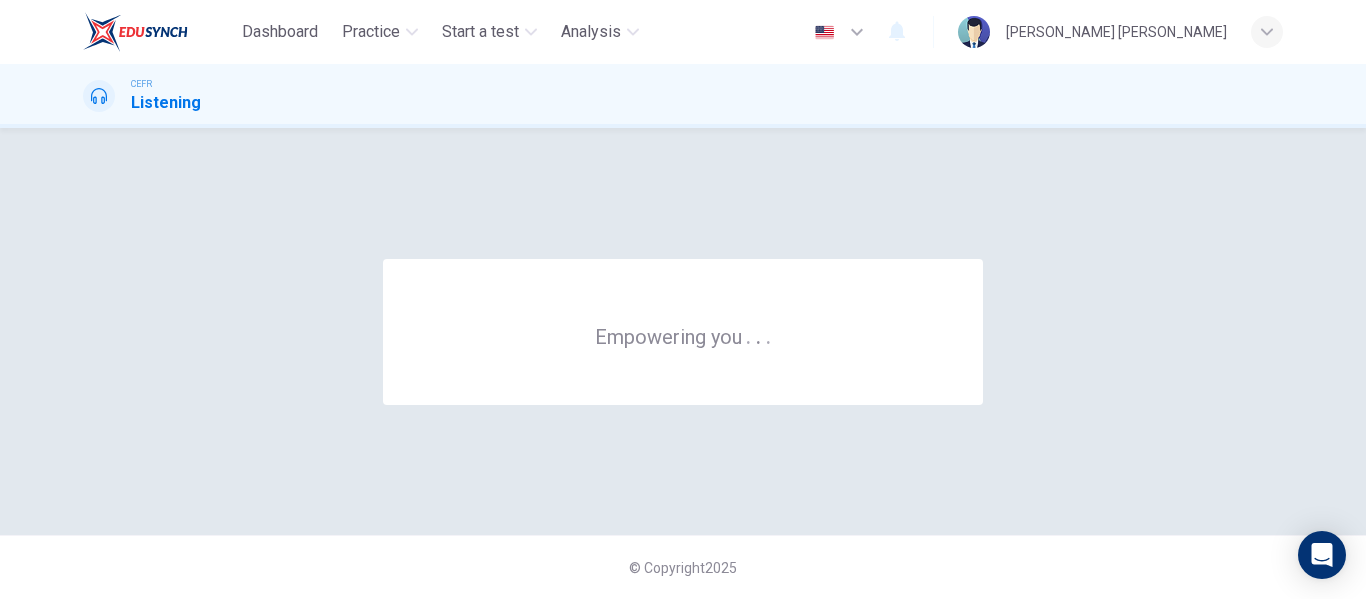 click on "Empowering you . . ." at bounding box center [683, 332] 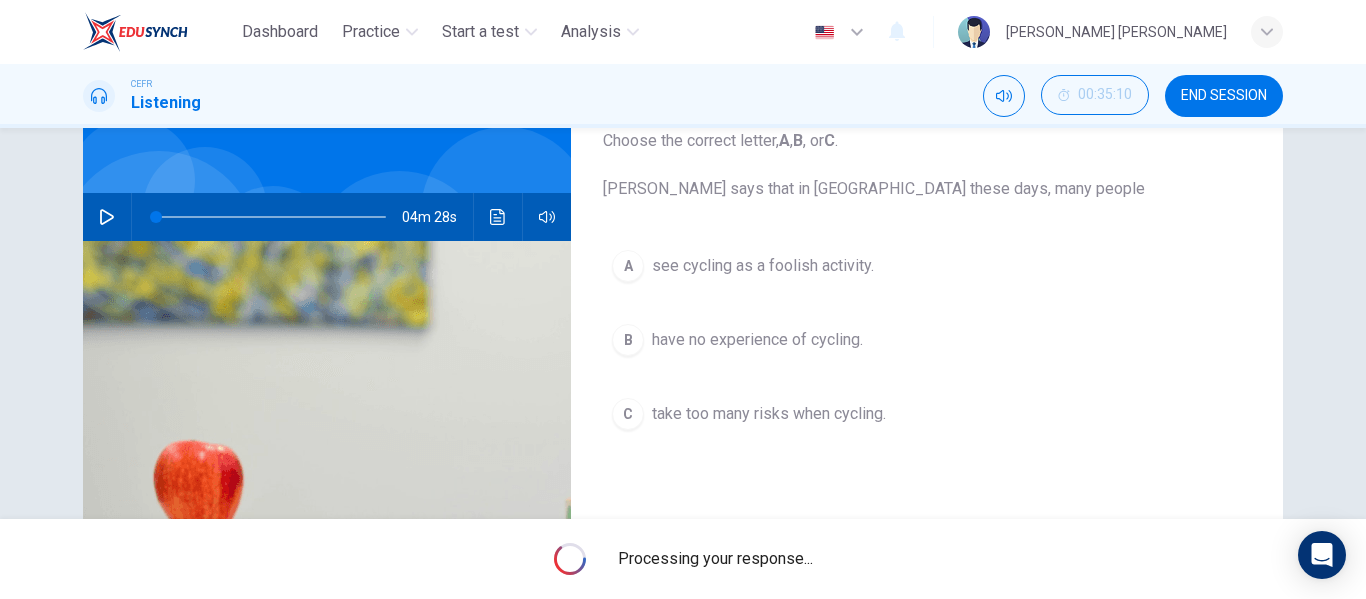 scroll, scrollTop: 100, scrollLeft: 0, axis: vertical 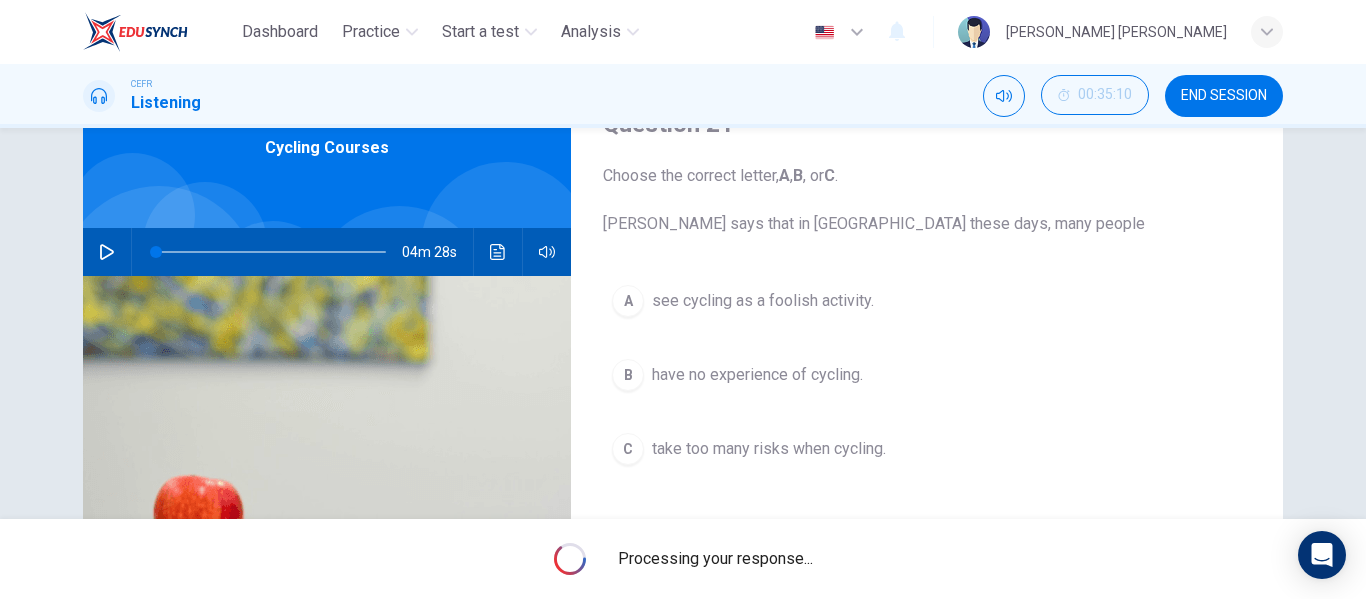 click on "A see cycling as a foolish activity." at bounding box center [927, 301] 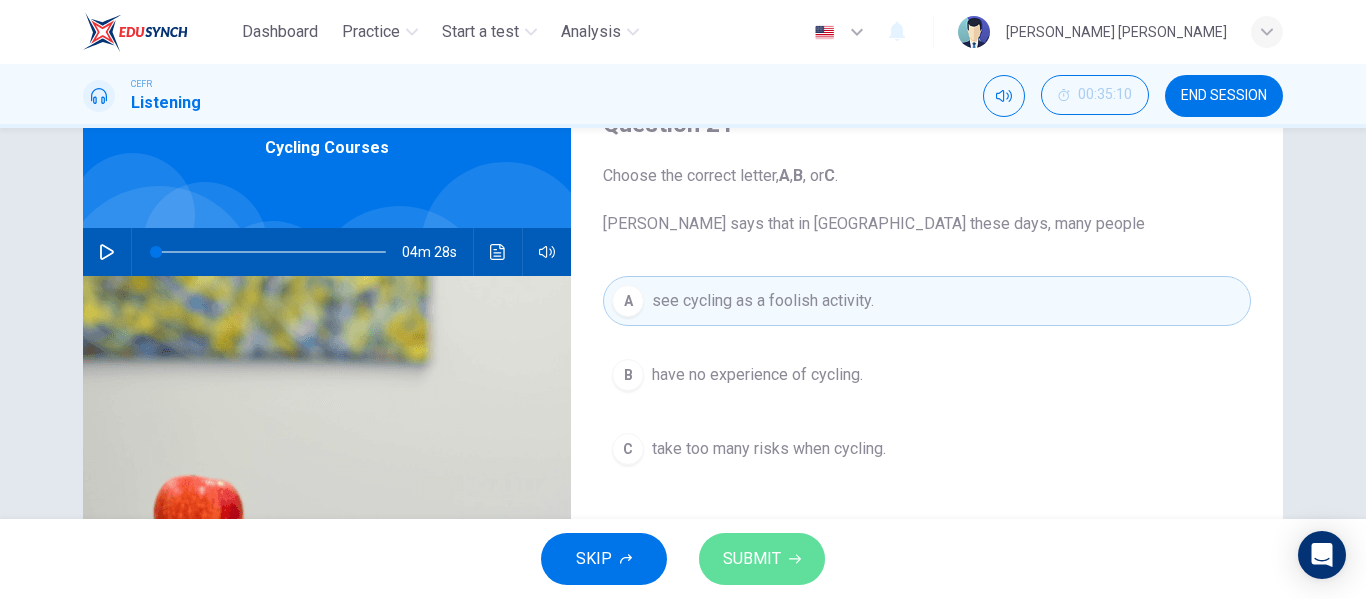click on "SUBMIT" at bounding box center (762, 559) 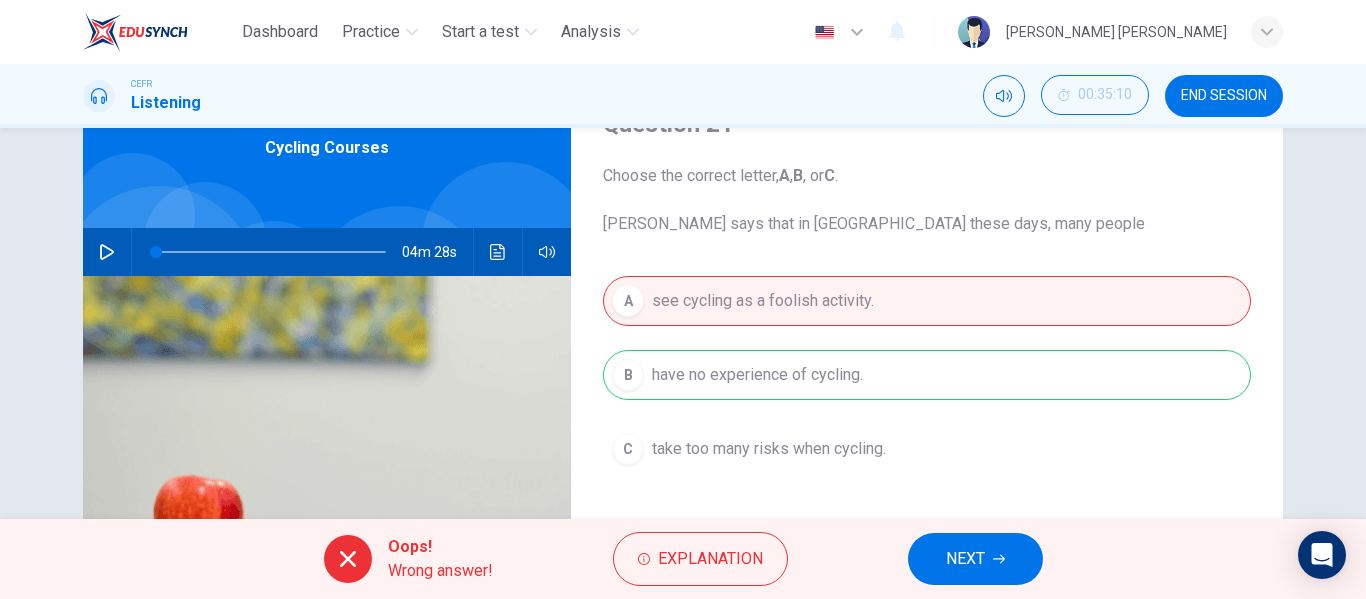 click on "NEXT" at bounding box center [975, 559] 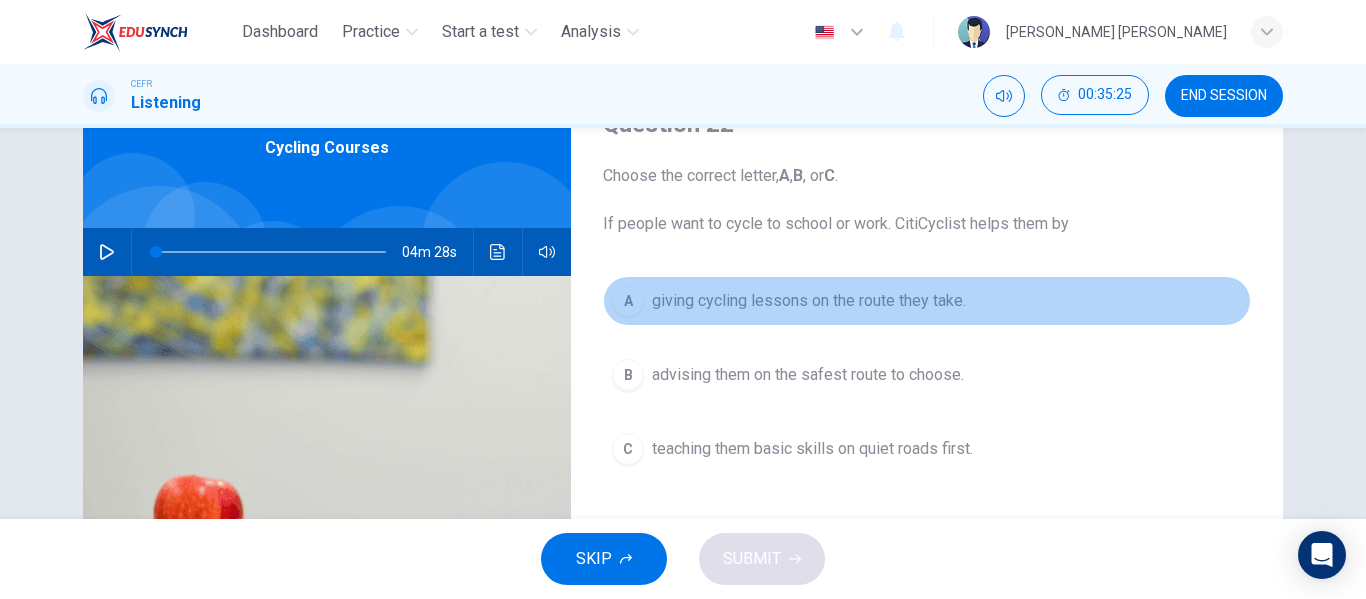 click on "giving cycling lessons on the route they take." at bounding box center [809, 301] 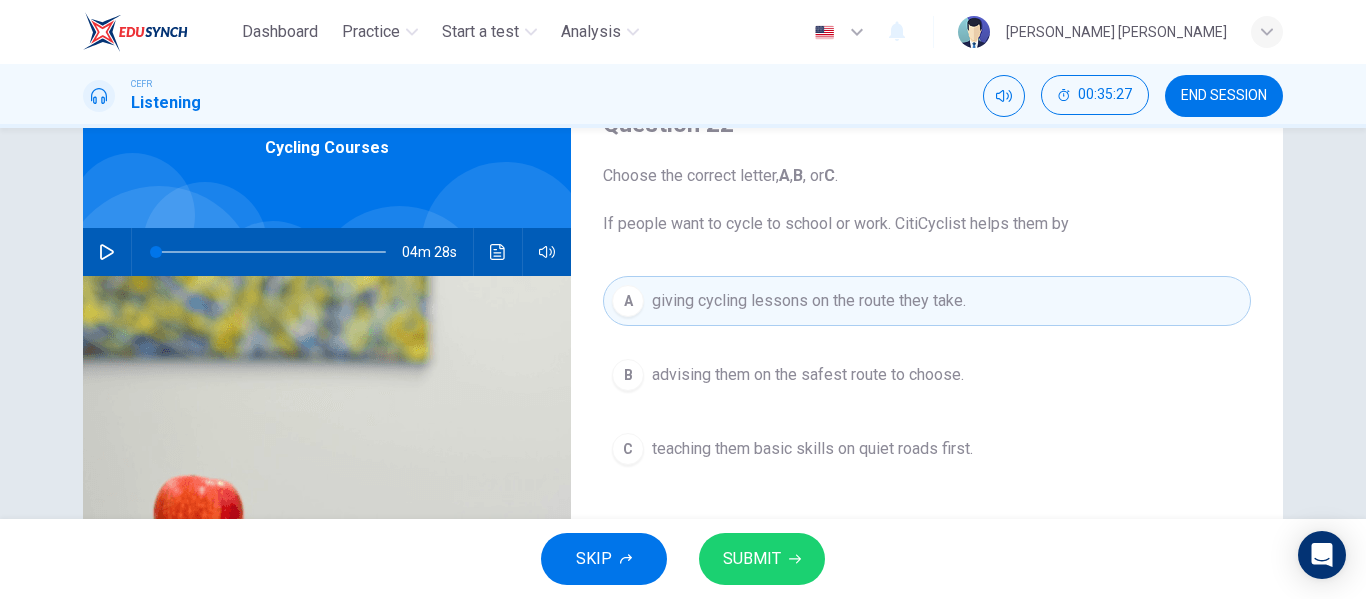 click on "advising them on the safest route to choose." at bounding box center (808, 375) 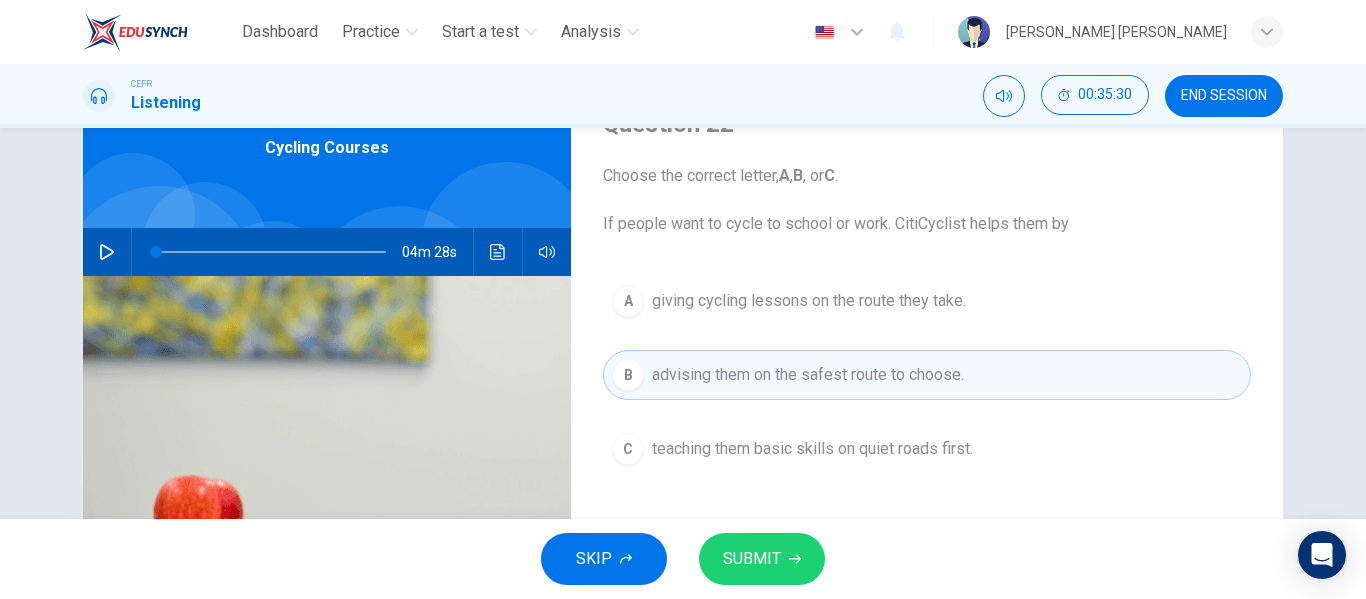 click on "SUBMIT" at bounding box center [762, 559] 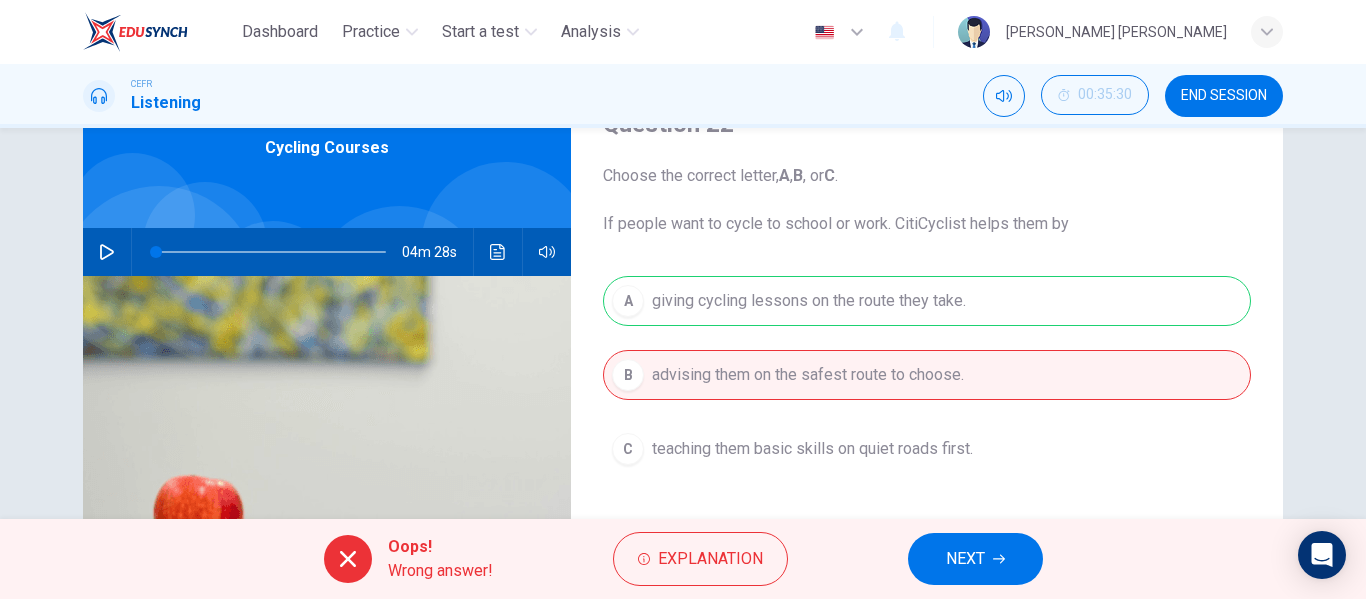 click on "NEXT" at bounding box center (975, 559) 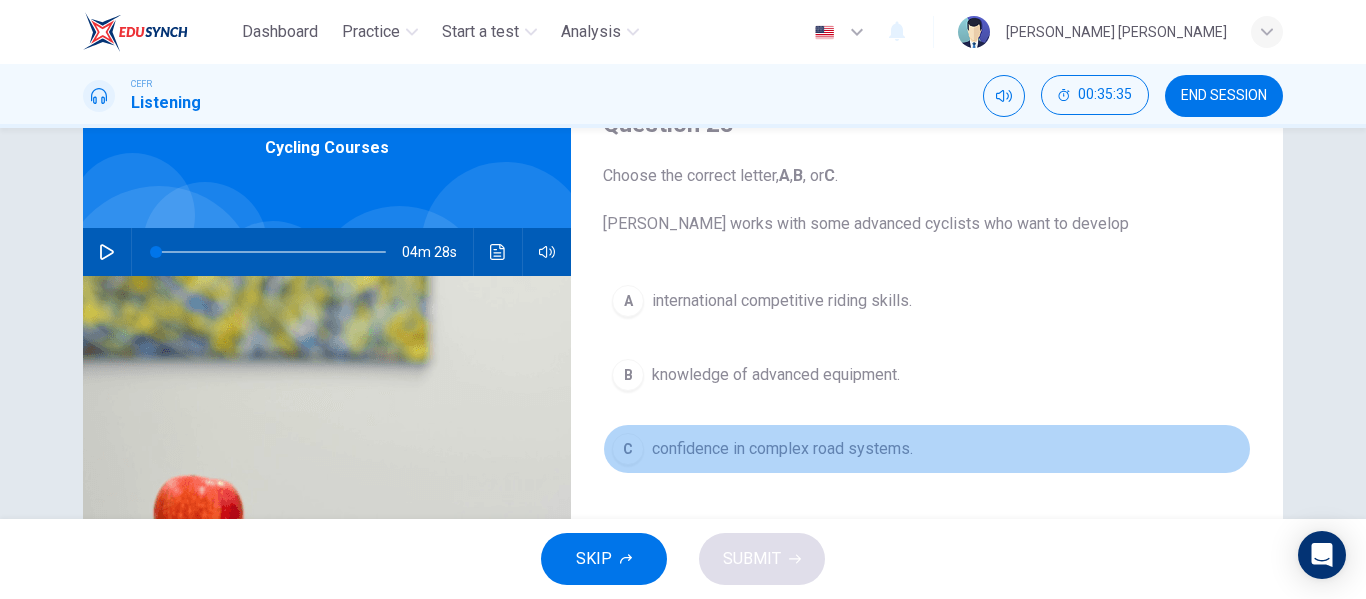 click on "C confidence in complex road systems." at bounding box center (927, 449) 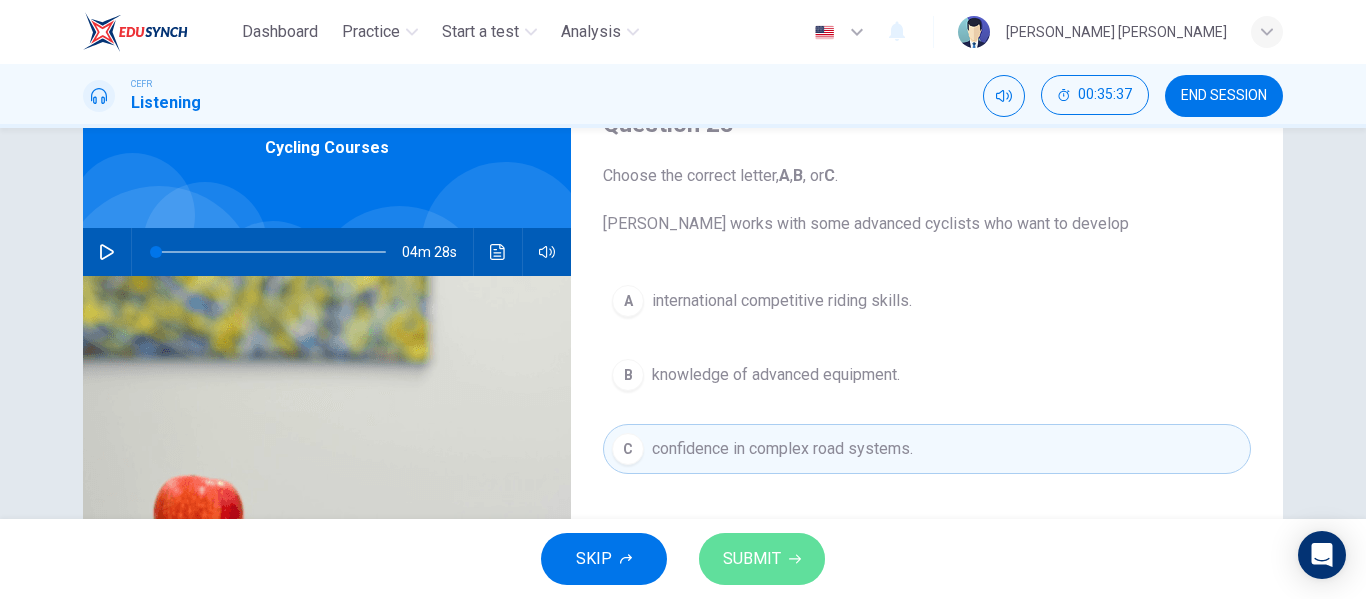 click on "SUBMIT" at bounding box center [762, 559] 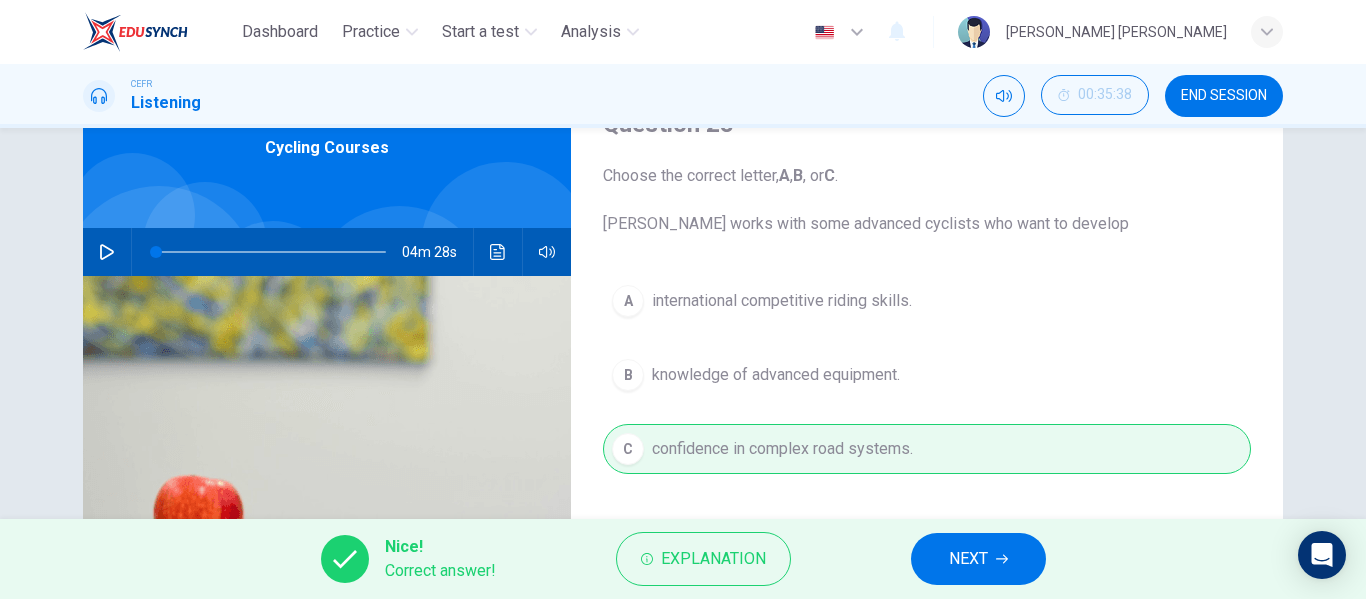 click on "NEXT" at bounding box center [968, 559] 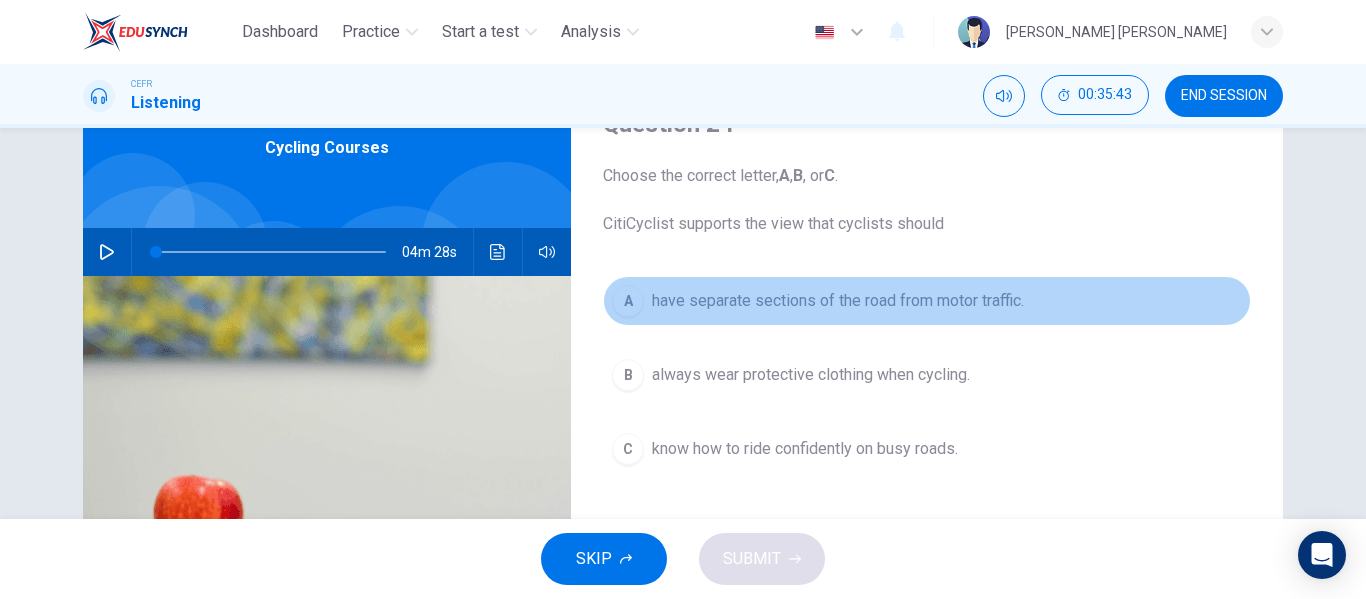 click on "have separate sections of the road from motor traffic." at bounding box center [838, 301] 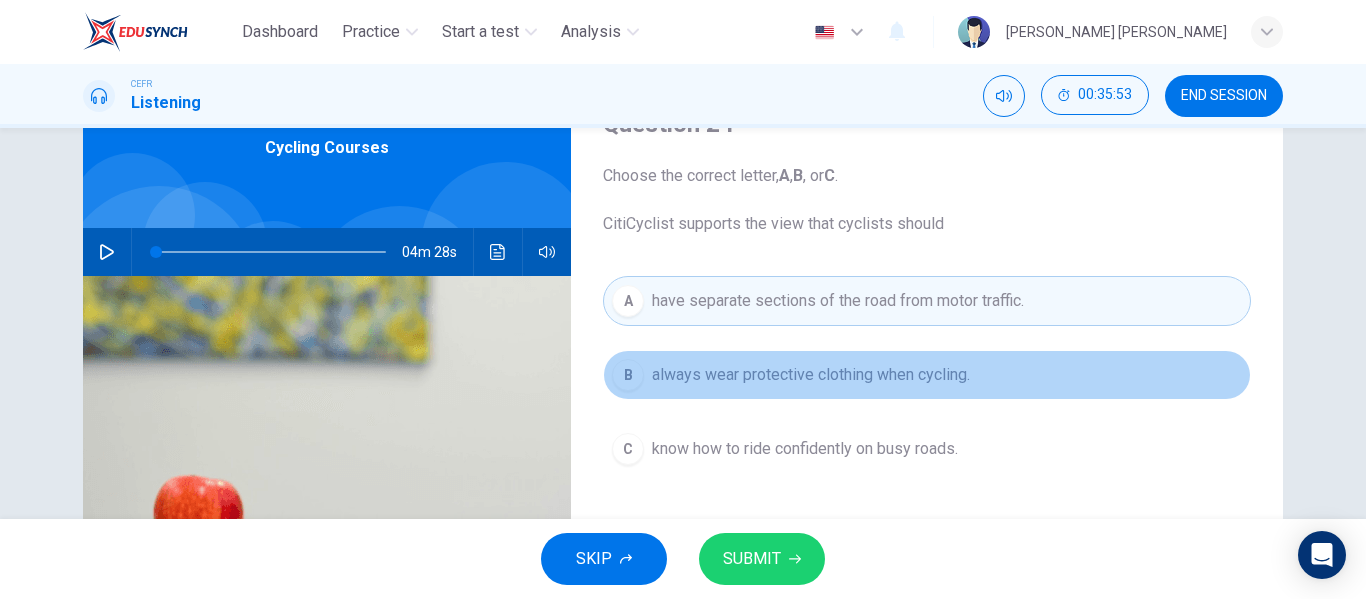 click on "always wear protective clothing when cycling." at bounding box center [811, 375] 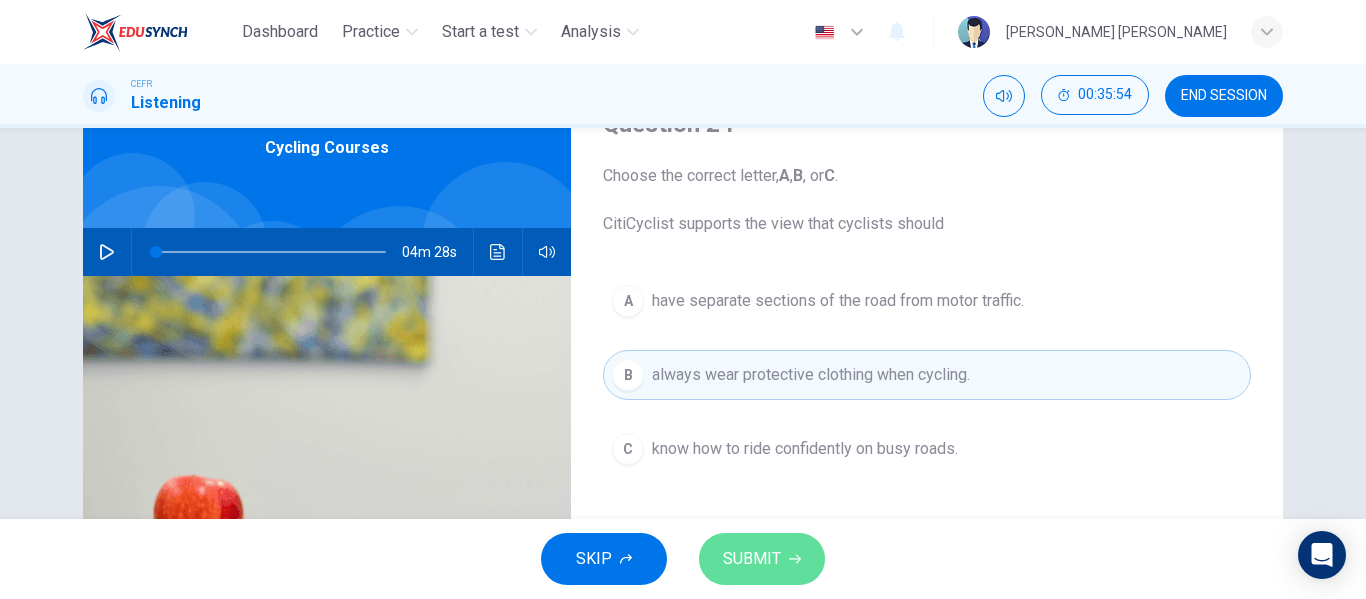 click on "SUBMIT" at bounding box center [762, 559] 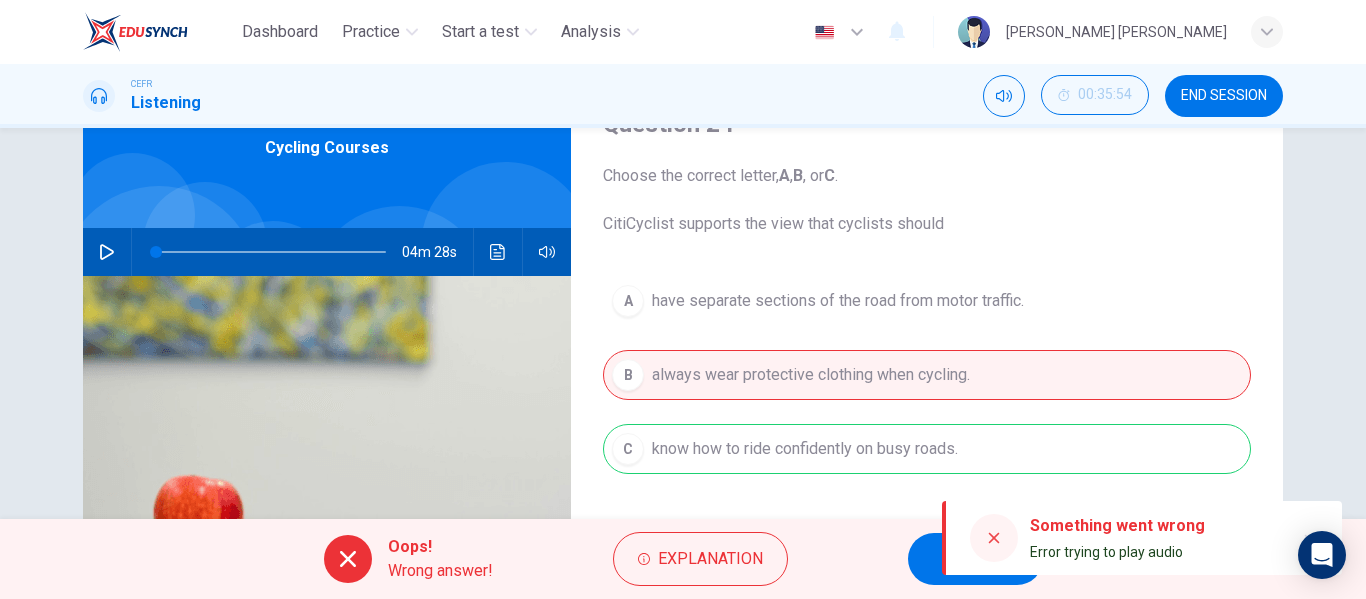 click on "NEXT" at bounding box center (975, 559) 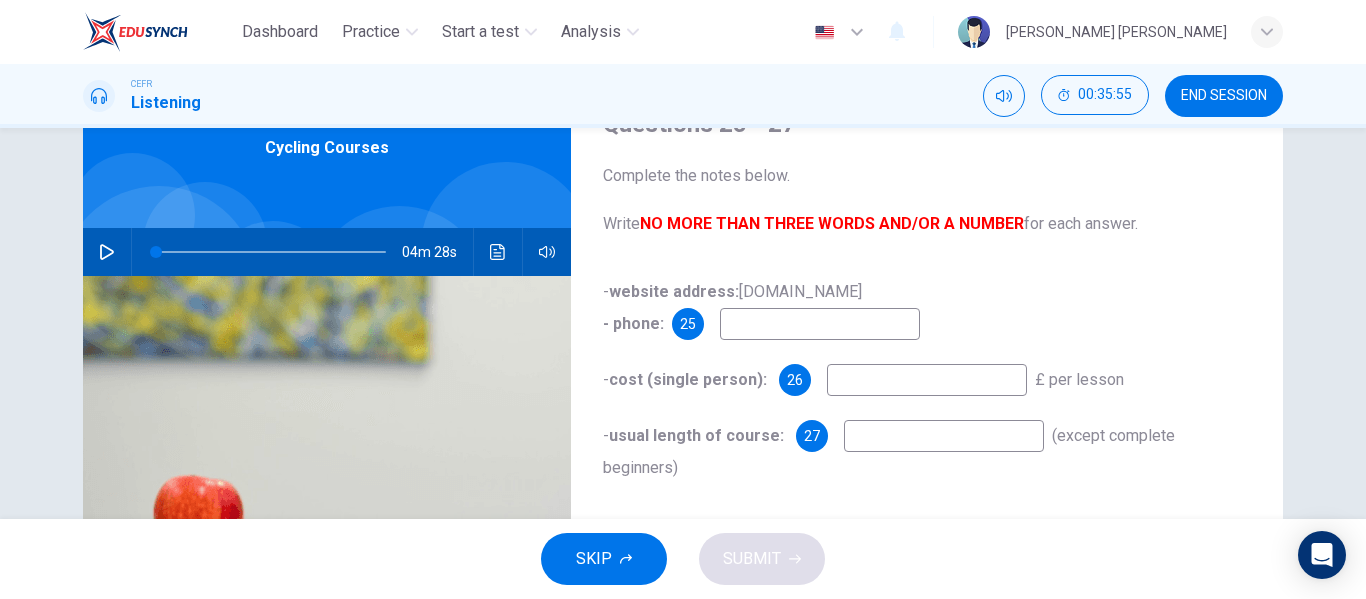 click at bounding box center (820, 324) 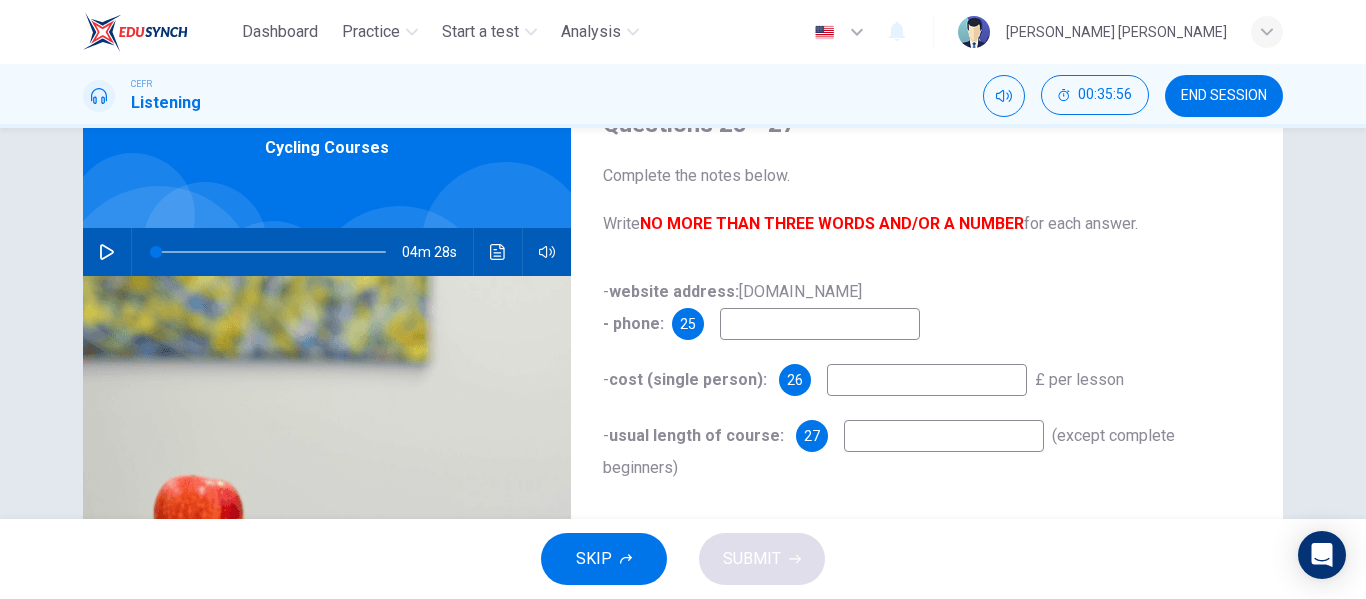 click at bounding box center (271, 252) 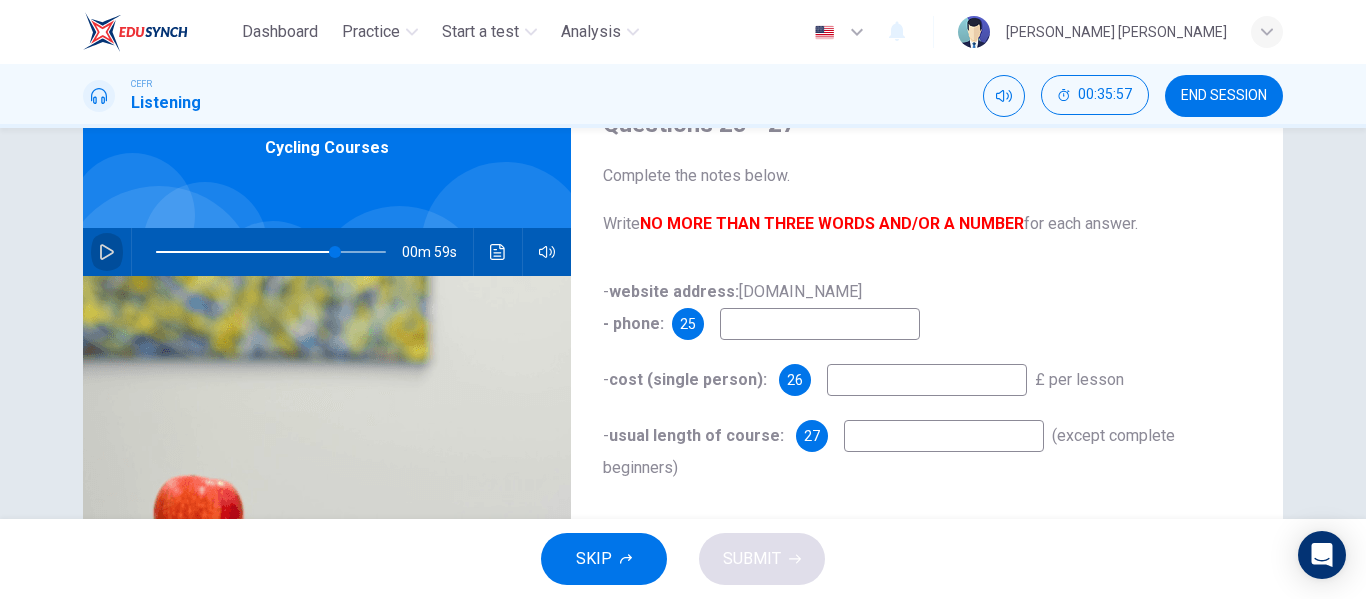 click 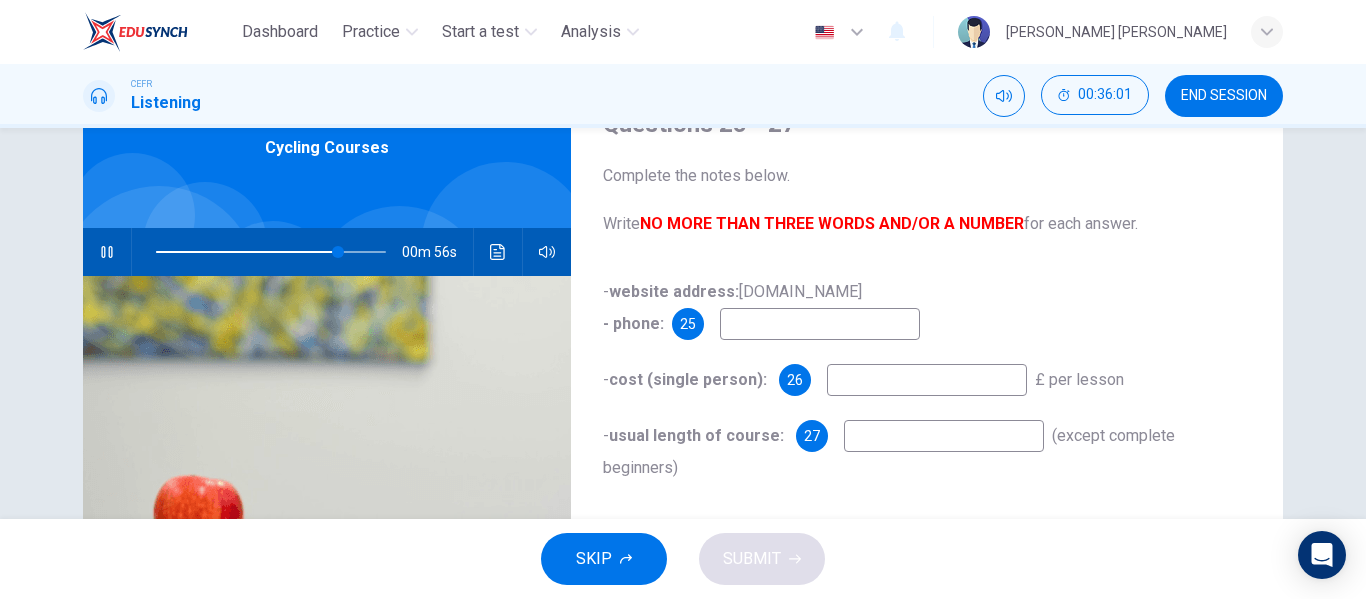 click at bounding box center (820, 324) 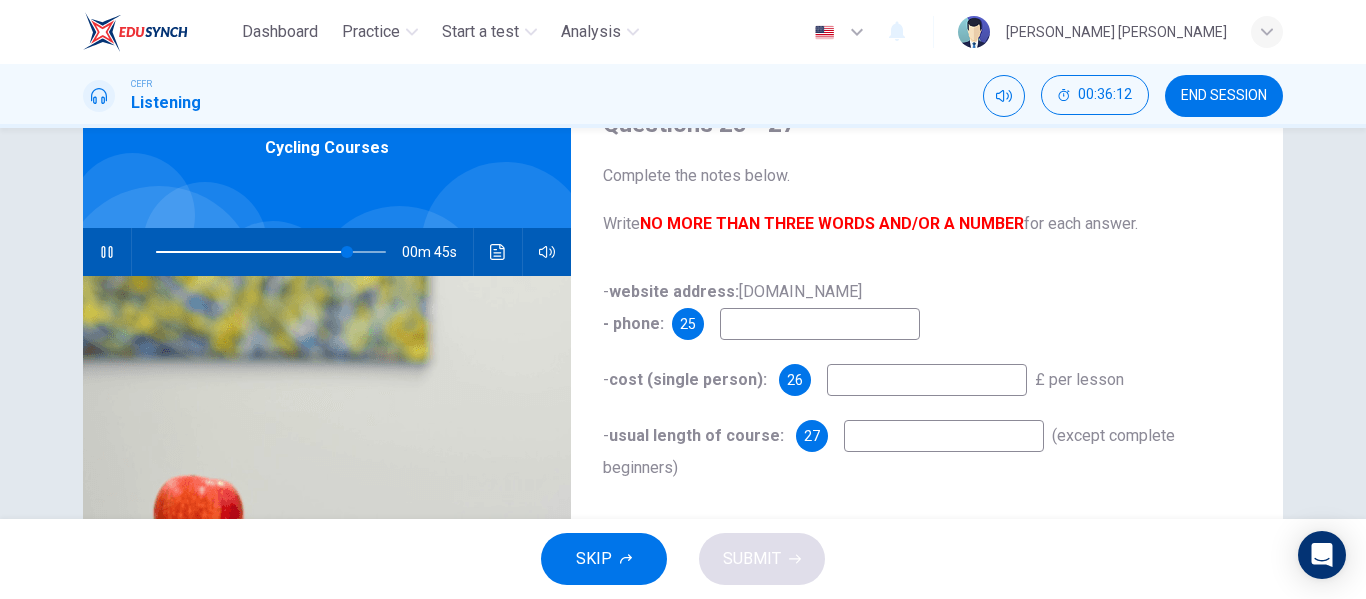 type on "84" 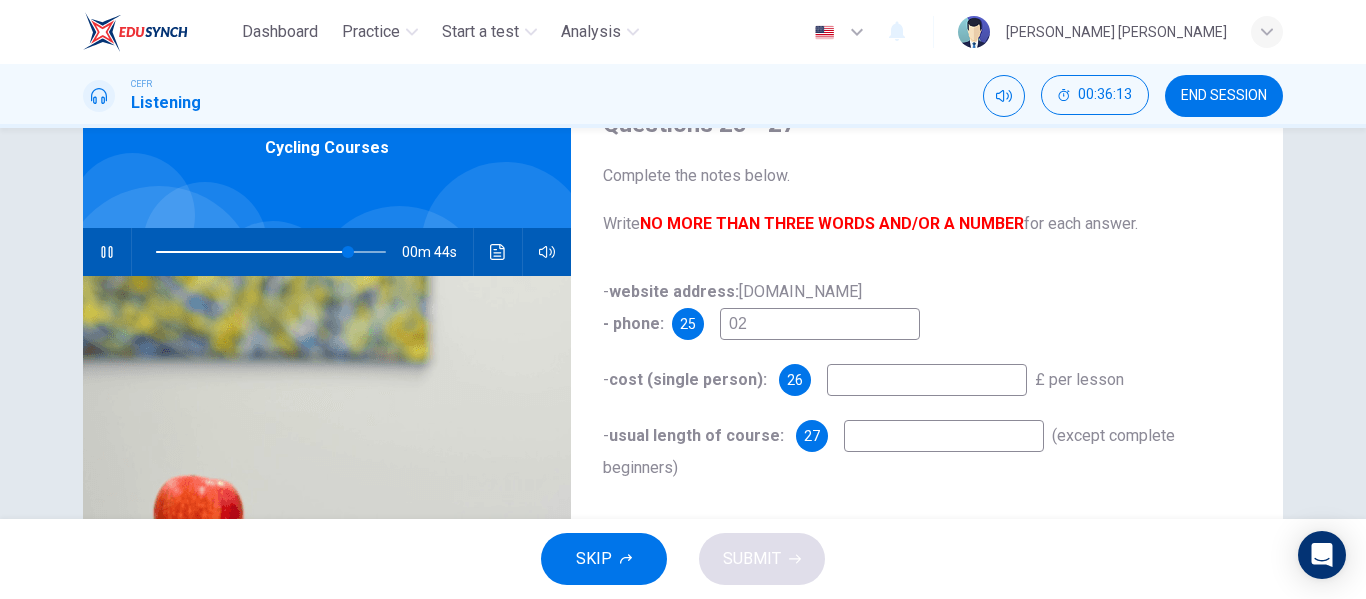 type on "020" 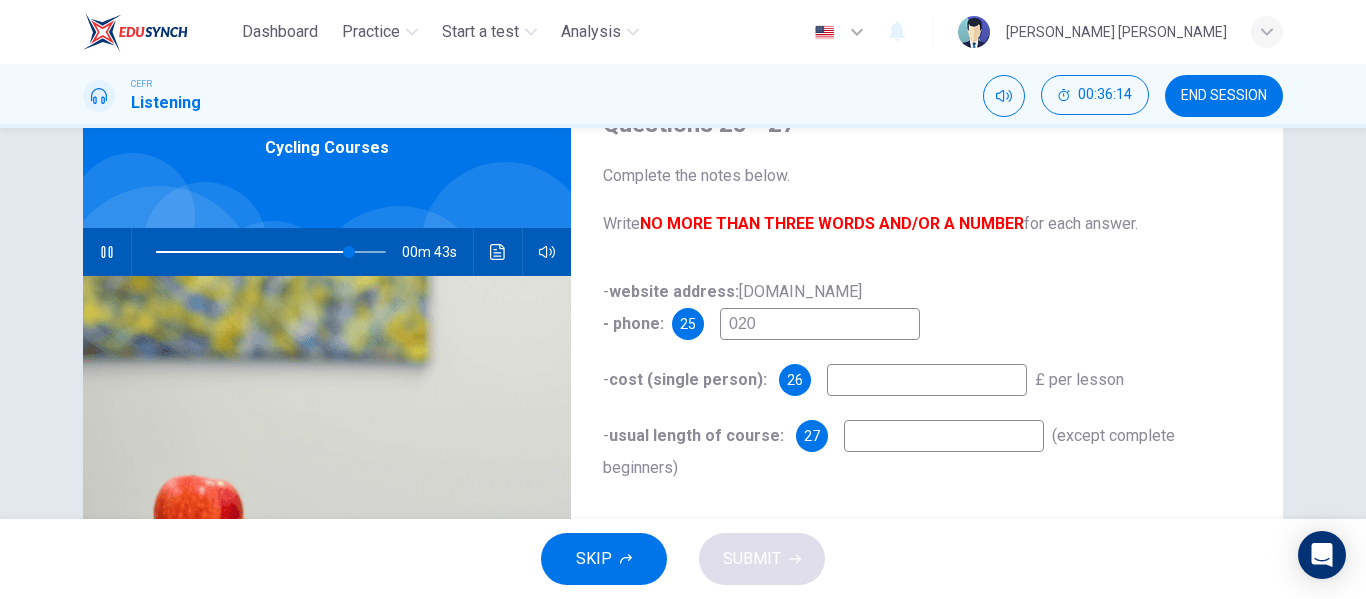 type on "84" 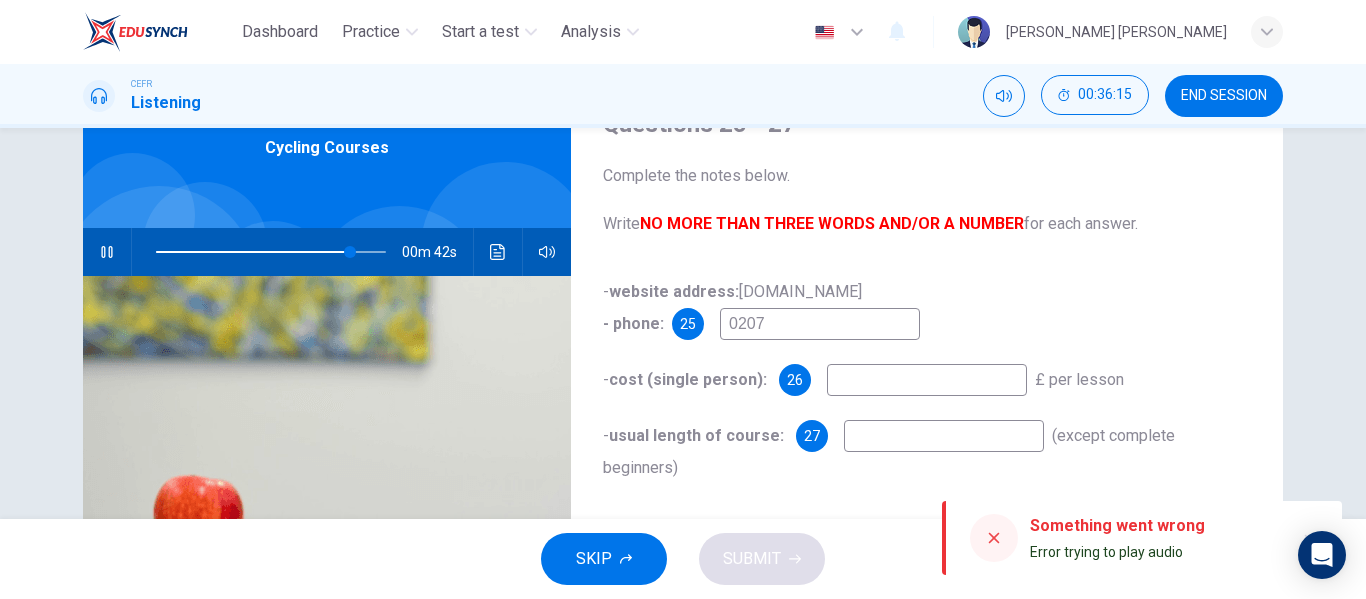 type on "02075" 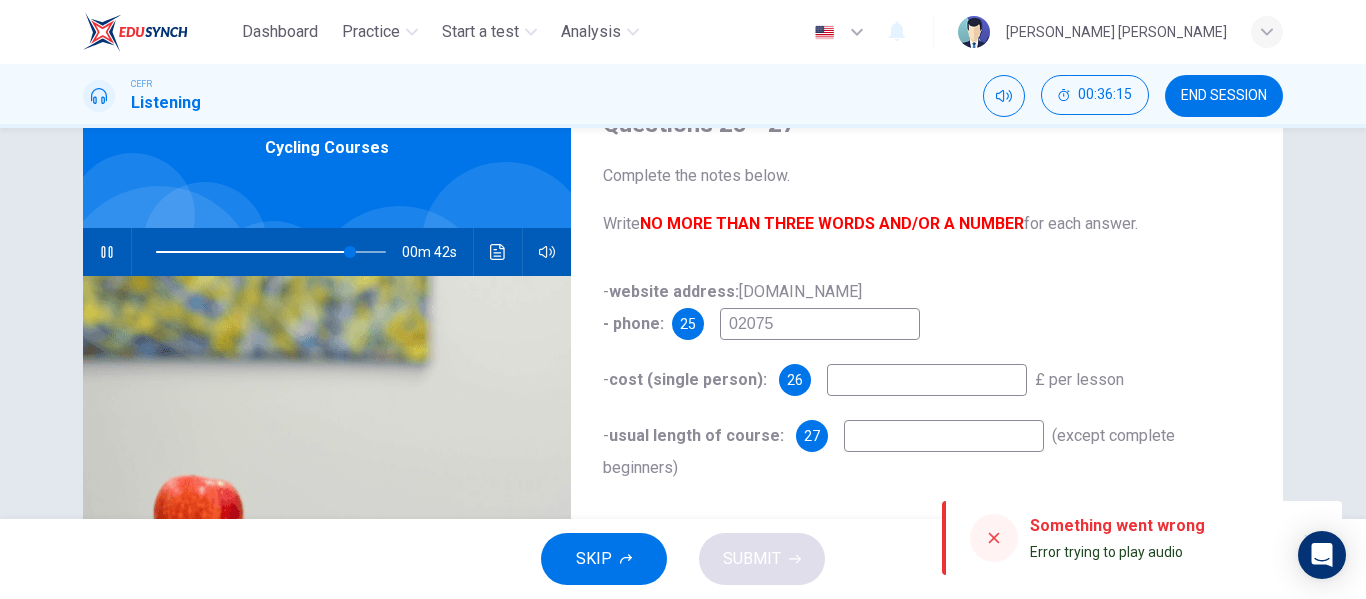 type on "85" 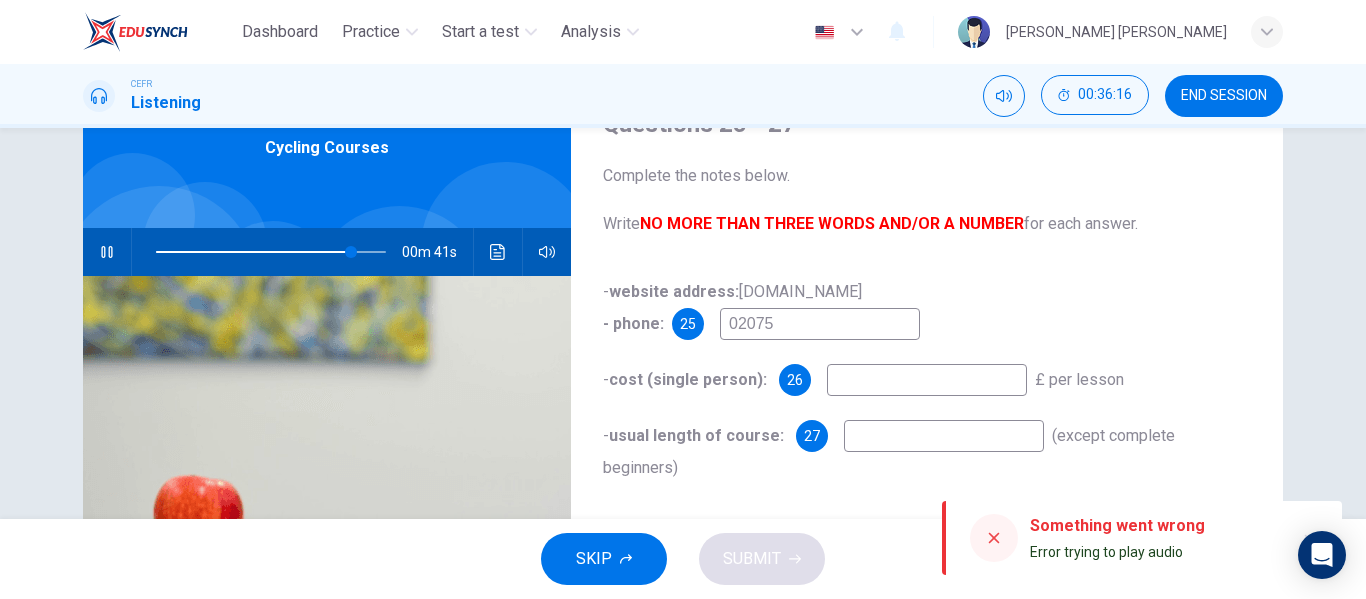 type on "020756" 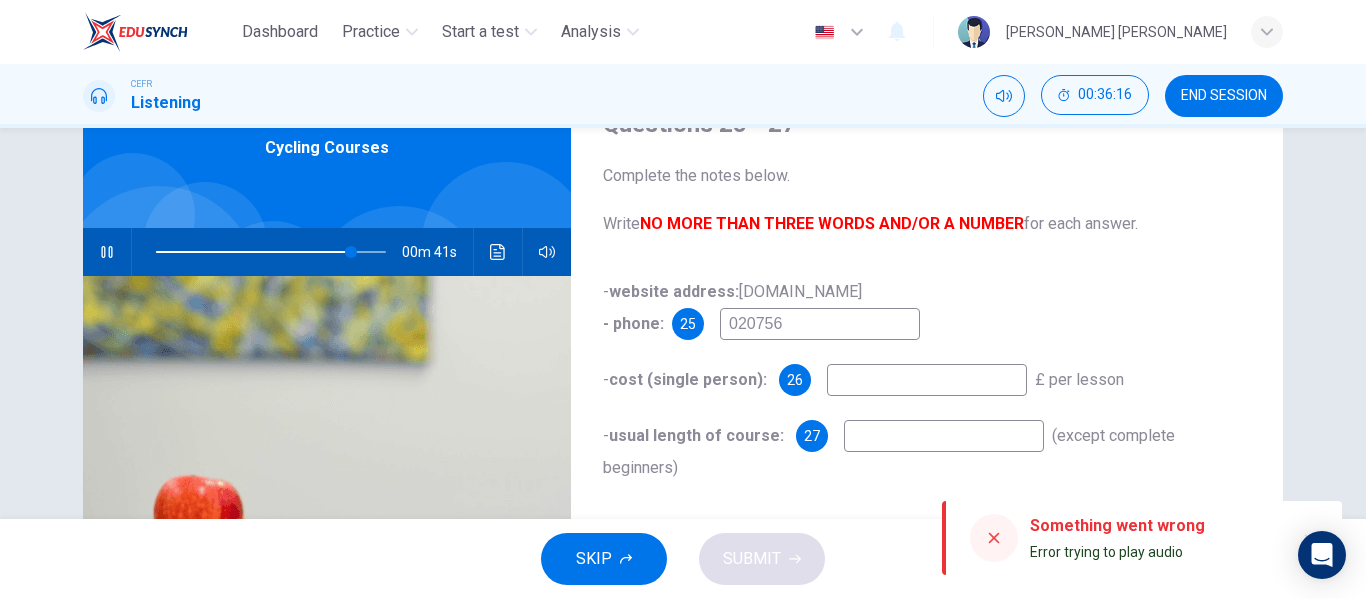 type on "85" 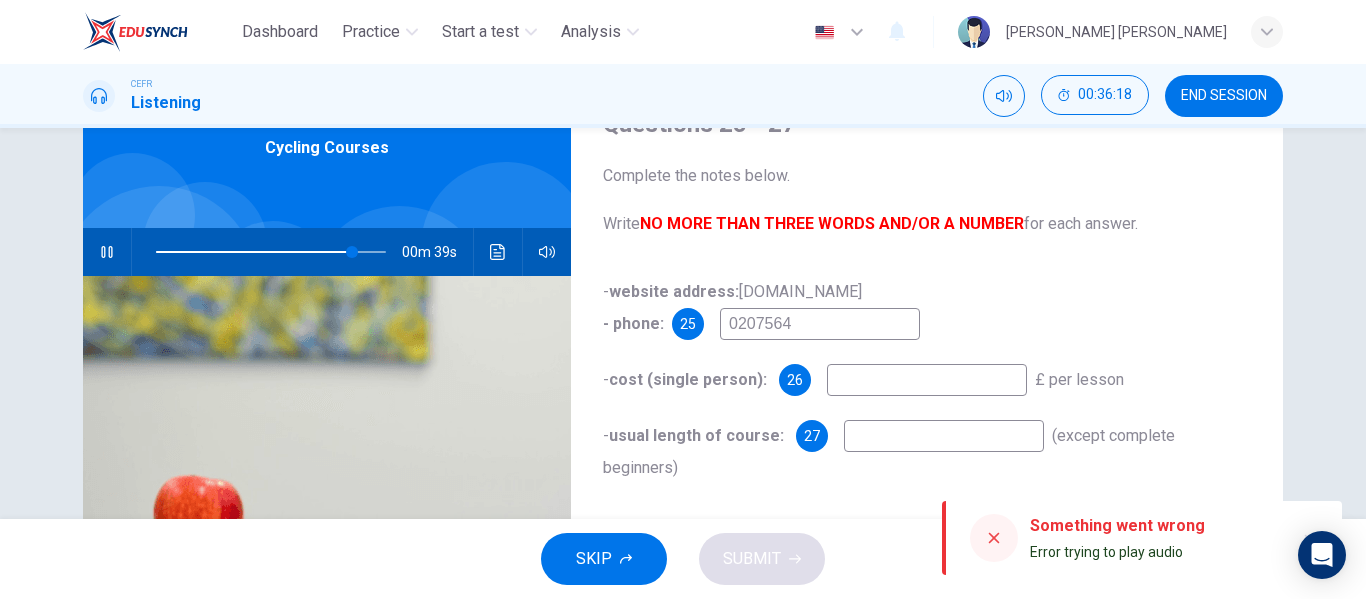 type on "86" 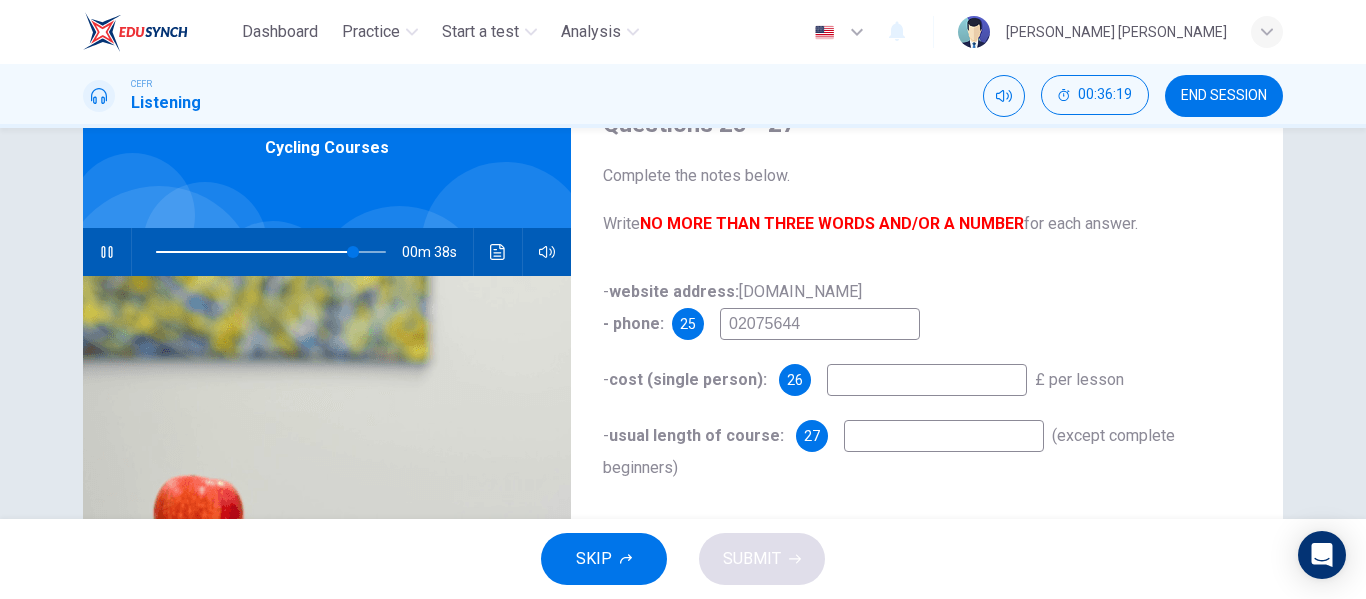 type on "86" 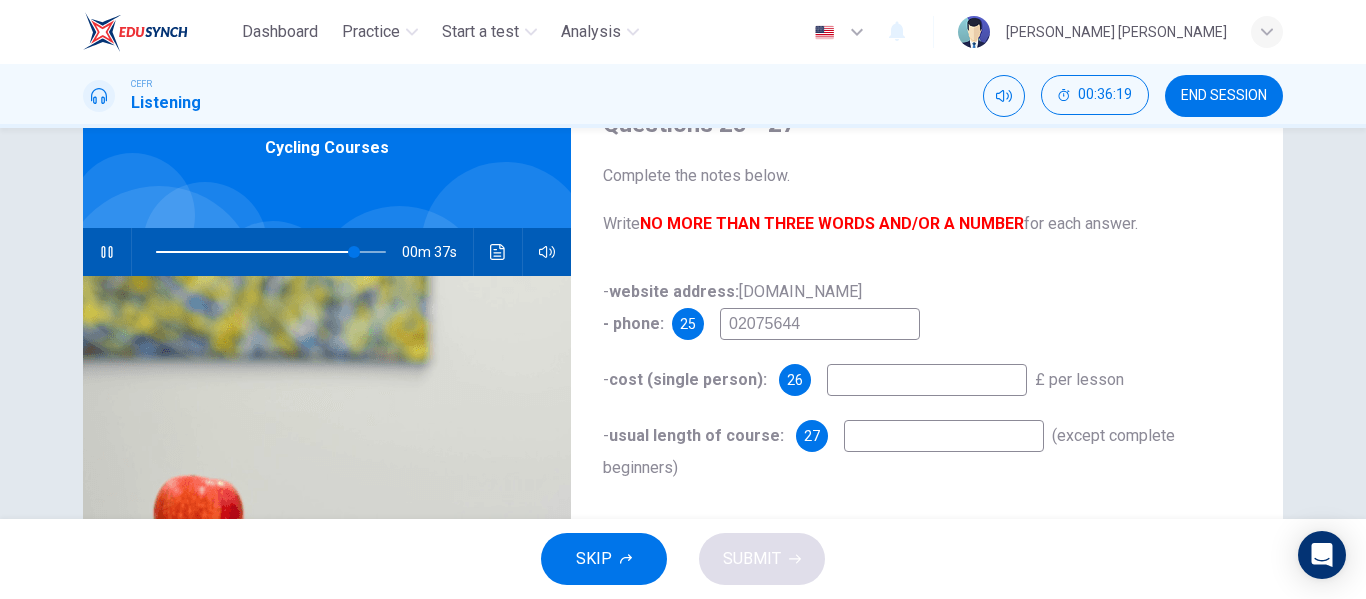 type on "0207564" 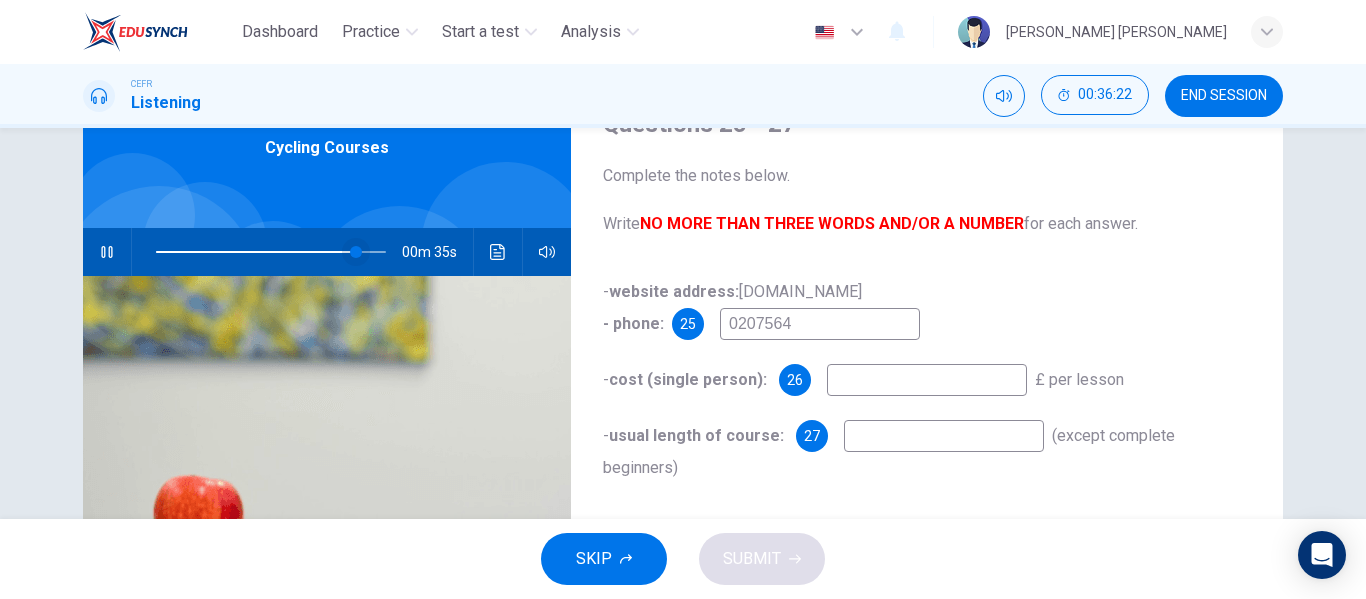 type on "87" 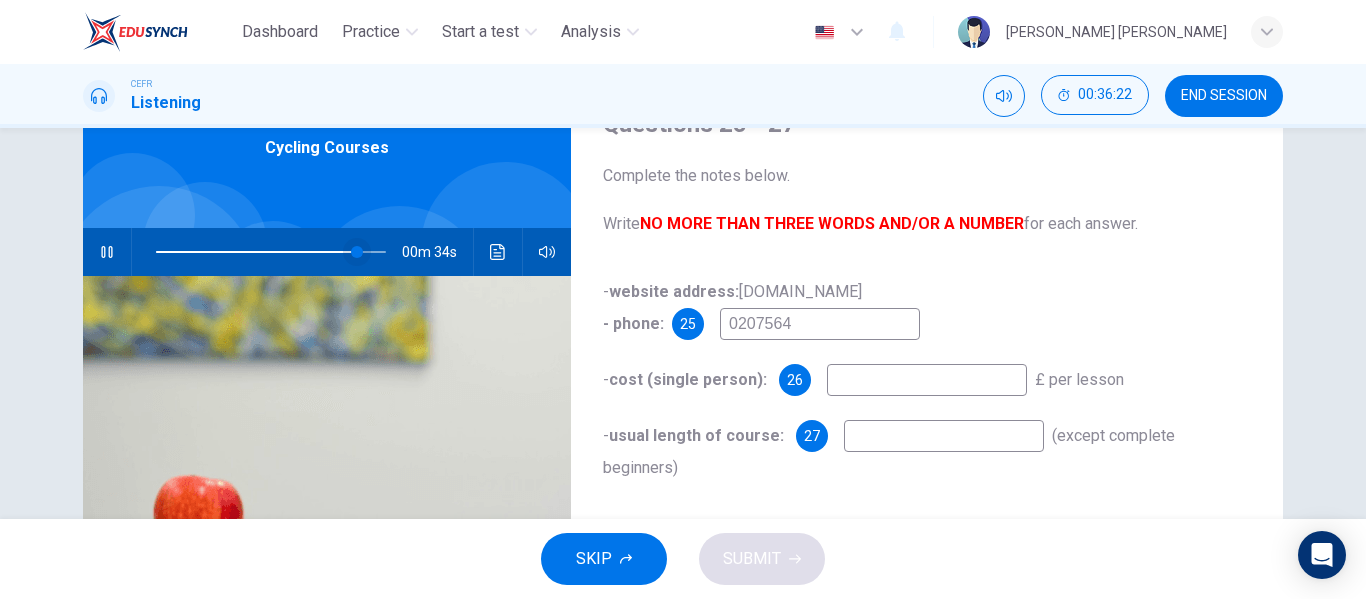 type on "0207564" 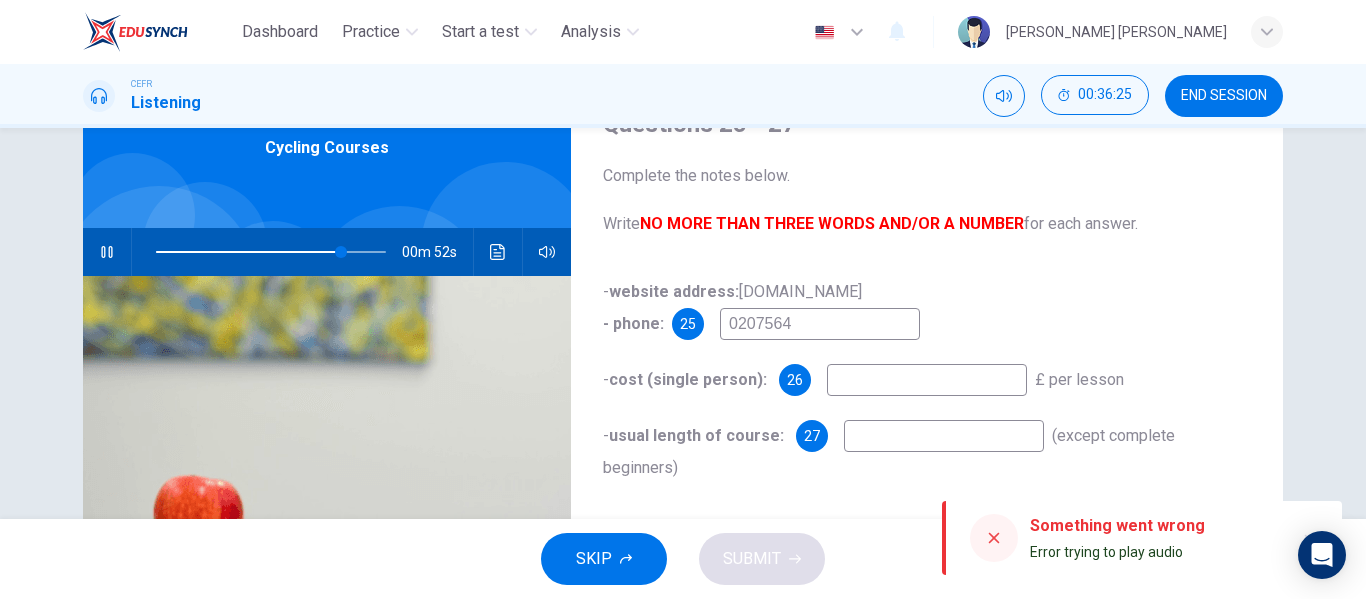 click on "0207564" at bounding box center [820, 324] 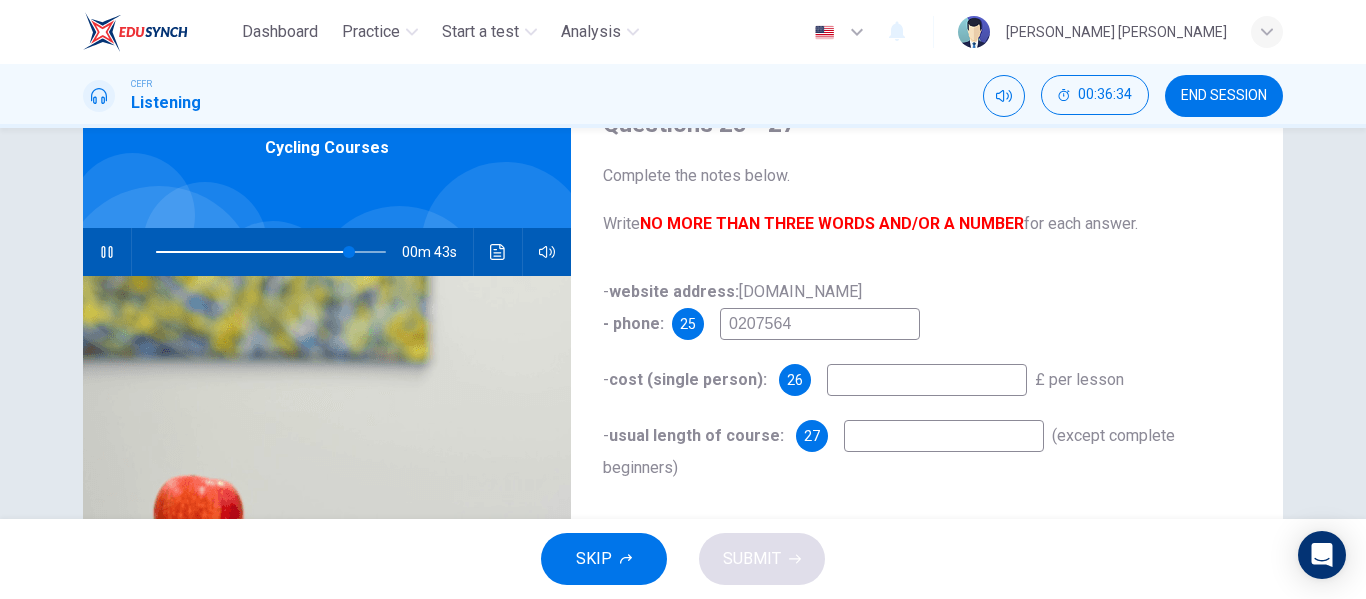 type on "84" 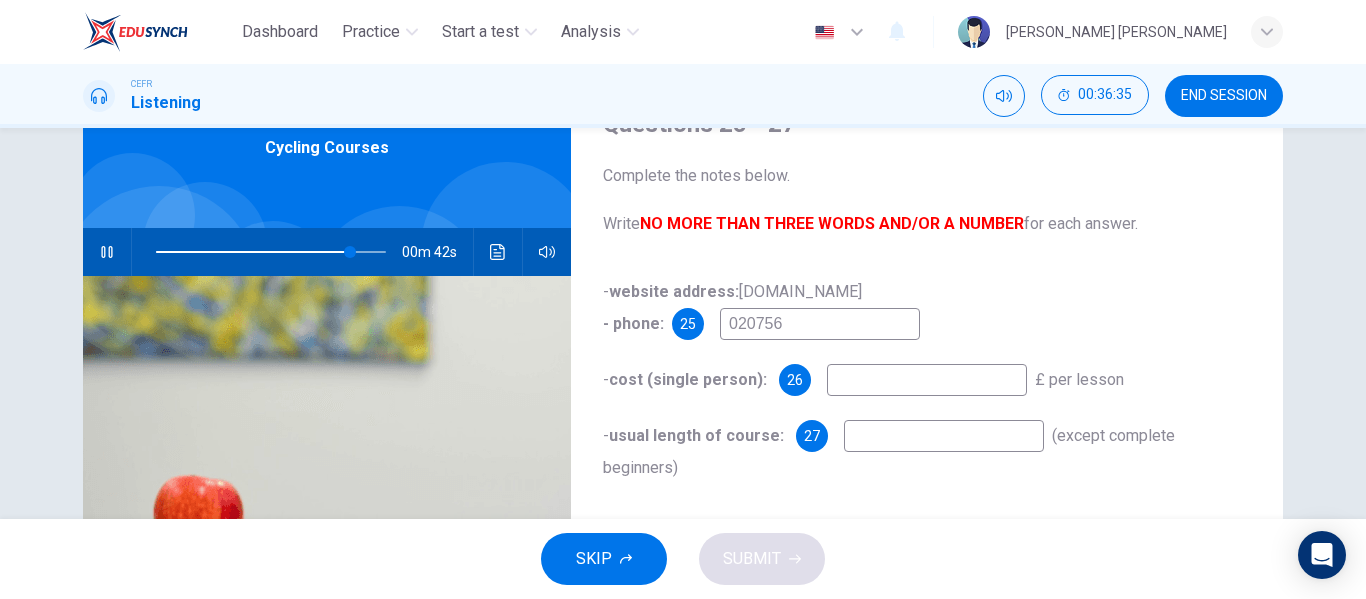 type on "0207563" 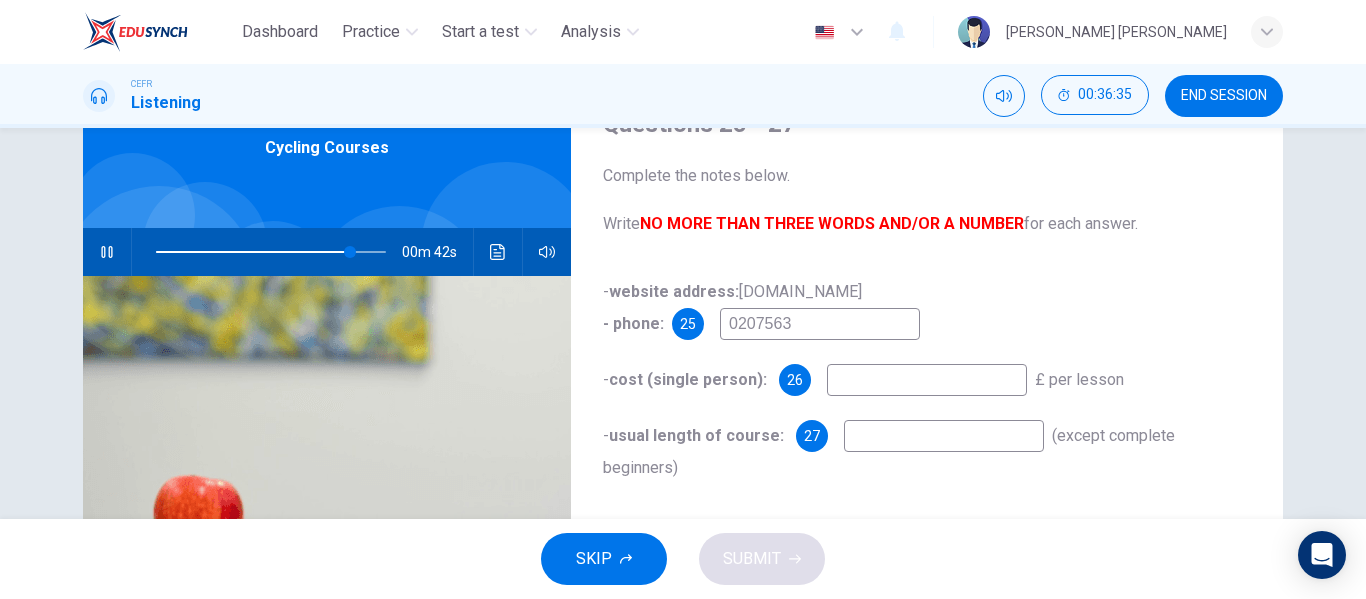 type on "85" 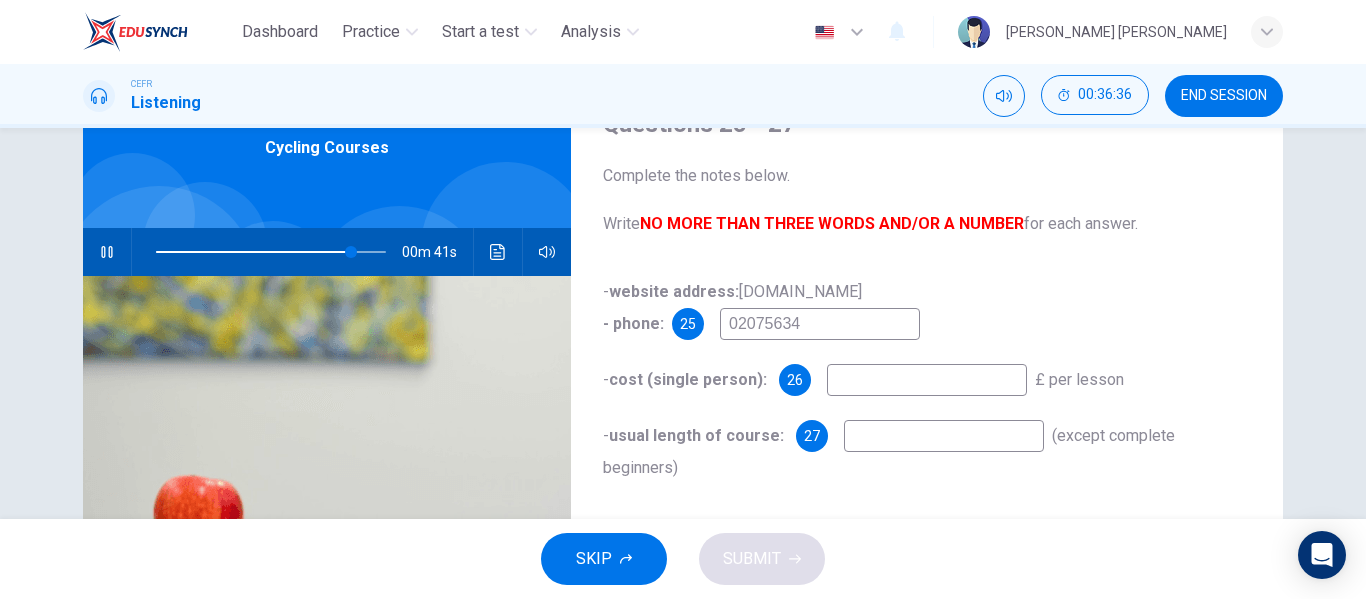 type on "020756340" 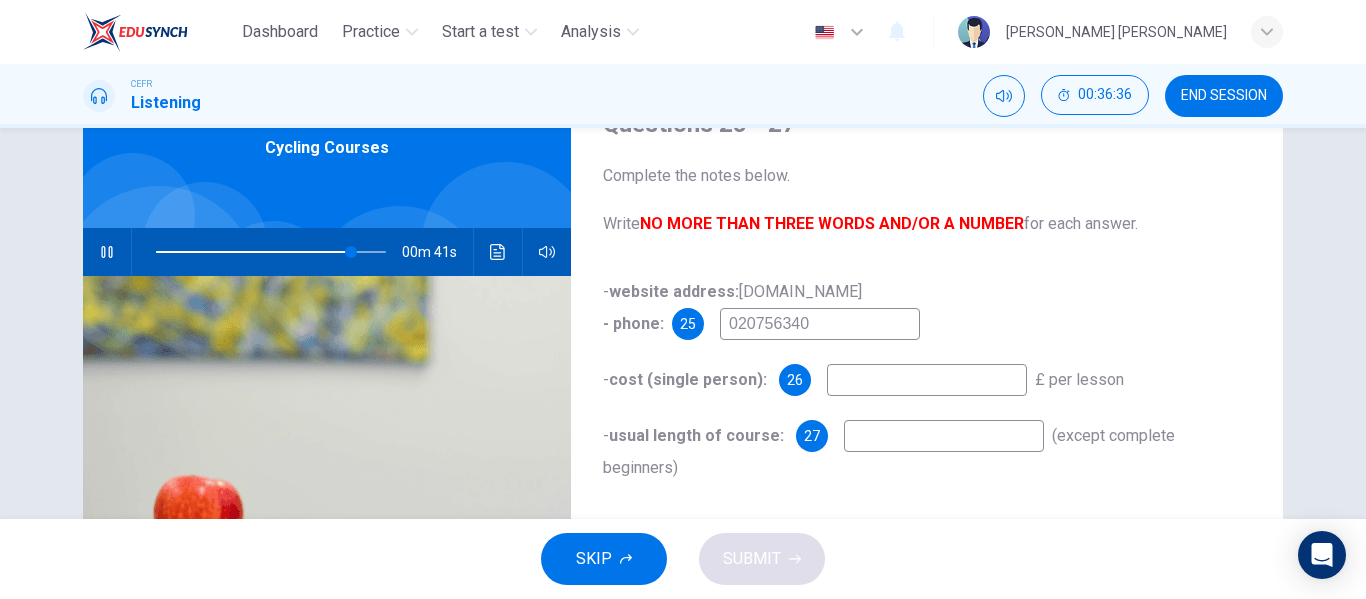 type on "85" 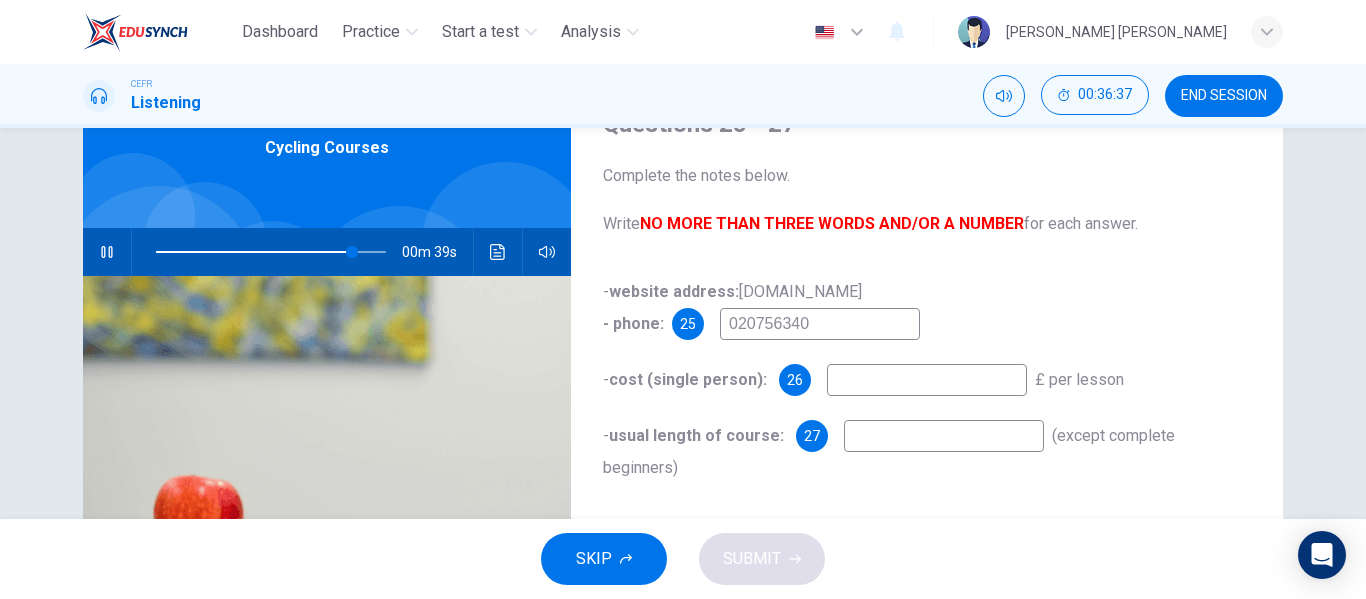 type on "0207563402" 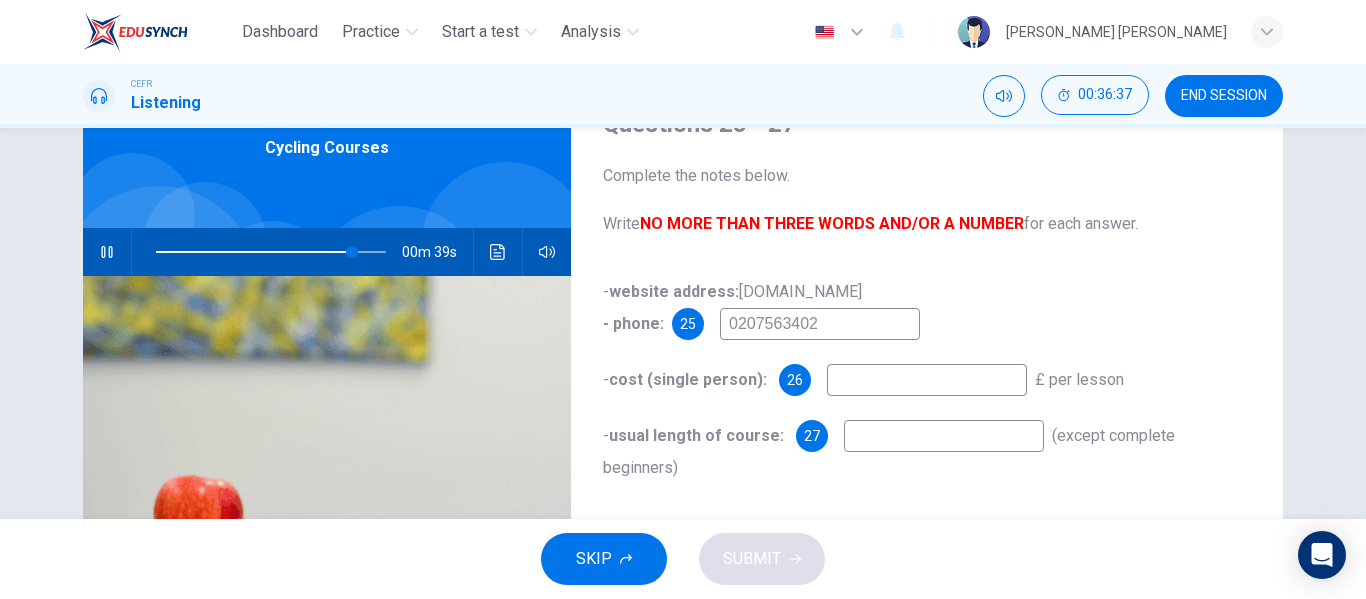 type on "85" 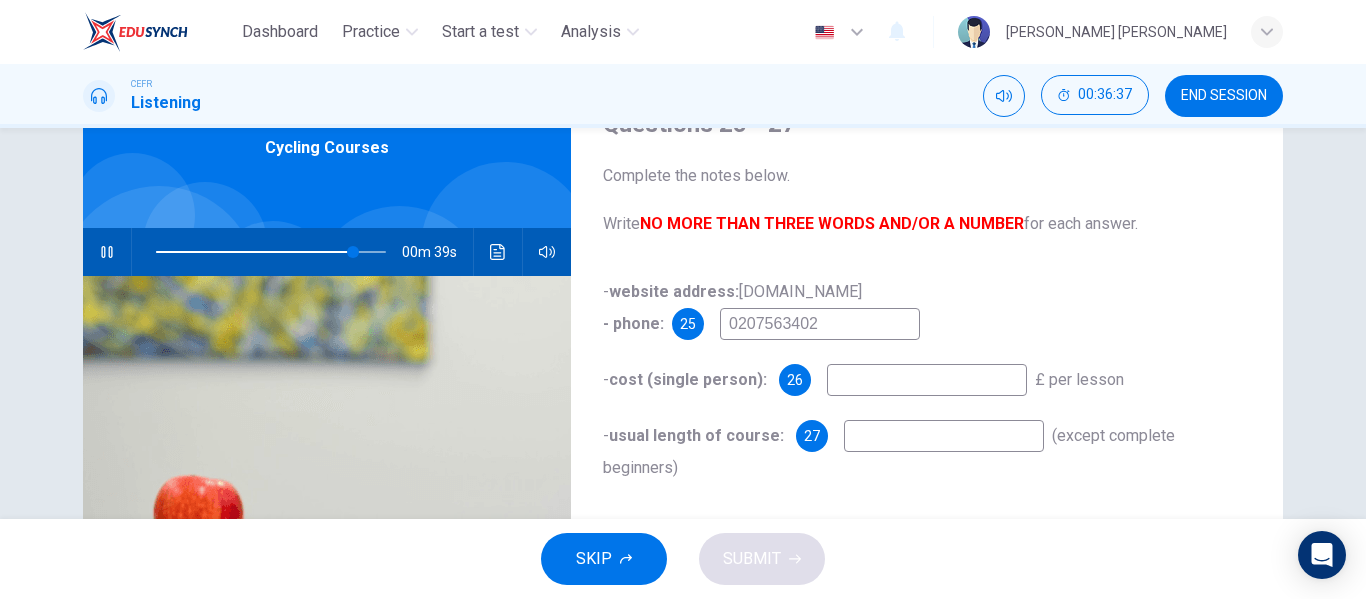 type on "02075634028" 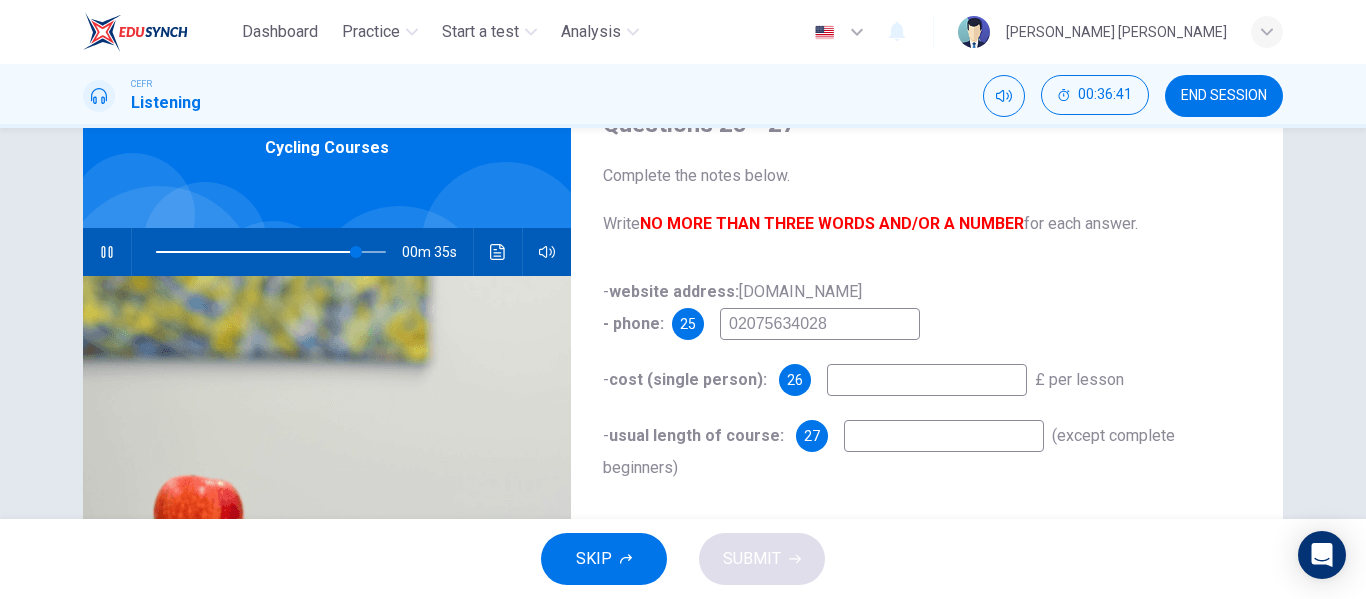 click on "02075634028" at bounding box center (820, 324) 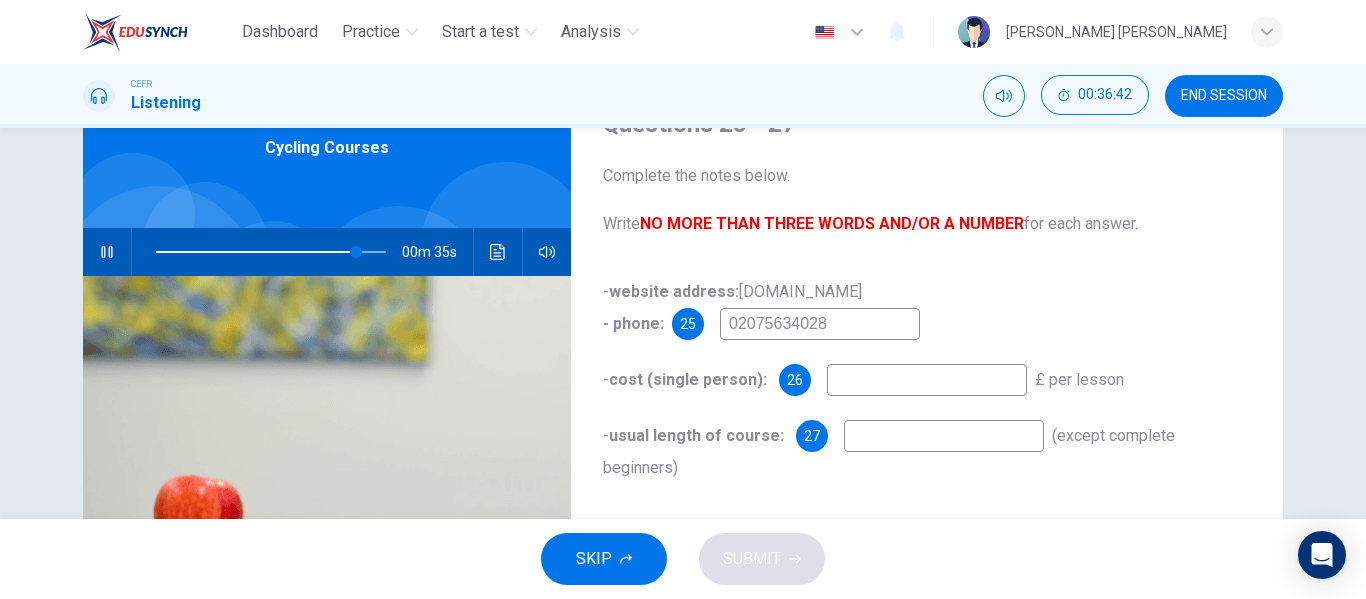 type on "87" 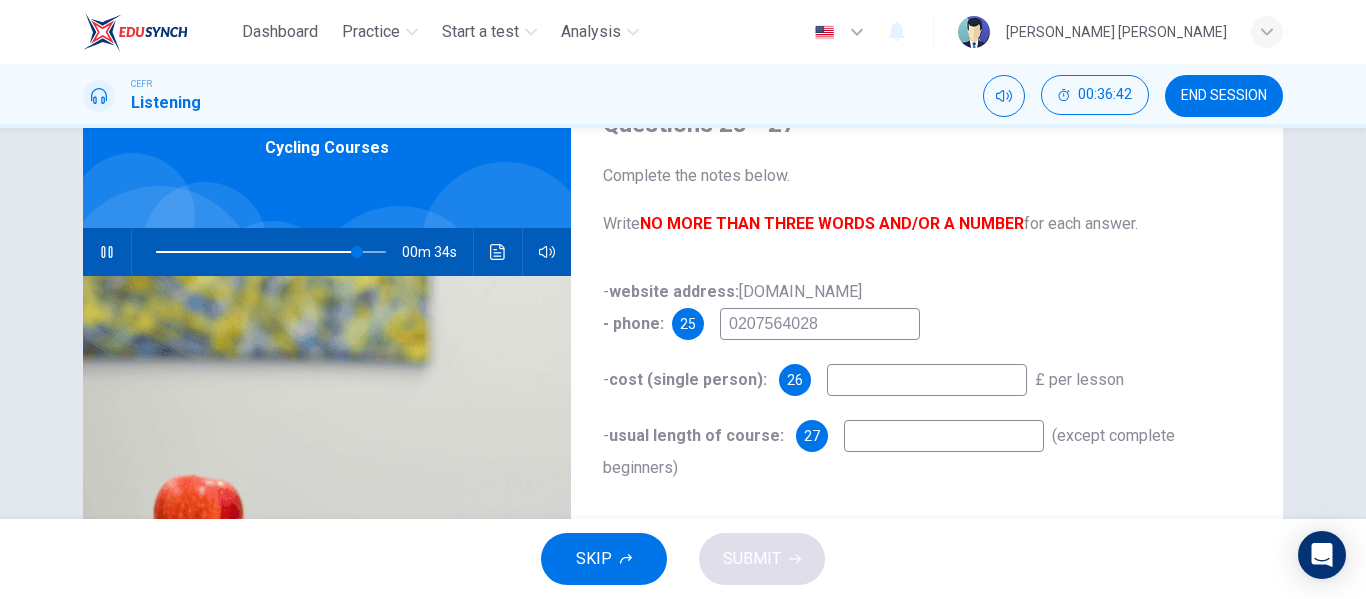 type on "02075624028" 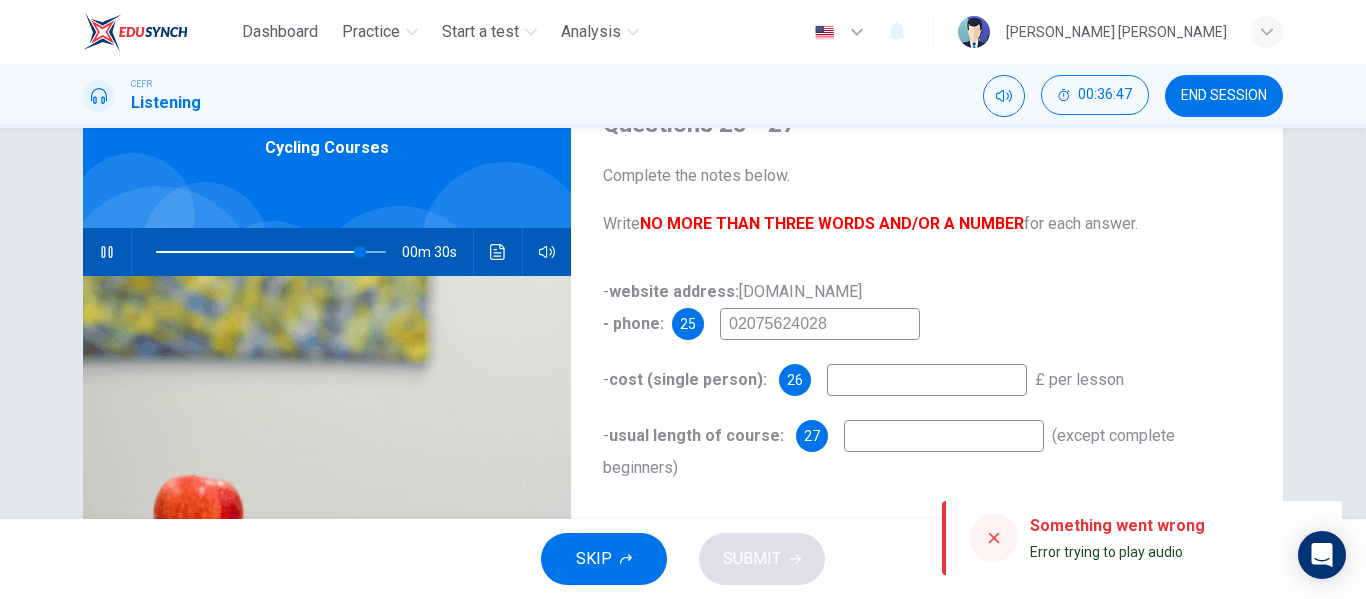 type on "89" 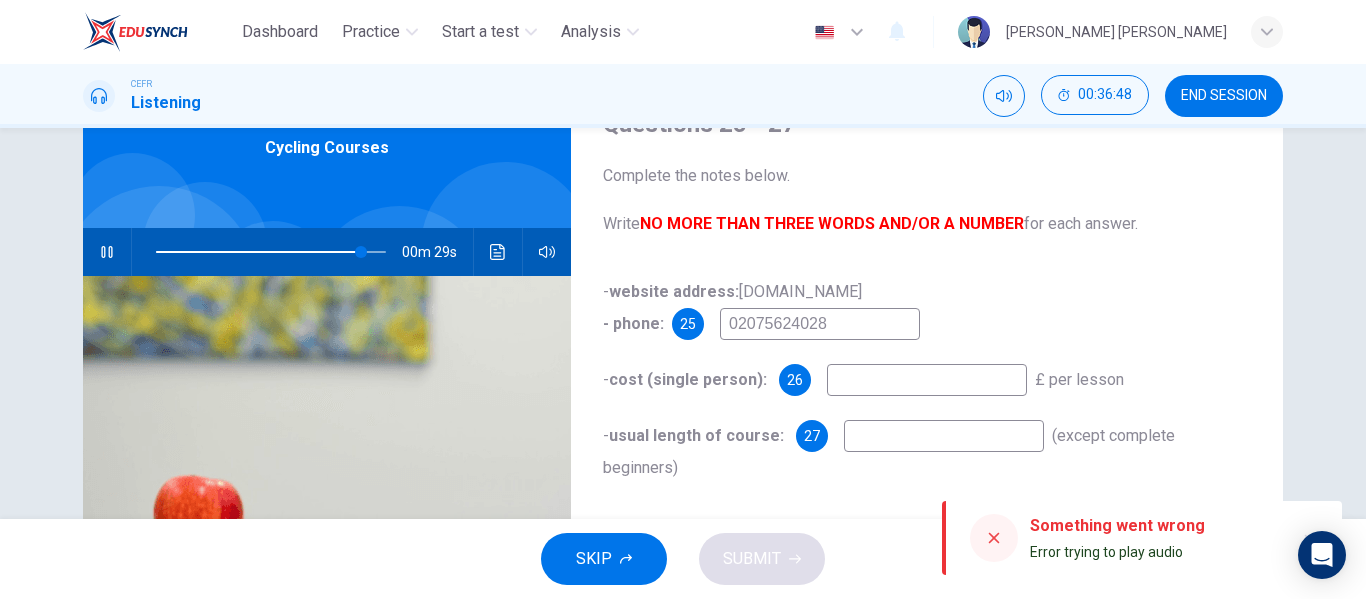 type on "02075624028" 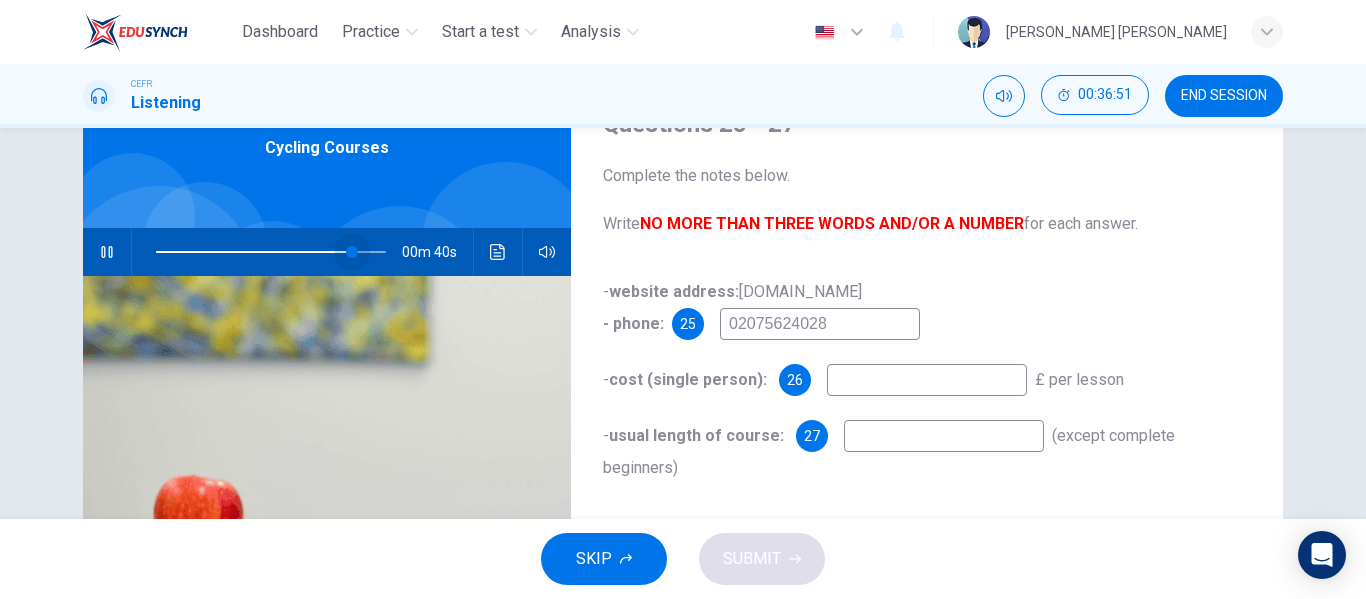 click at bounding box center [352, 252] 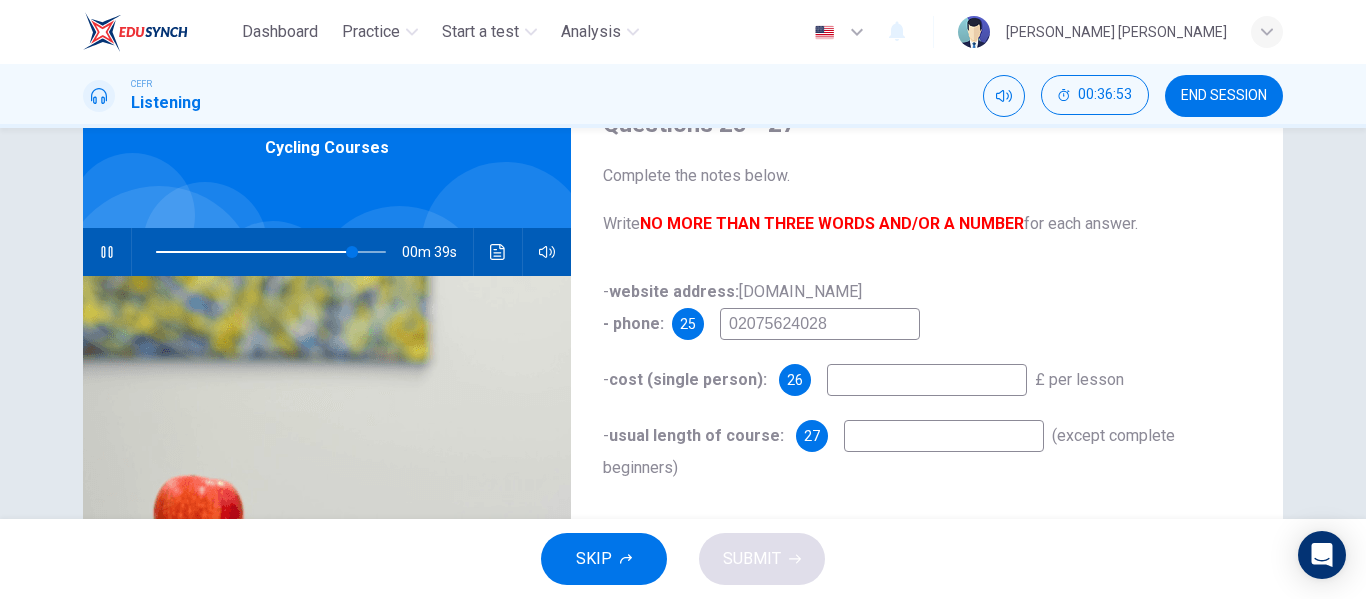click on "-  website address:  [DOMAIN_NAME] - phone:  [PHONE_NUMBER] -  cost (single person):   26  £ per lesson -  usual length of course:   27  (except
complete beginners)" at bounding box center [927, 400] 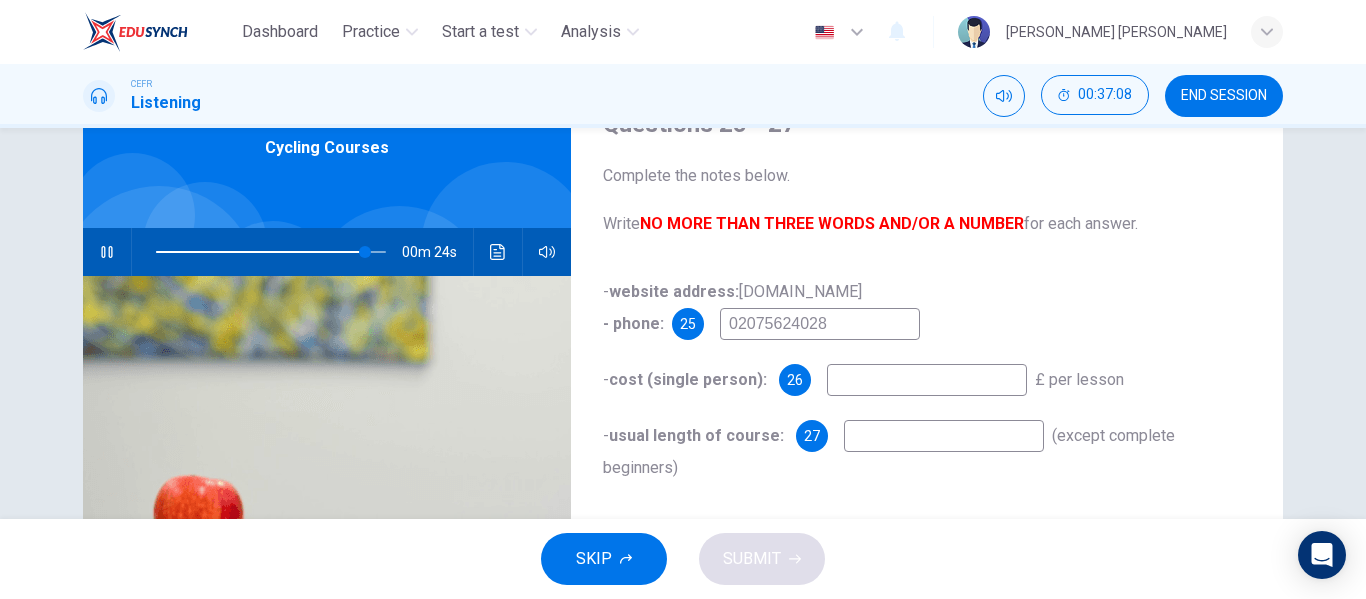 type on "91" 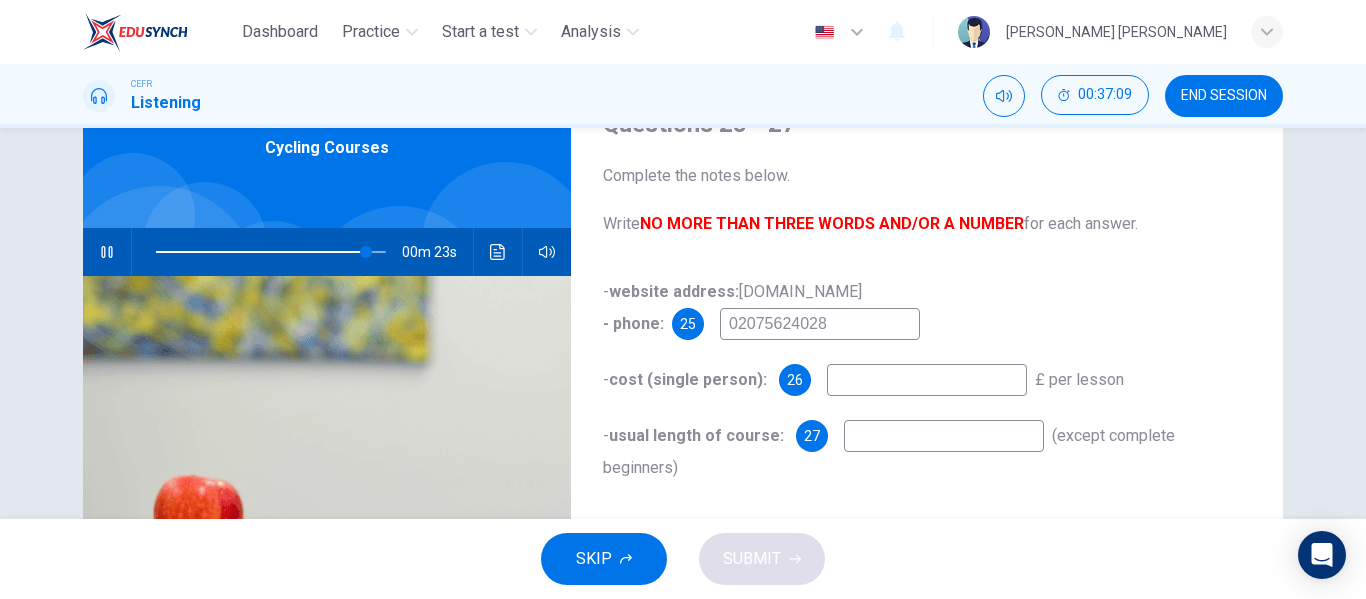 type on "2" 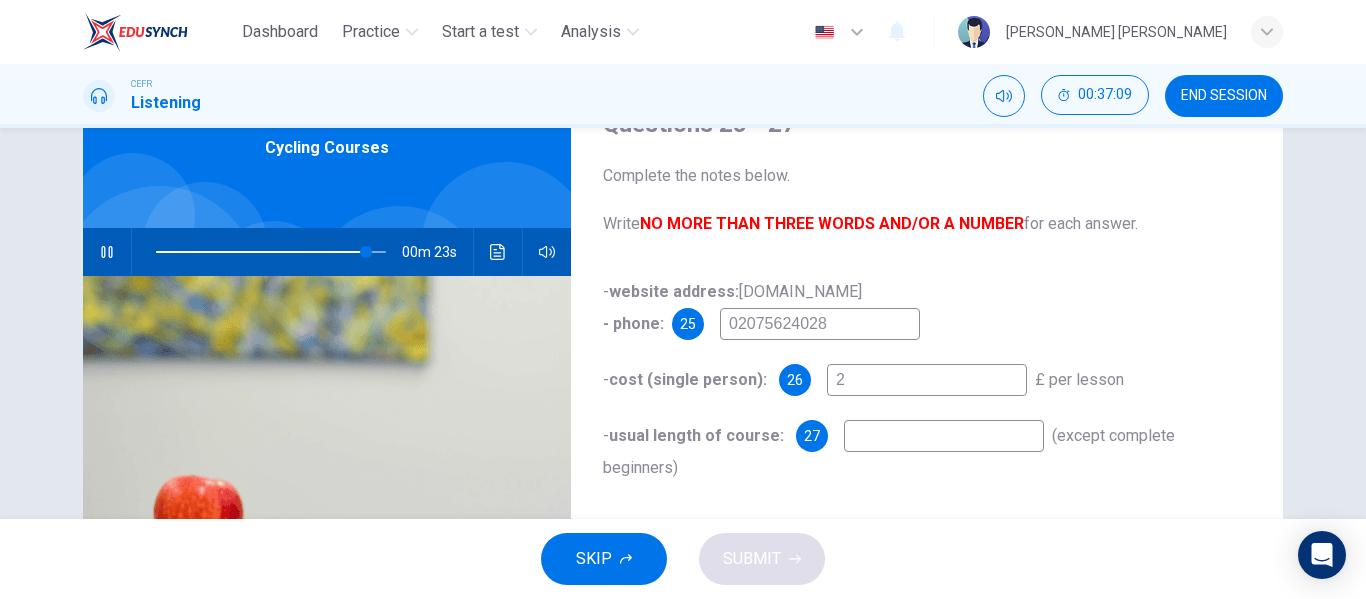 type on "92" 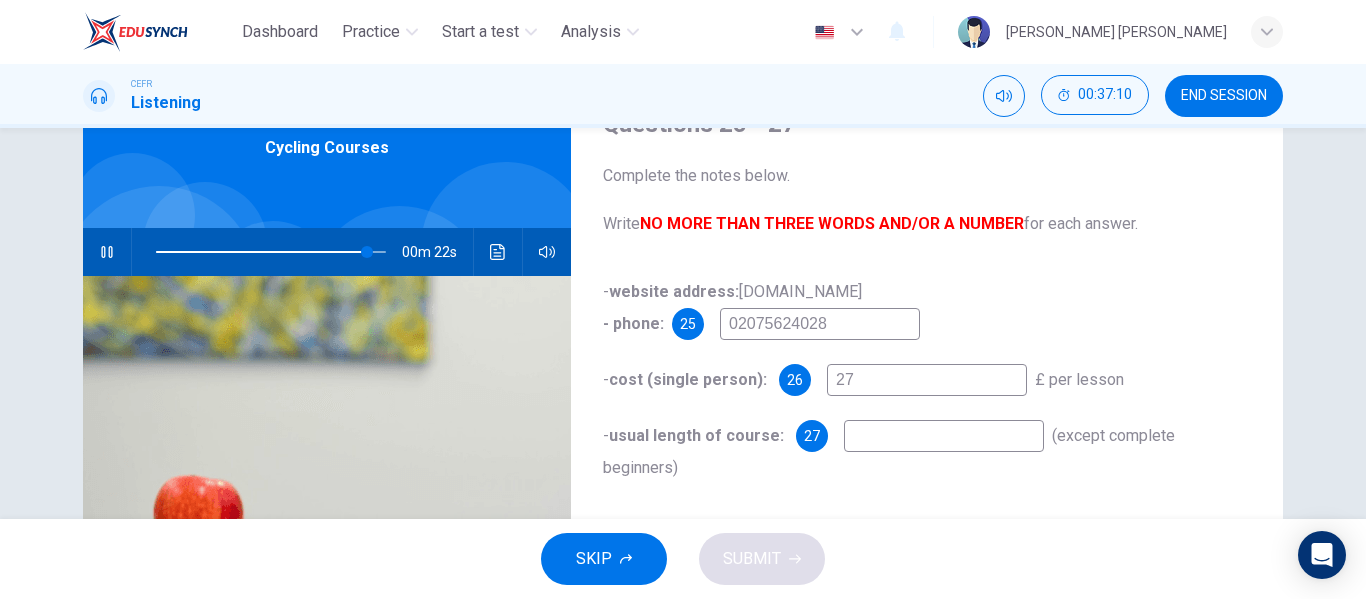 type on "27" 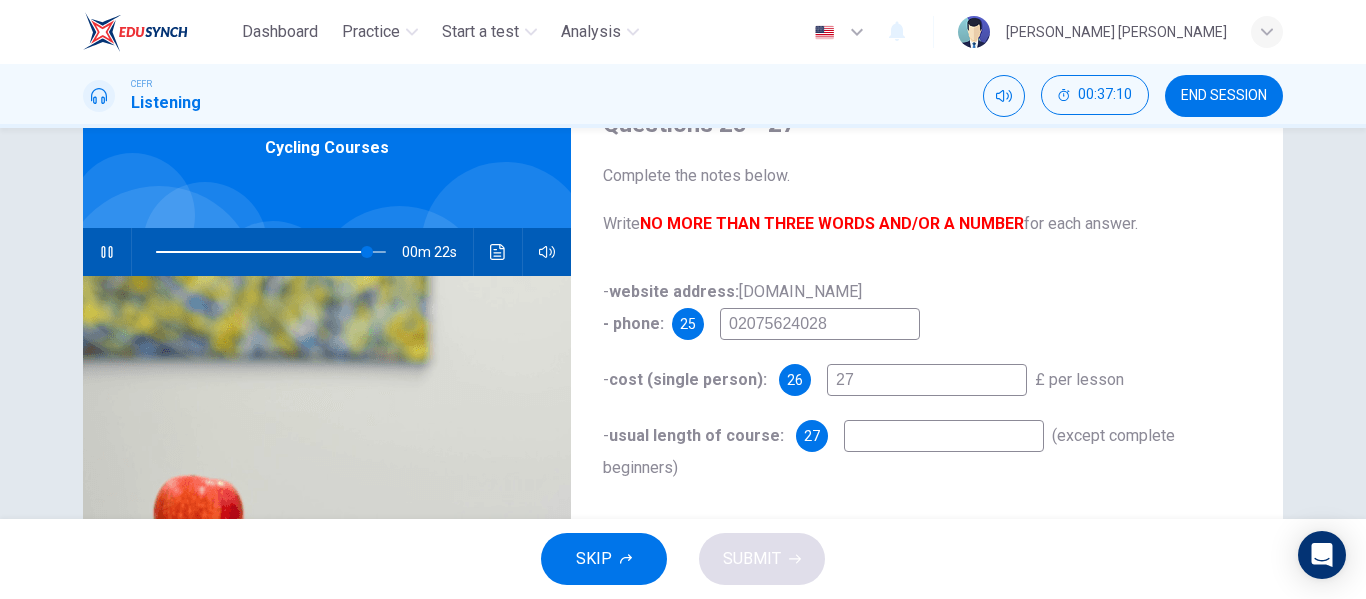 type on "92" 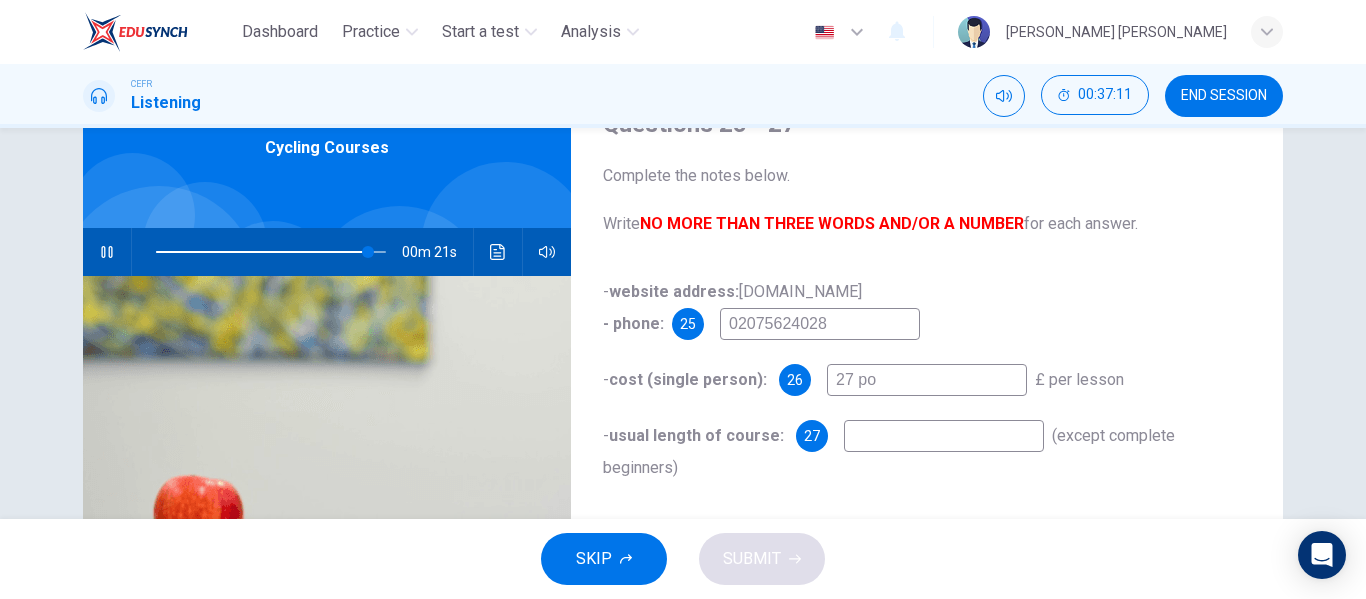 type on "27 pou" 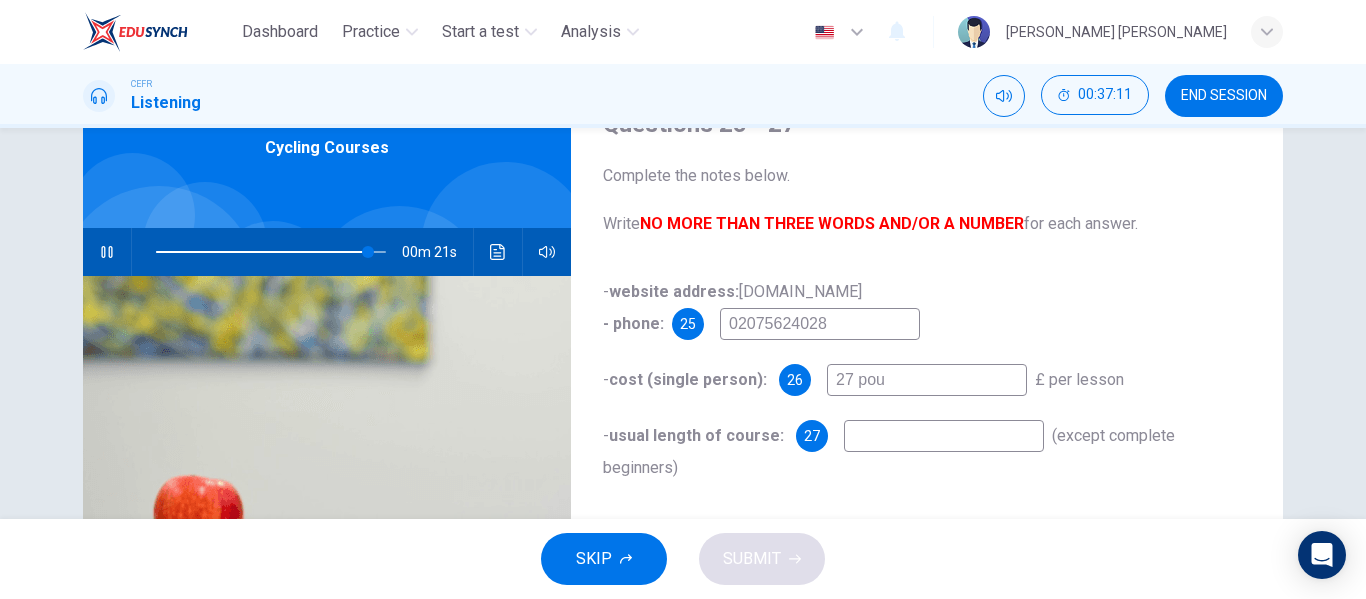 type on "92" 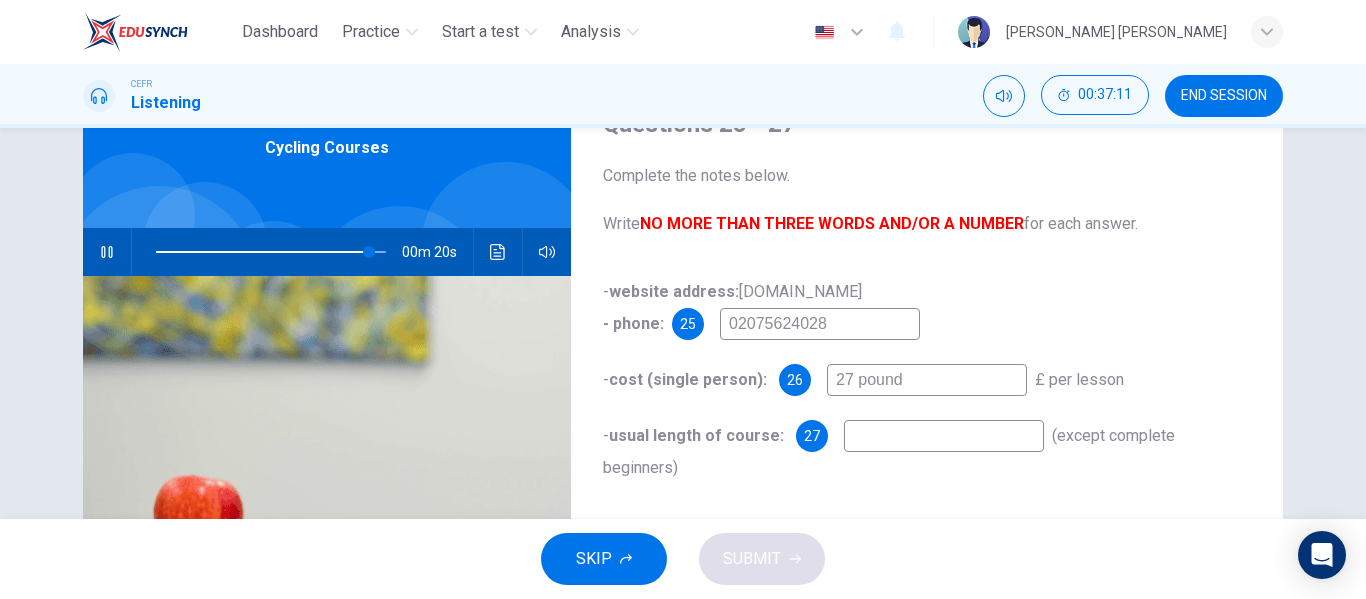 type on "27 pounds" 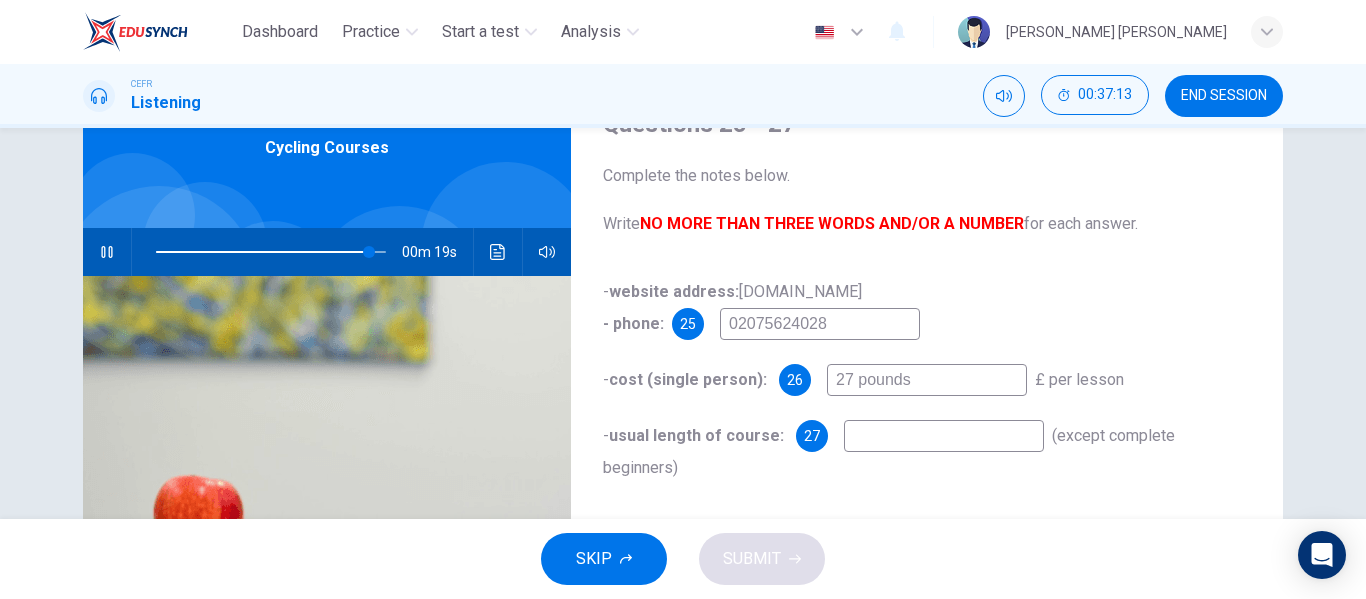 type on "93" 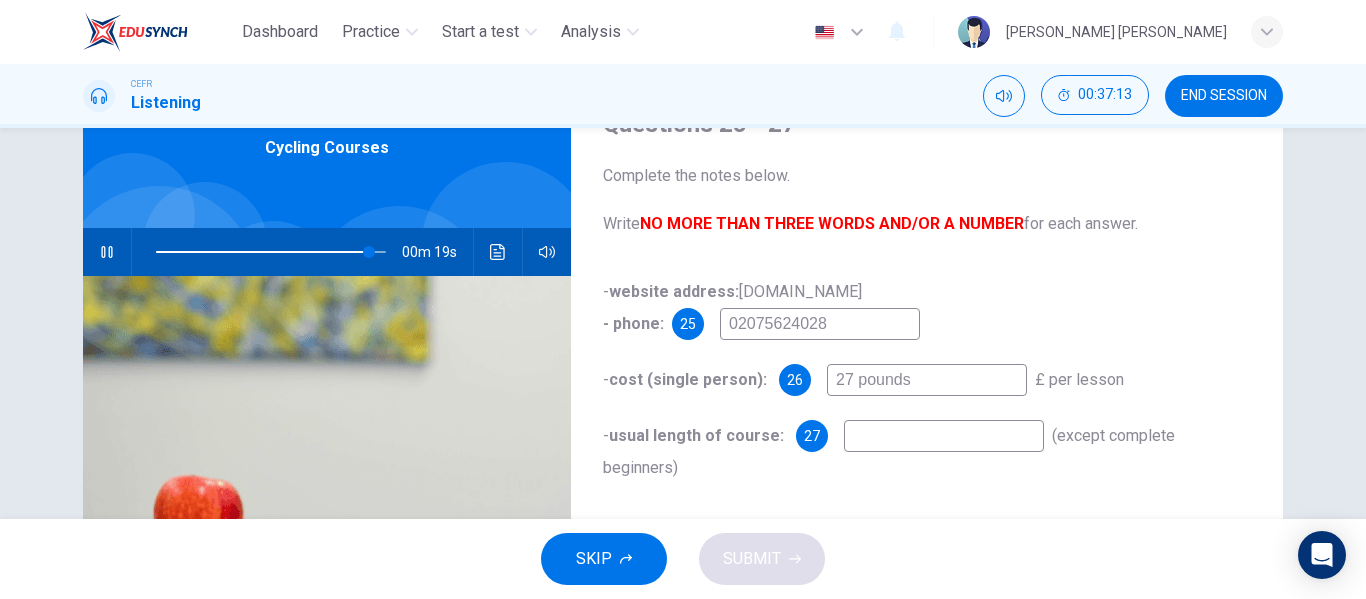 type on "27 pounds" 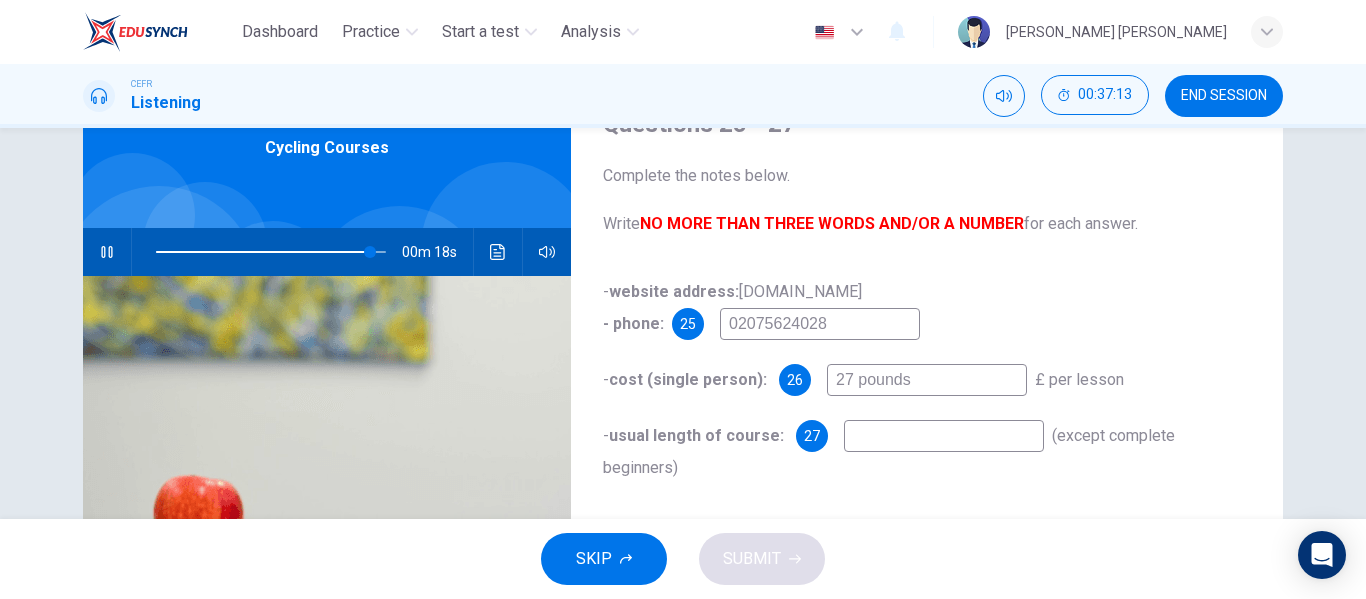 click at bounding box center [944, 436] 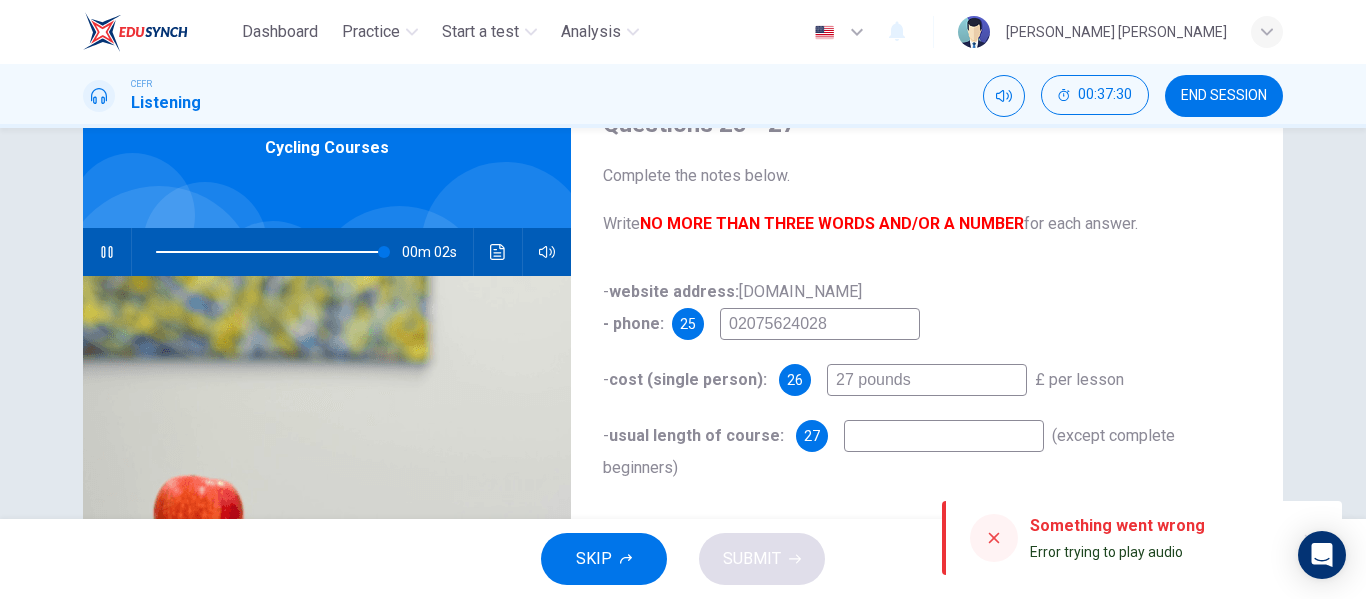 type on "99" 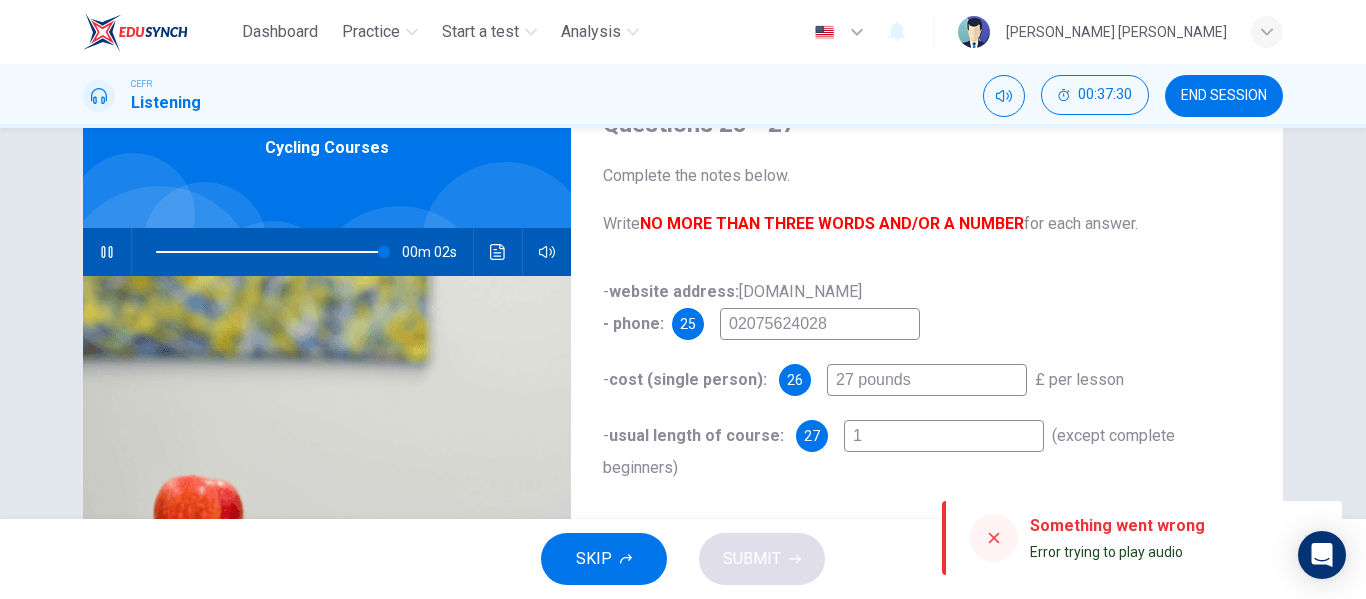 type on "1" 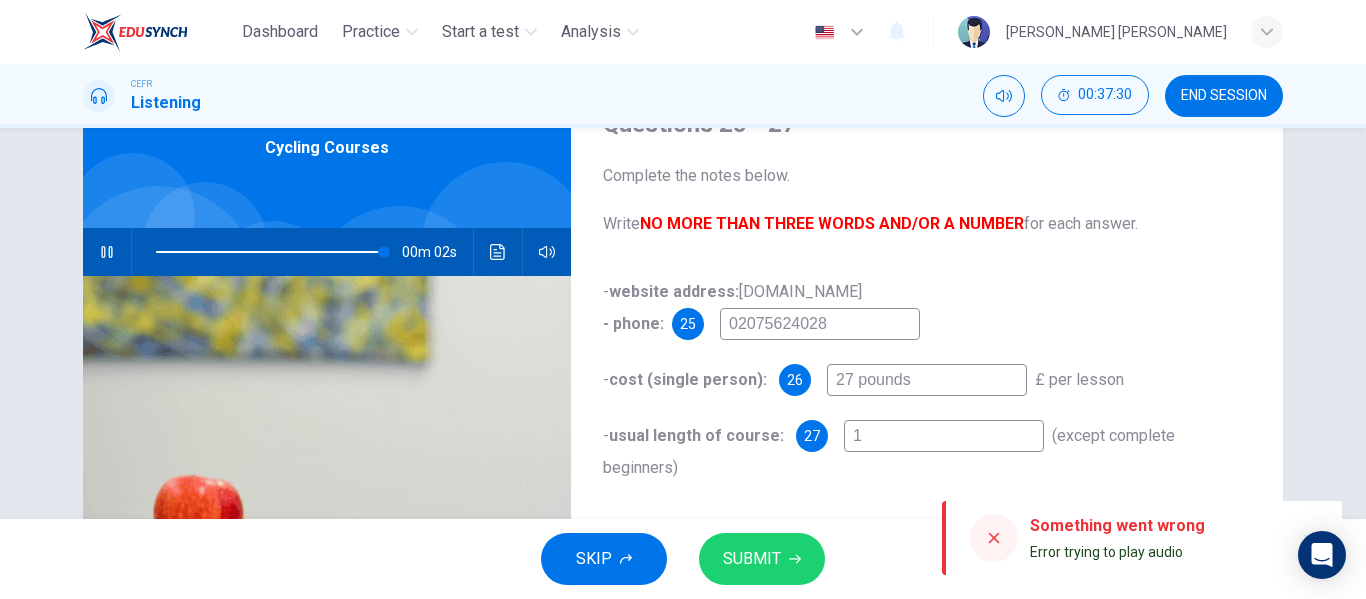 type on "99" 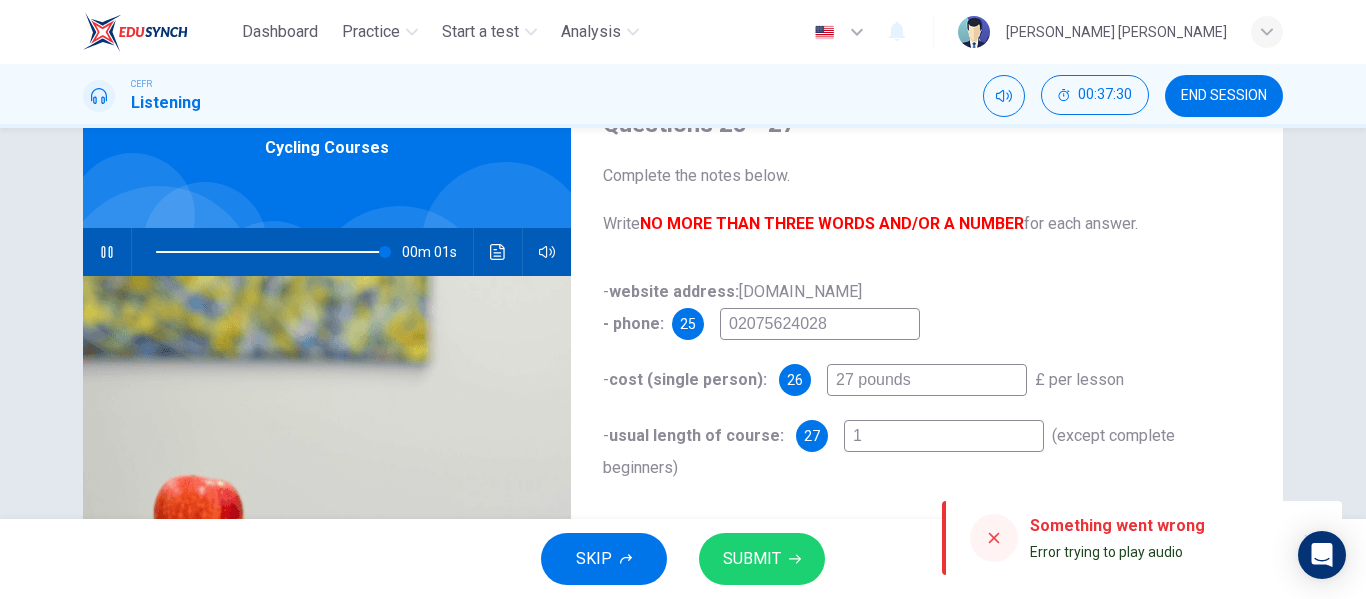 type on "1 h" 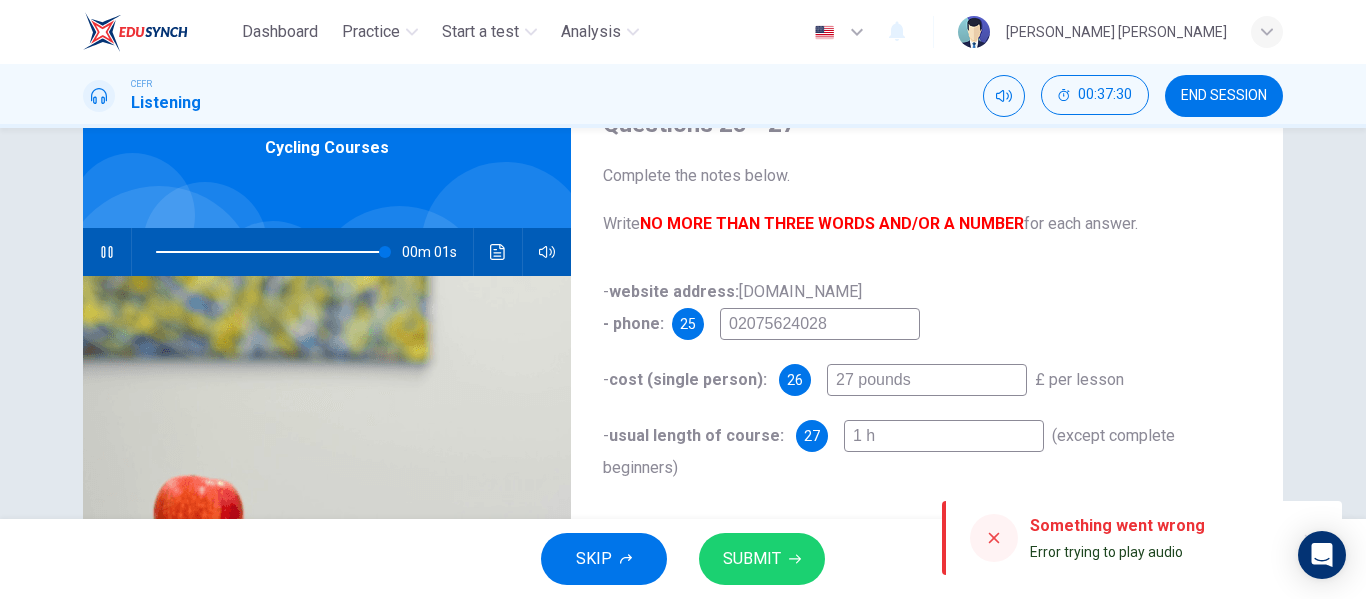 type on "99" 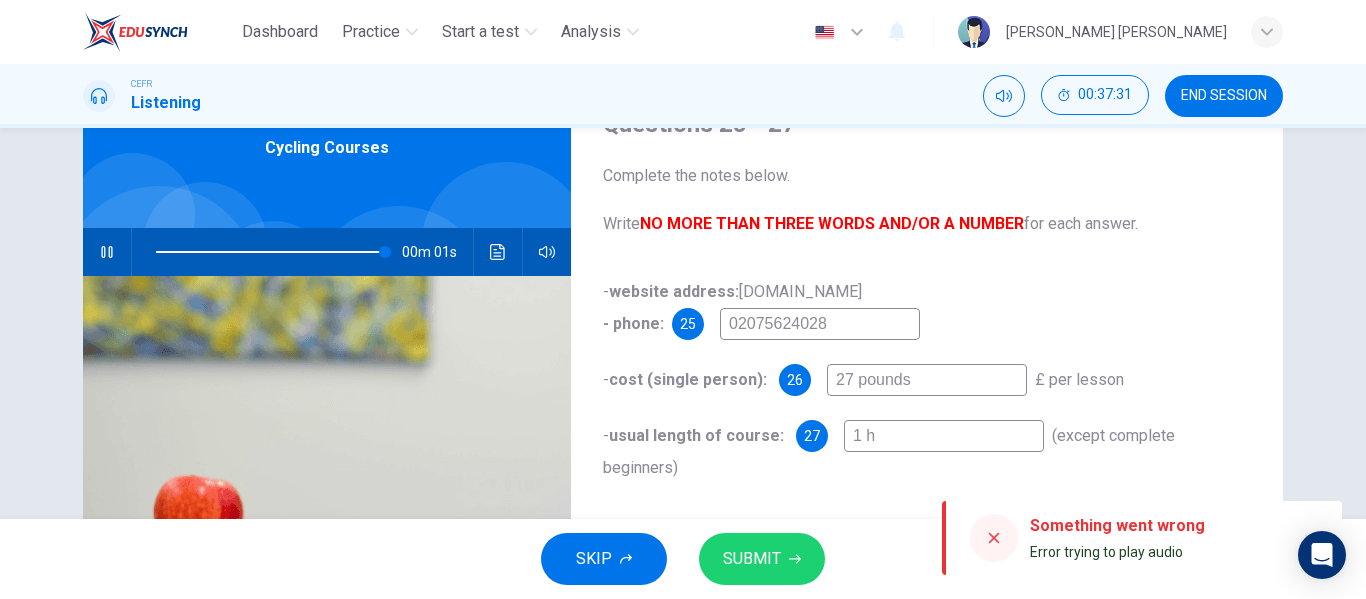 type on "1 ho" 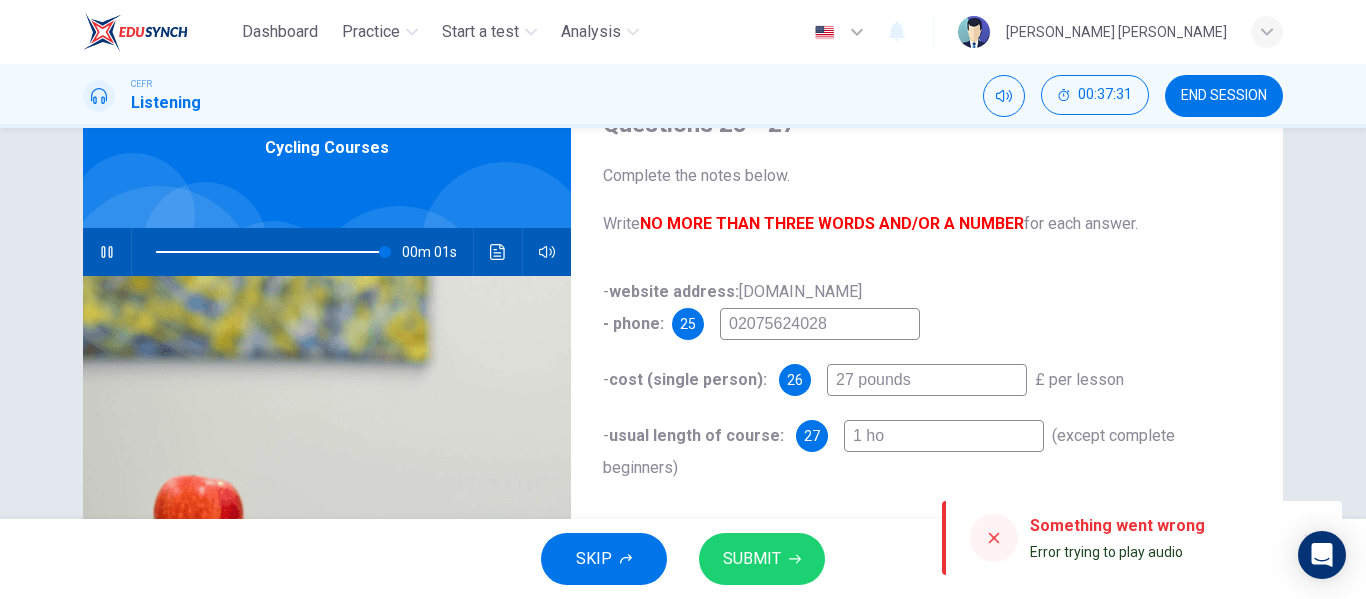 type on "100" 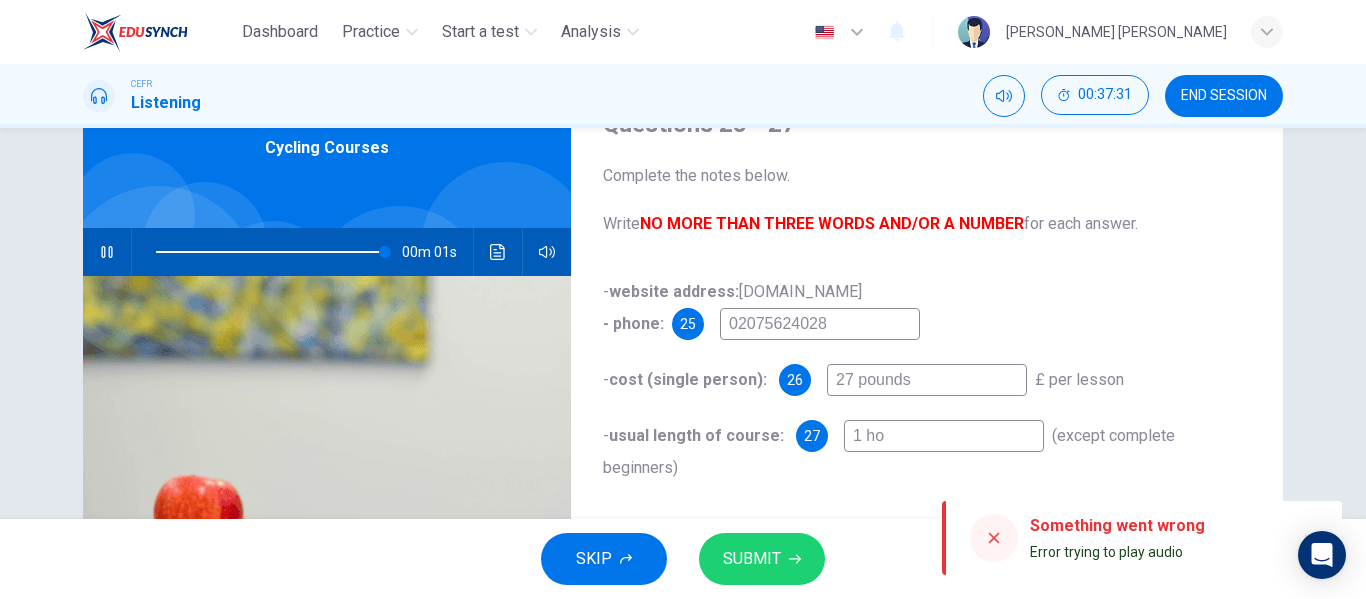 type on "1 hou" 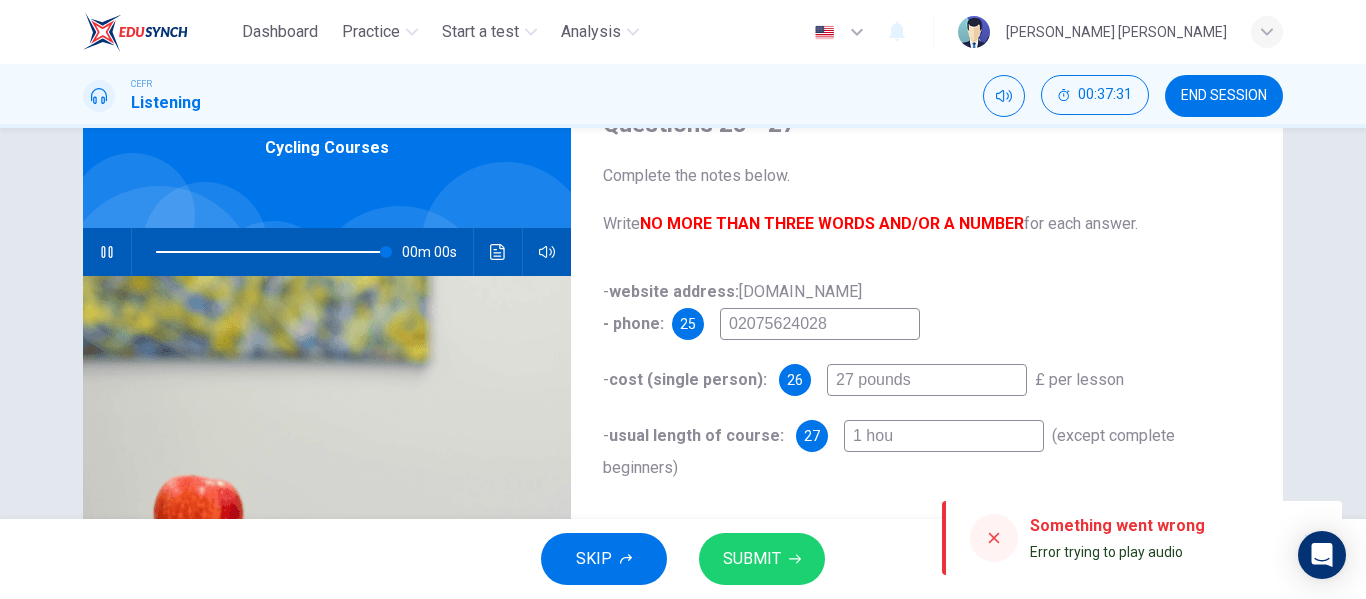 type on "100" 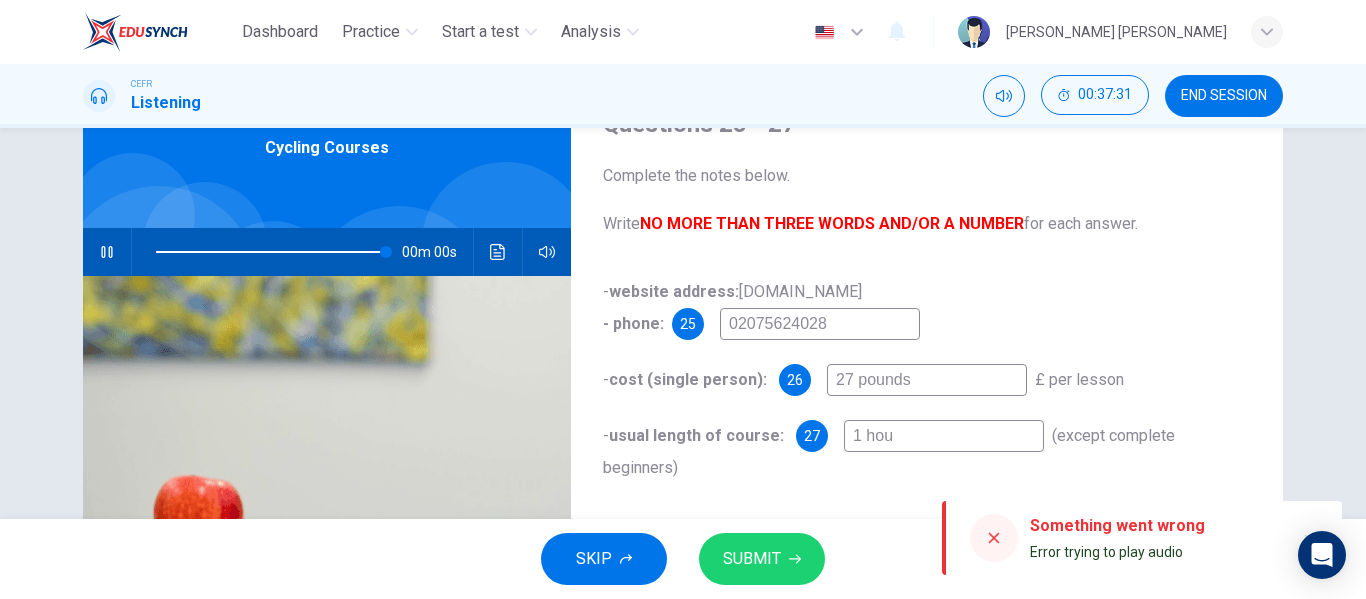 type on "1 hour" 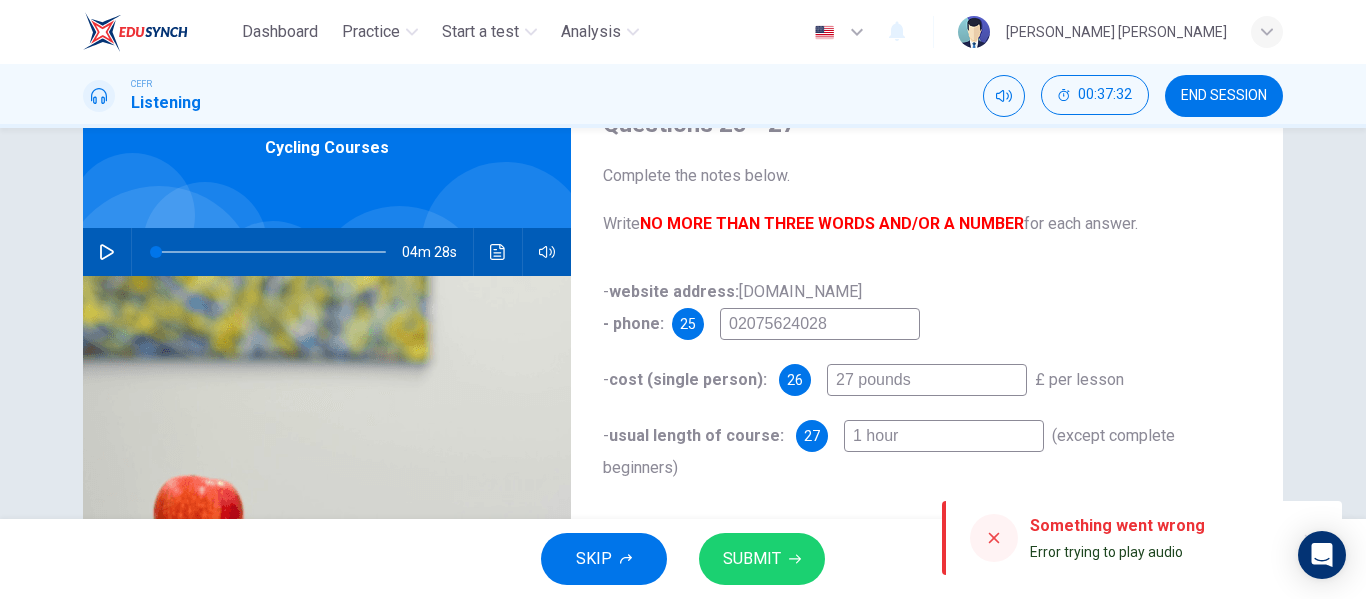 type on "0" 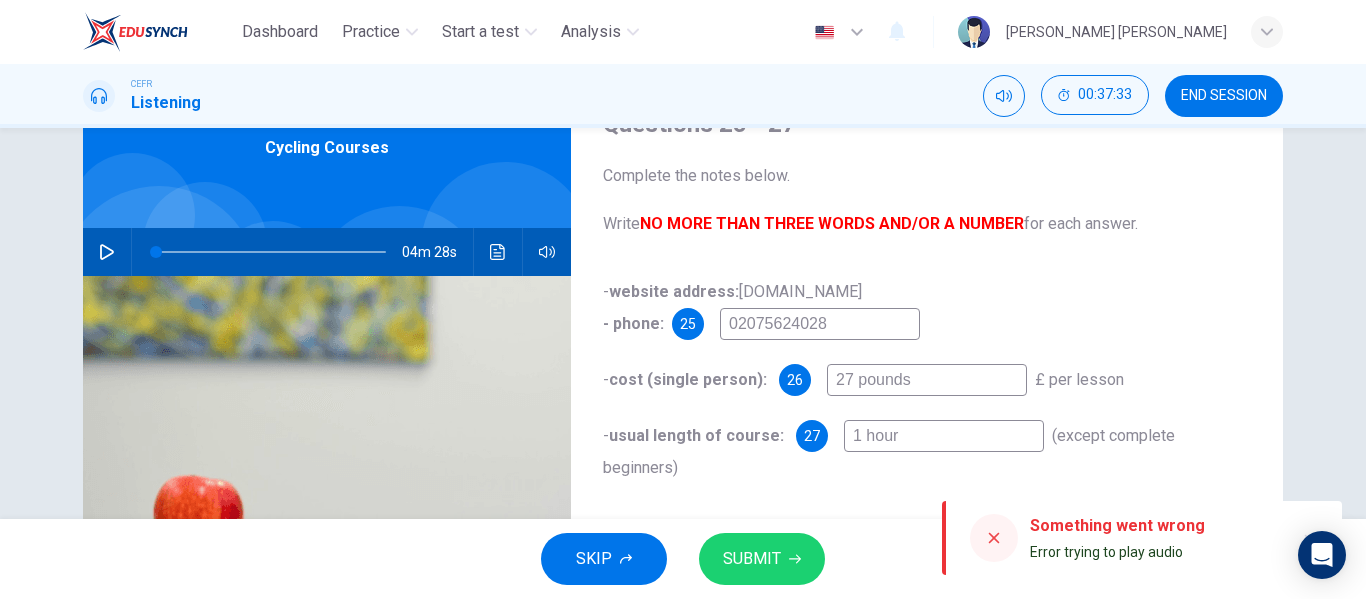 type on "1 hour" 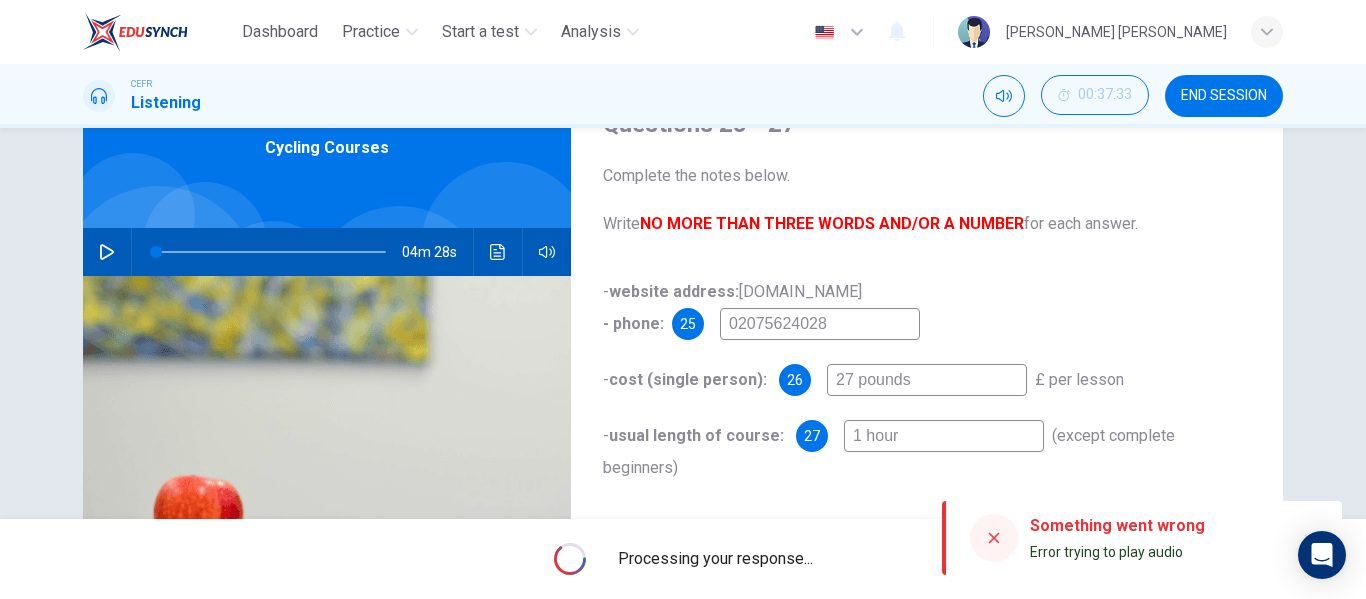 click 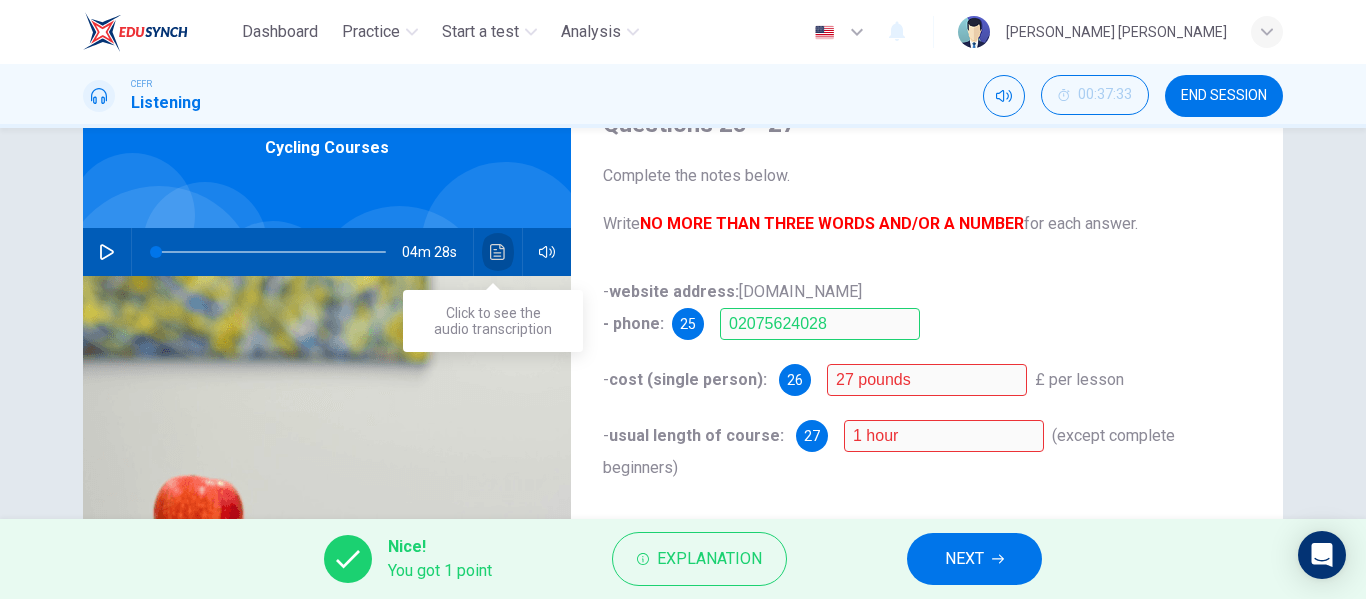 click at bounding box center [498, 252] 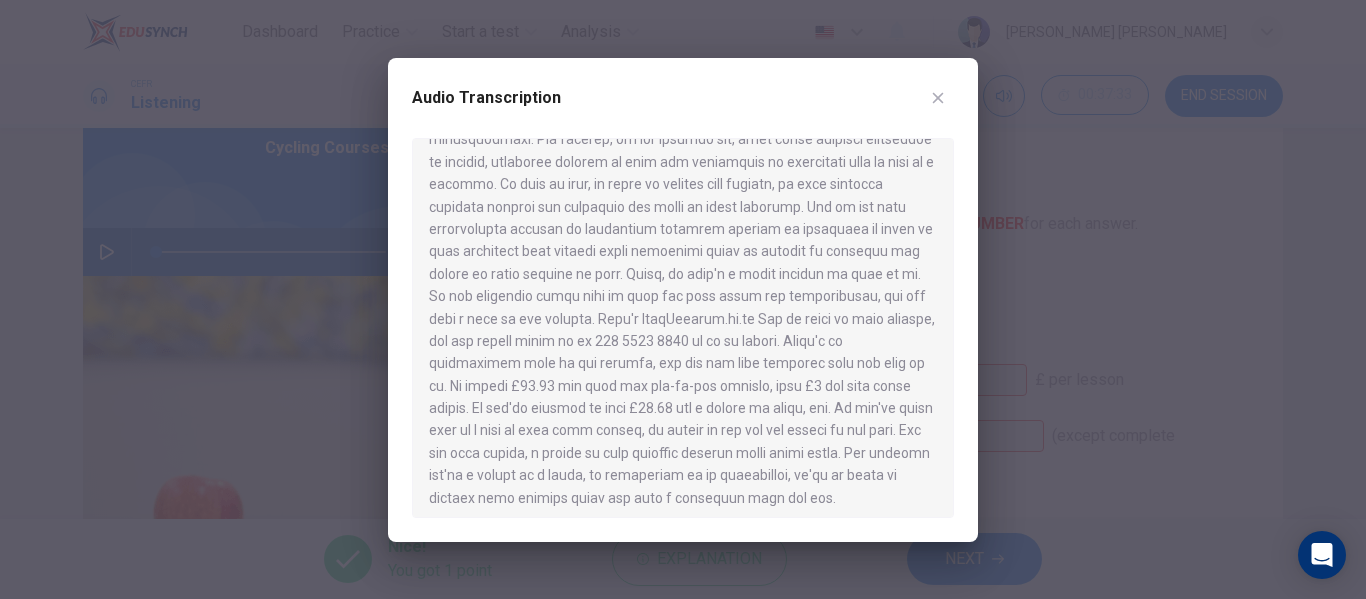 scroll, scrollTop: 773, scrollLeft: 0, axis: vertical 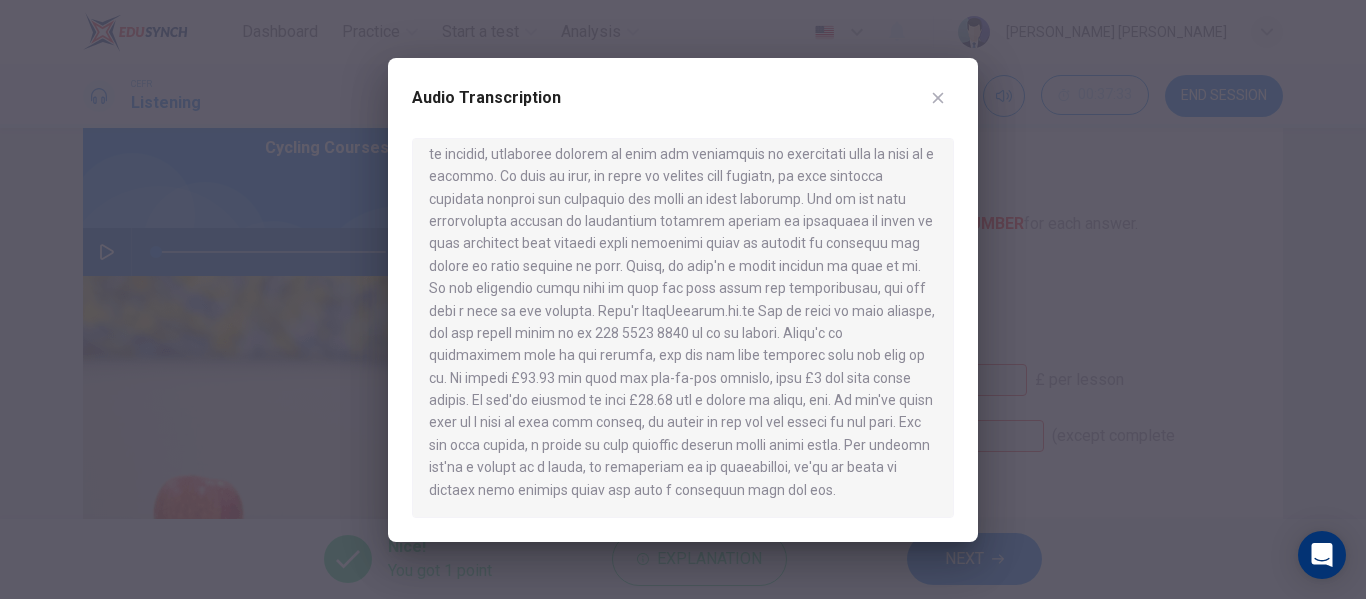 click at bounding box center [683, 299] 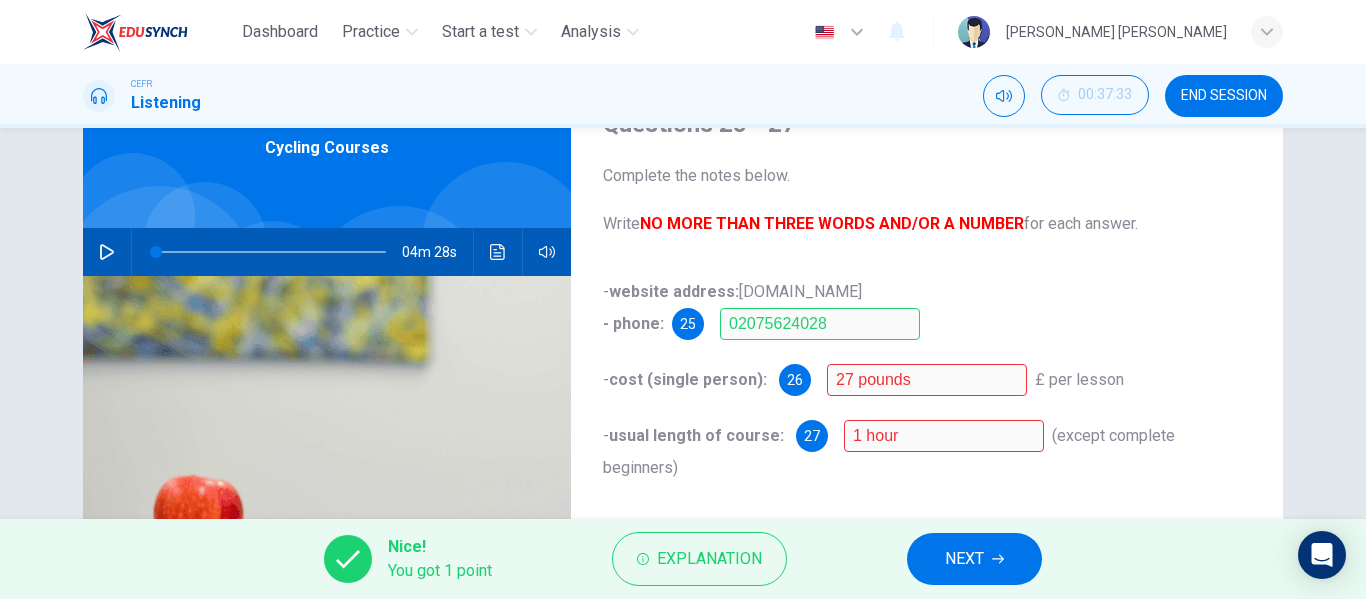 click on "NEXT" at bounding box center (964, 559) 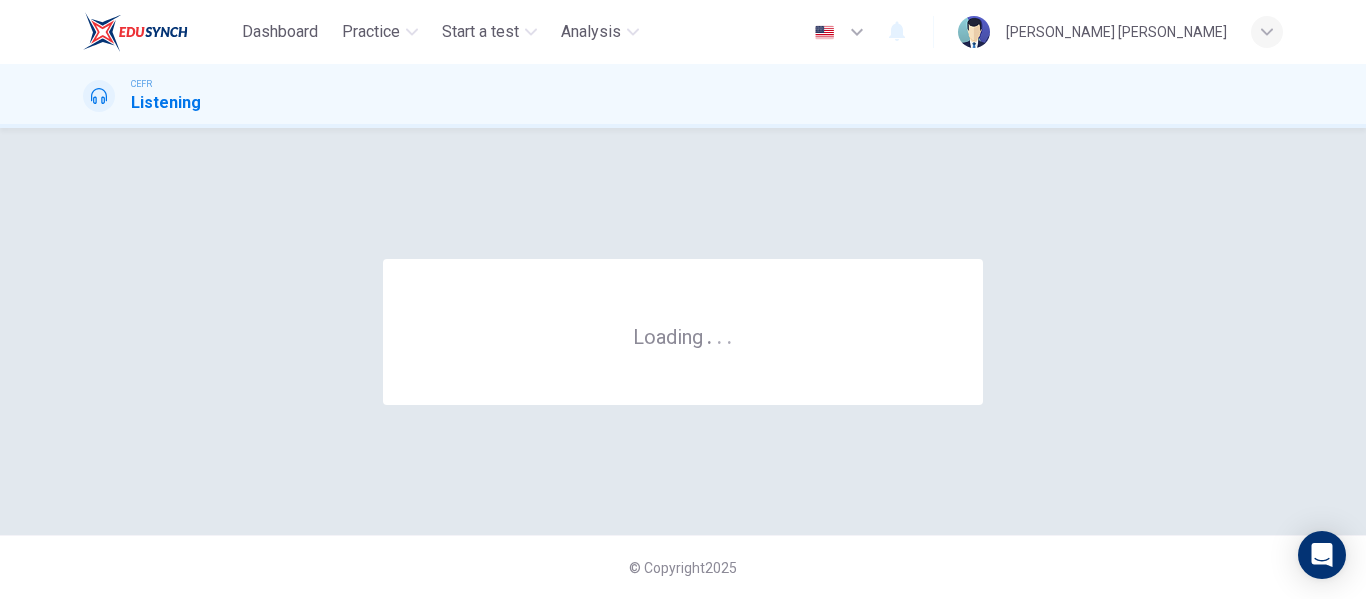 scroll, scrollTop: 0, scrollLeft: 0, axis: both 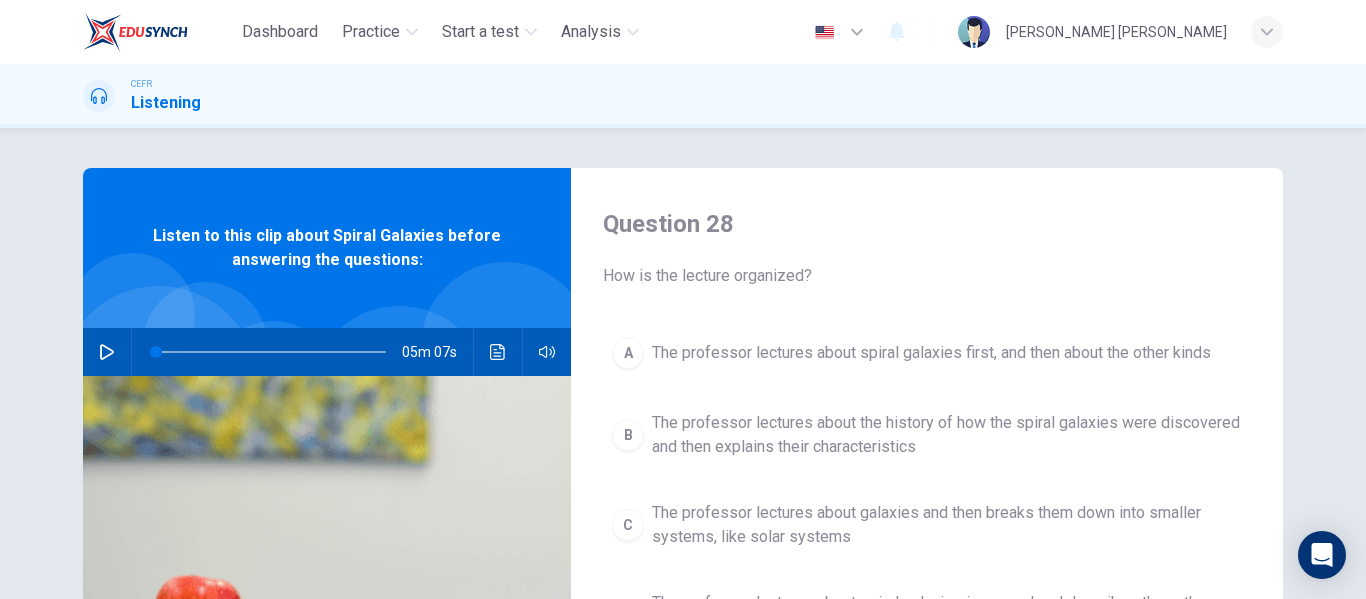 click at bounding box center [107, 352] 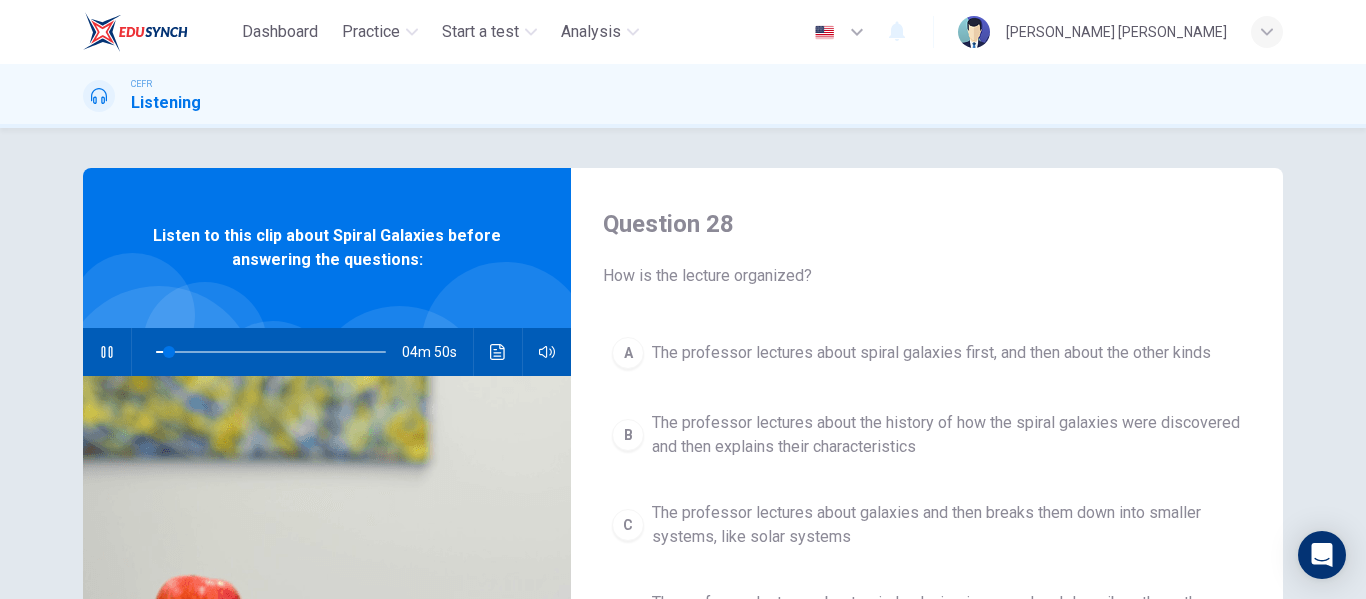 scroll, scrollTop: 100, scrollLeft: 0, axis: vertical 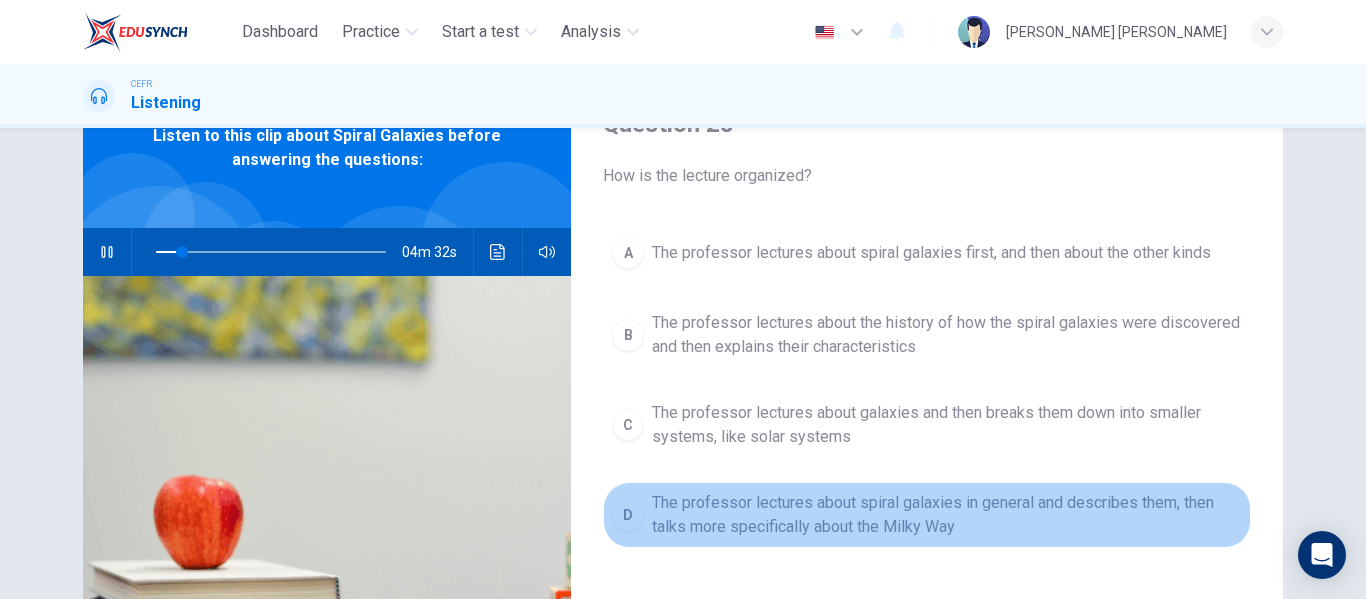 click on "The professor lectures about spiral galaxies in general and describes them, then talks more specifically about the Milky Way" at bounding box center (947, 515) 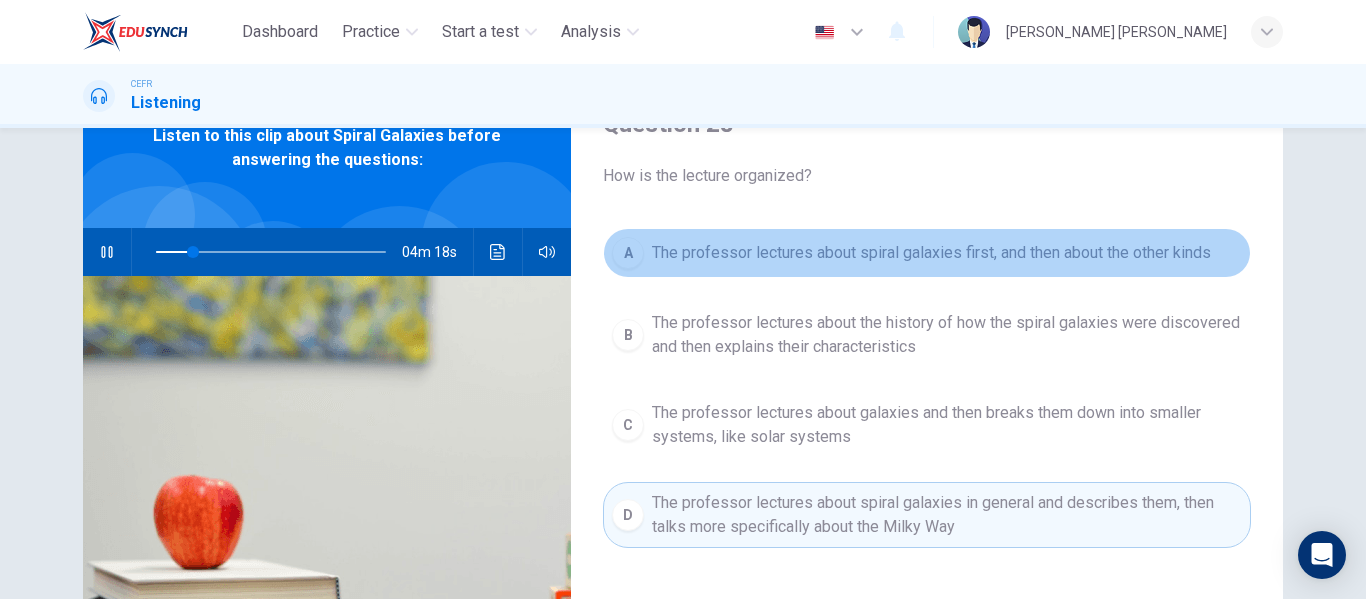 click on "The professor lectures about spiral galaxies first, and then about the other kinds" at bounding box center (931, 253) 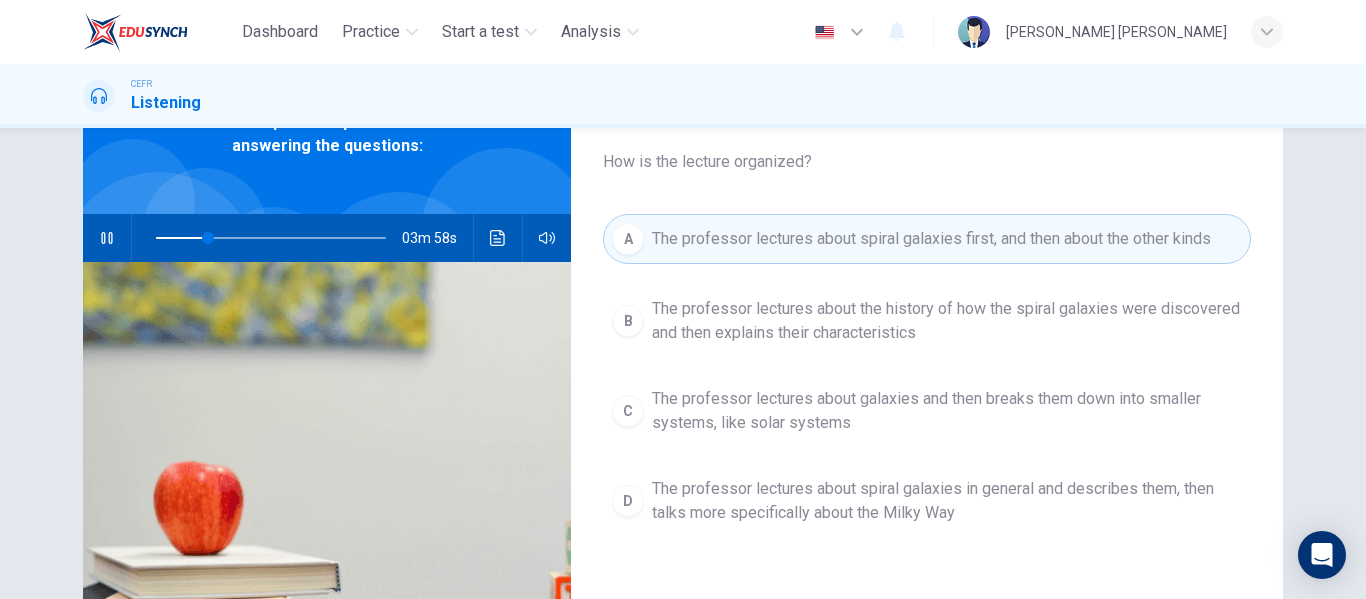 scroll, scrollTop: 68, scrollLeft: 0, axis: vertical 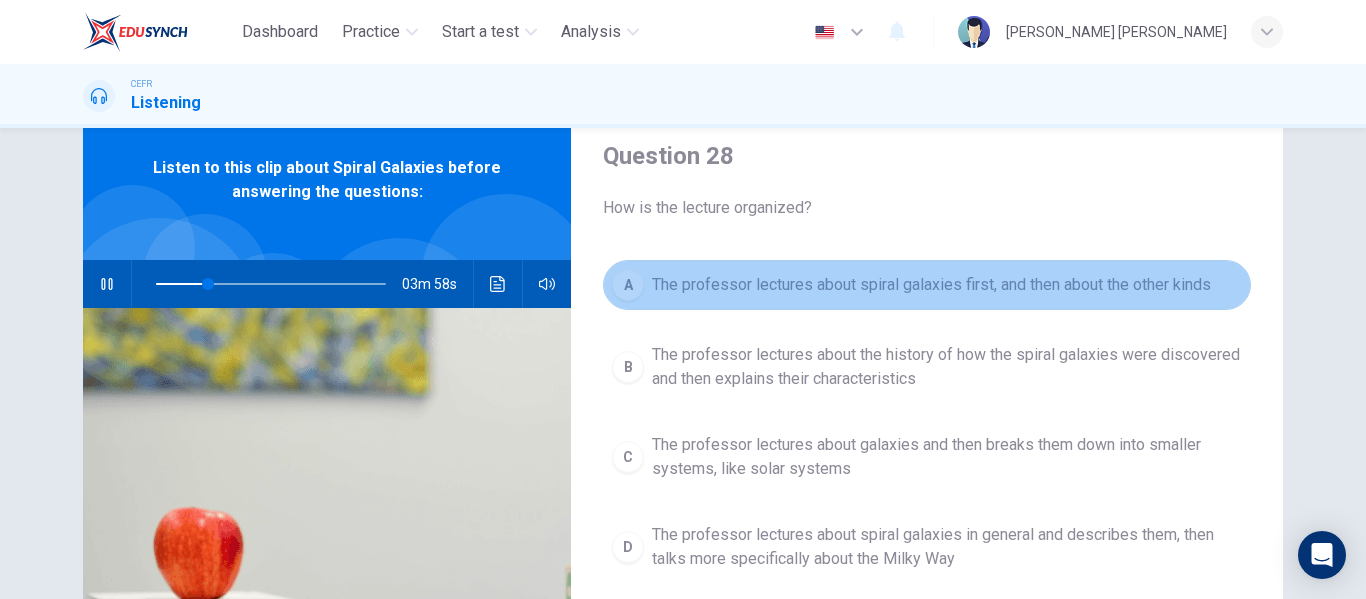 click on "The professor lectures about spiral galaxies first, and then about the other kinds" at bounding box center [931, 285] 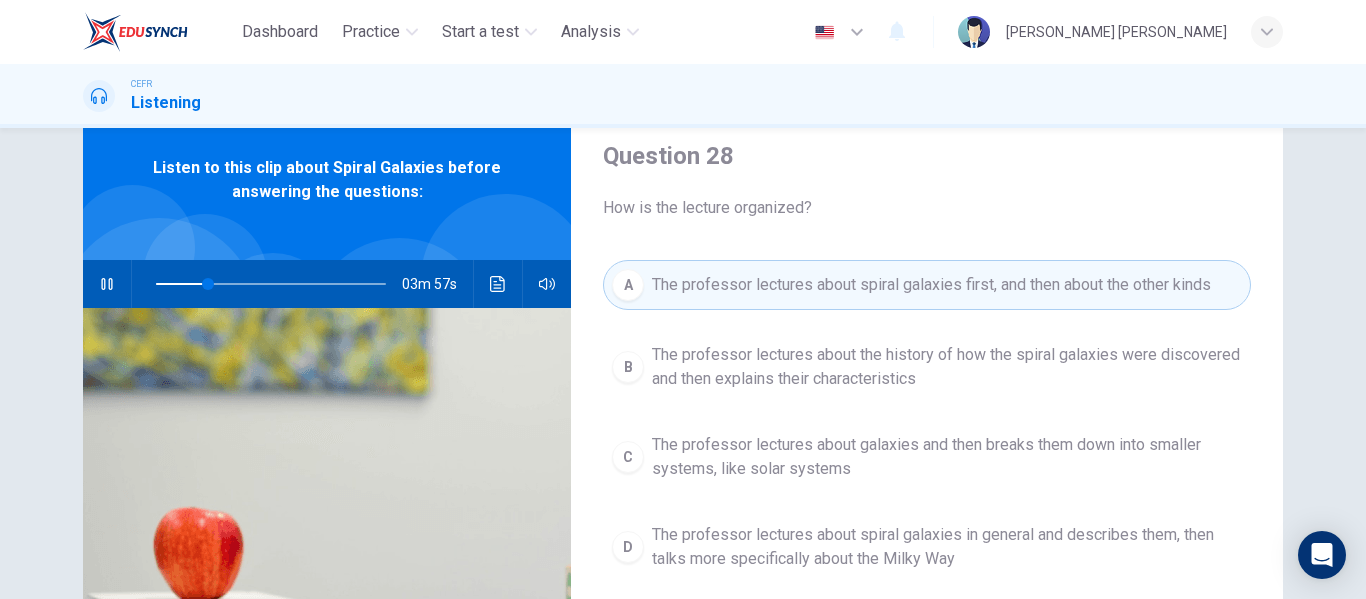 click on "The professor lectures about spiral galaxies first, and then about the other kinds" at bounding box center [931, 285] 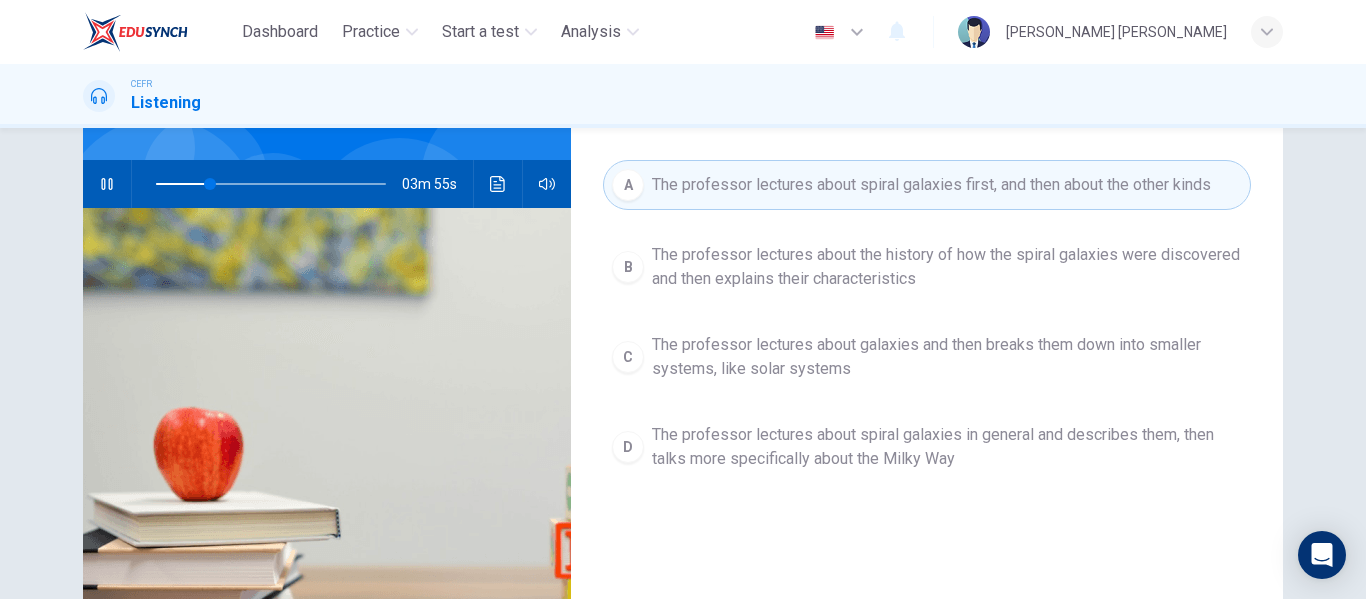 scroll, scrollTop: 68, scrollLeft: 0, axis: vertical 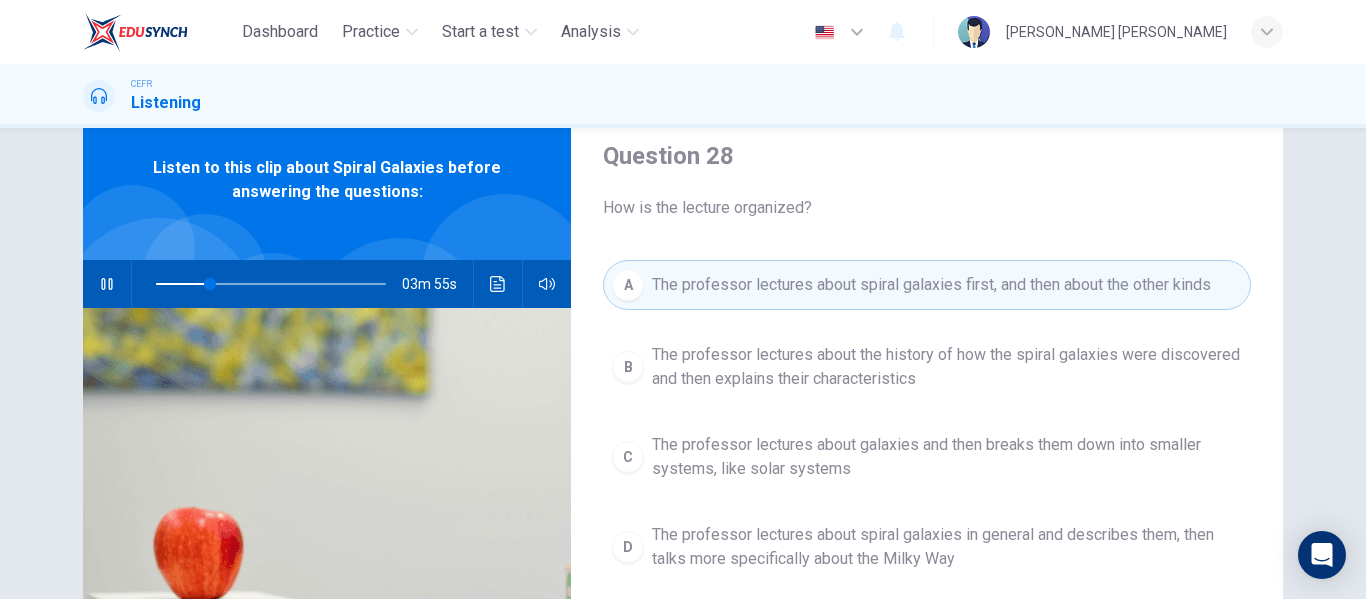drag, startPoint x: 857, startPoint y: 283, endPoint x: 855, endPoint y: 293, distance: 10.198039 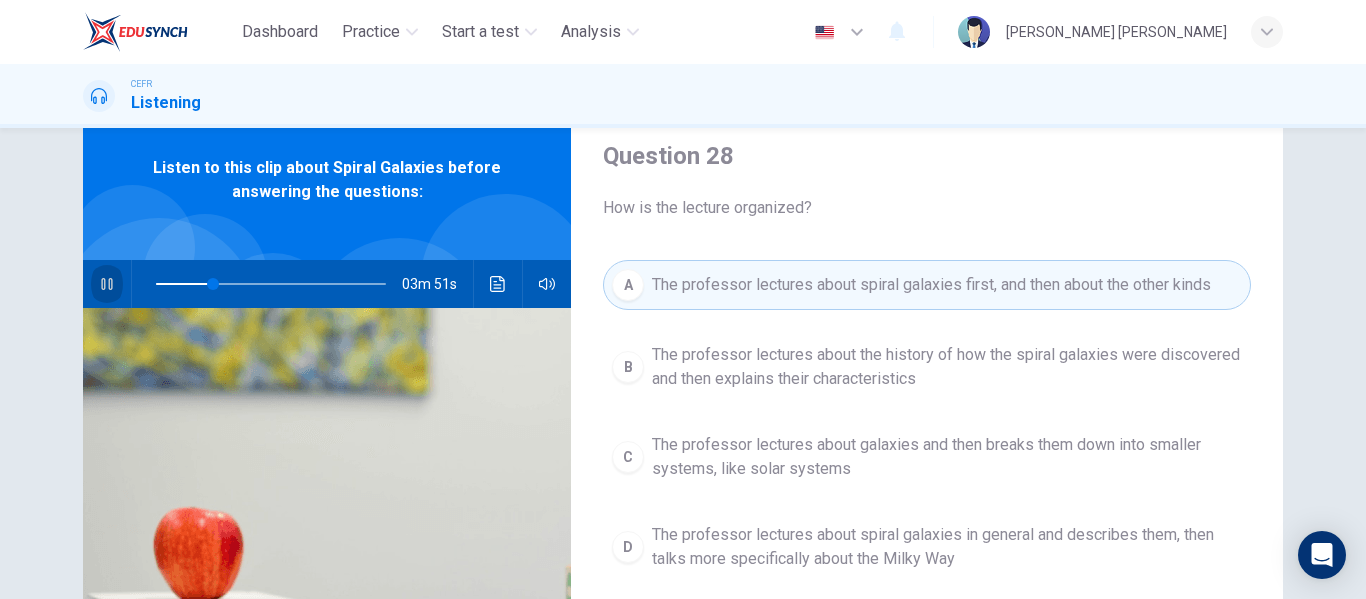 click 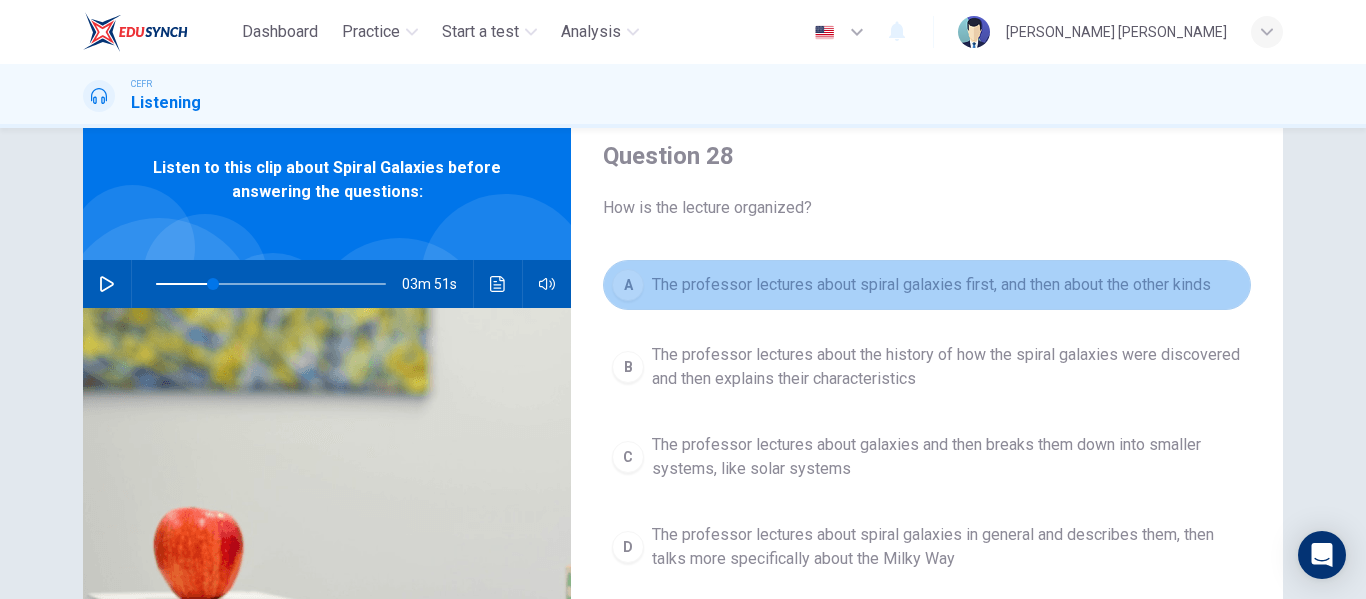 click on "The professor lectures about spiral galaxies first, and then about the other kinds" at bounding box center [931, 285] 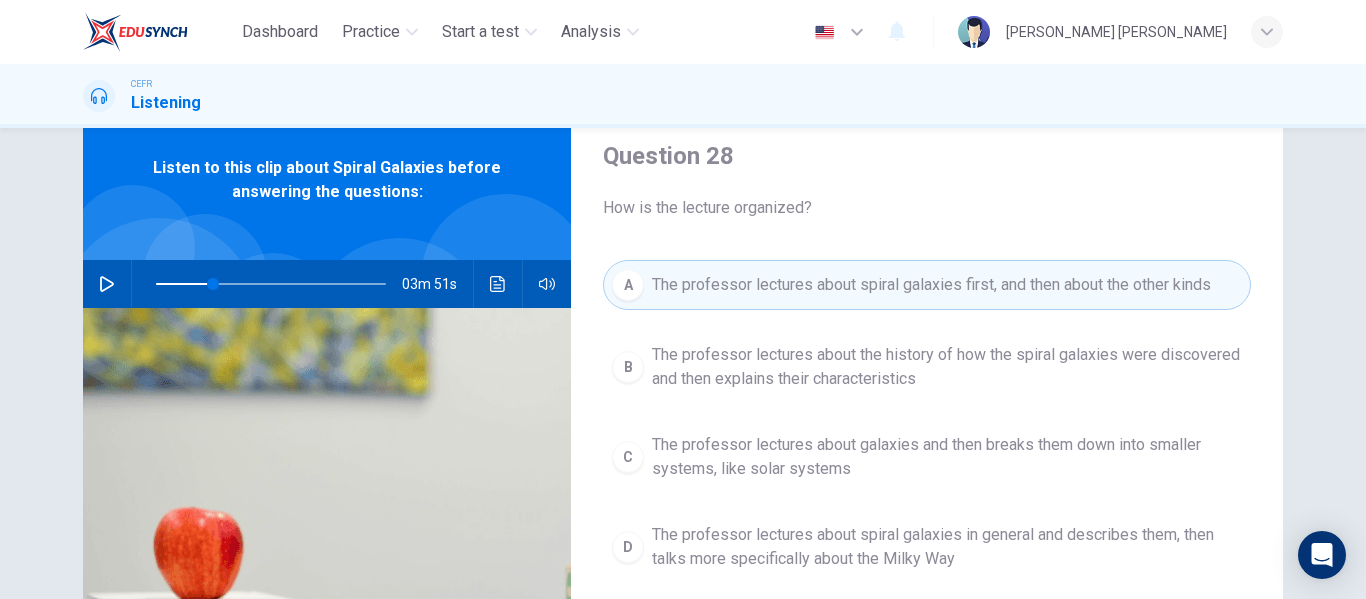 click on "The professor lectures about spiral galaxies first, and then about the other kinds" at bounding box center [931, 285] 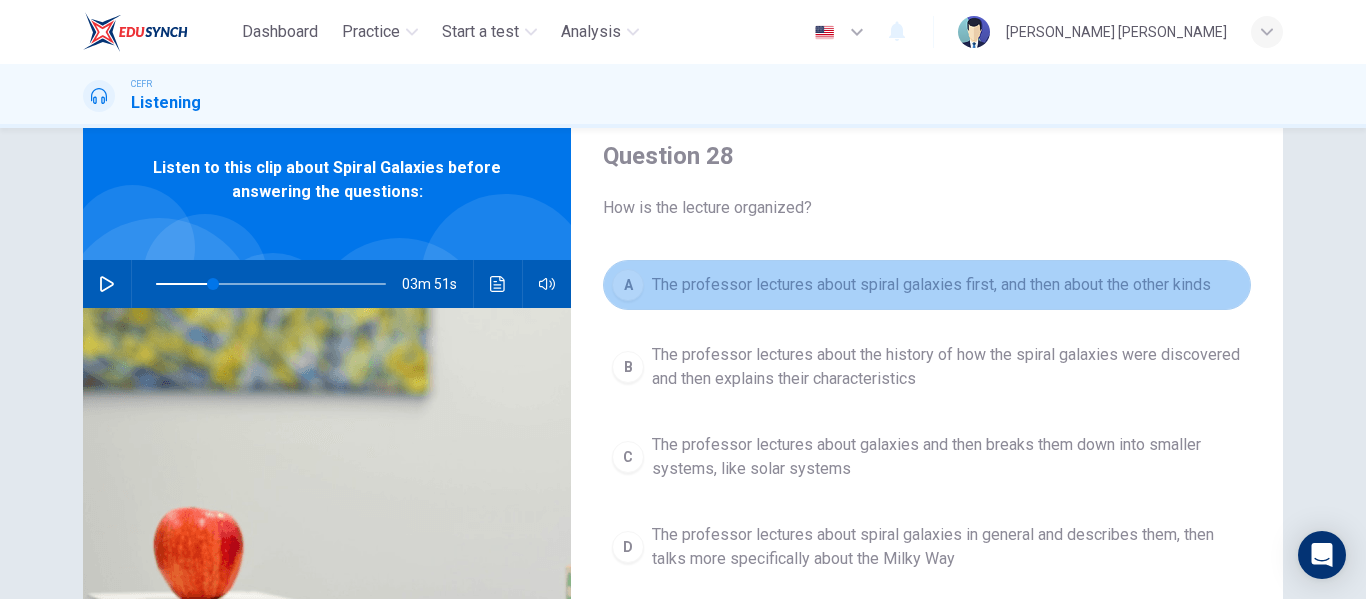 click on "The professor lectures about spiral galaxies first, and then about the other kinds" at bounding box center (931, 285) 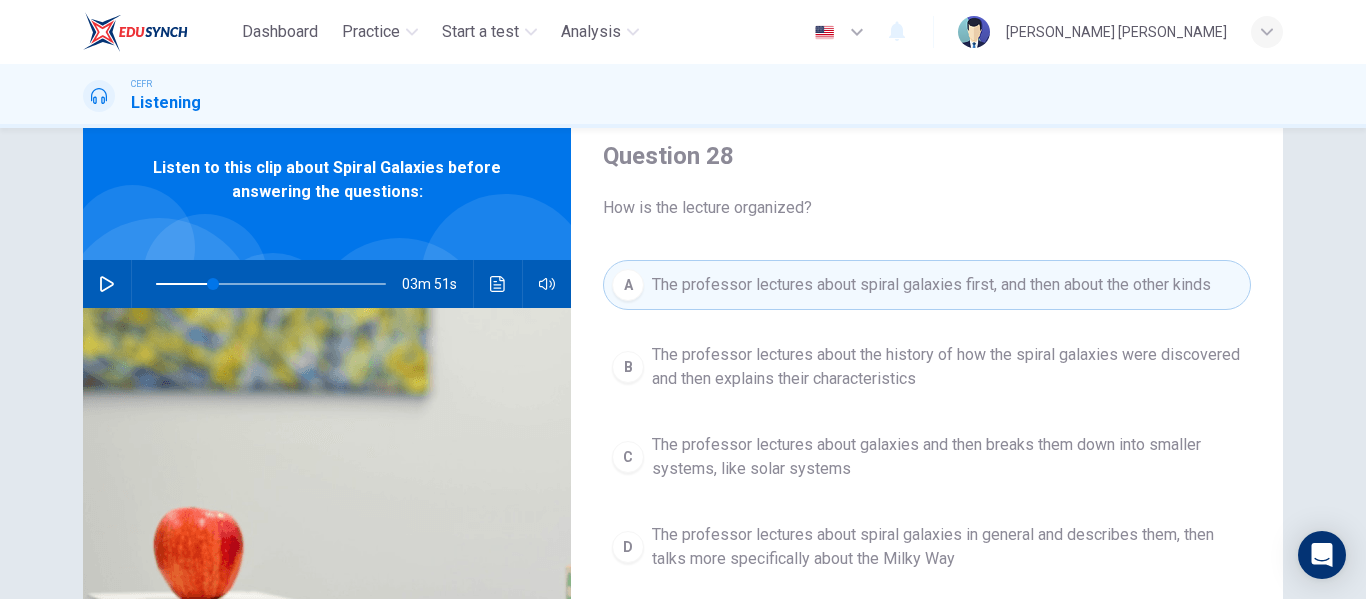 type on "25" 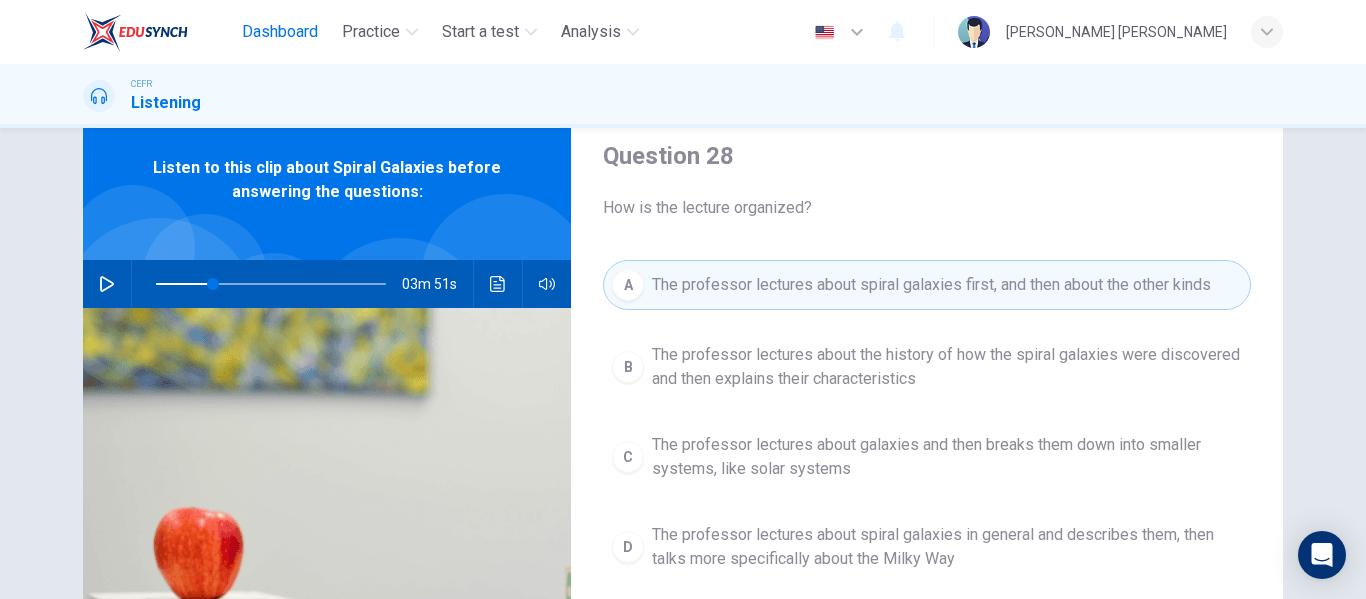 click on "Dashboard" at bounding box center [280, 32] 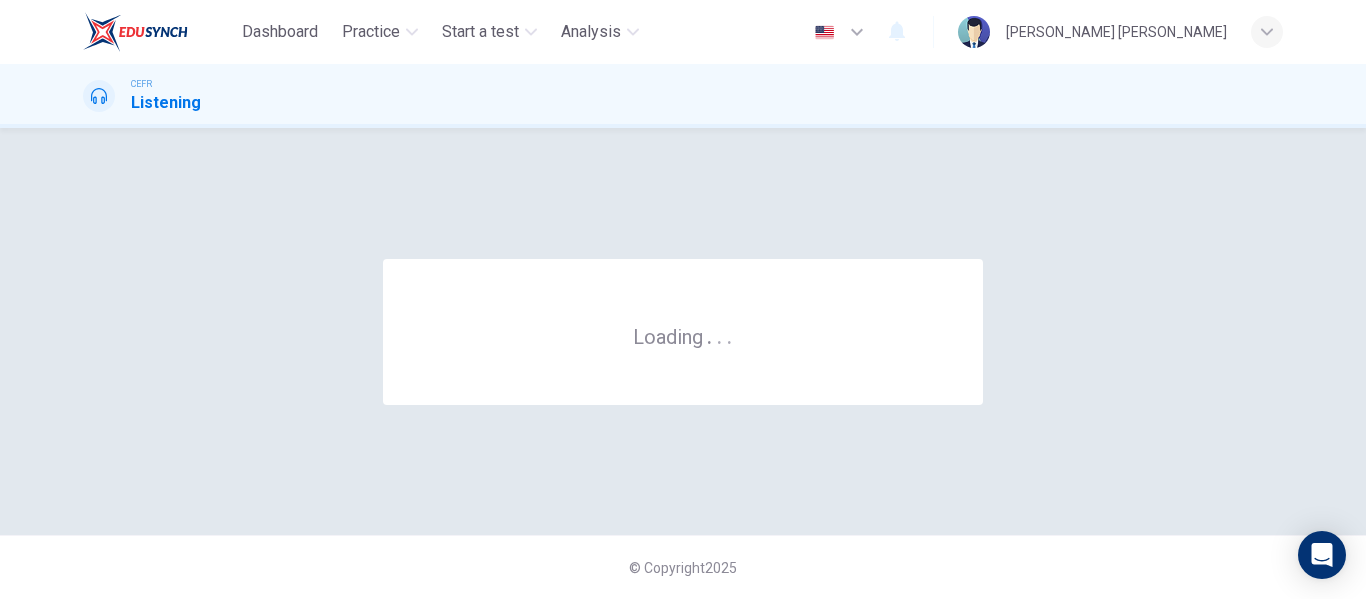 scroll, scrollTop: 0, scrollLeft: 0, axis: both 